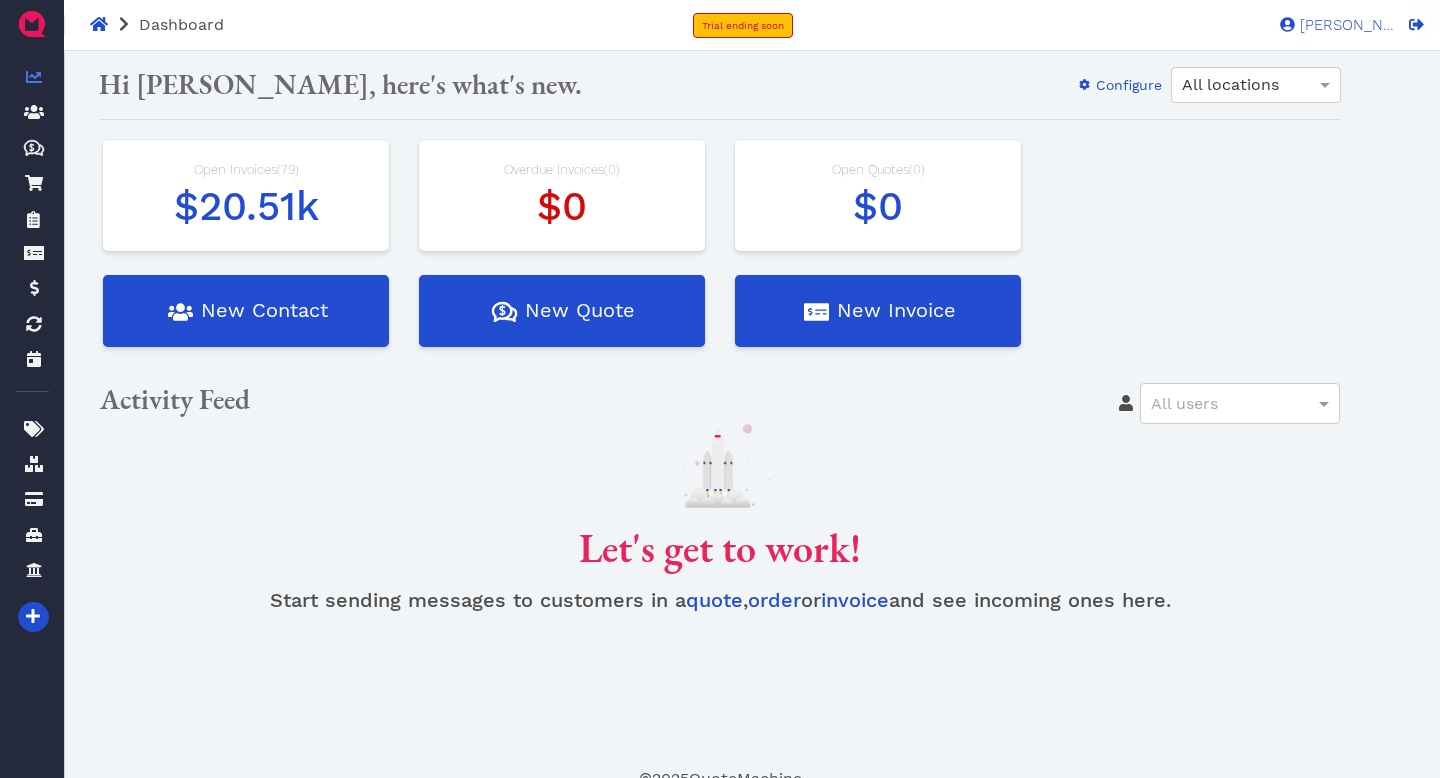 scroll, scrollTop: 0, scrollLeft: 0, axis: both 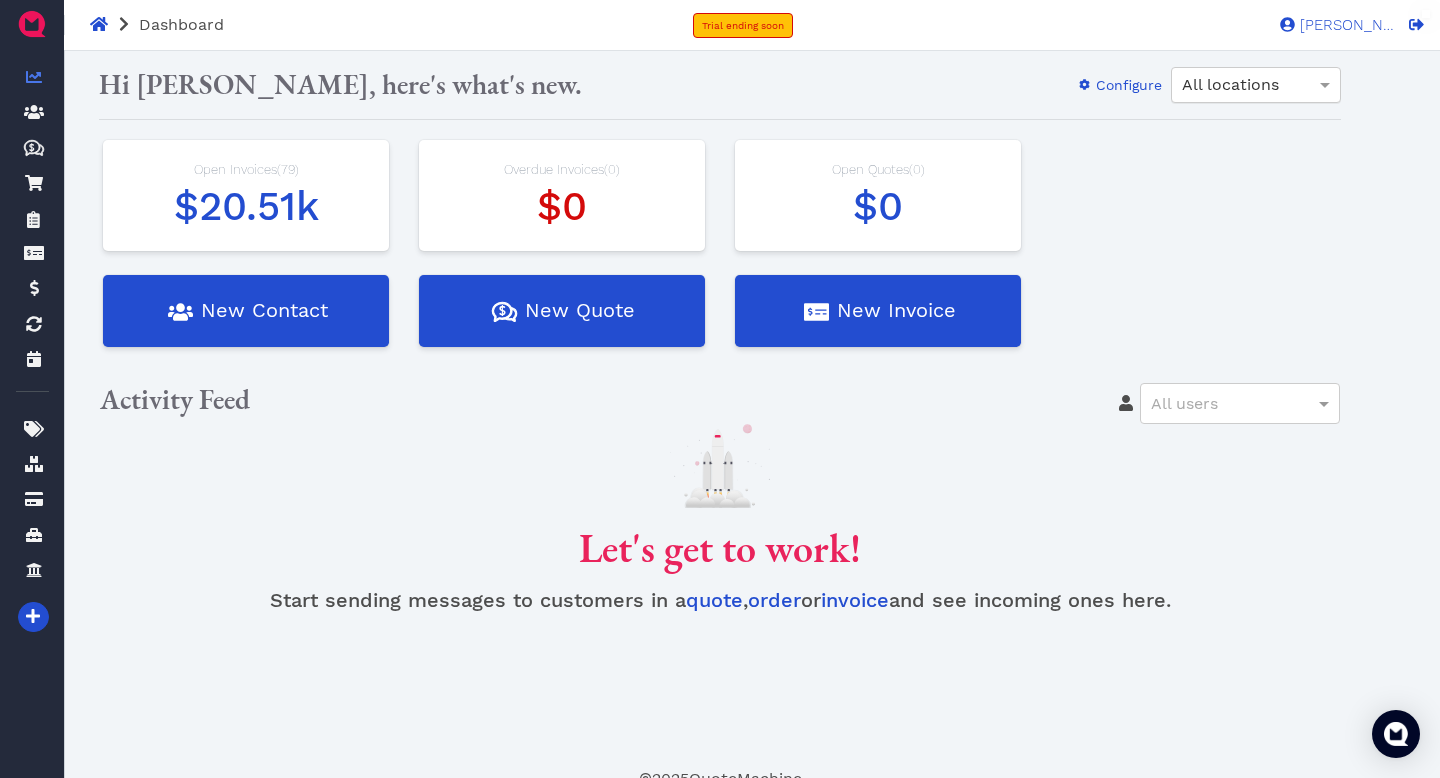 click on "All locations" at bounding box center (1230, 84) 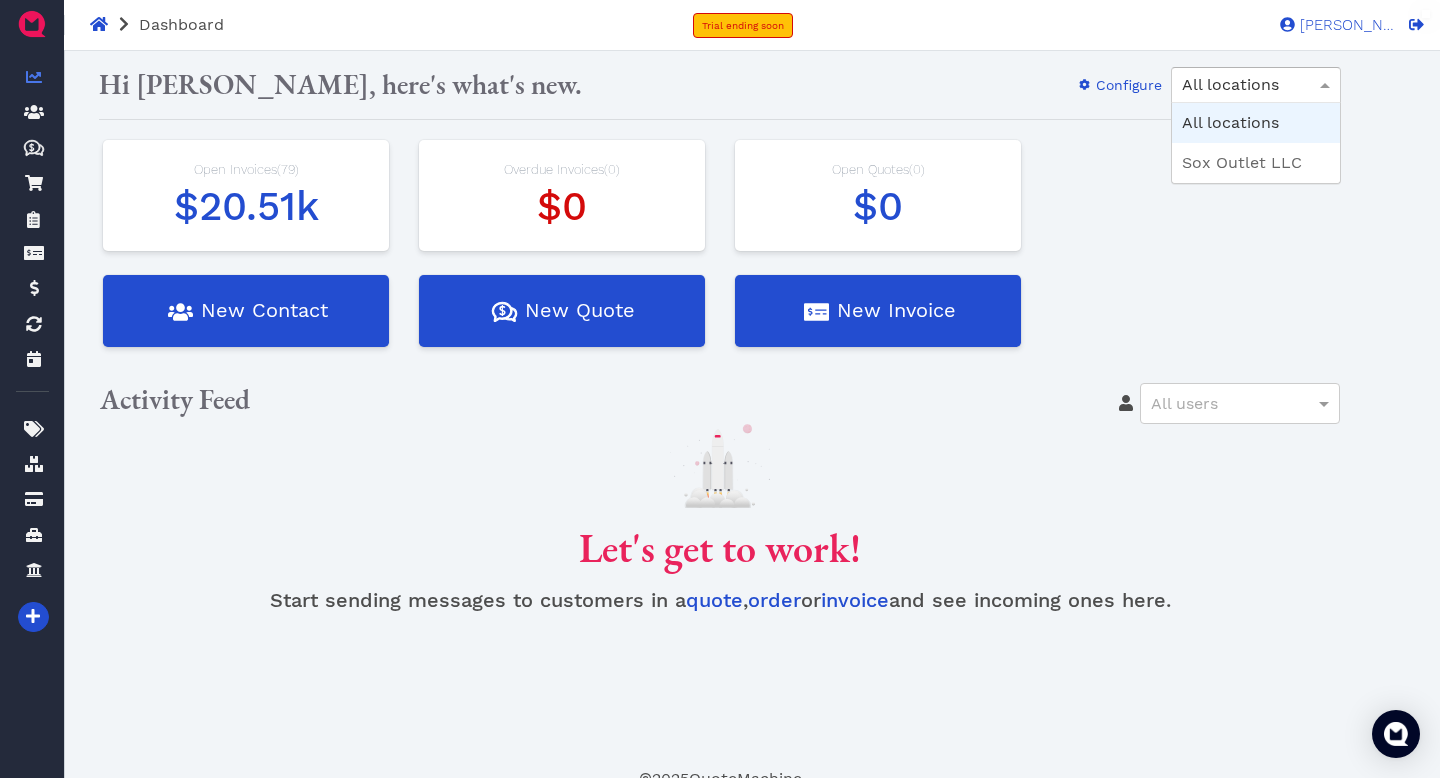 click on "All locations" at bounding box center [1230, 84] 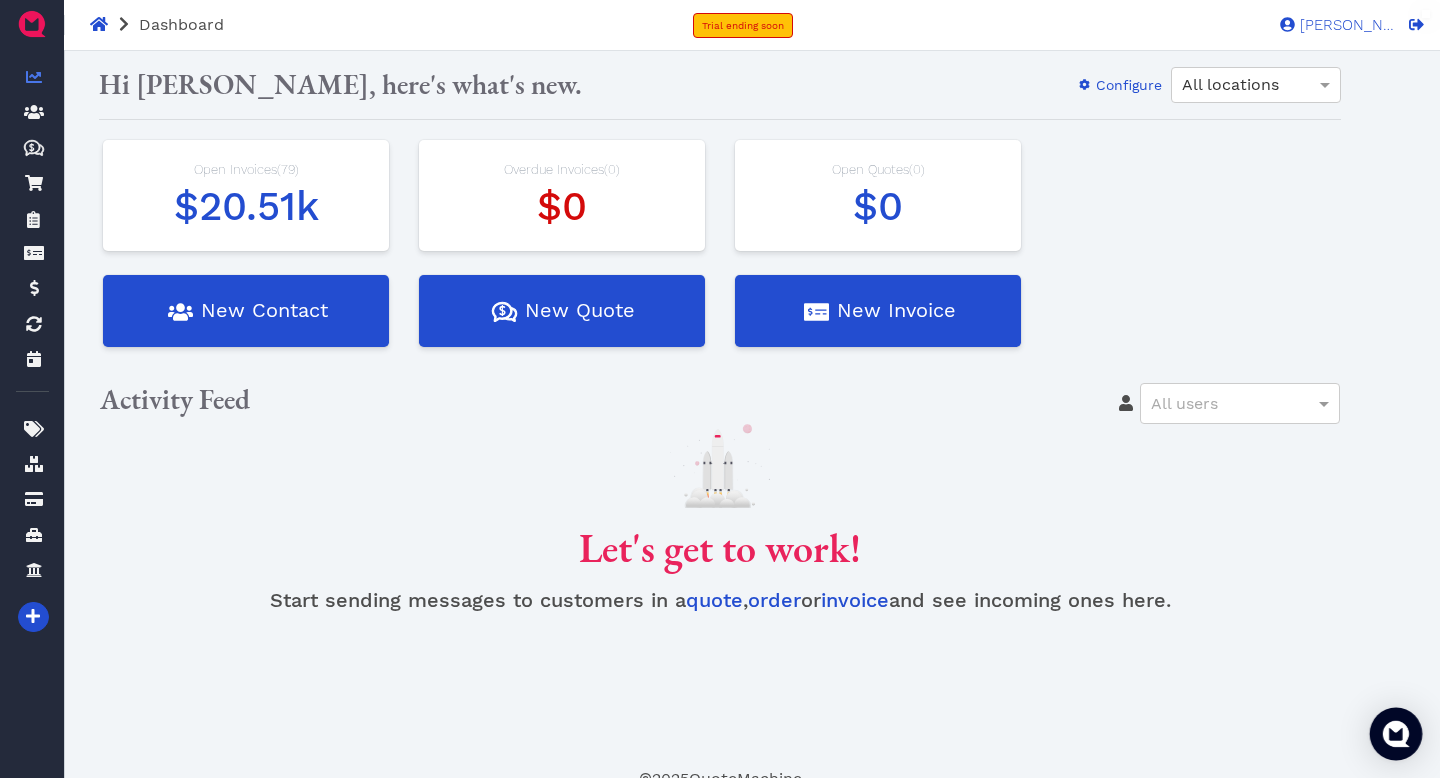 click at bounding box center [1396, 734] 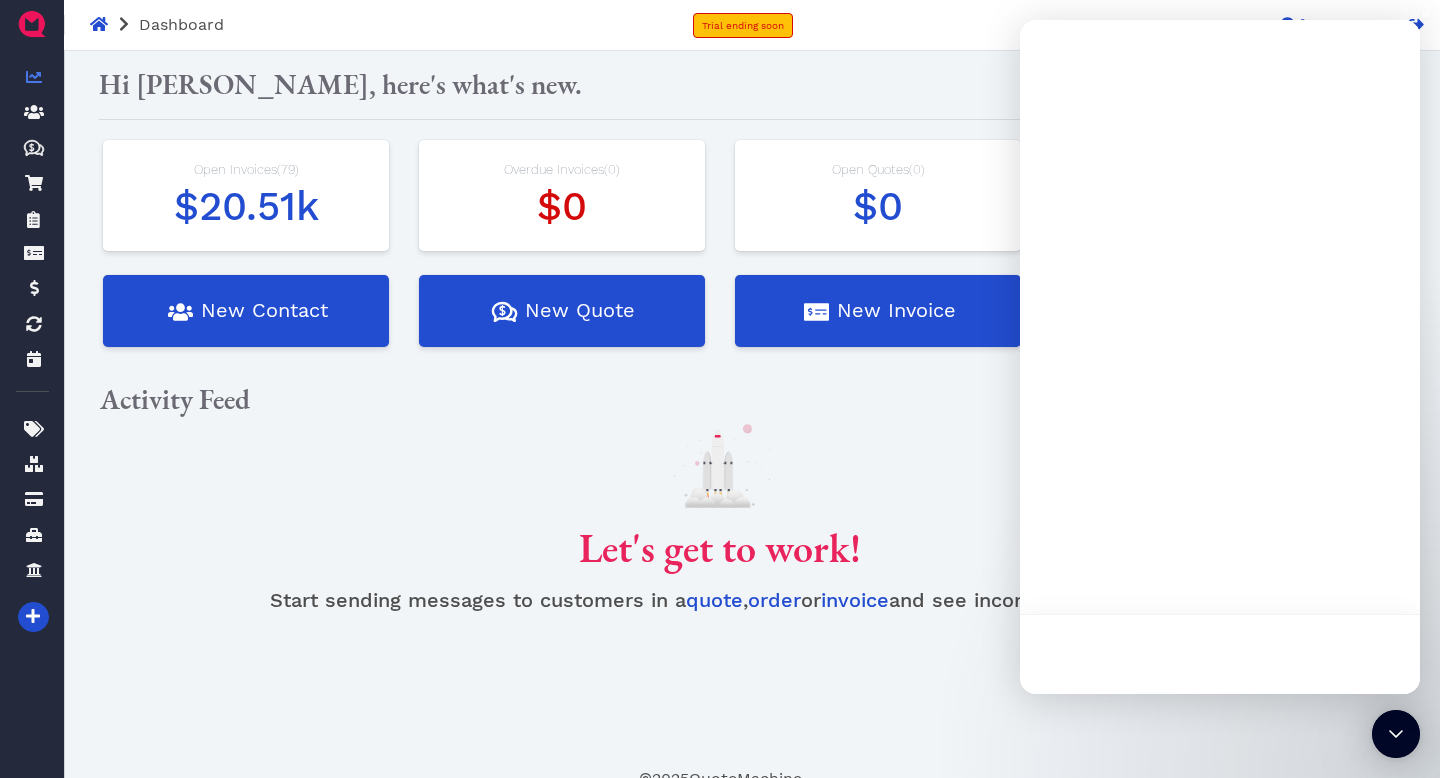 scroll, scrollTop: 0, scrollLeft: 0, axis: both 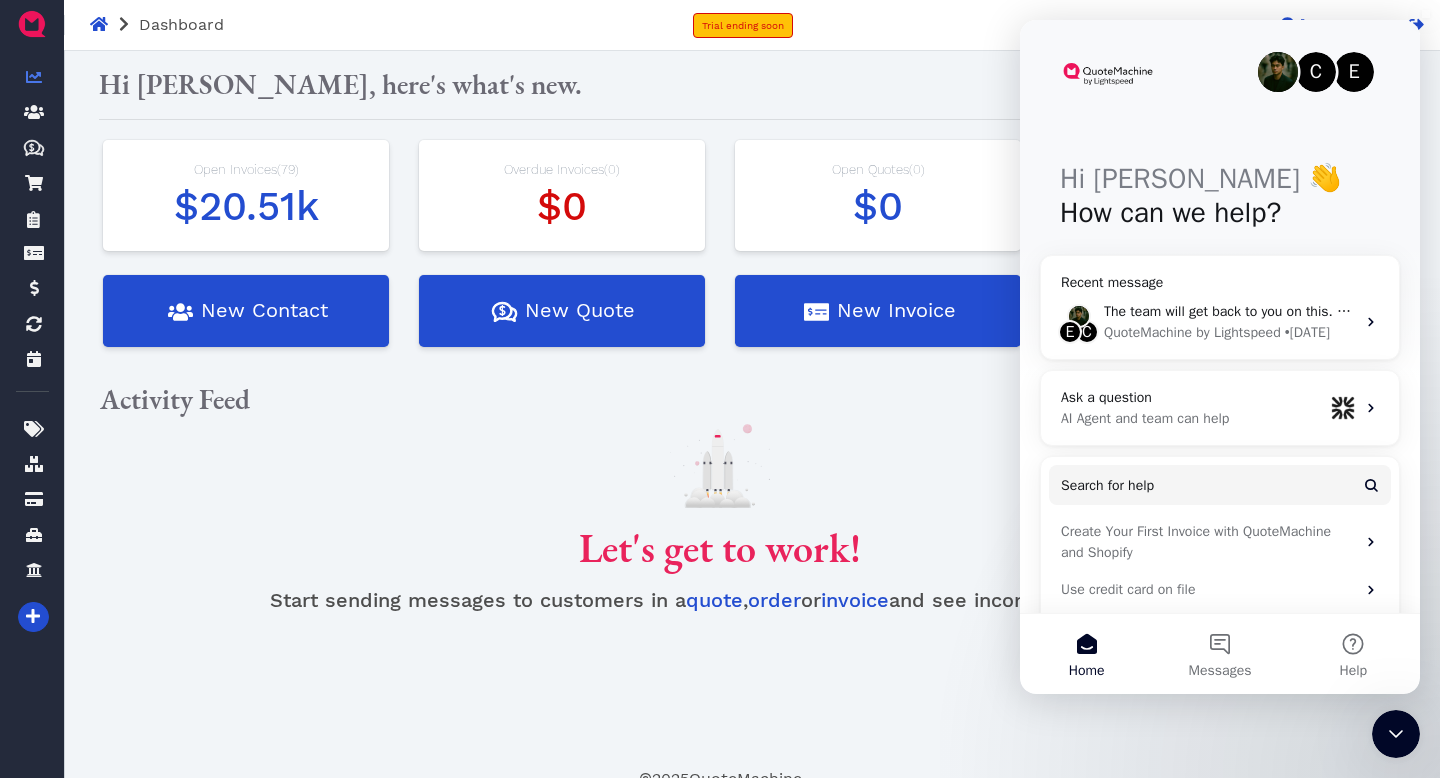 click on "Activity Feed All users" at bounding box center (720, 403) 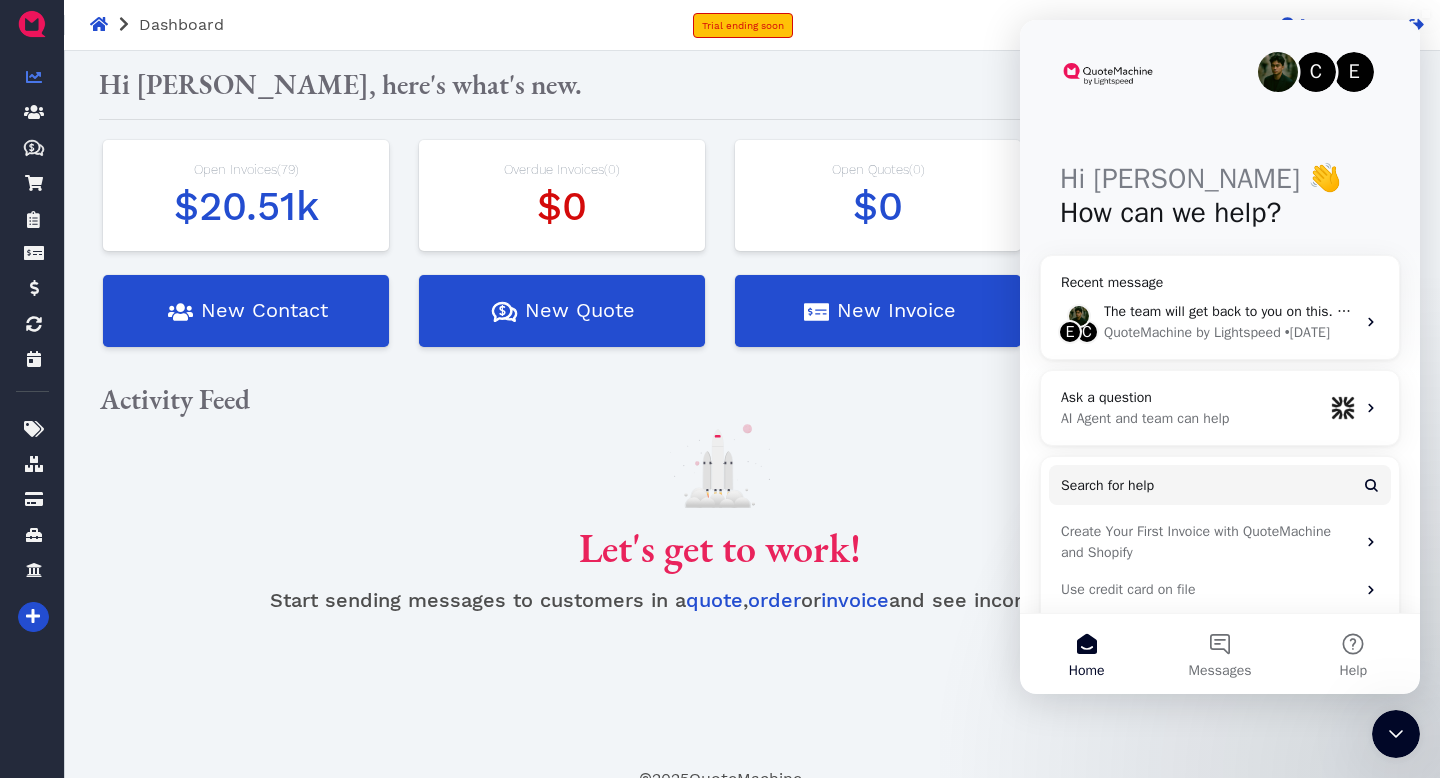 click on "Oops! × Hi Vraj Patel, here's what's new. Configure All locations Open Invoices   ( 79 ) $20.51k Overdue Invoices   ( 0 ) $0 Open Quotes   ( 0 ) $0 New Contact Quotes Created with Sketch. $ New Quote New Invoice Activity Feed All users Let's get to work! Start sending messages to customers in a  quote ,  order  or  invoice  and see incoming ones here." at bounding box center (720, 417) 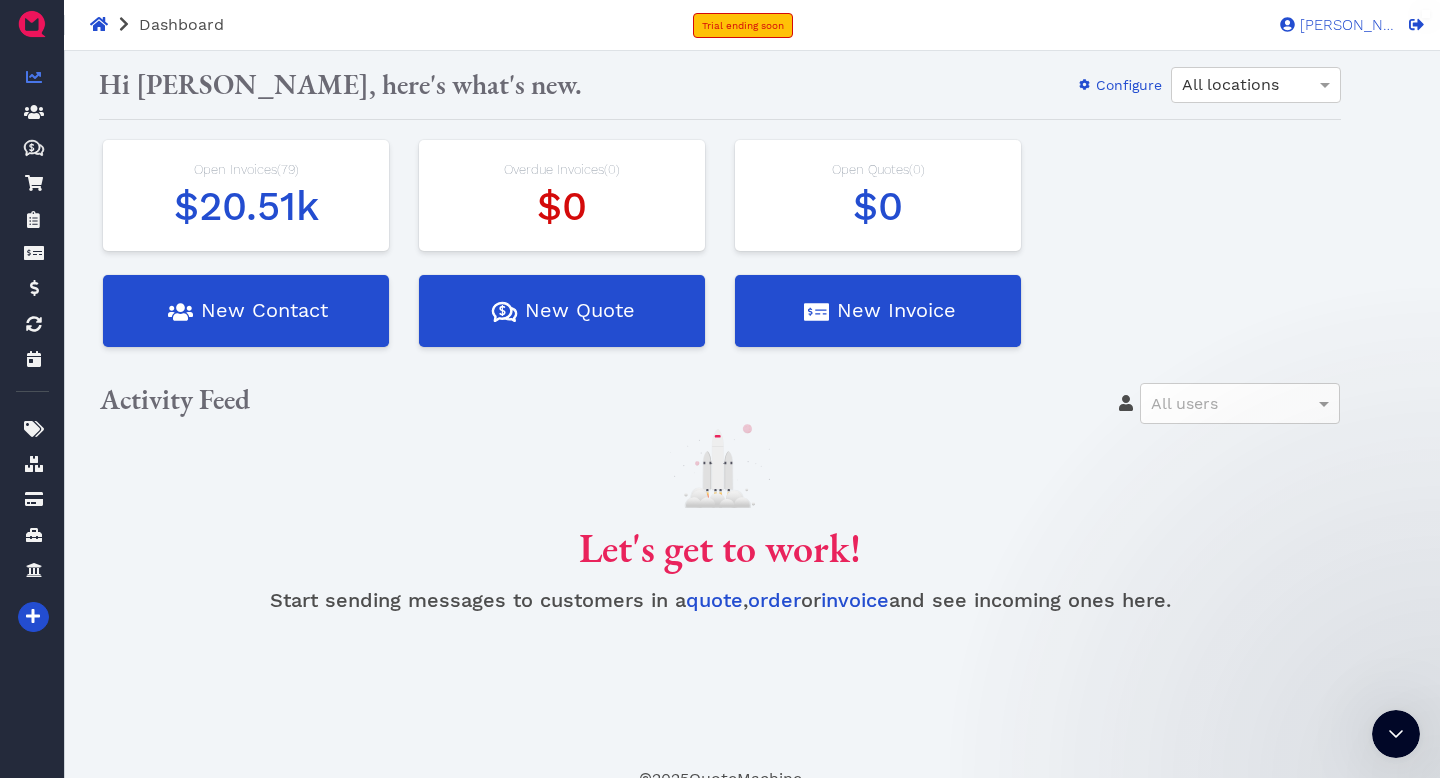 scroll, scrollTop: 0, scrollLeft: 0, axis: both 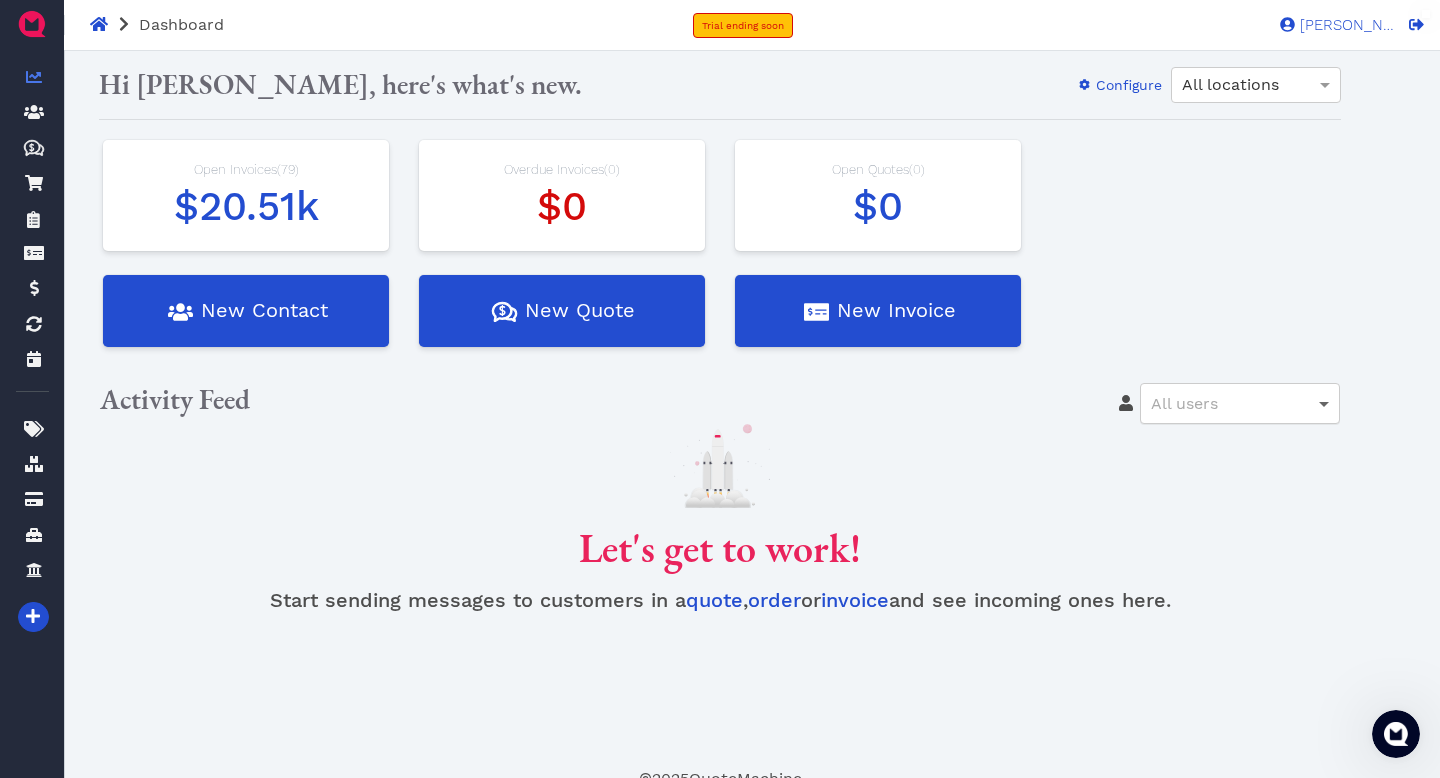 click at bounding box center [1324, 405] 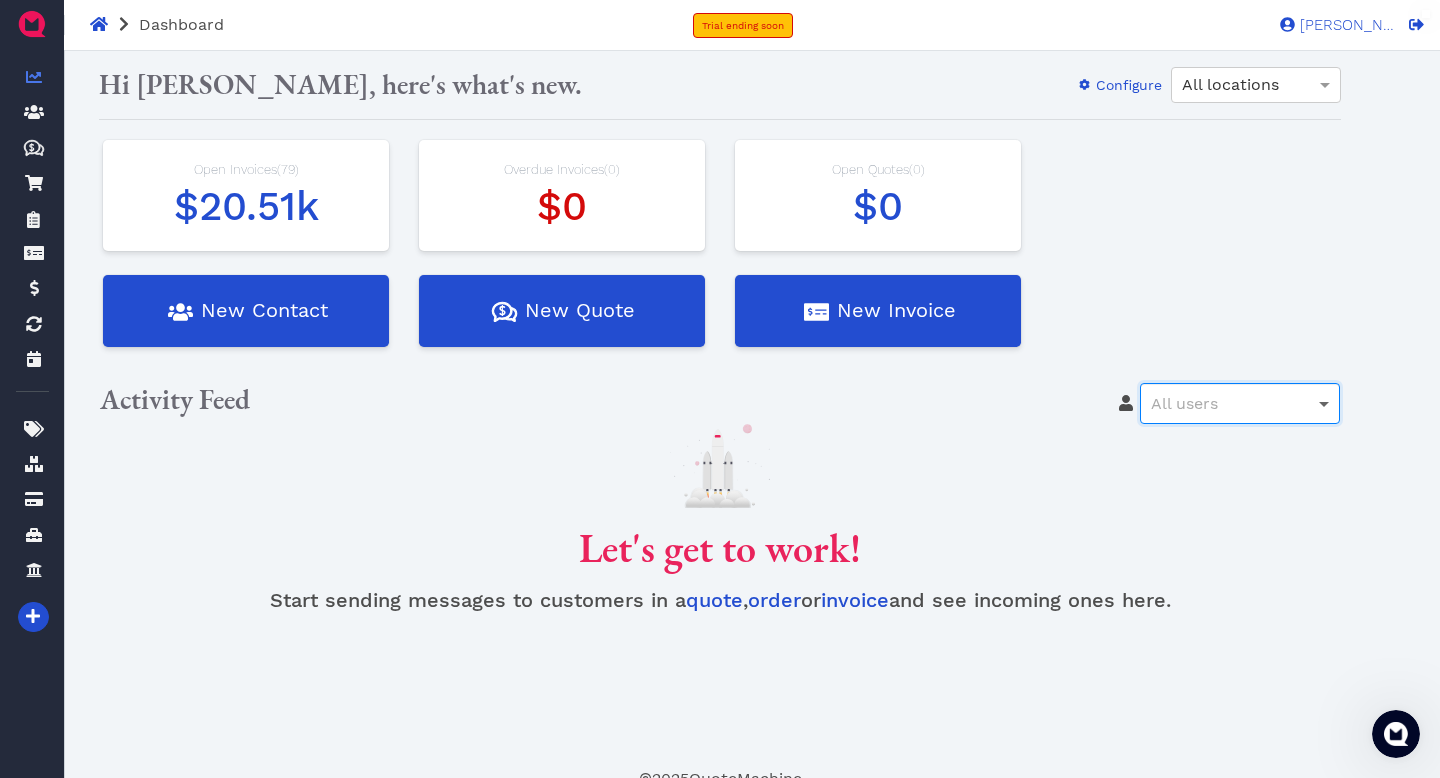 click at bounding box center (1324, 405) 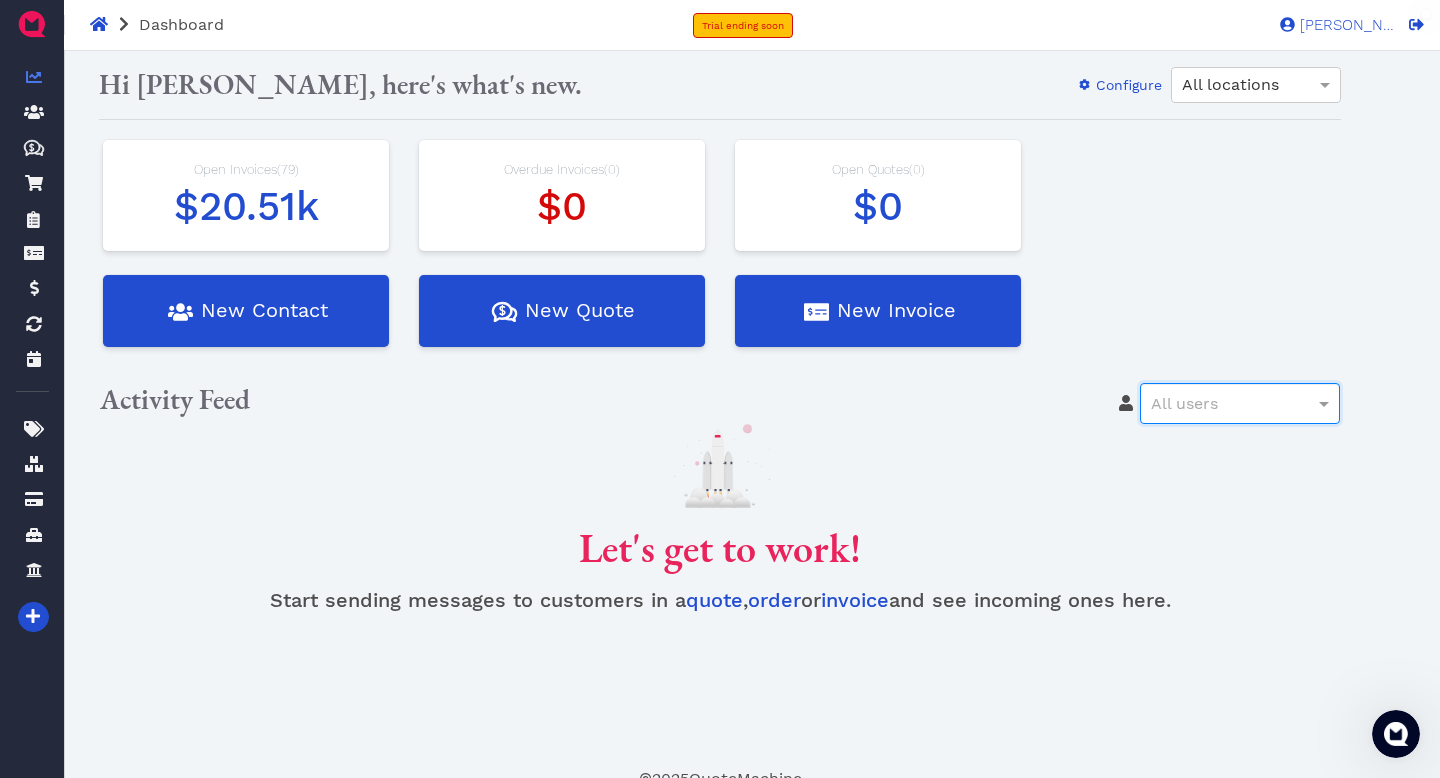 scroll, scrollTop: 13, scrollLeft: 0, axis: vertical 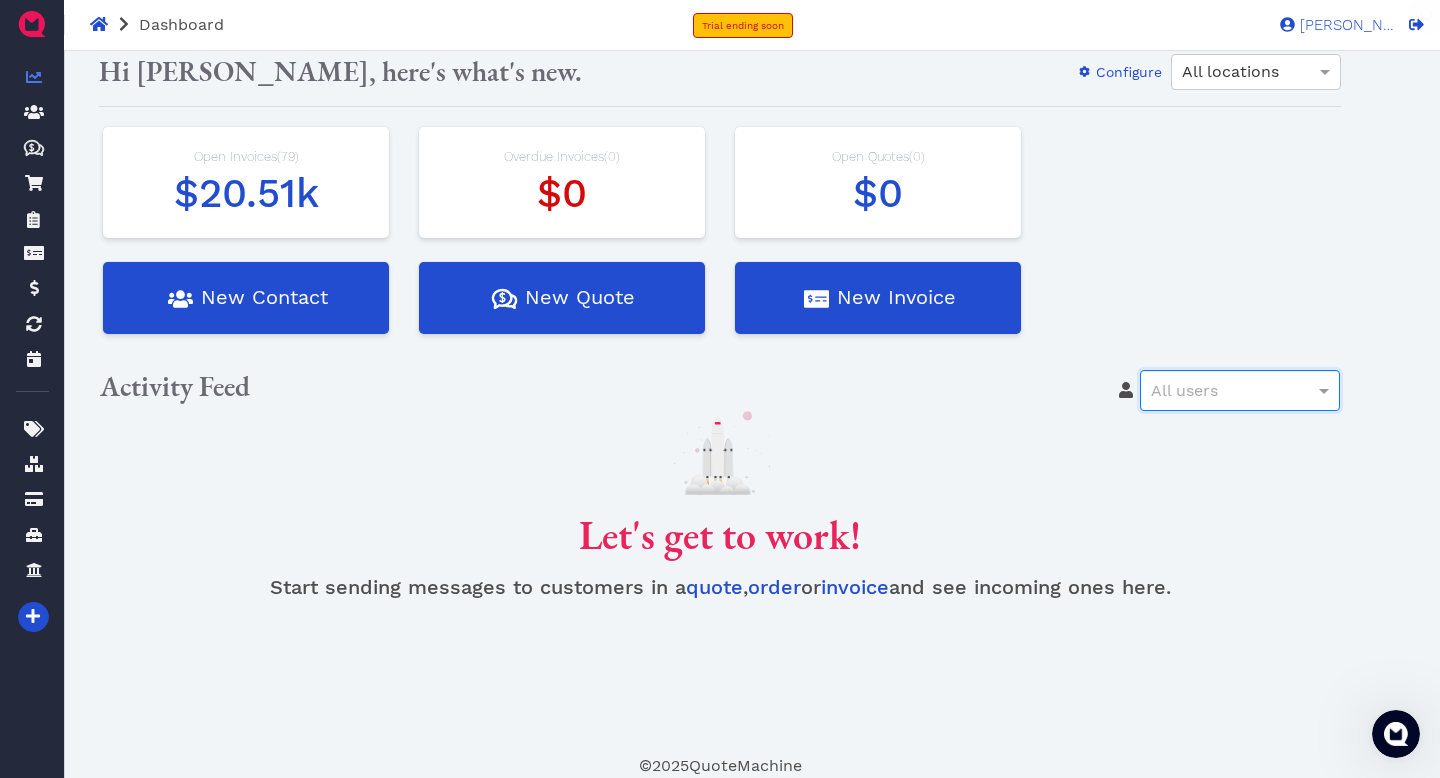 click on "$20.51k" at bounding box center (246, 194) 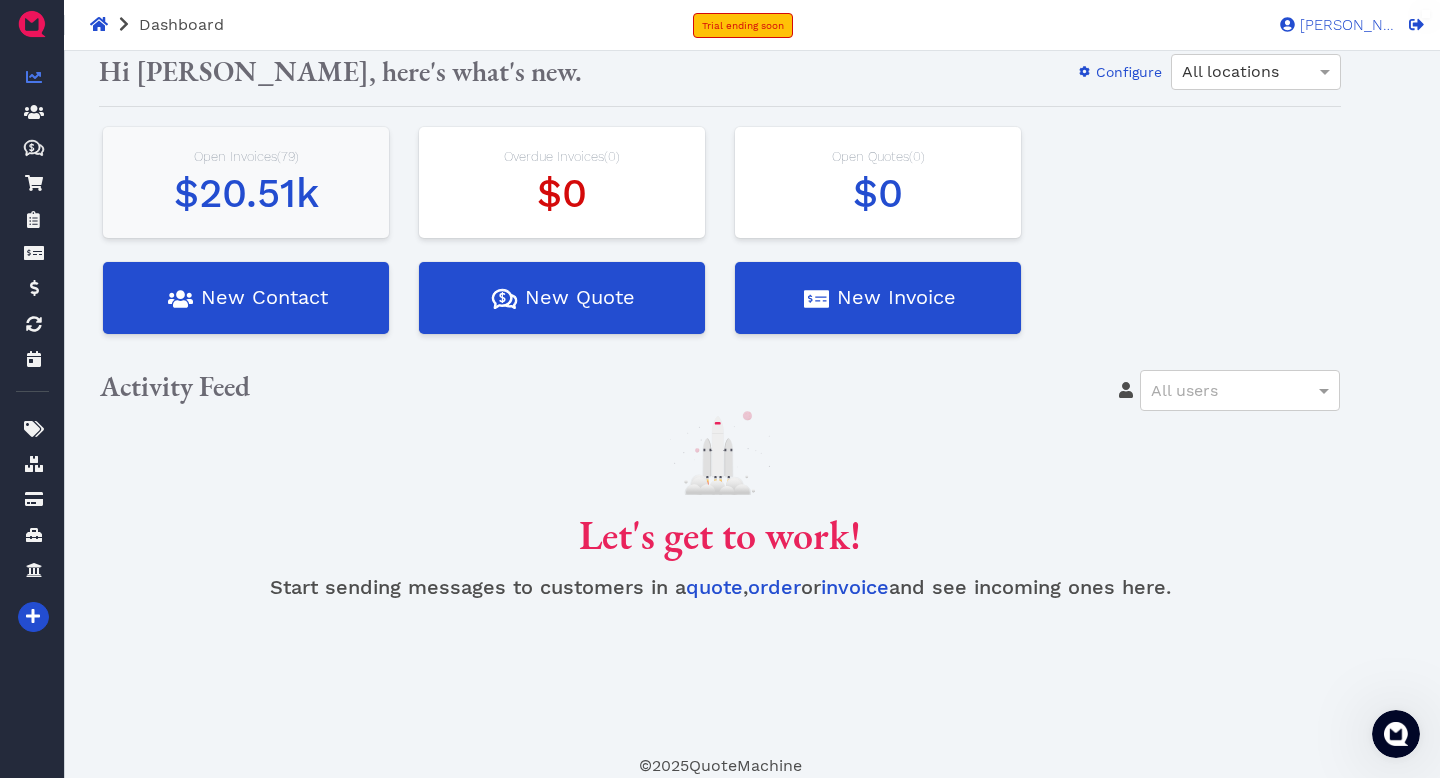 scroll, scrollTop: 0, scrollLeft: 0, axis: both 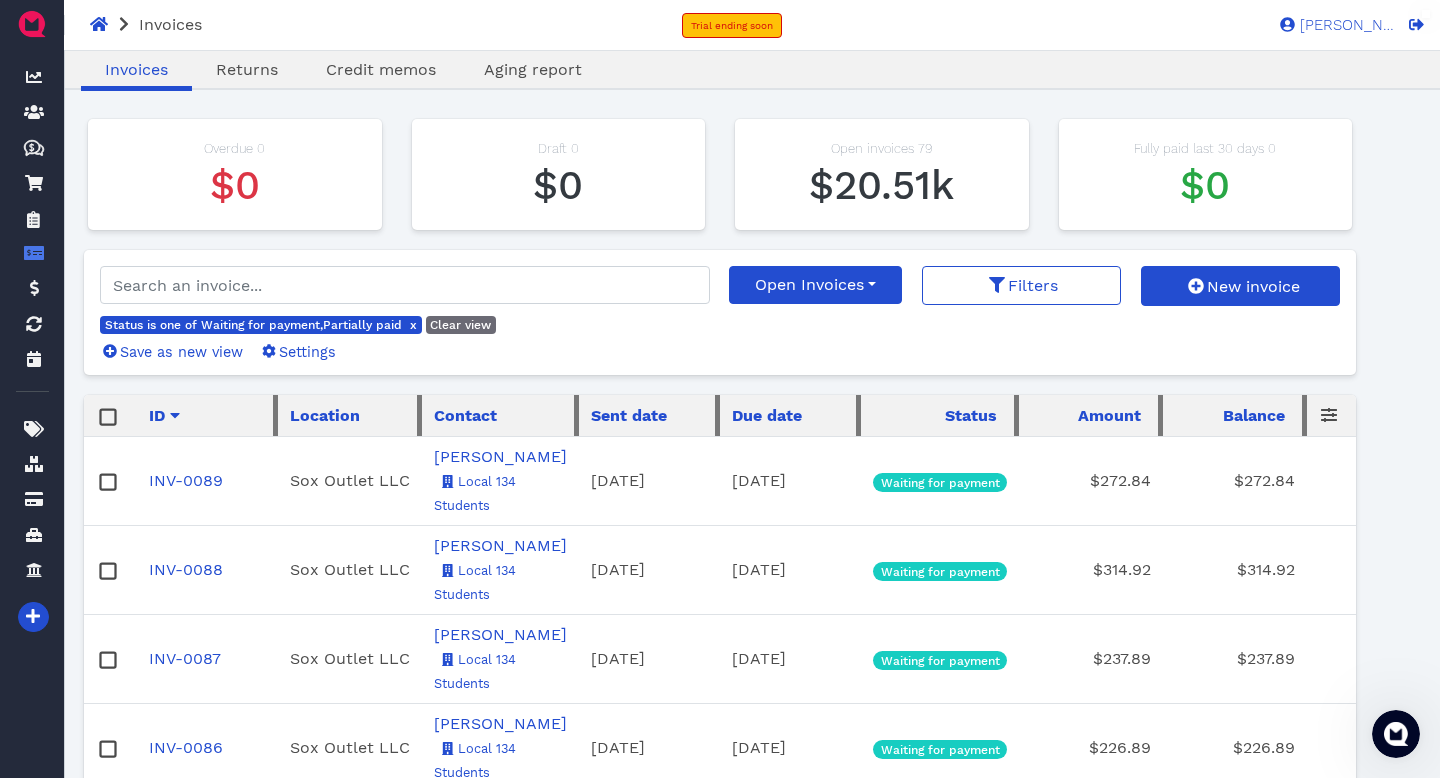 click on "Status is one of Waiting for payment,Partially paid x Clear view Save as new view Settings" at bounding box center (405, 312) 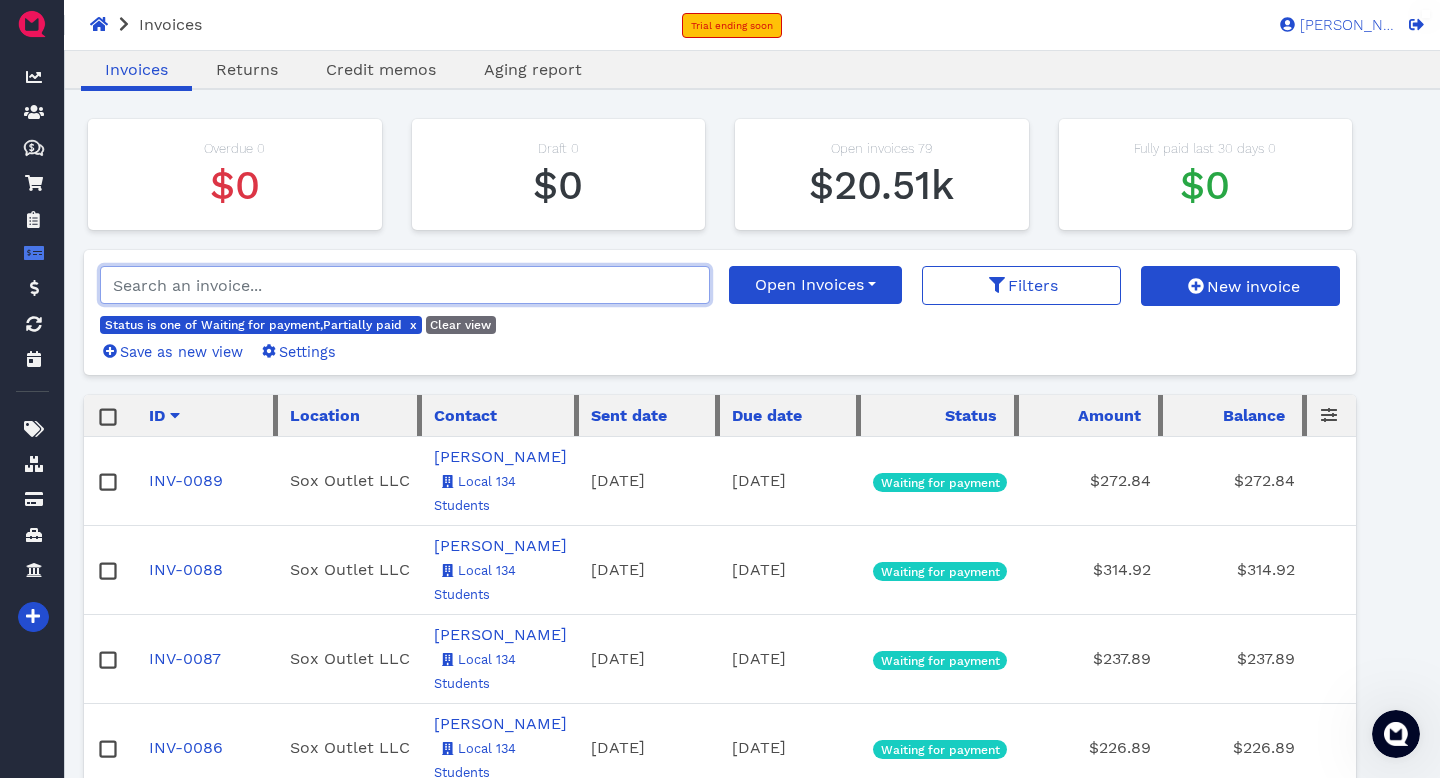 click at bounding box center (405, 285) 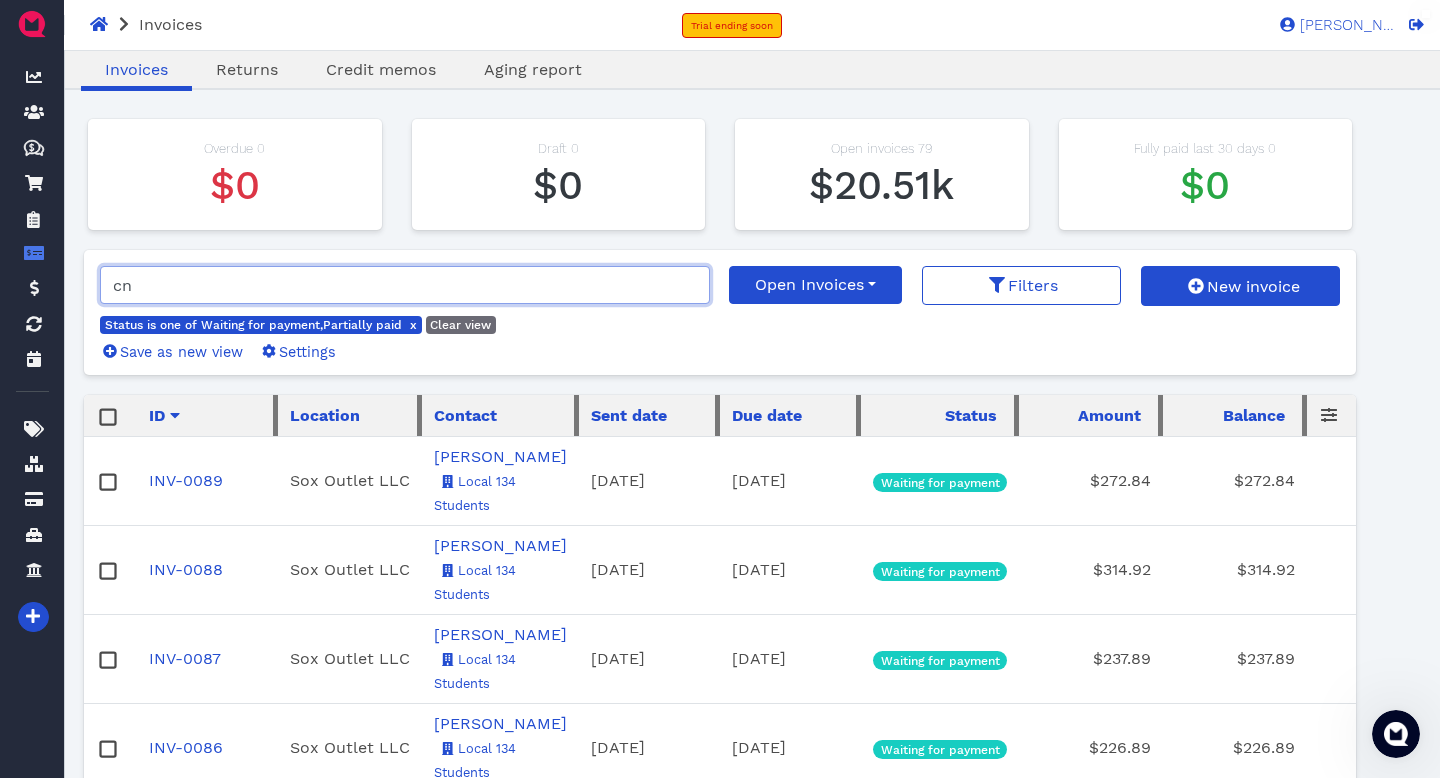 type on "cn" 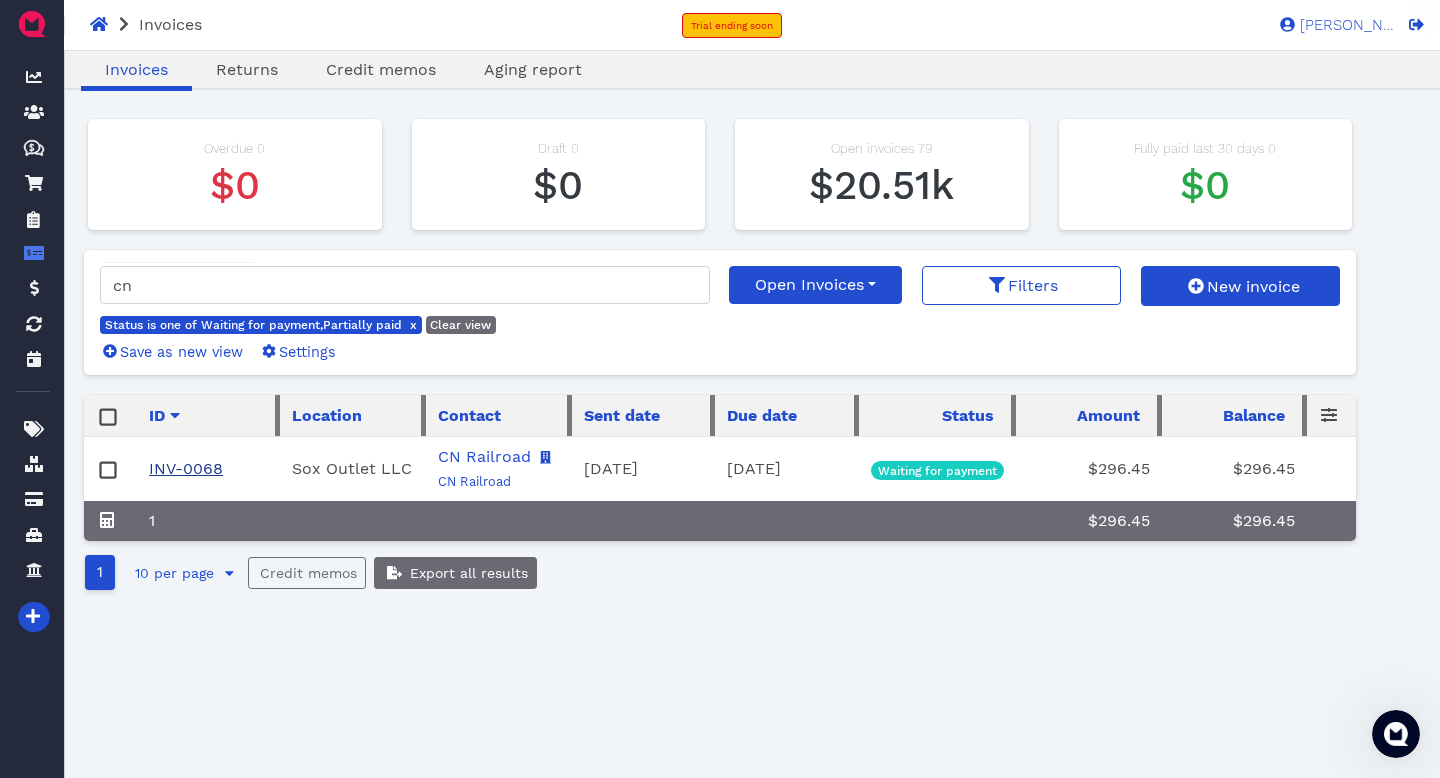 click on "INV-0068" at bounding box center [186, 468] 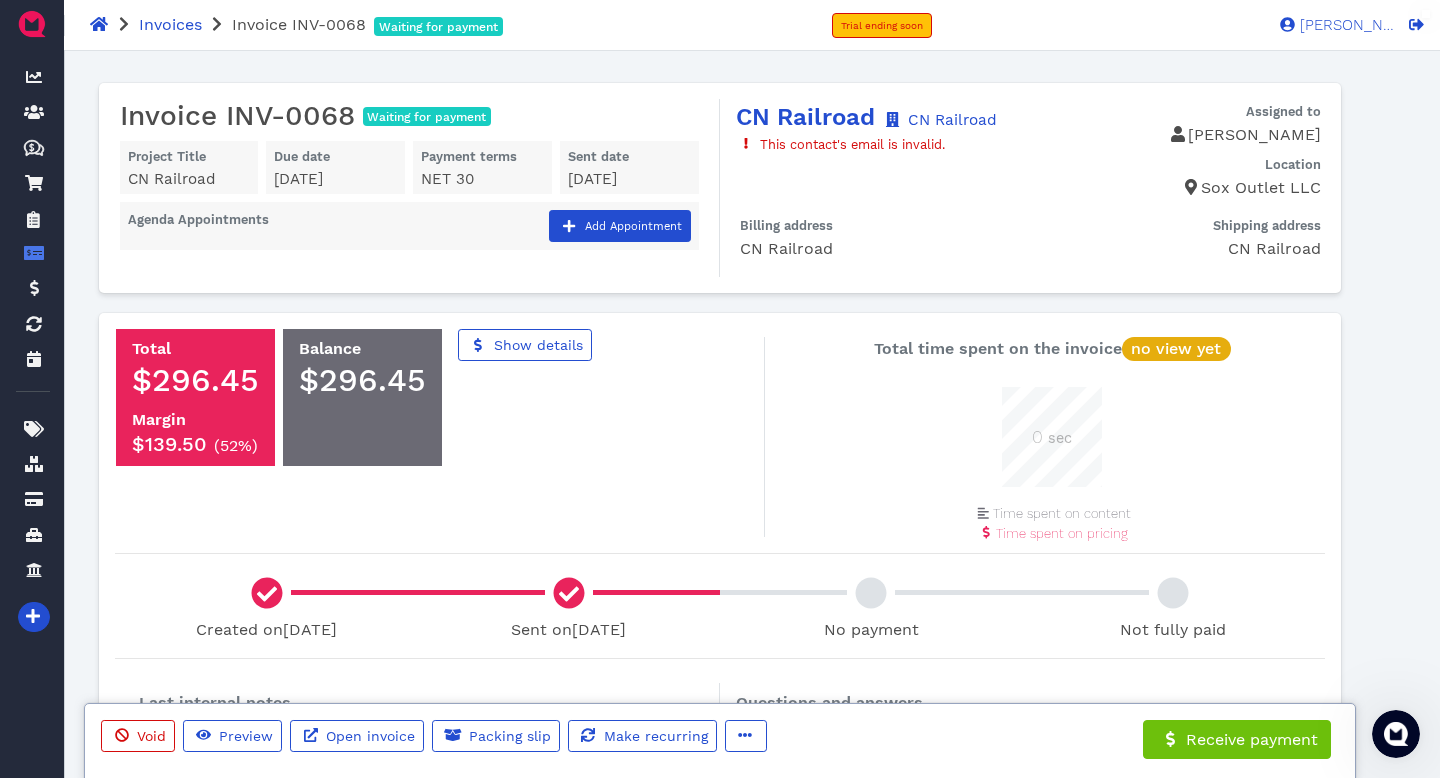 scroll, scrollTop: 999900, scrollLeft: 999900, axis: both 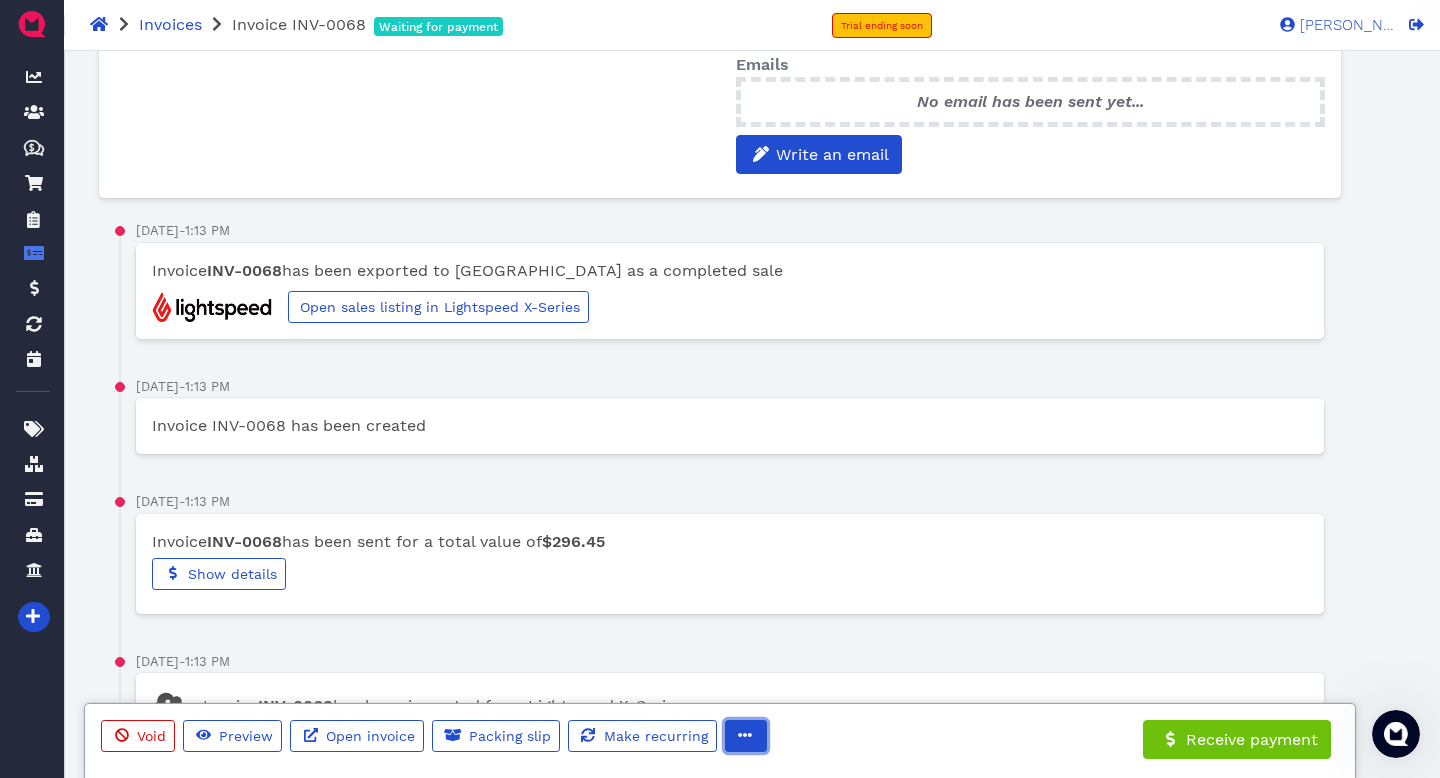 click at bounding box center (746, 736) 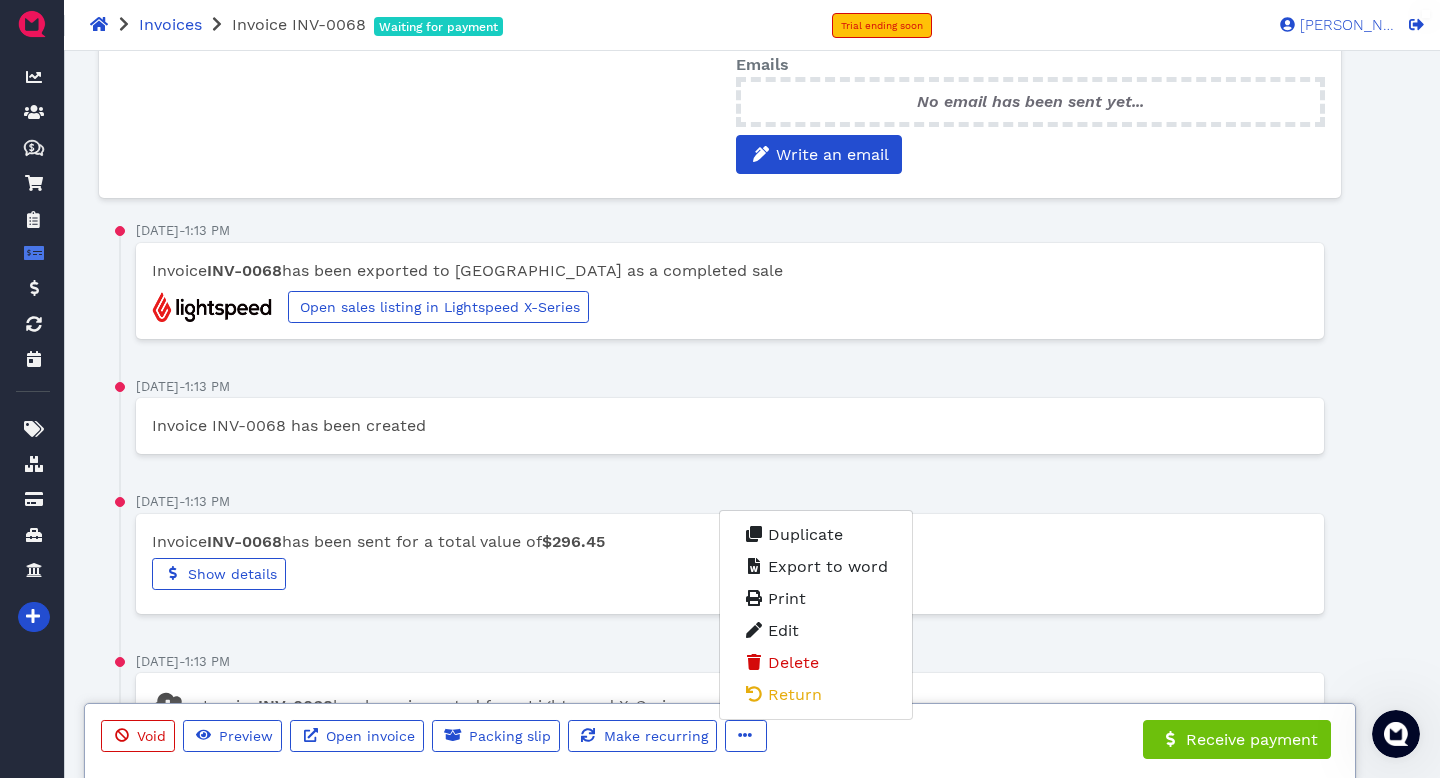 click on "Invoice INV-0068 has been created" at bounding box center (730, 436) 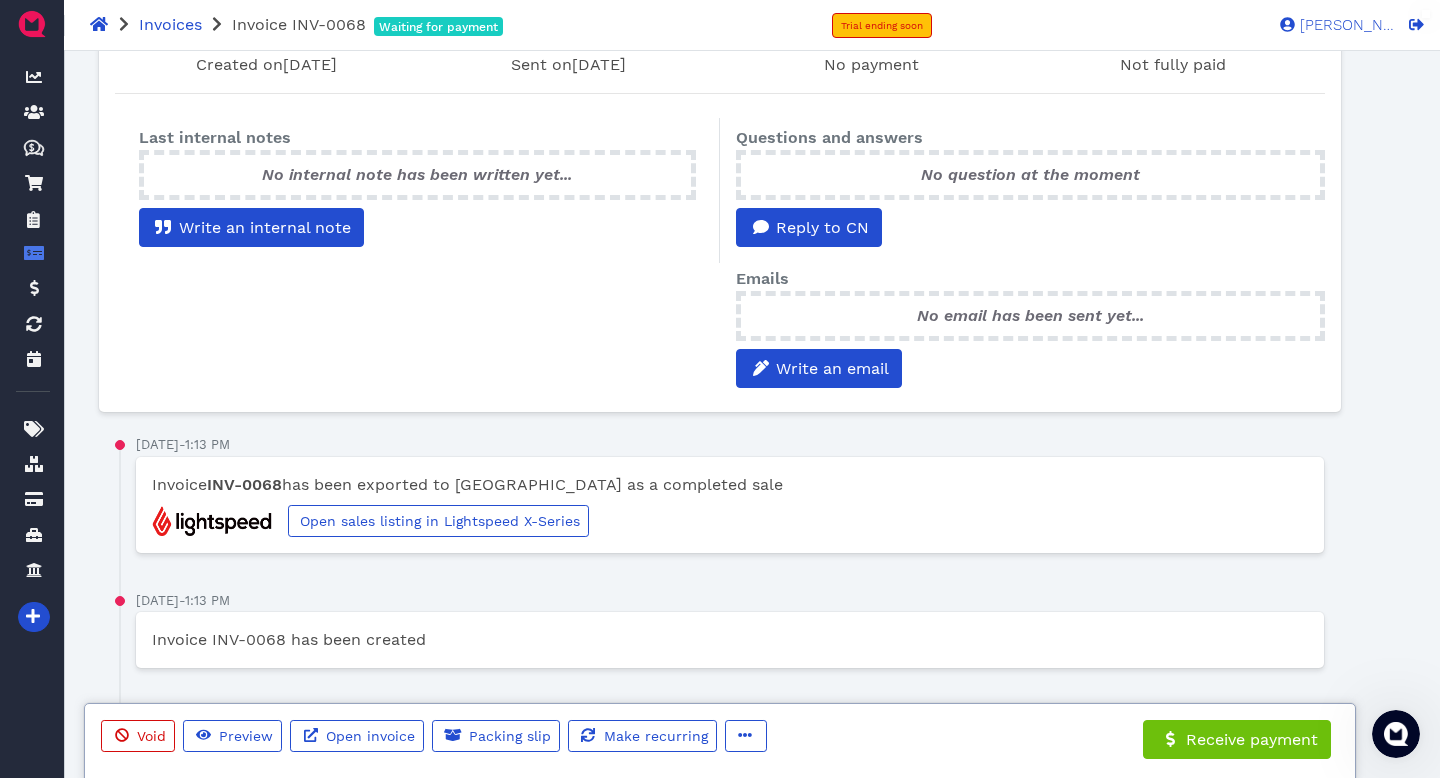 scroll, scrollTop: 0, scrollLeft: 0, axis: both 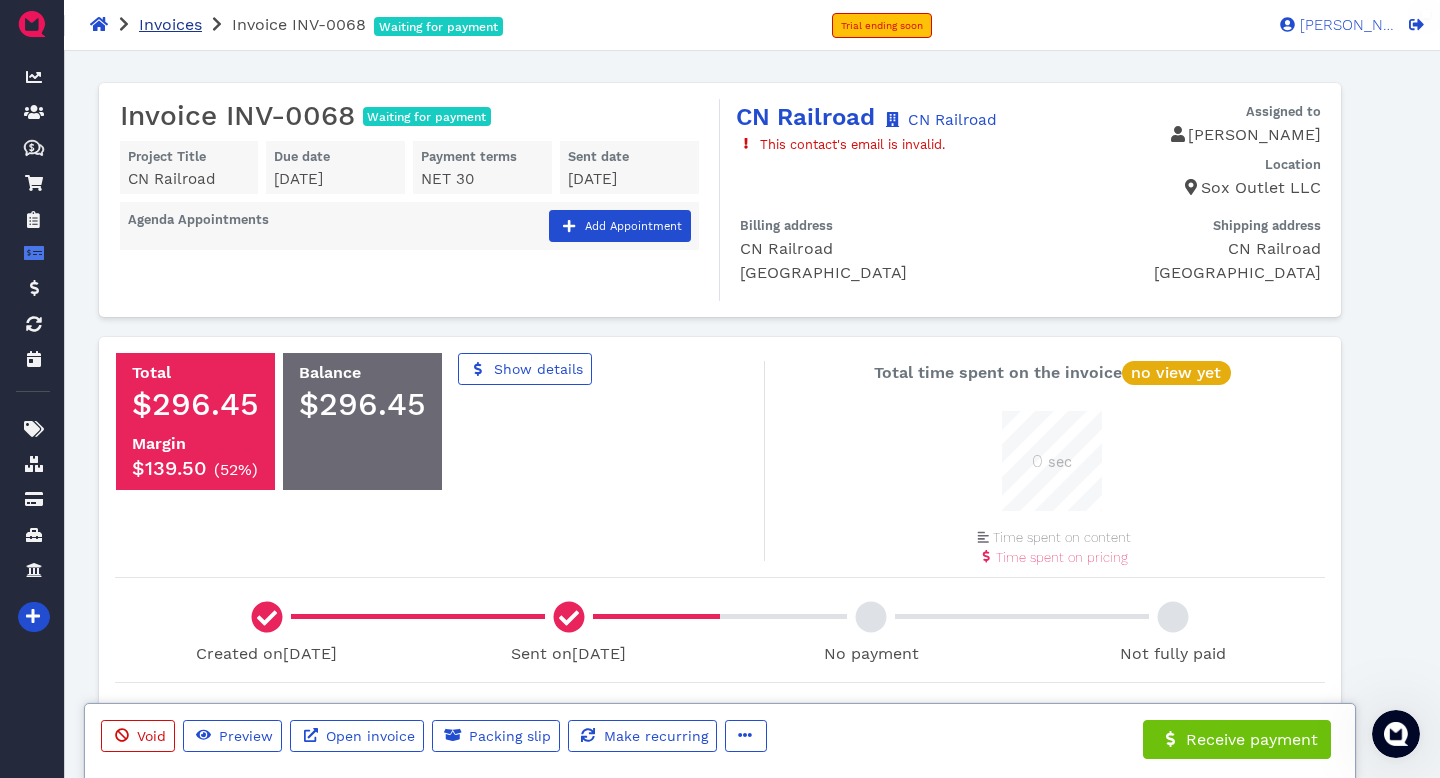 click on "Invoices" at bounding box center (170, 24) 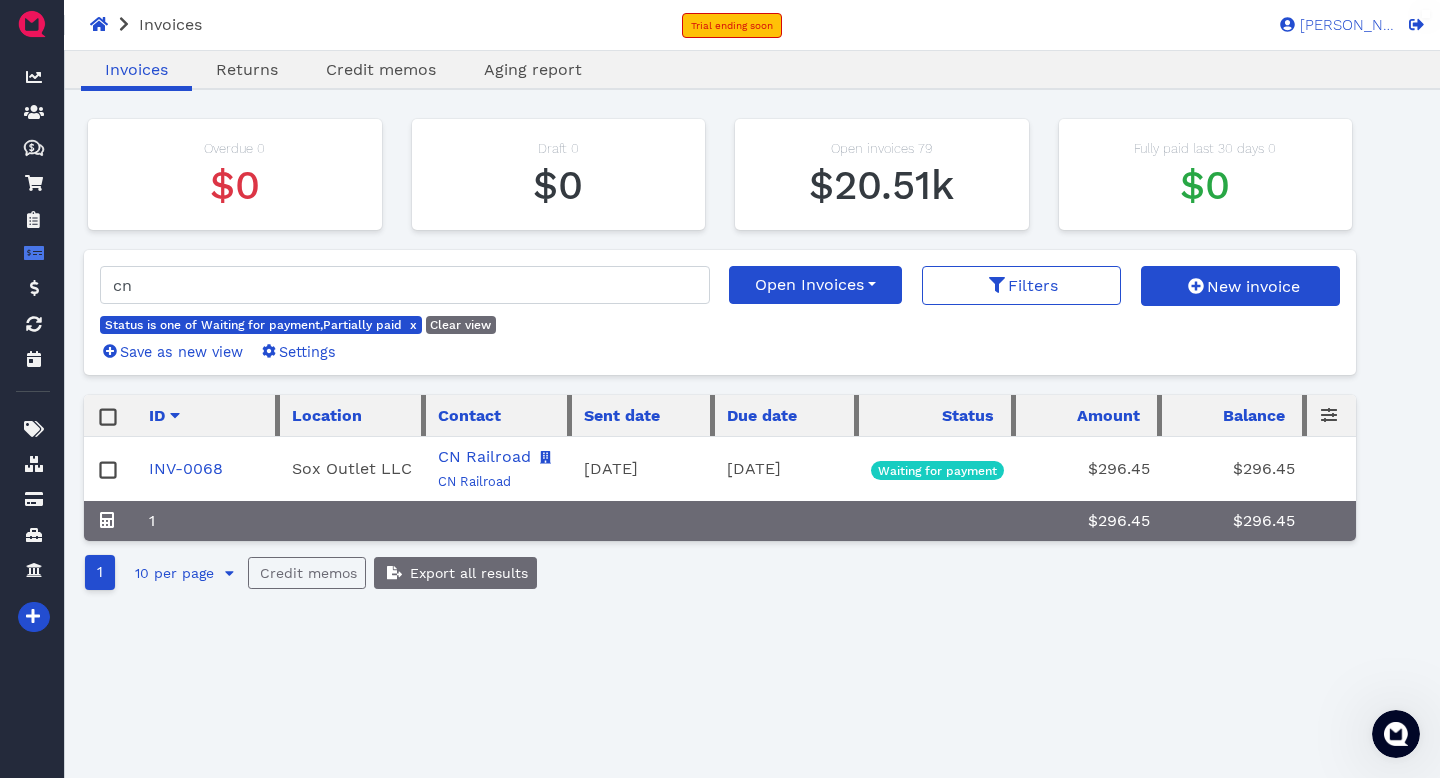 click 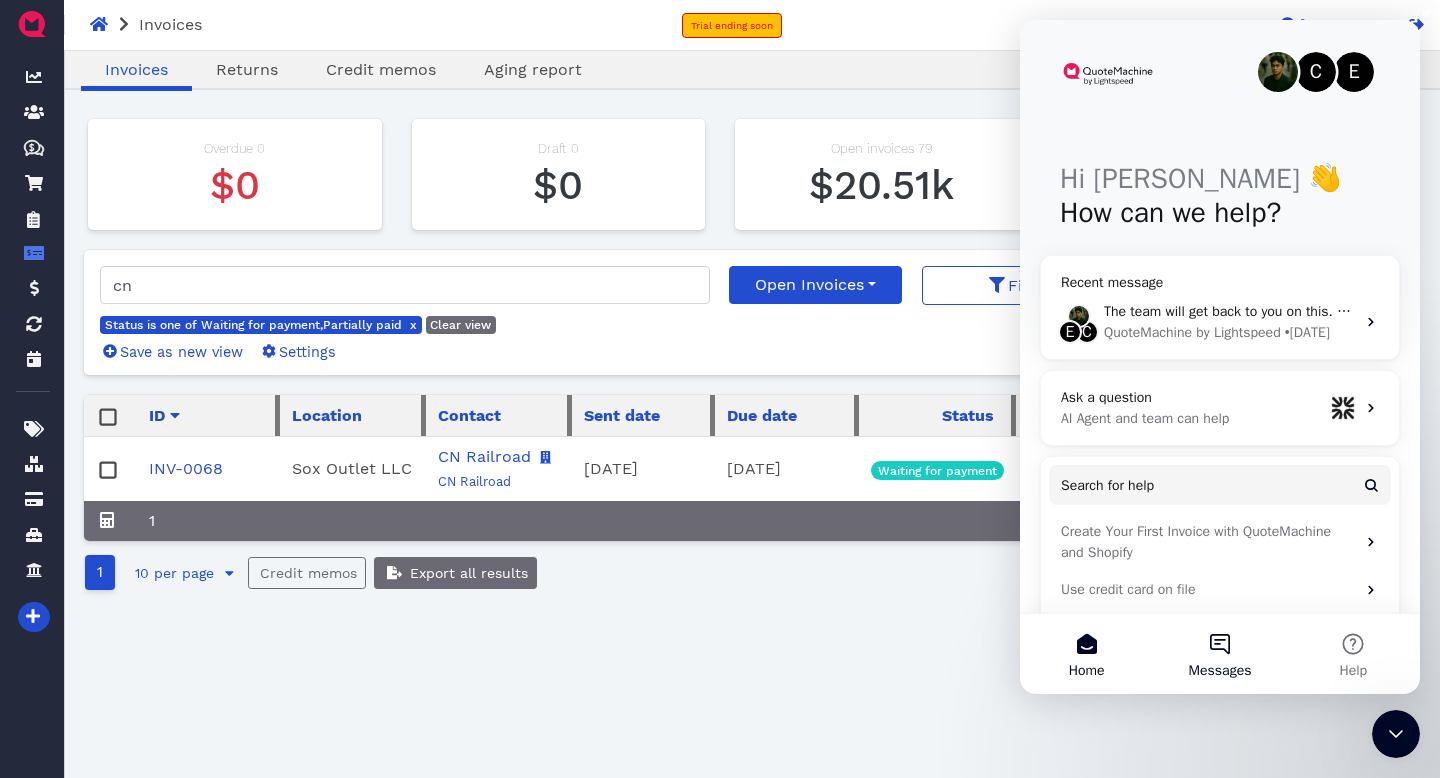 click on "Messages" at bounding box center [1220, 671] 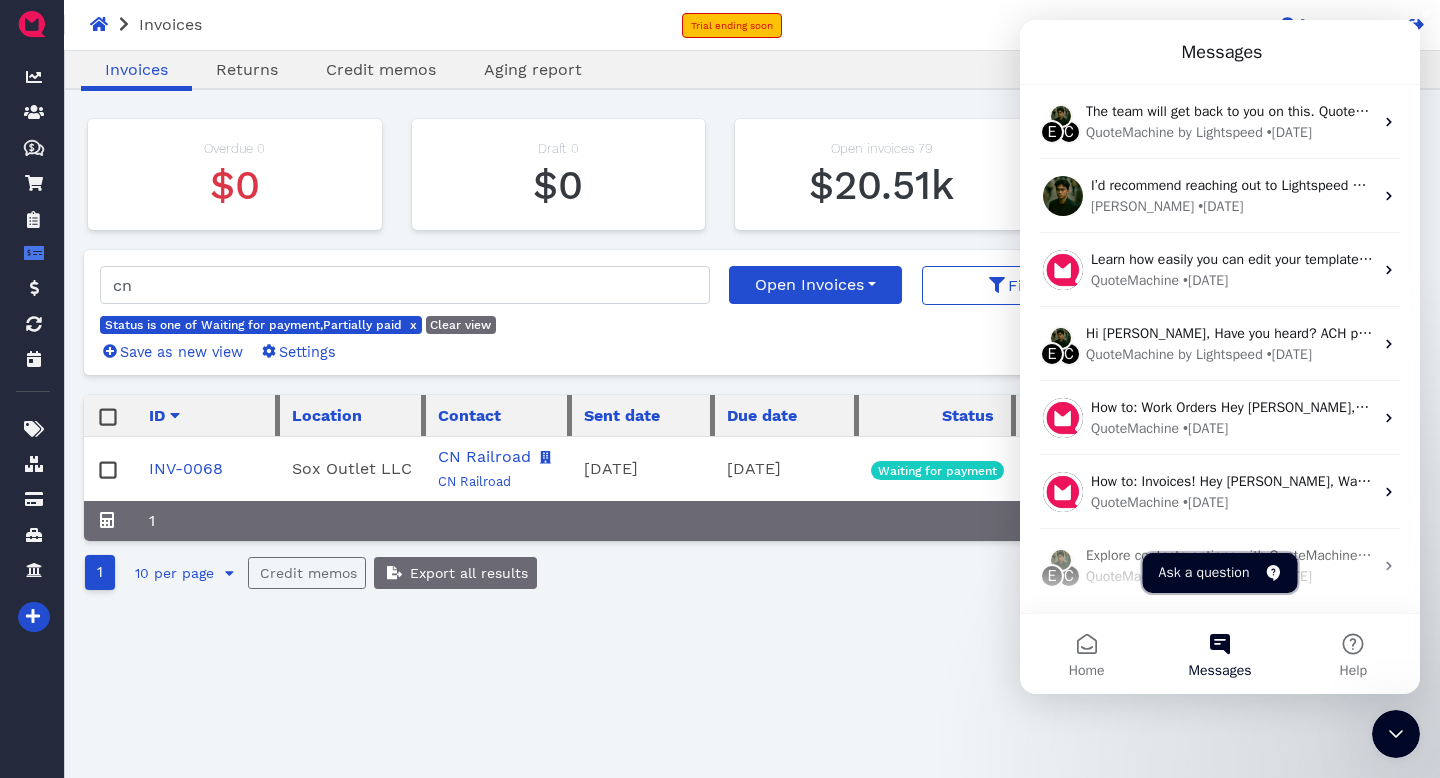 click on "Ask a question" at bounding box center [1220, 573] 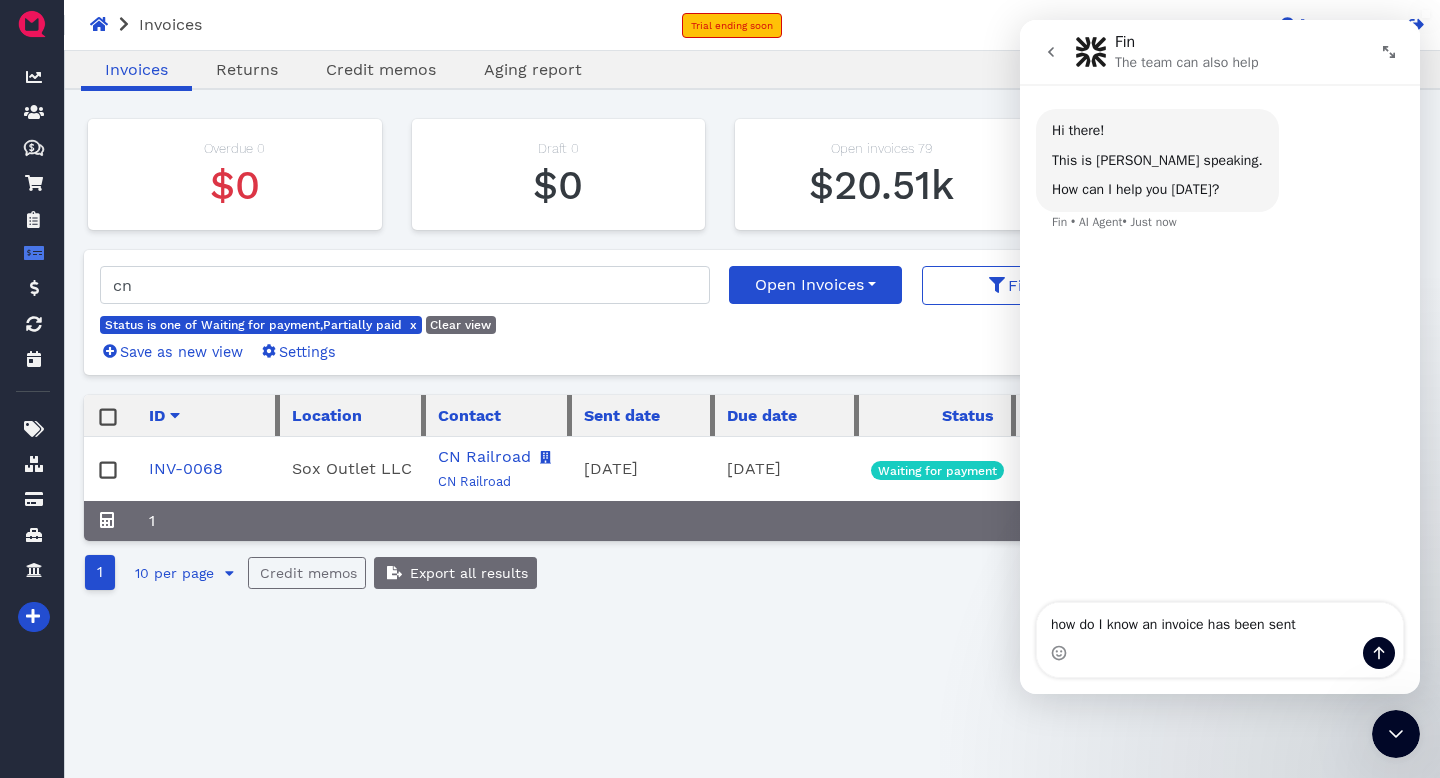 type on "how do I know an invoice has been sent?" 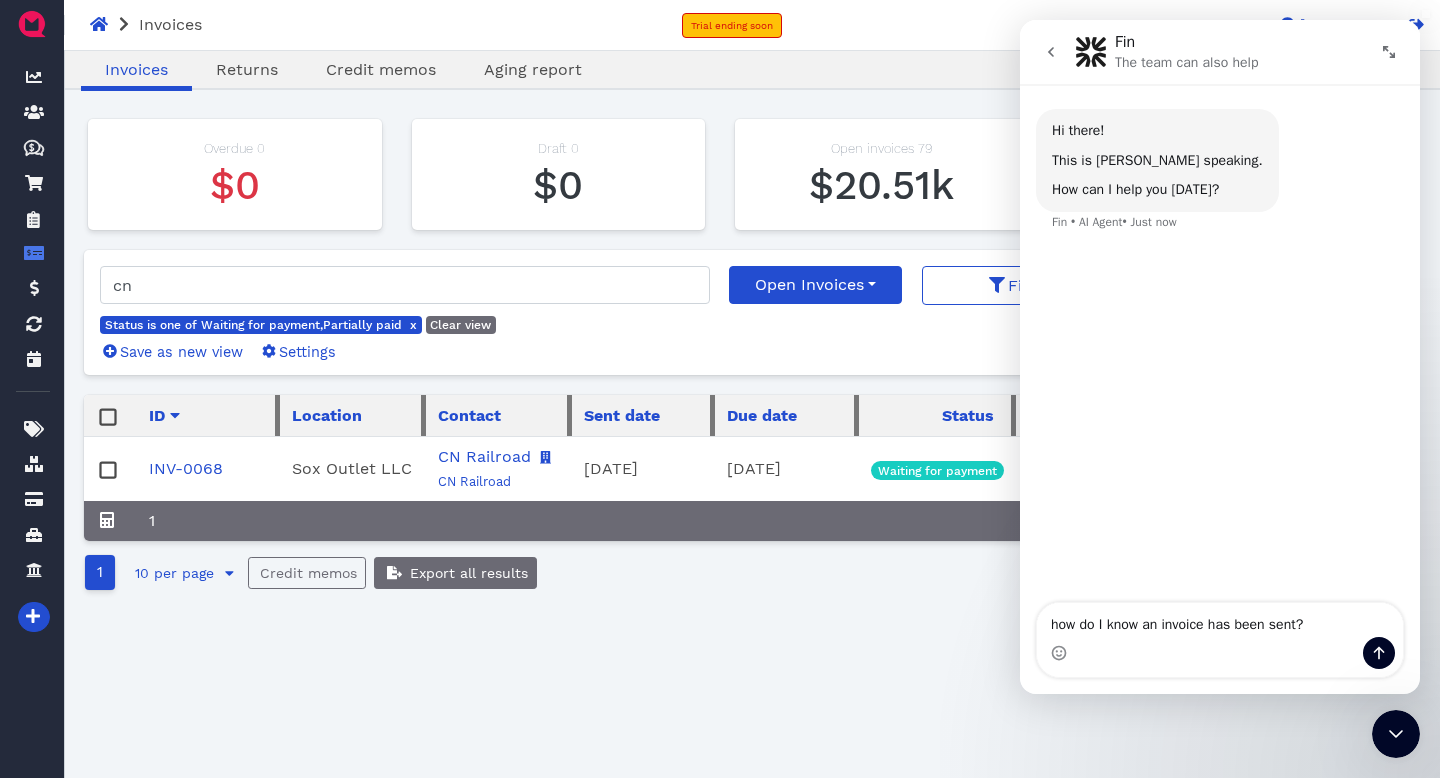 type 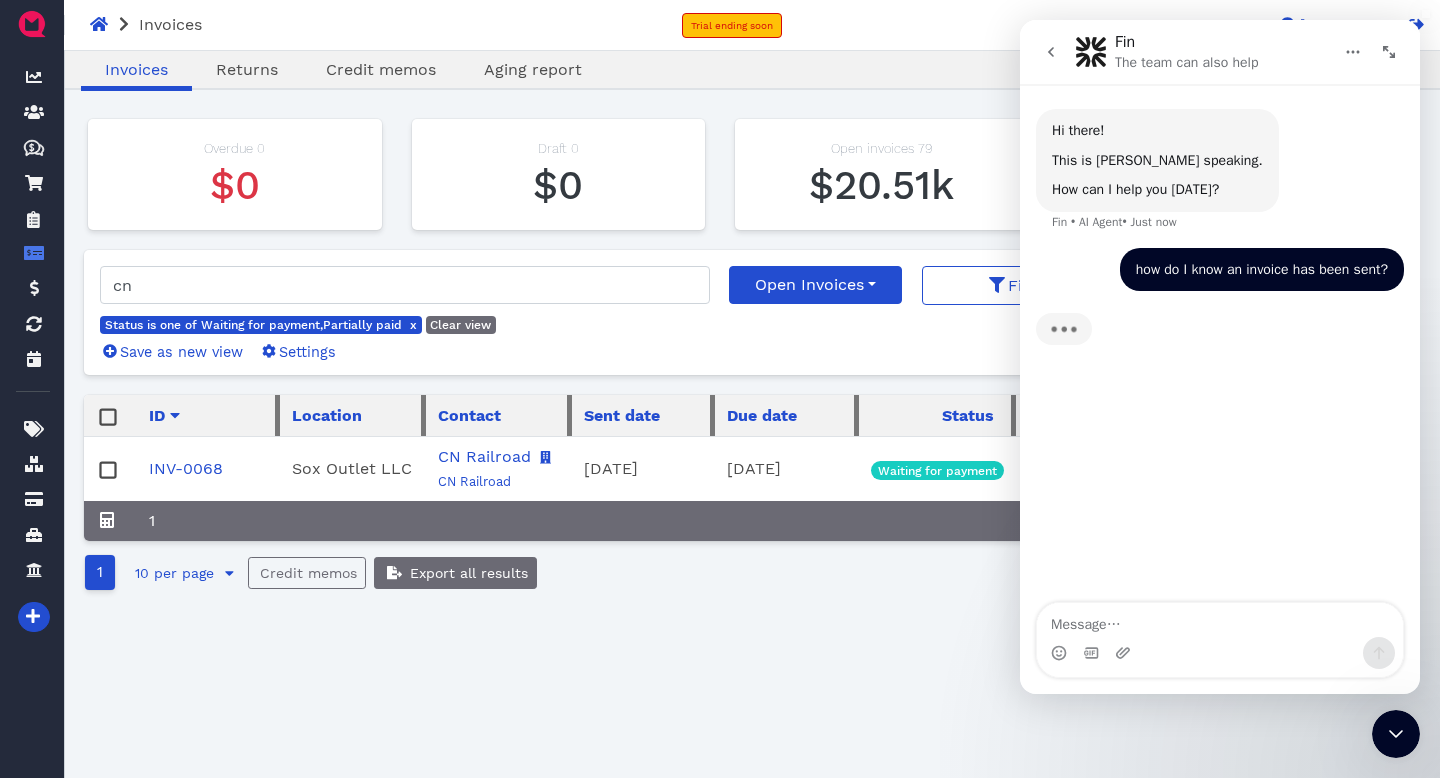 click on "Oops! × Invoices Returns Credit memos Aging report Overdue   0 $0 Draft   0 $0 Open invoices   79 $20.51k Fully paid last 30 days   0 $0 cn Status is one of Waiting for payment,Partially paid x Clear view Save as new view Settings Open Invoices My Views Open Invoices Overdue Invoices Filters New invoice ID Location Contact Sent date Due date Status Amount Balance INV-0068 Sox Outlet LLC CN Railroad CN Railroad July 19, 2025 August 18, 2025 Waiting for payment $296.45 $296.45 1 $296.45 $296.45 1 10 per page 5 per page 10 per page 25 per page 50 per page Credit memos Export all results" at bounding box center [720, 465] 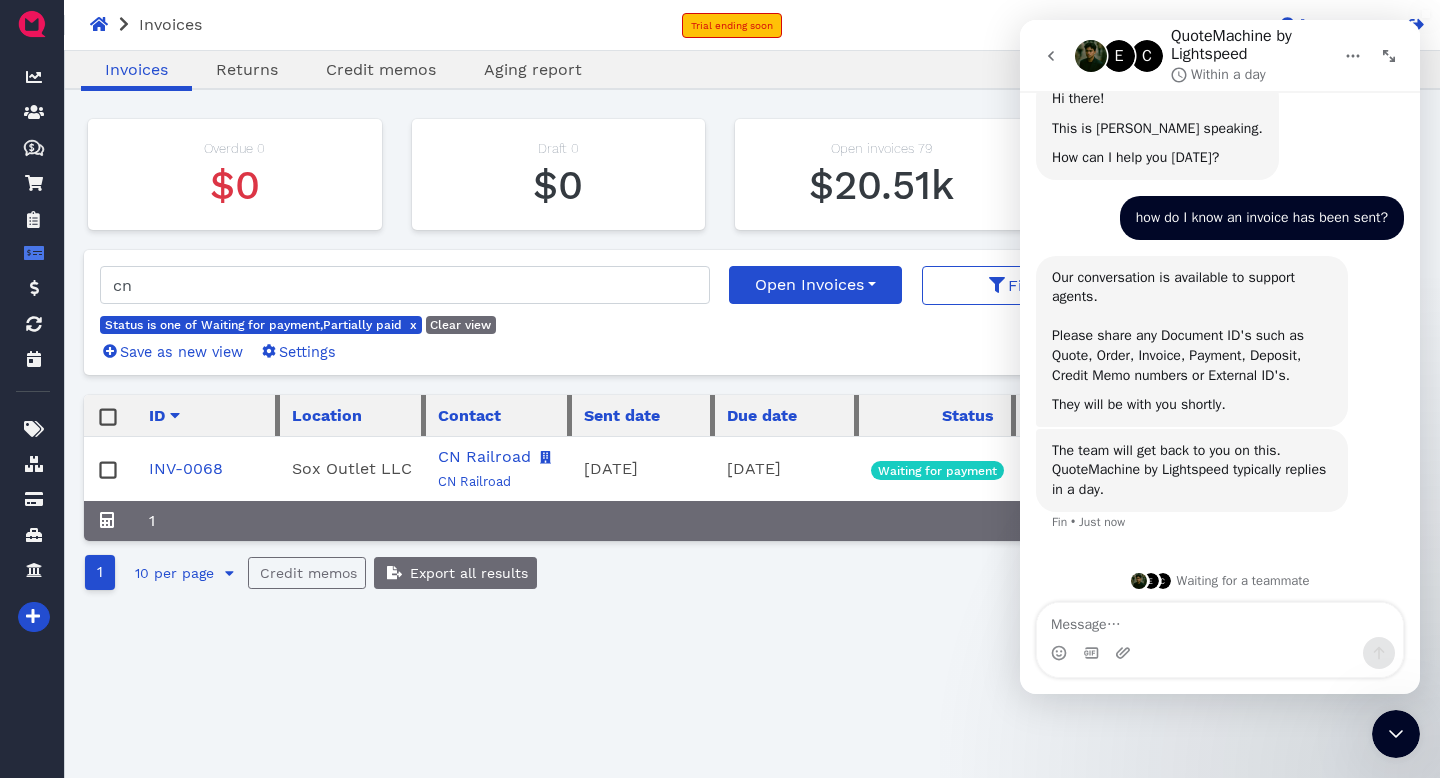 scroll, scrollTop: 45, scrollLeft: 0, axis: vertical 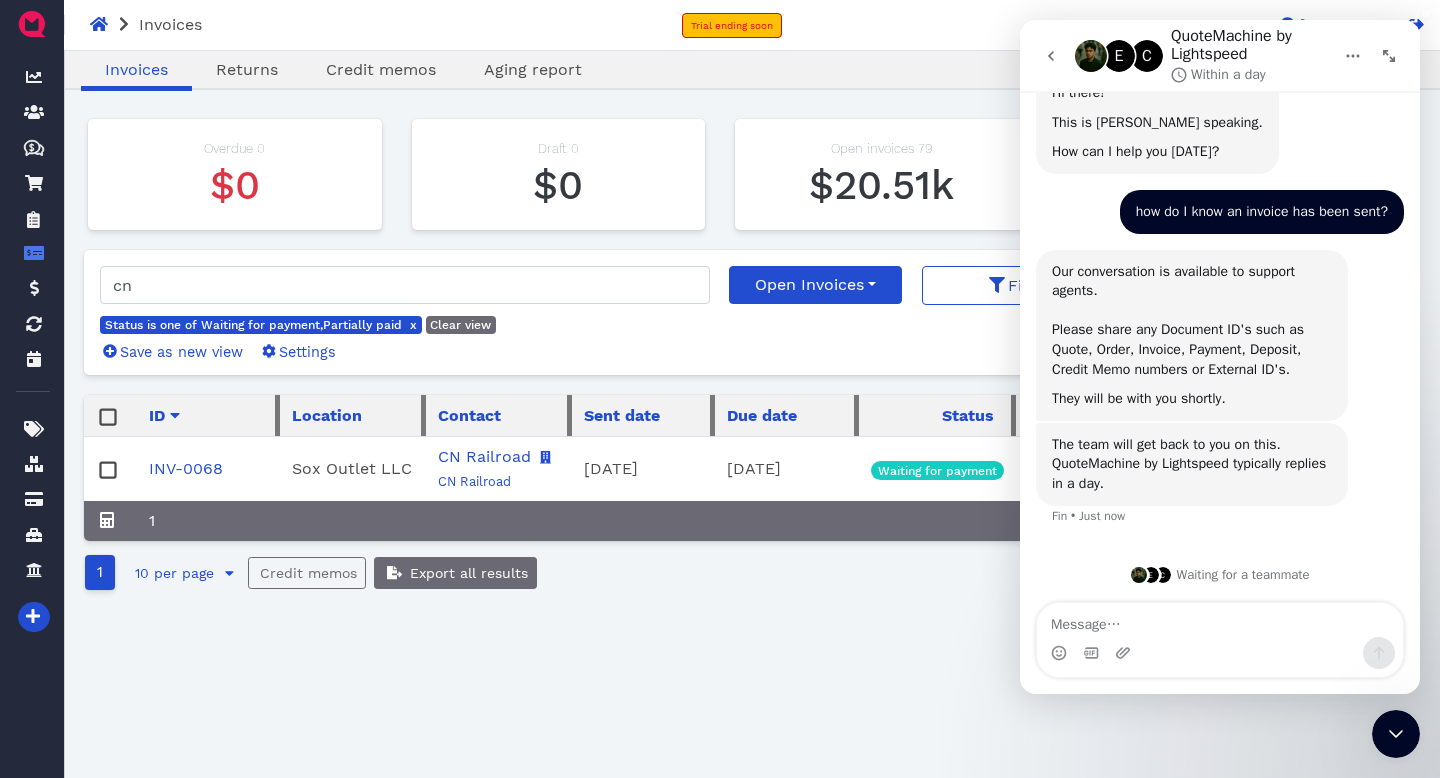 click on "Oops! × Invoices Returns Credit memos Aging report Overdue   0 $0 Draft   0 $0 Open invoices   79 $20.51k Fully paid last 30 days   0 $0 cn Status is one of Waiting for payment,Partially paid x Clear view Save as new view Settings Open Invoices My Views Open Invoices Overdue Invoices Filters New invoice ID Location Contact Sent date Due date Status Amount Balance INV-0068 Sox Outlet LLC CN Railroad CN Railroad July 19, 2025 August 18, 2025 Waiting for payment $296.45 $296.45 1 $296.45 $296.45 1 10 per page 5 per page 10 per page 25 per page 50 per page Credit memos Export all results" at bounding box center [720, 465] 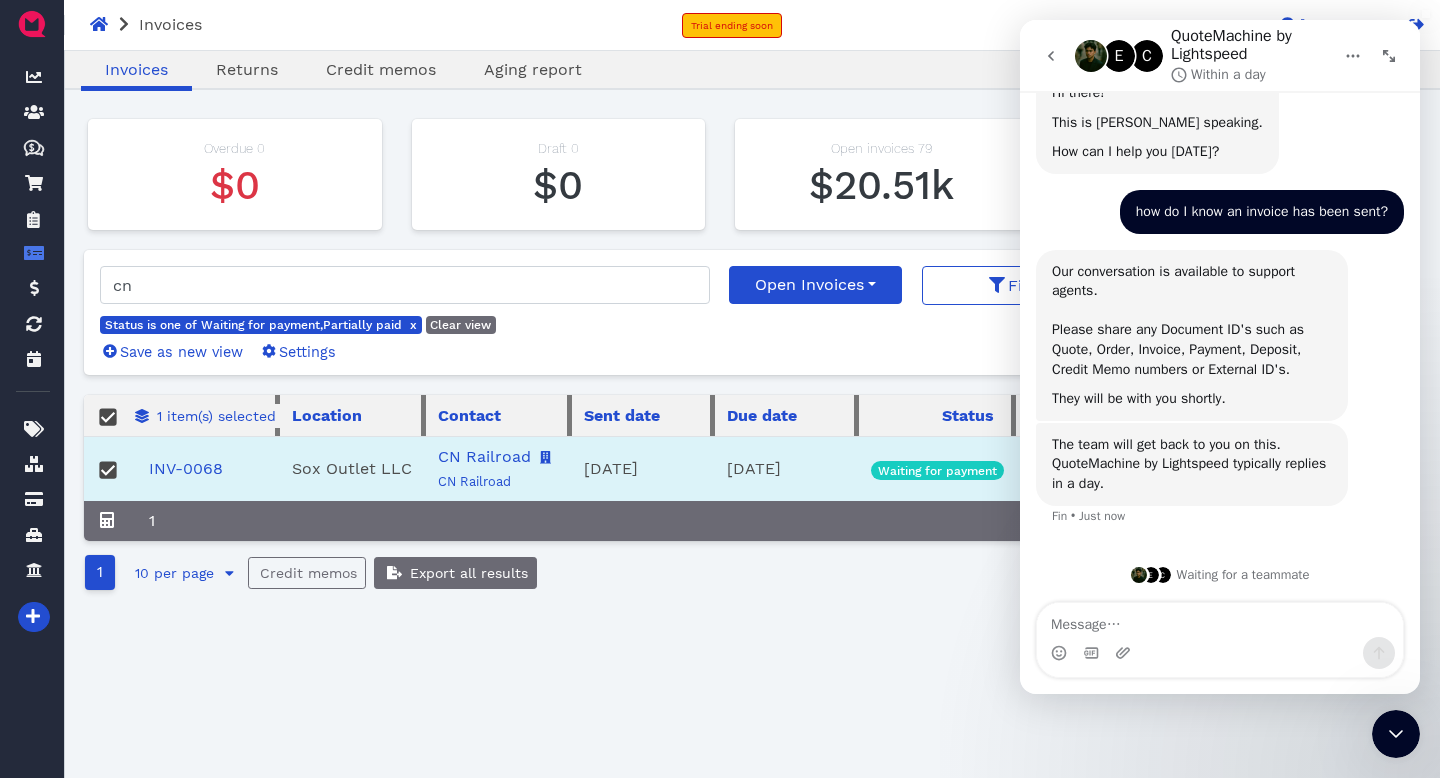 click 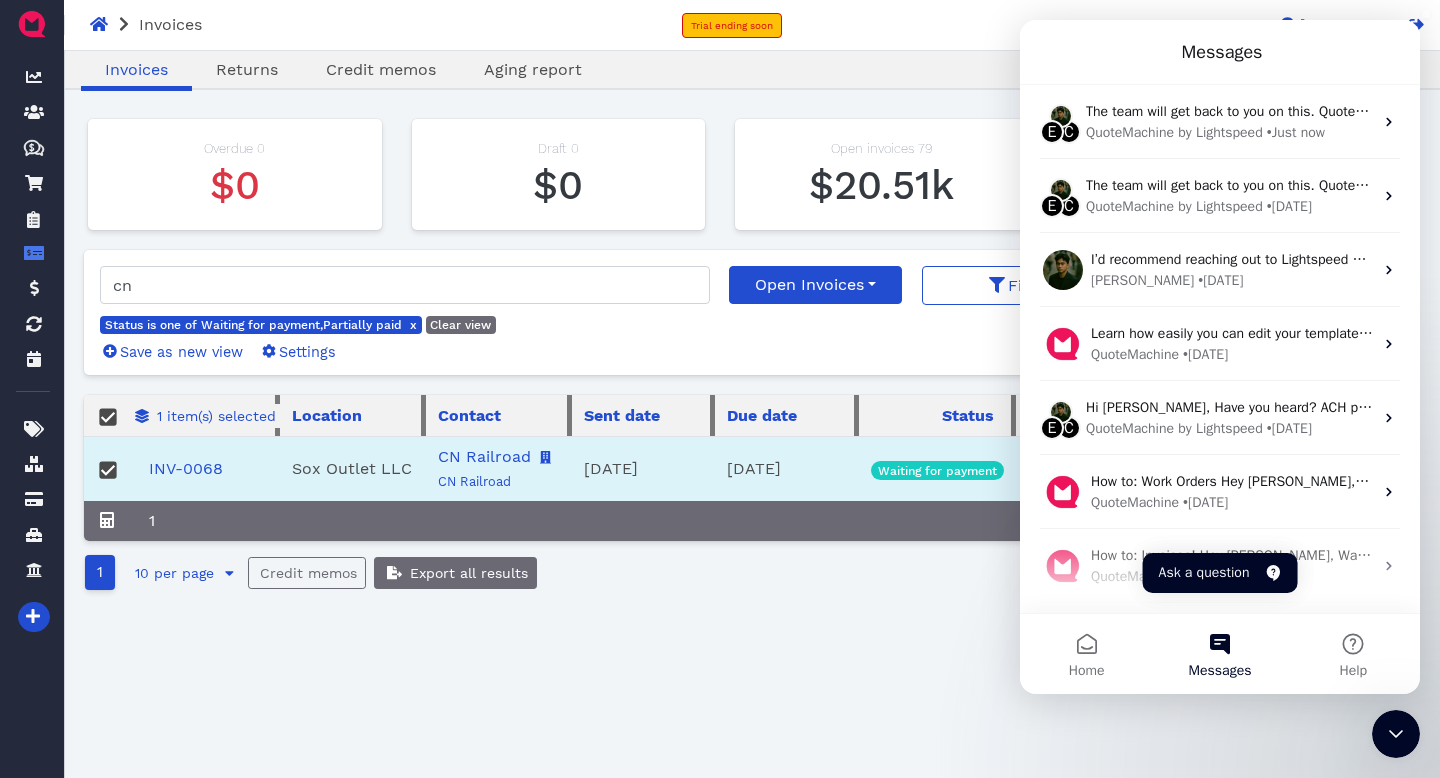click 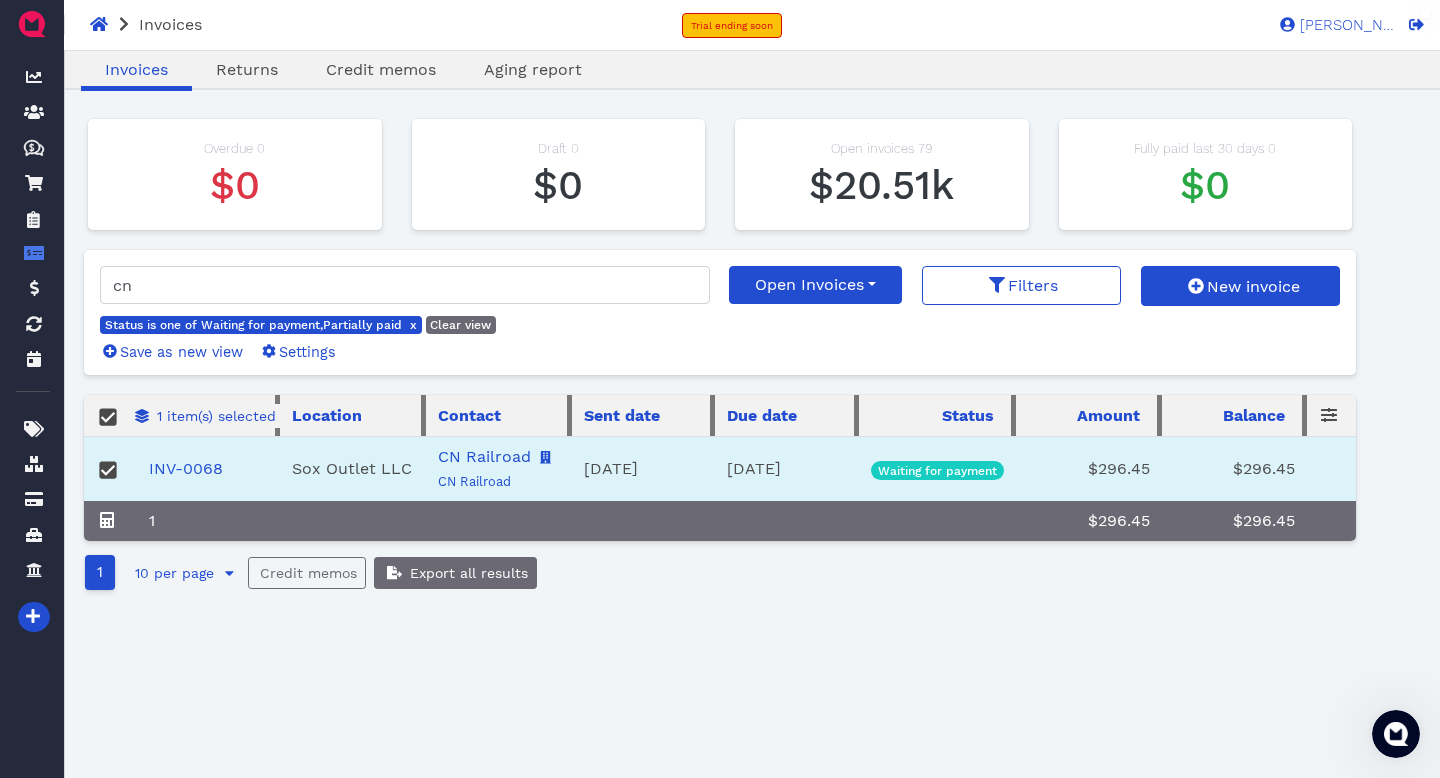 click 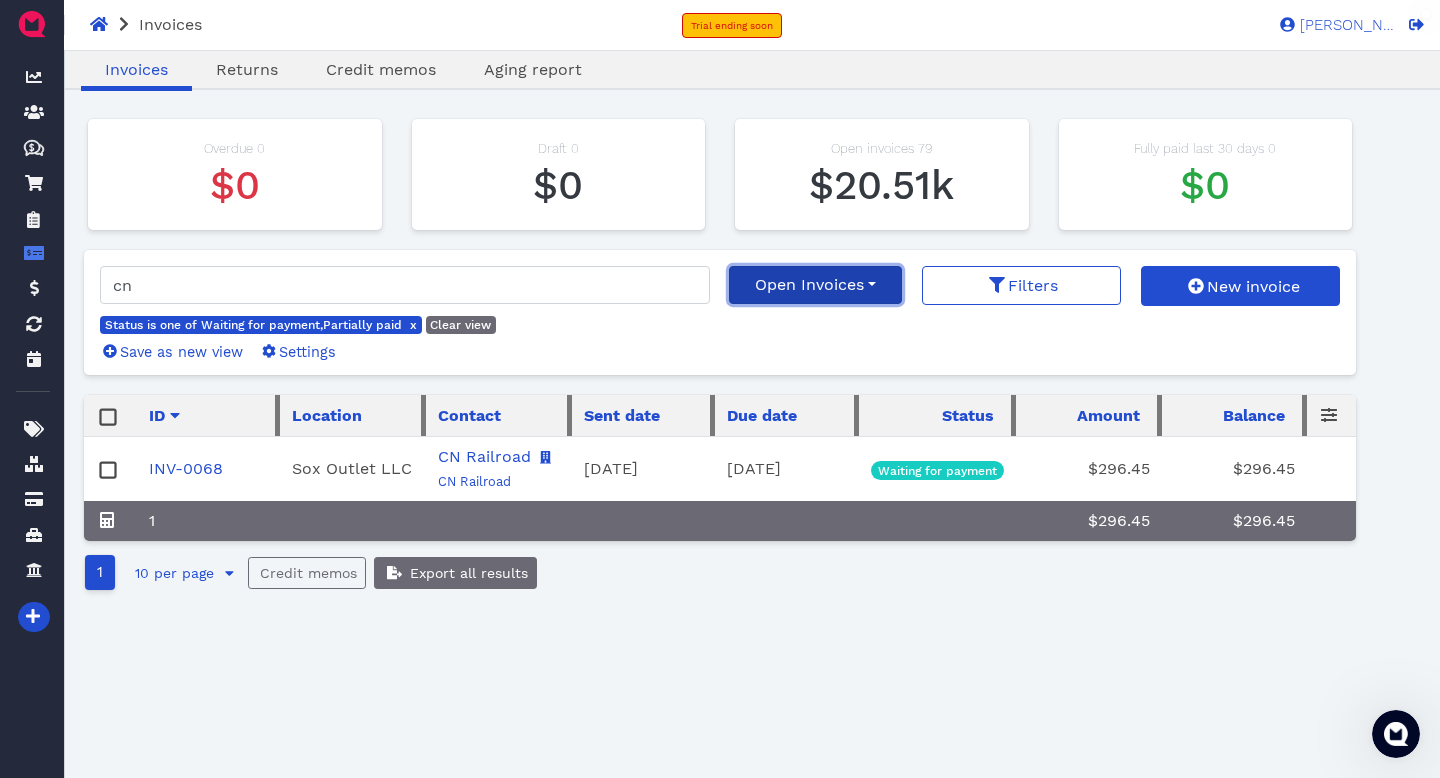 click on "Open Invoices" at bounding box center (815, 285) 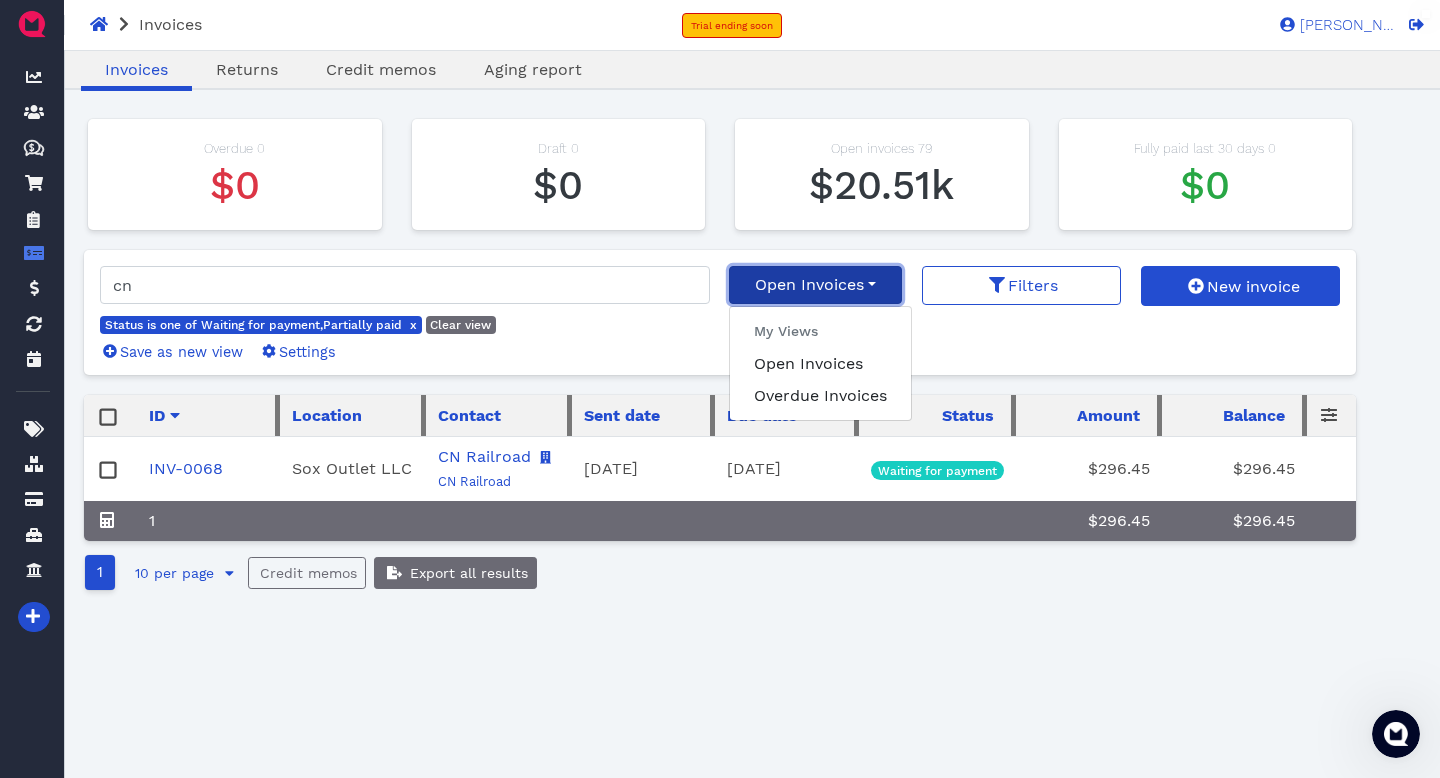click on "Open Invoices" at bounding box center [815, 285] 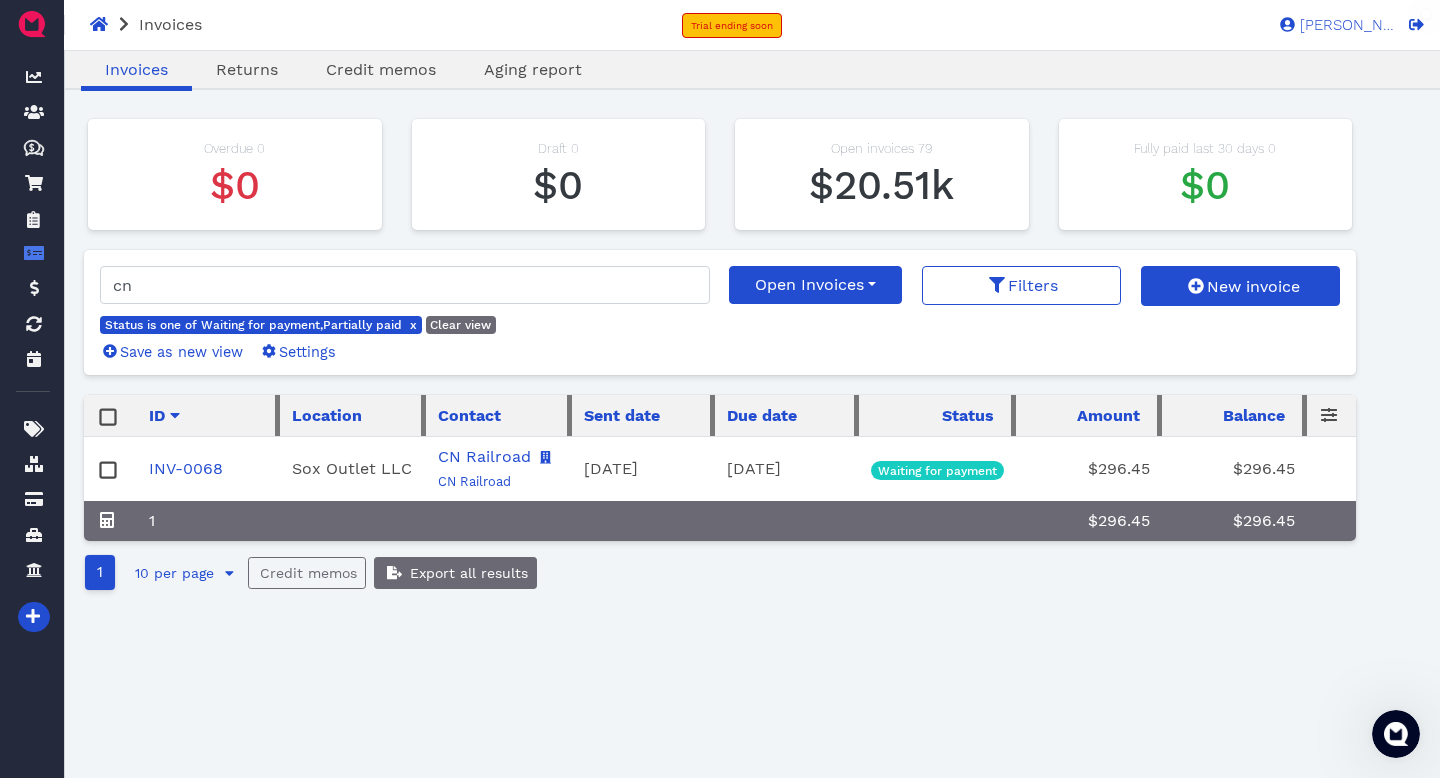 click on "Oops! × Invoices Returns Credit memos Aging report Overdue   0 $0 Draft   0 $0 Open invoices   79 $20.51k Fully paid last 30 days   0 $0 cn Status is one of Waiting for payment,Partially paid x Clear view Save as new view Settings Open Invoices My Views Open Invoices Overdue Invoices Filters New invoice ID Location Contact Sent date Due date Status Amount Balance INV-0068 Sox Outlet LLC CN Railroad CN Railroad July 19, 2025 August 18, 2025 Waiting for payment $296.45 $296.45 1 $296.45 $296.45 1 10 per page 5 per page 10 per page 25 per page 50 per page Credit memos Export all results" at bounding box center (720, 465) 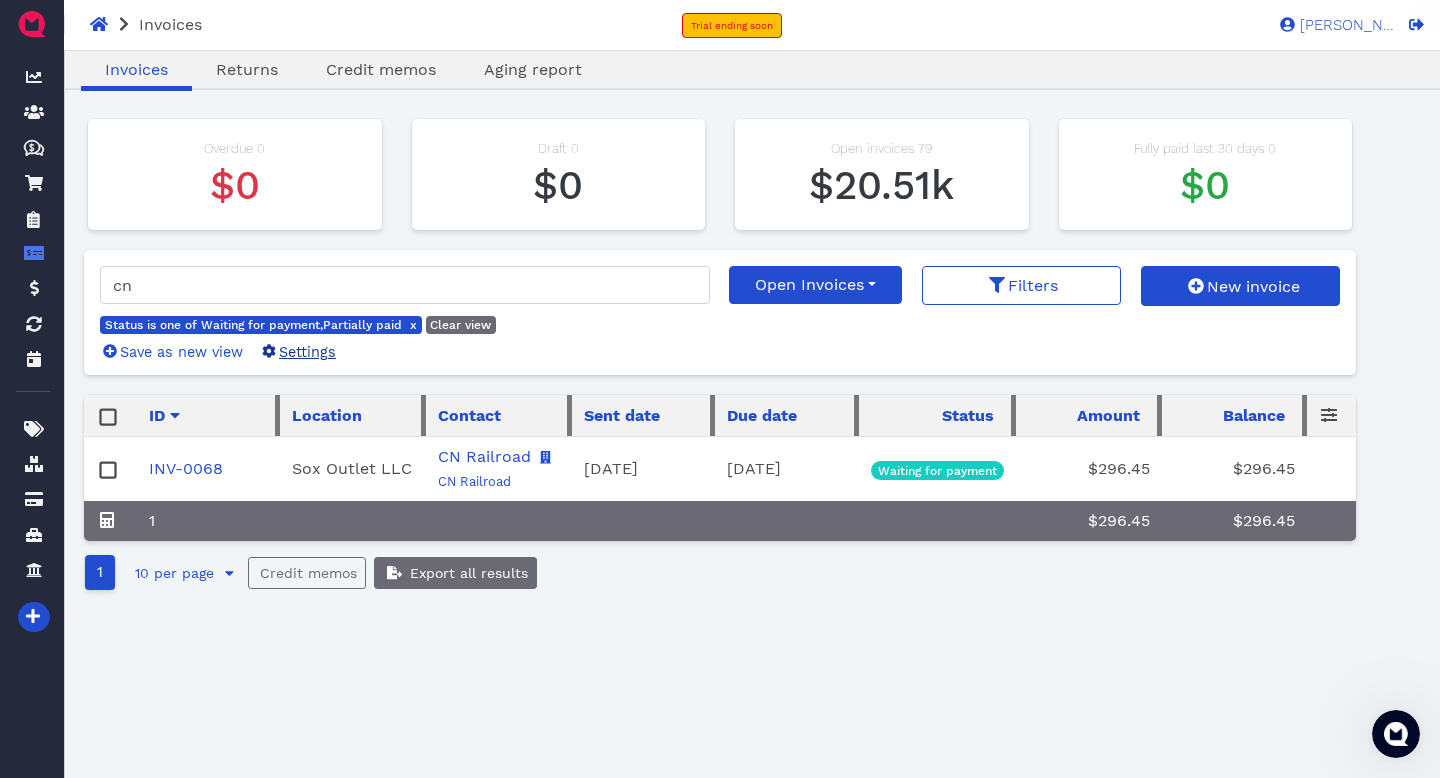 click on "Settings" at bounding box center [297, 351] 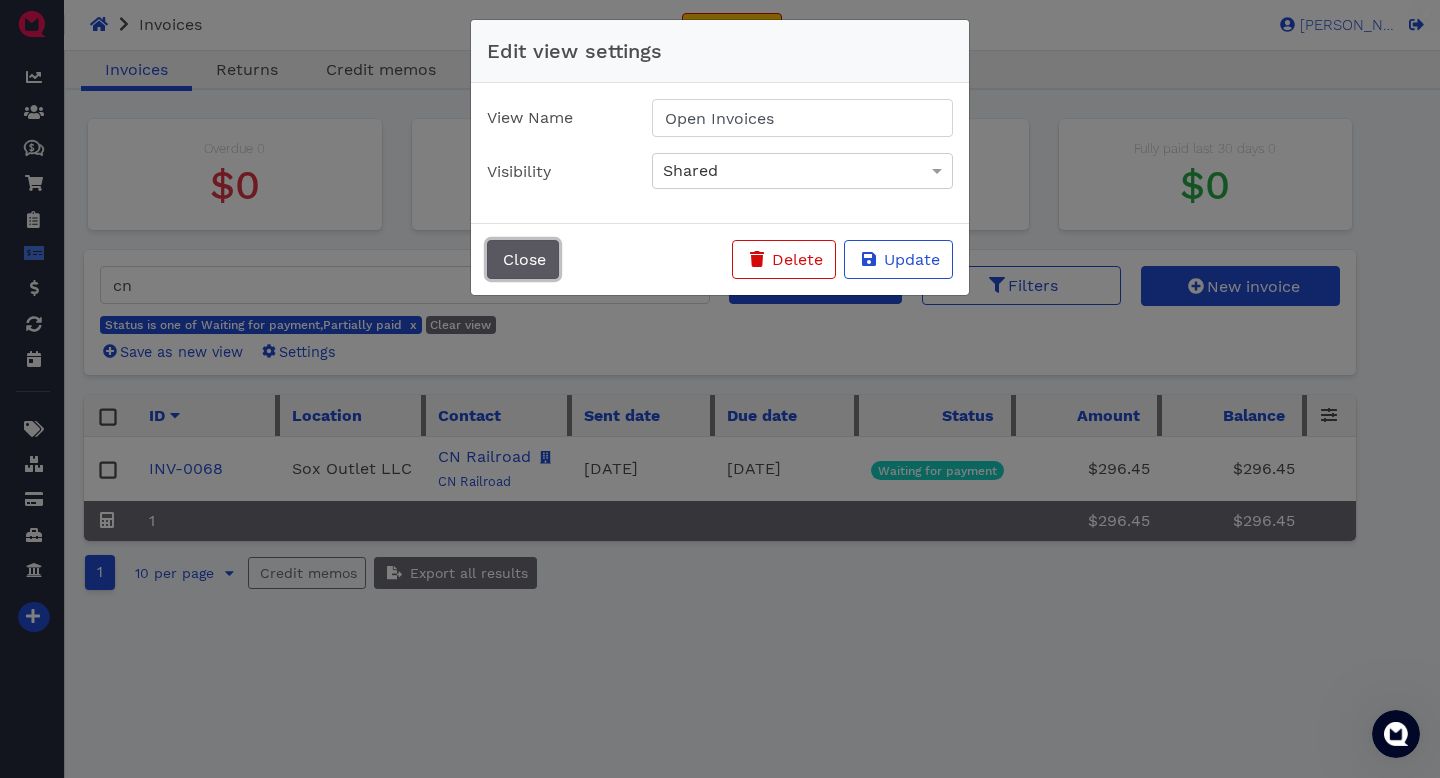 click on "Close" at bounding box center (523, 259) 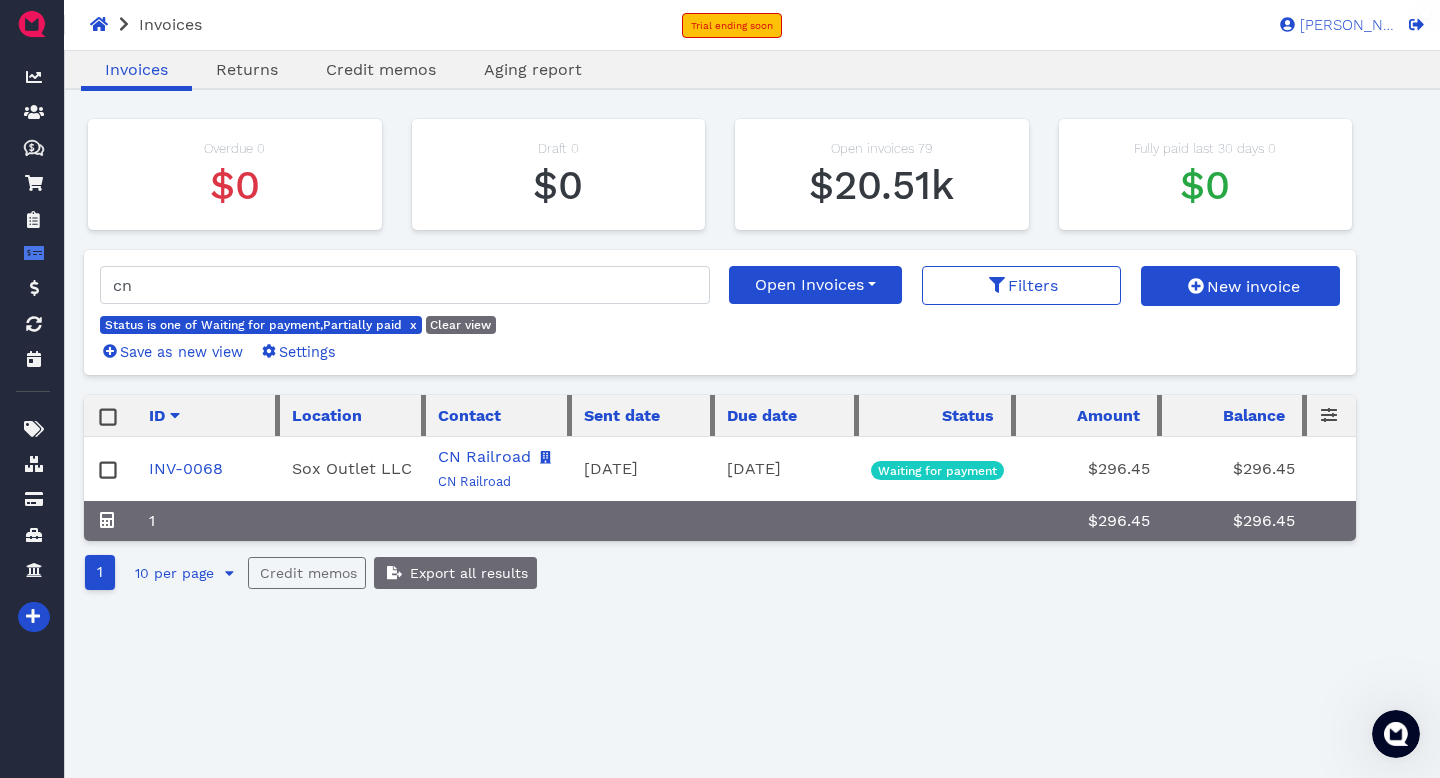 click on "Oops! × Invoices Returns Credit memos Aging report Overdue   0 $0 Draft   0 $0 Open invoices   79 $20.51k Fully paid last 30 days   0 $0 cn Status is one of Waiting for payment,Partially paid x Clear view Save as new view Settings Open Invoices My Views Open Invoices Overdue Invoices Filters New invoice ID Location Contact Sent date Due date Status Amount Balance INV-0068 Sox Outlet LLC CN Railroad CN Railroad July 19, 2025 August 18, 2025 Waiting for payment $296.45 $296.45 1 $296.45 $296.45 1 10 per page 5 per page 10 per page 25 per page 50 per page Credit memos Export all results" at bounding box center (720, 465) 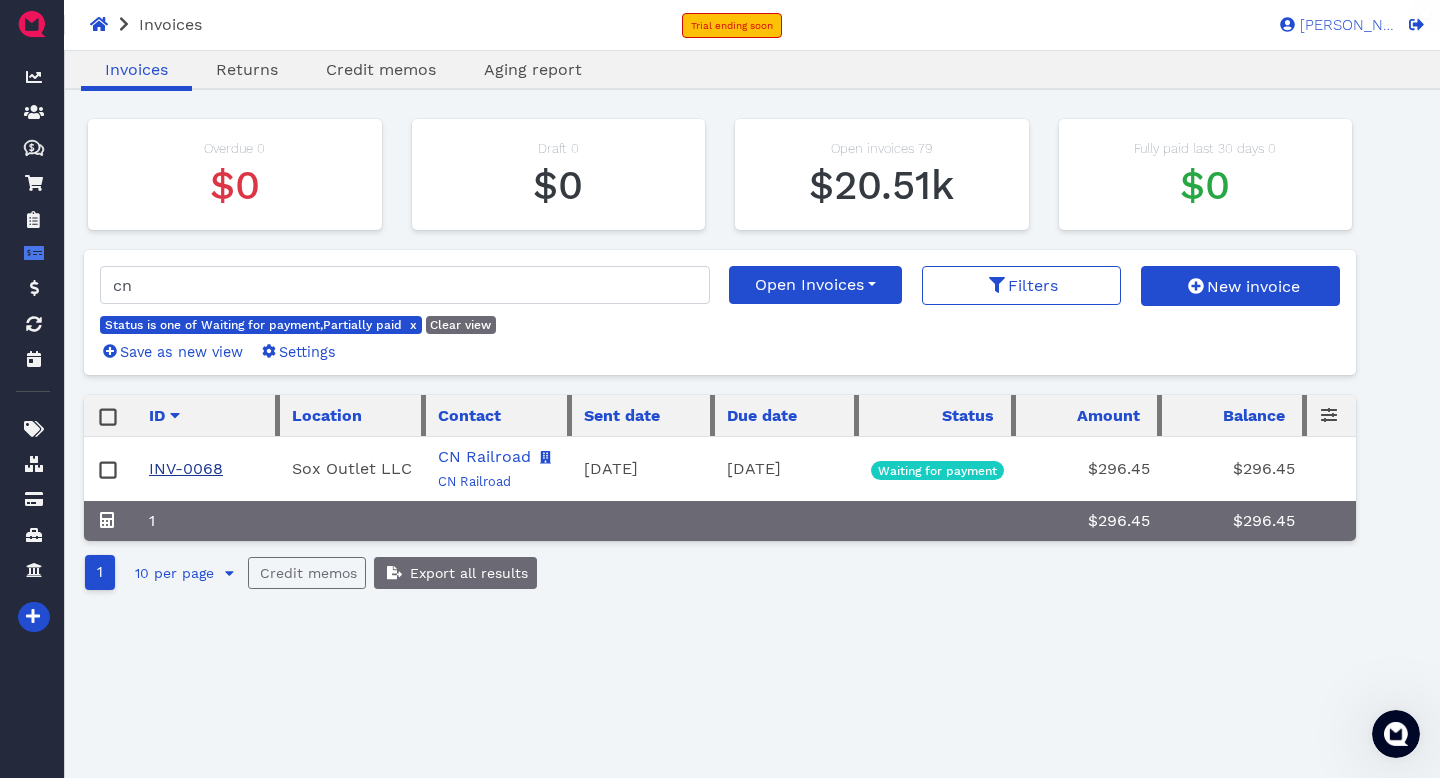 click on "INV-0068" at bounding box center (186, 468) 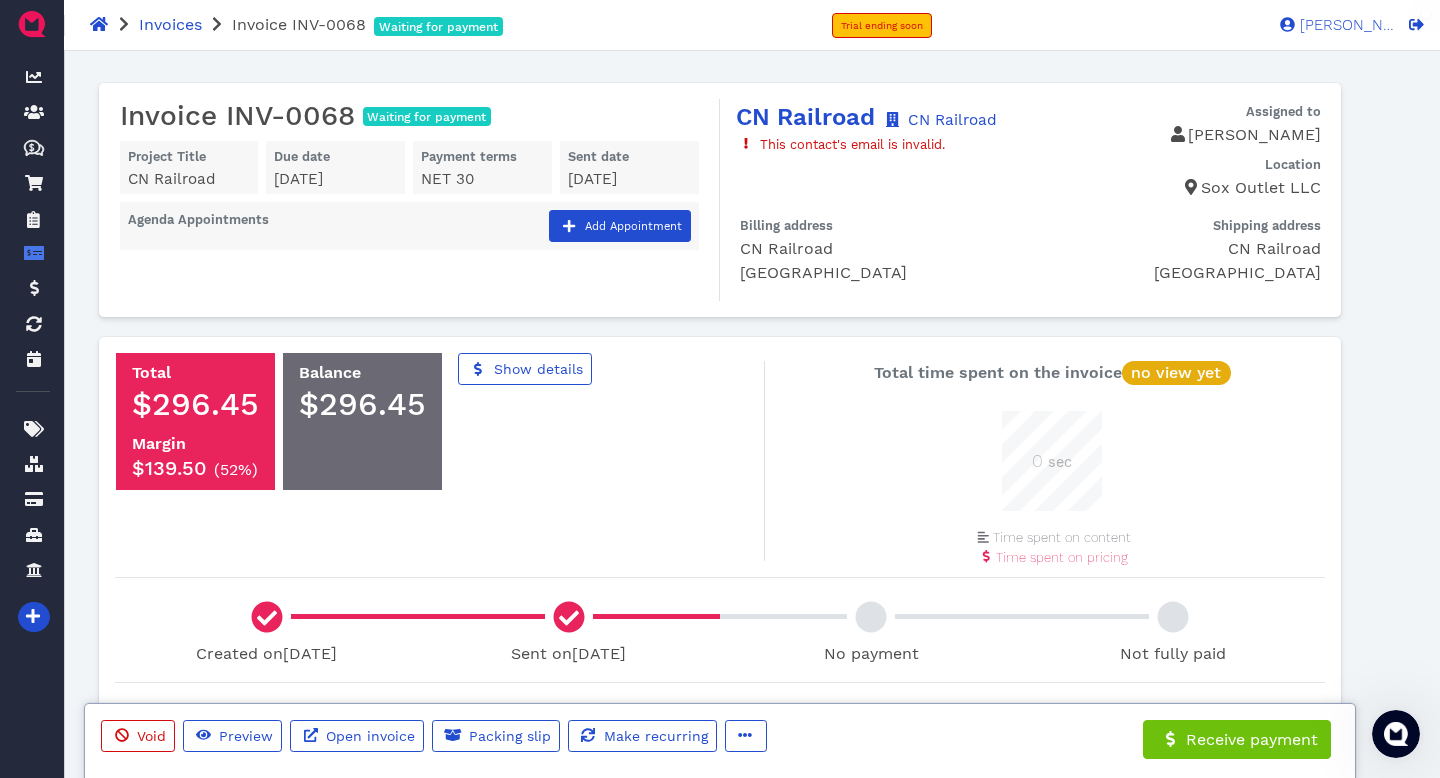 scroll, scrollTop: 999900, scrollLeft: 999900, axis: both 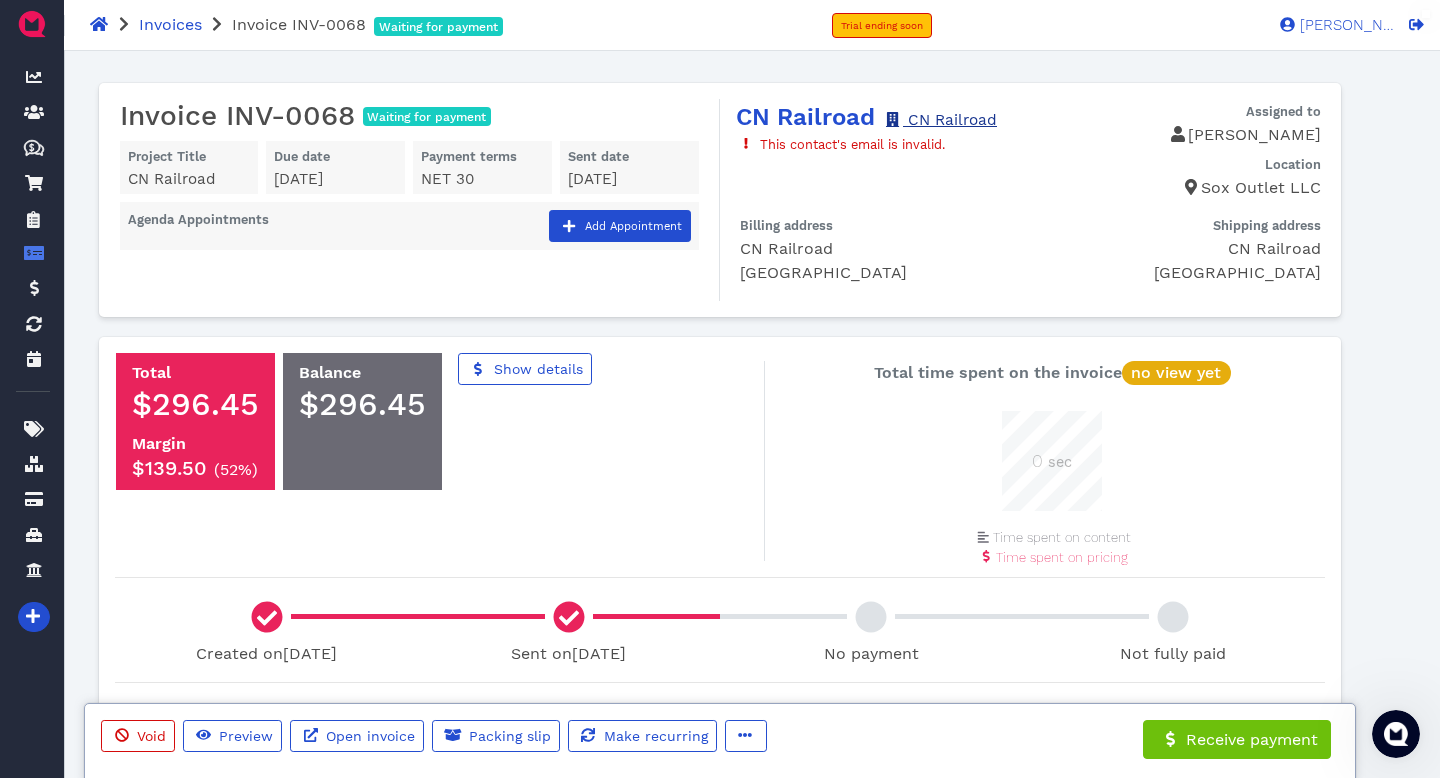 click on "CN Railroad" at bounding box center [940, 120] 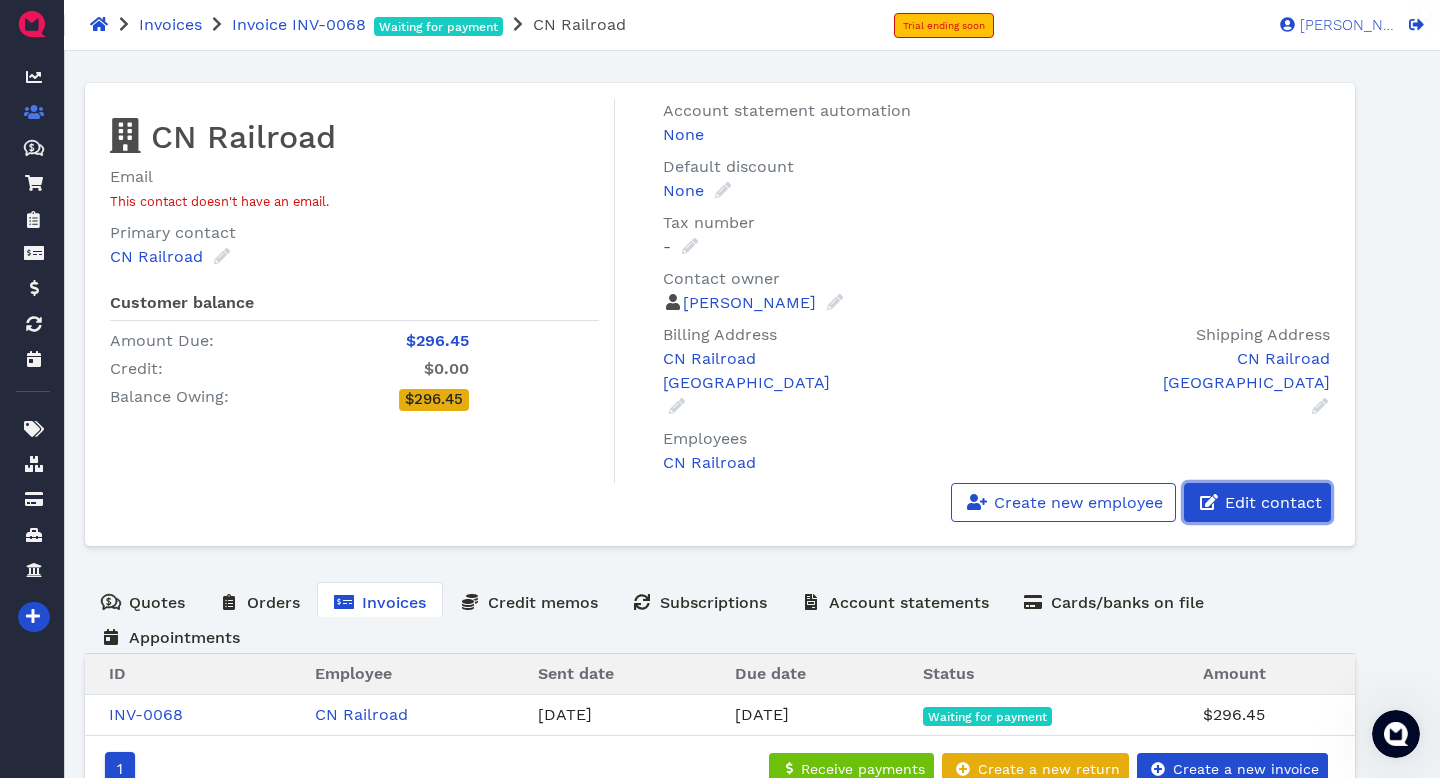 click on "Edit contact" at bounding box center [1272, 502] 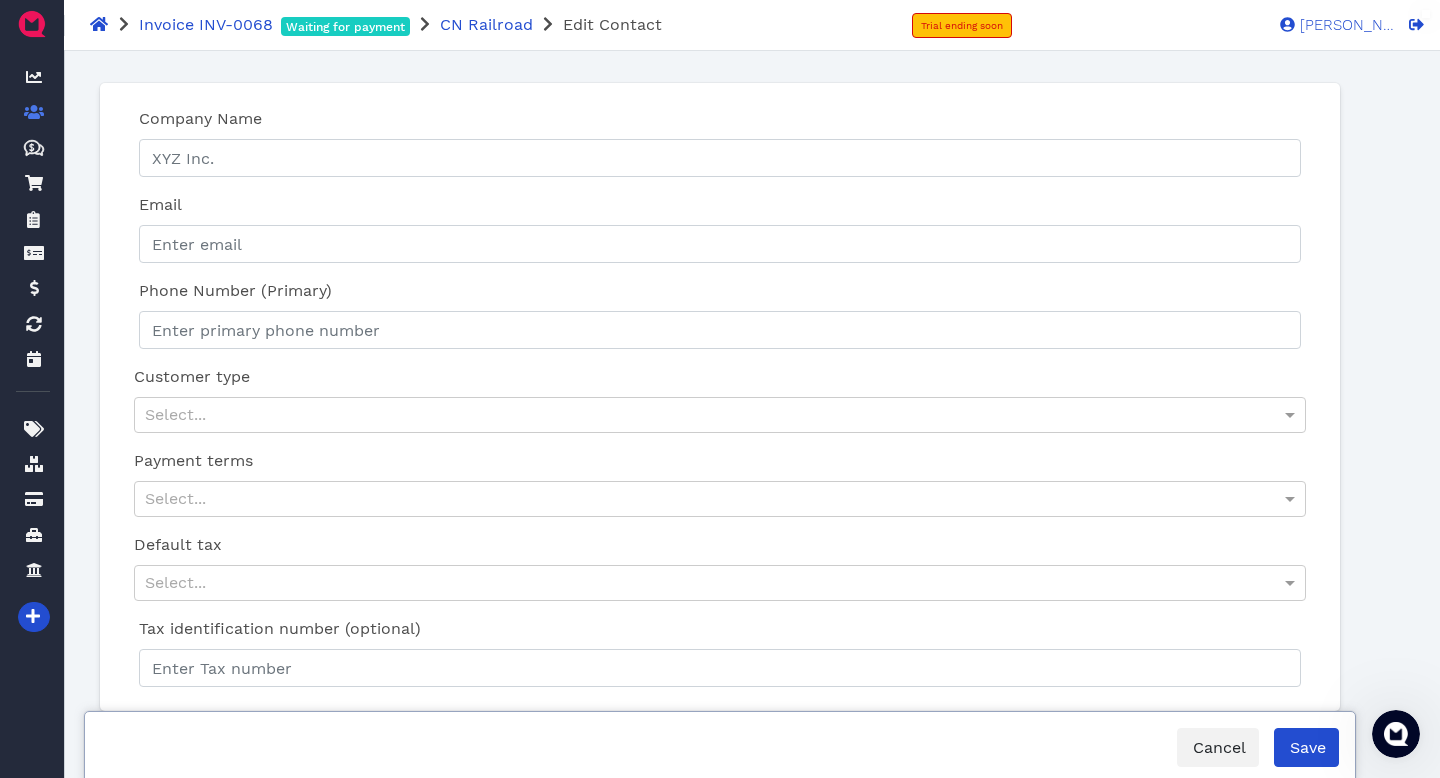 type on "CN Railroad" 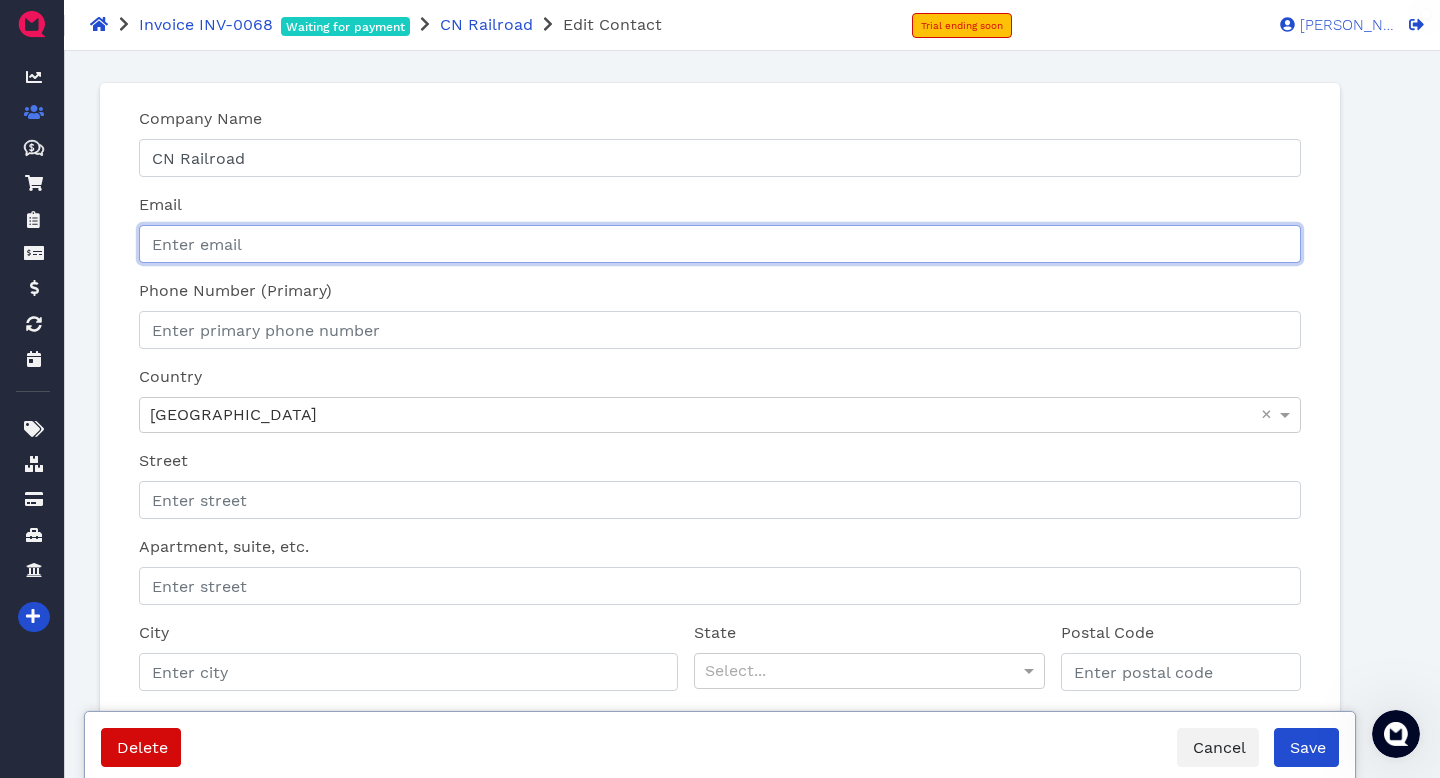 click on "Email" at bounding box center (720, 244) 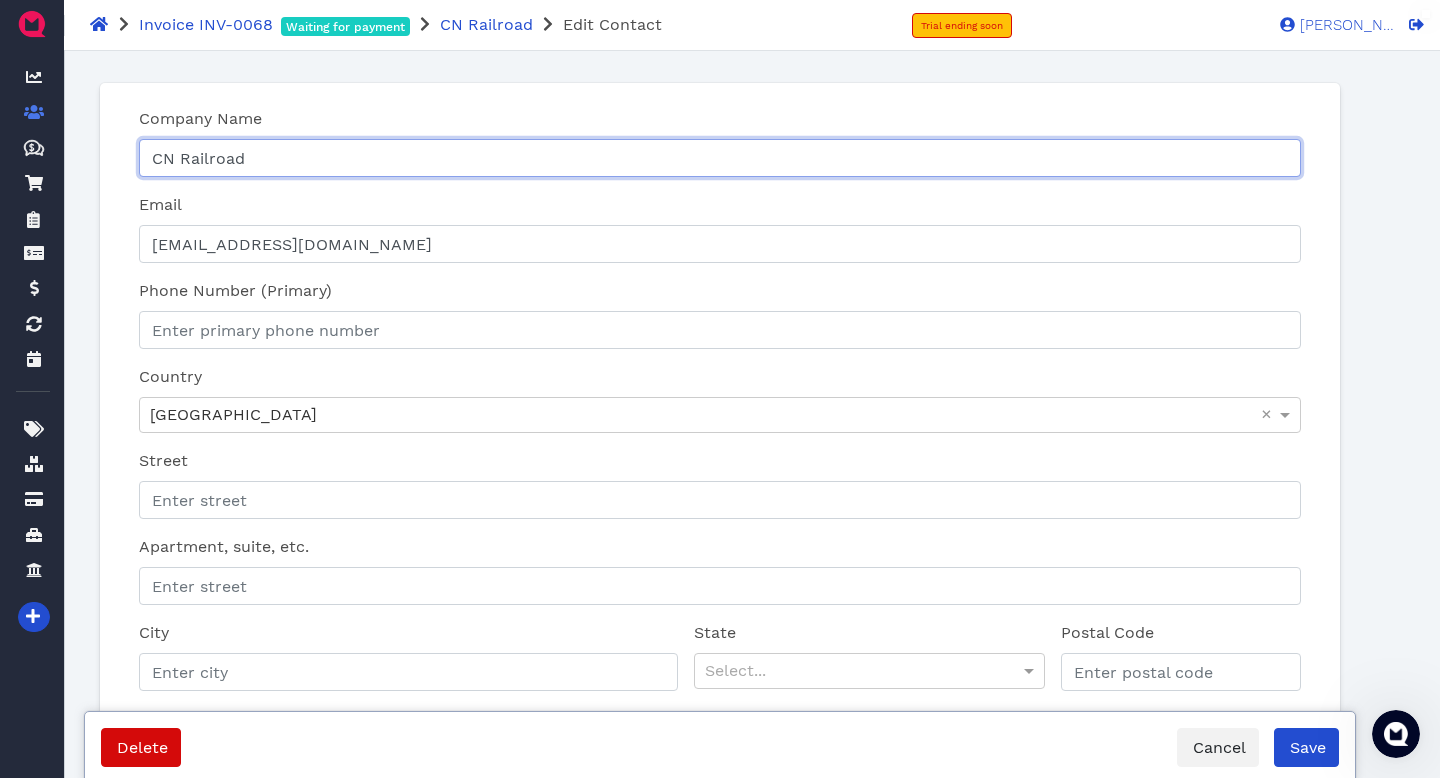 type on "JMD Sox Outlet" 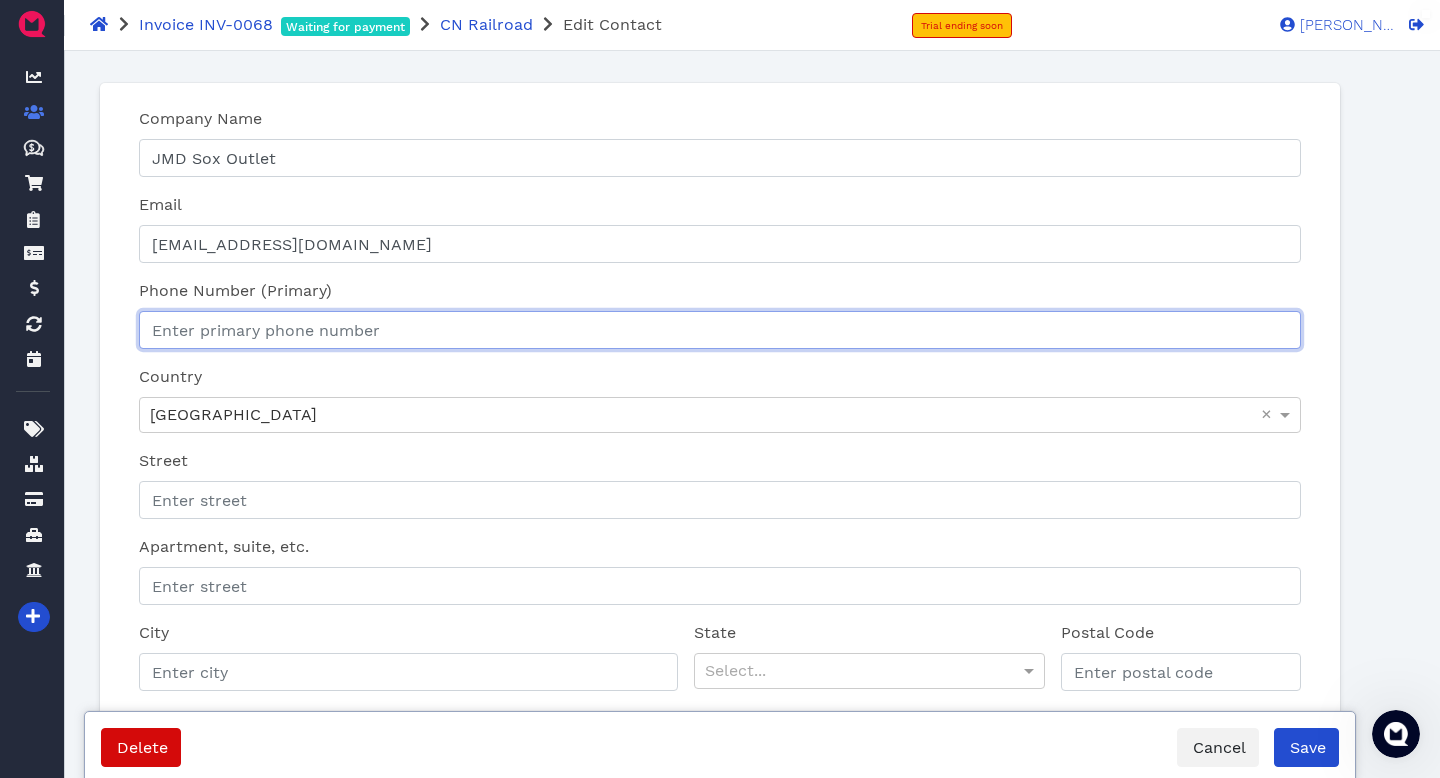 type on "+1 630 347 0130" 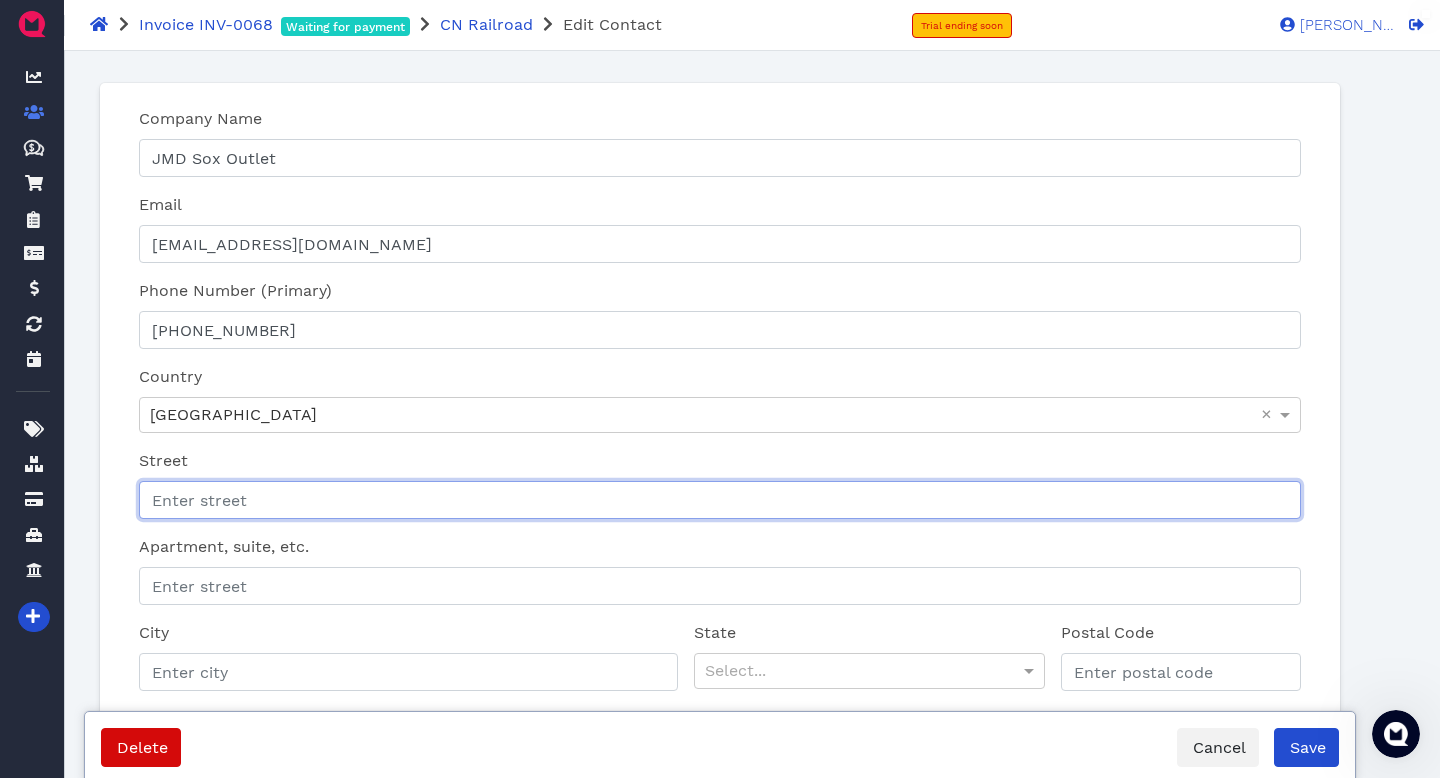type on "[STREET_ADDRESS]" 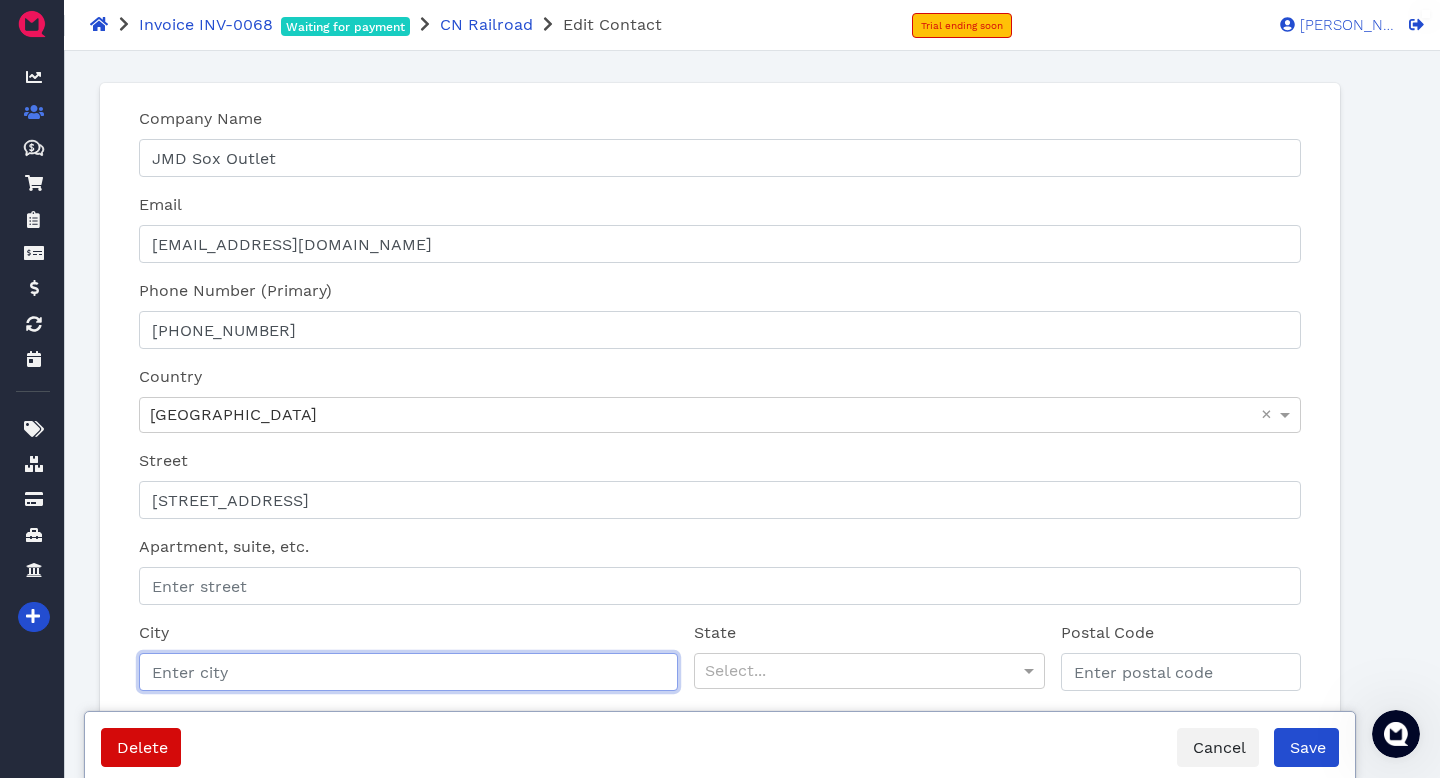 type on "OAK FOREST" 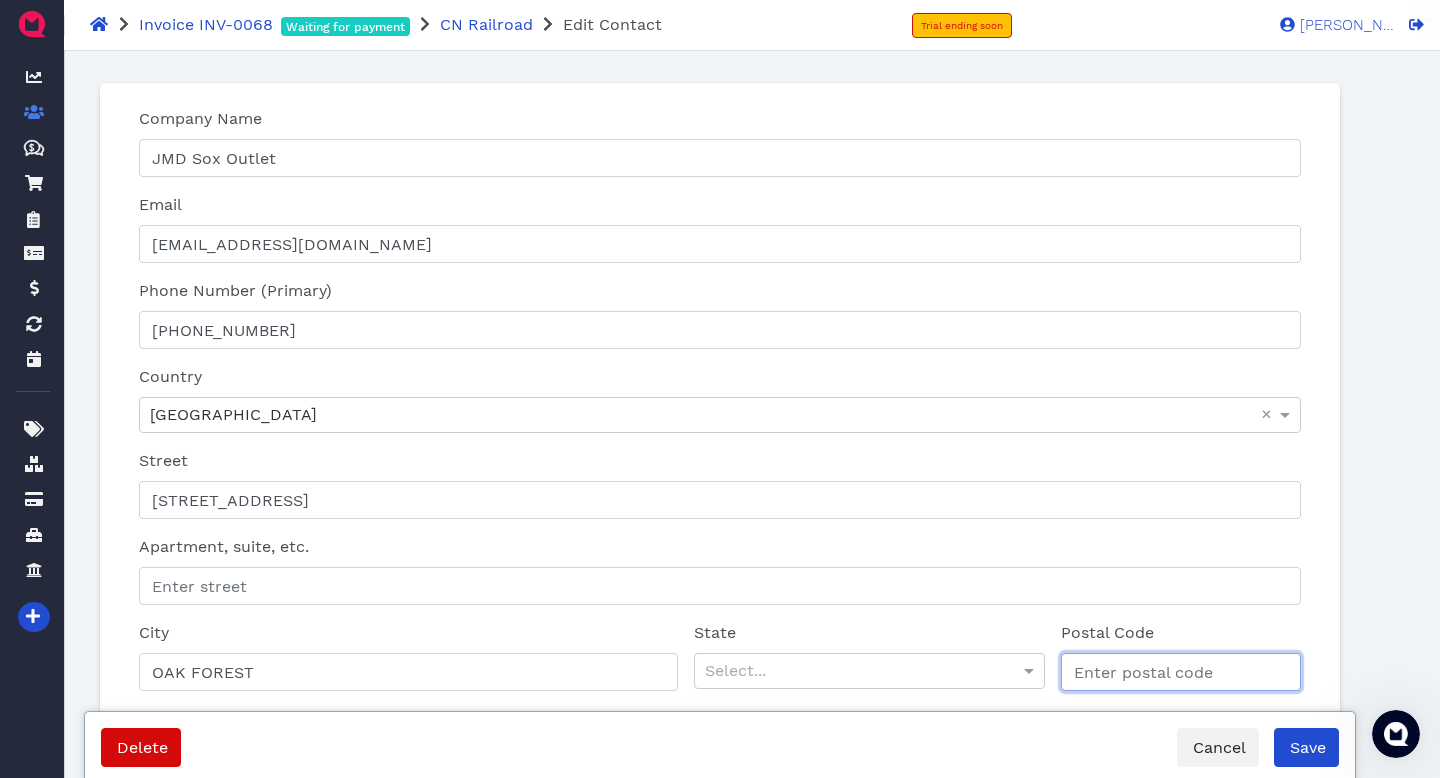 type on "60452" 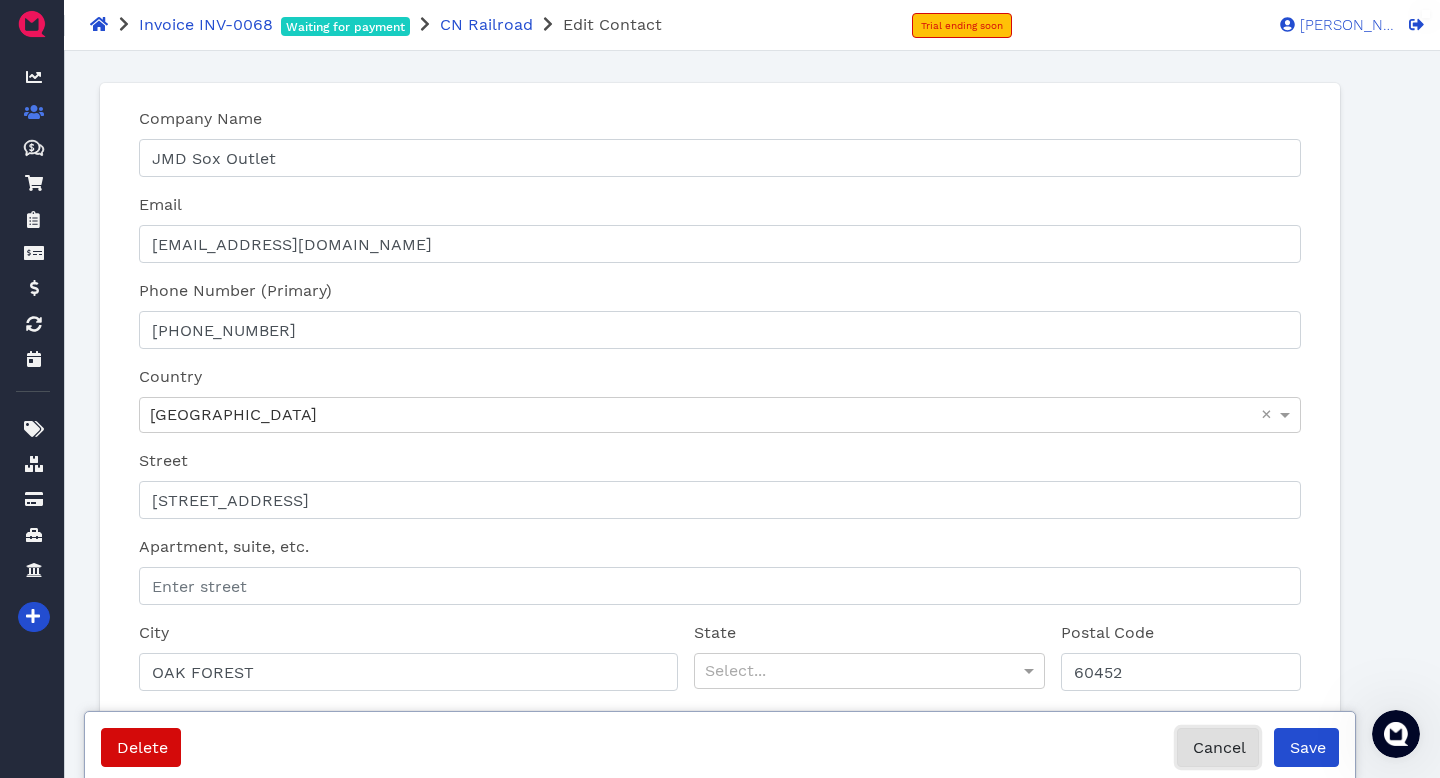 click on "Cancel" at bounding box center (1218, 747) 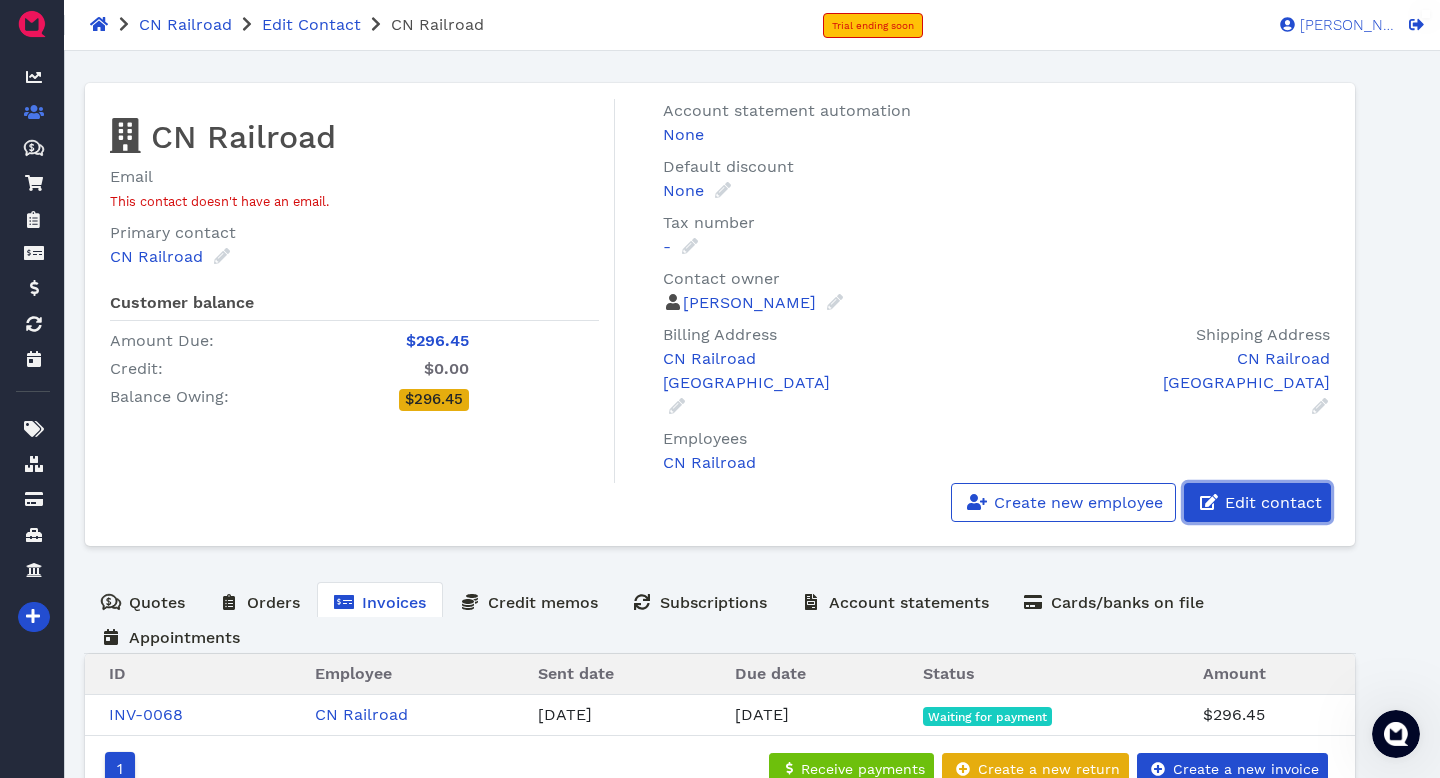 click on "Edit contact" at bounding box center (1272, 502) 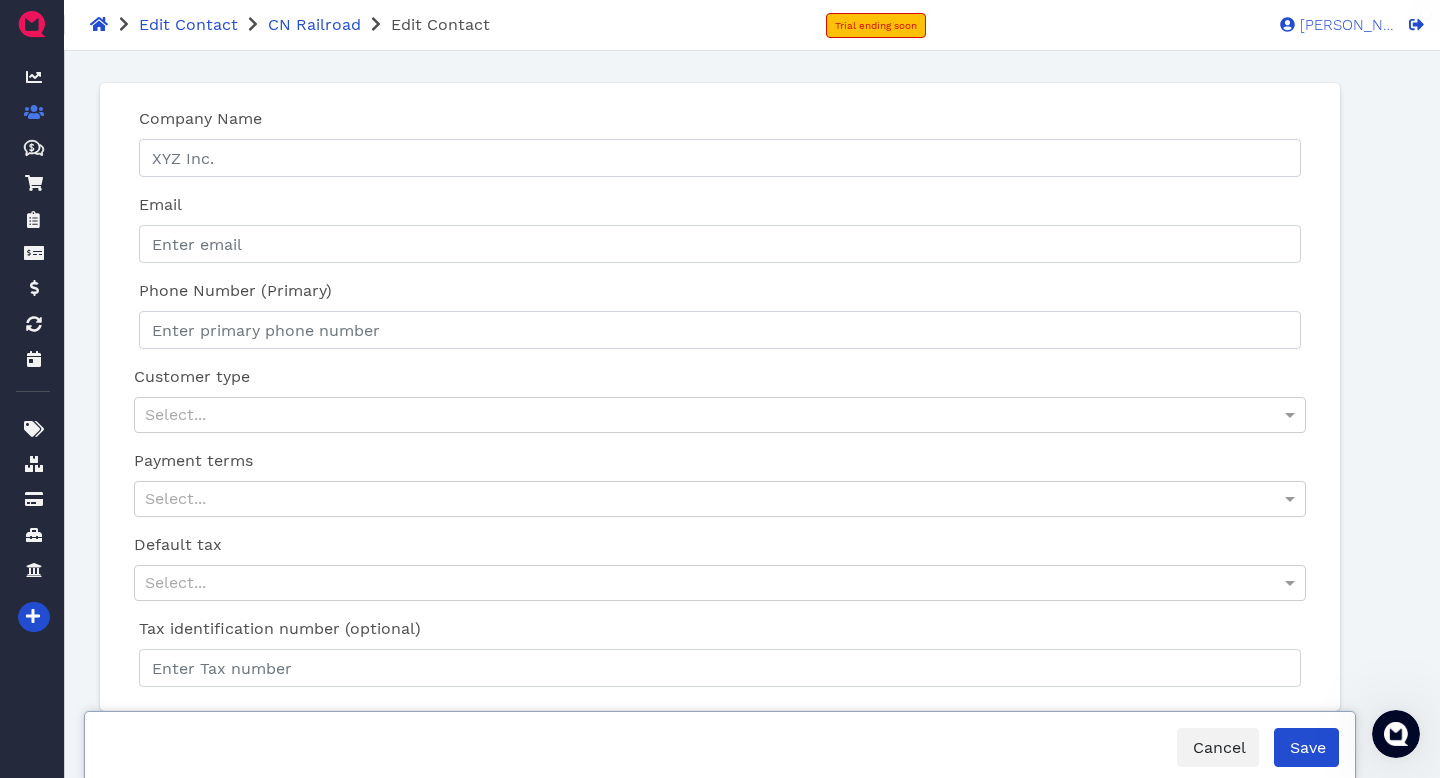 type on "CN Railroad" 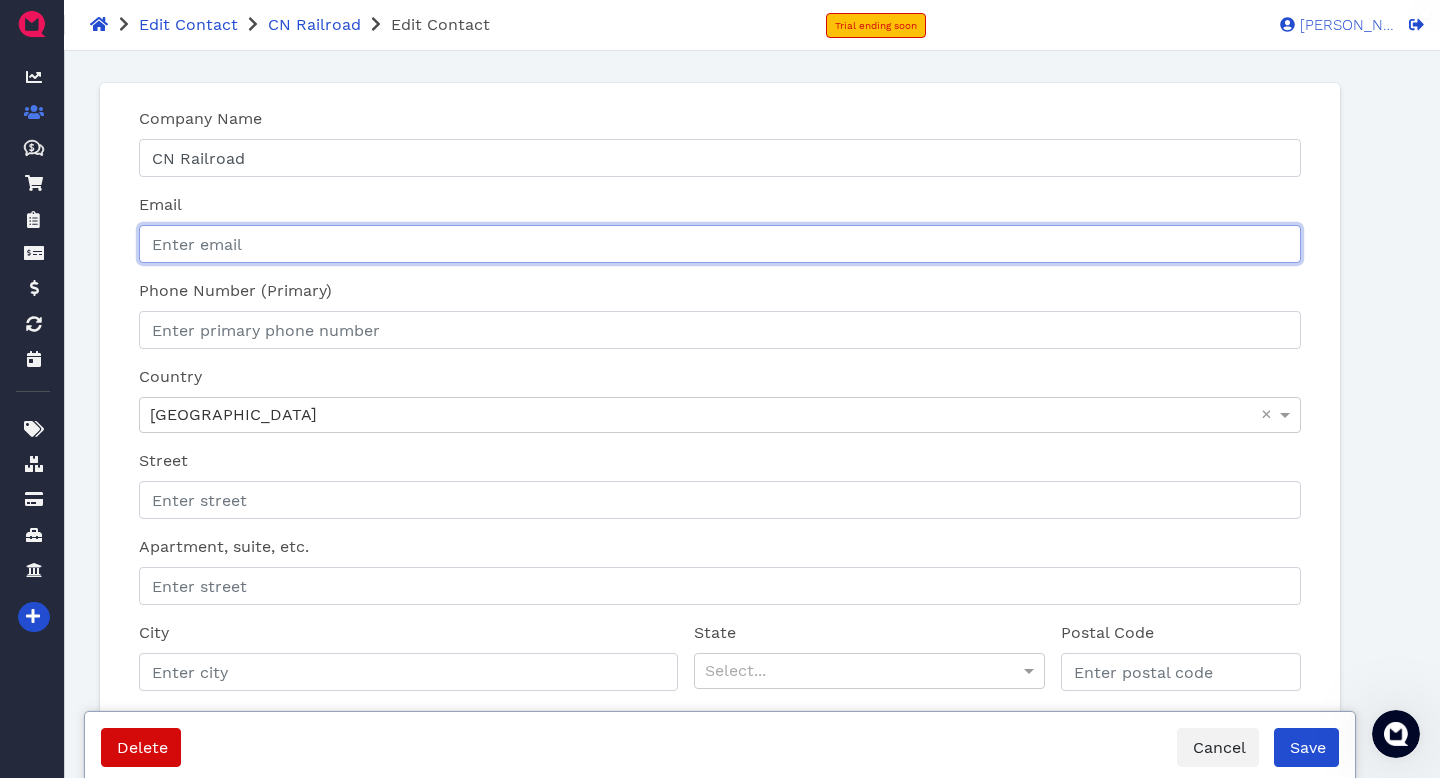 click on "Email" at bounding box center (720, 244) 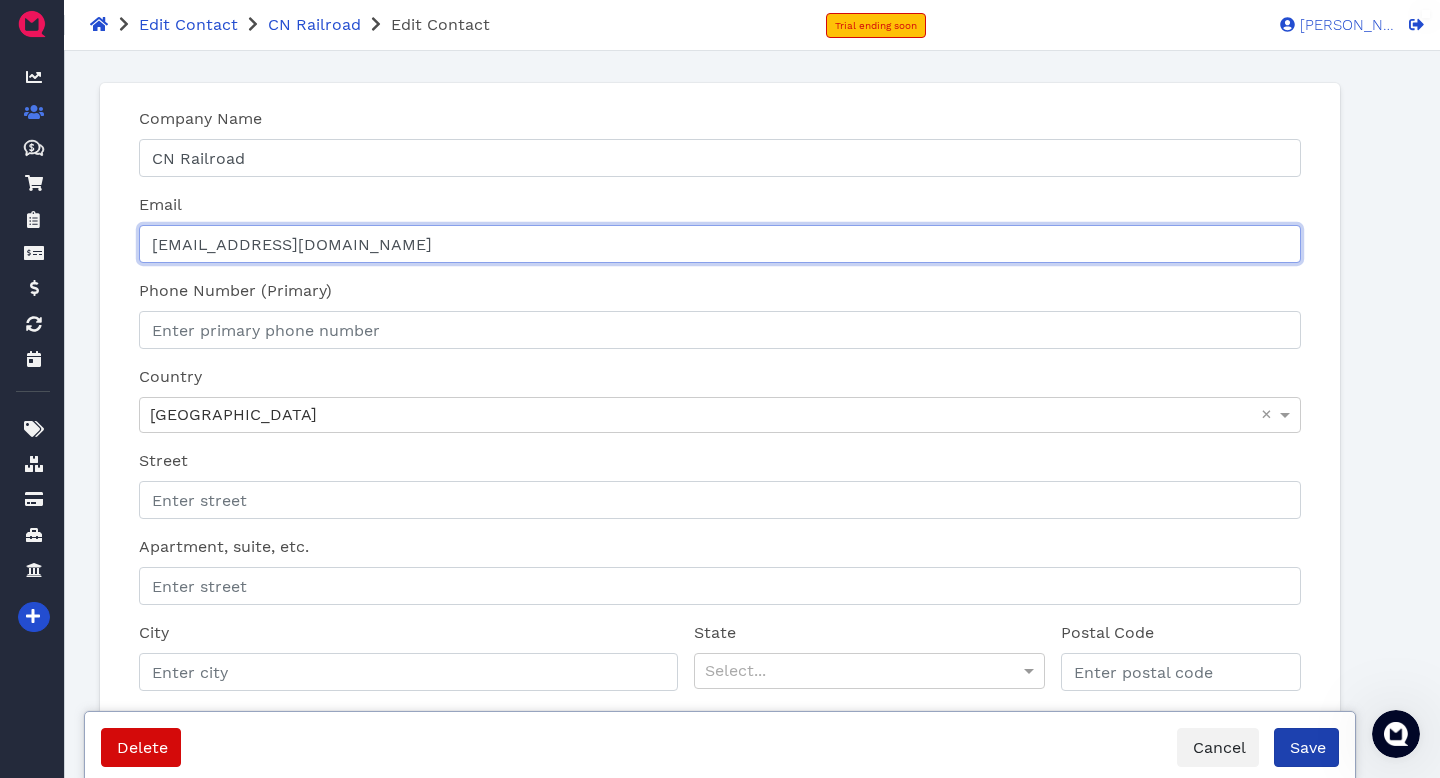 type on "[EMAIL_ADDRESS][DOMAIN_NAME]" 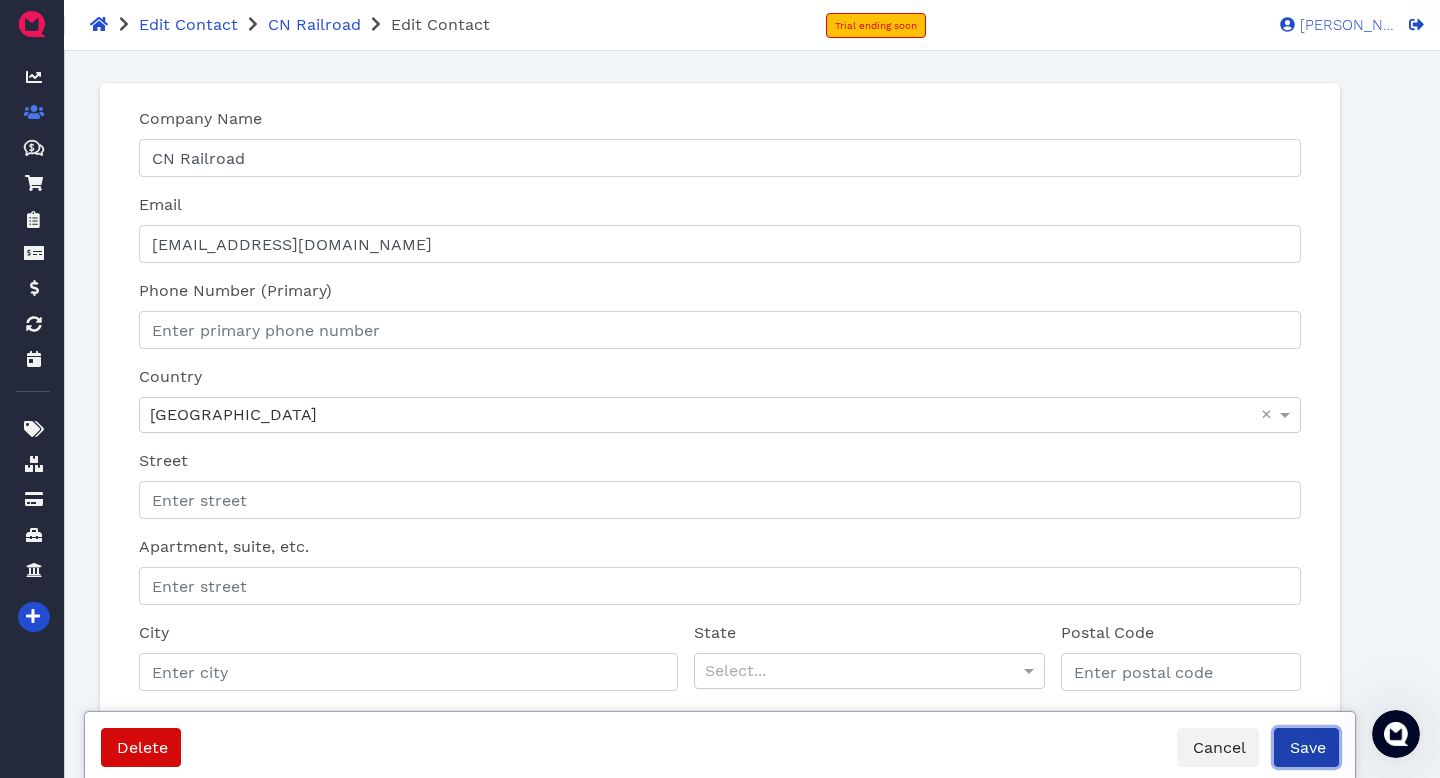 click on "Save" at bounding box center (1306, 747) 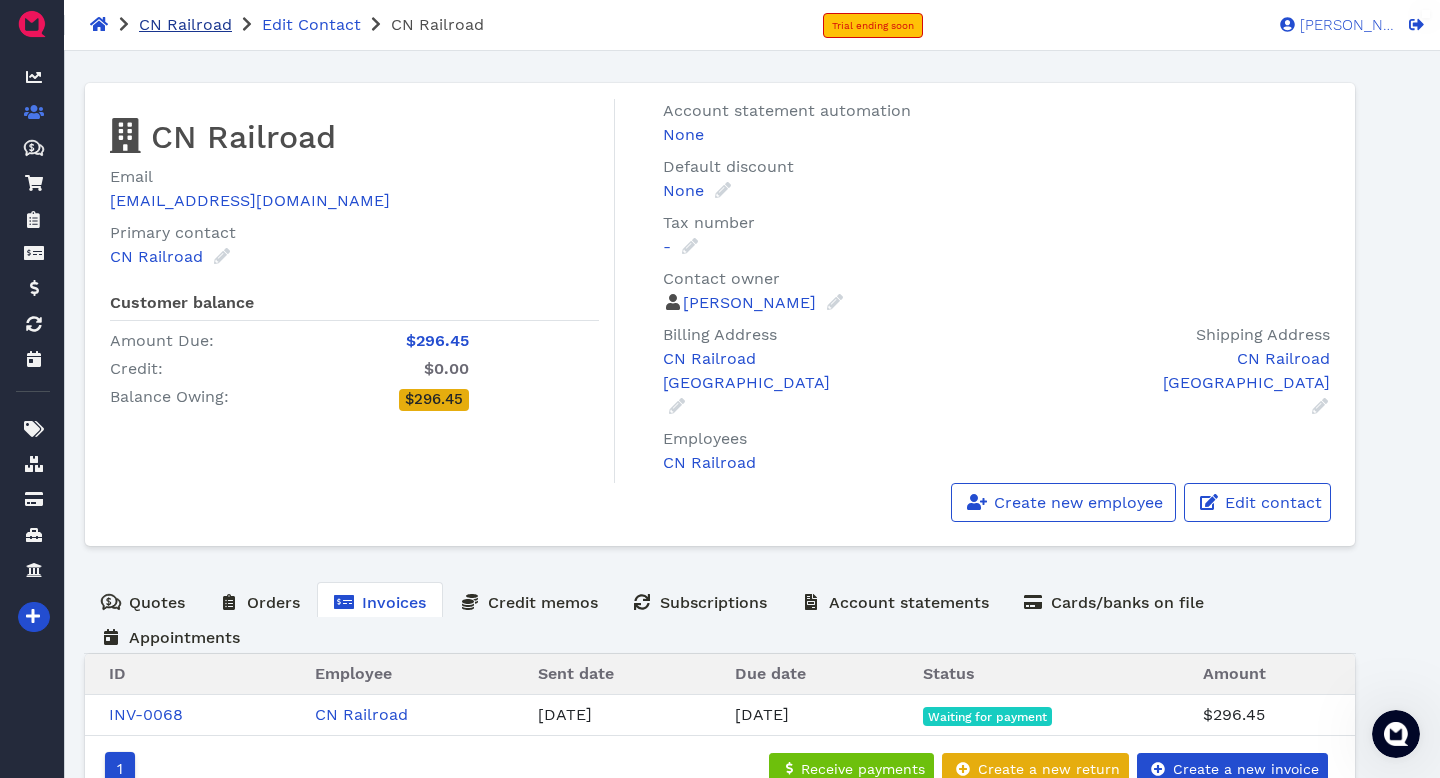 click on "CN Railroad" at bounding box center [185, 24] 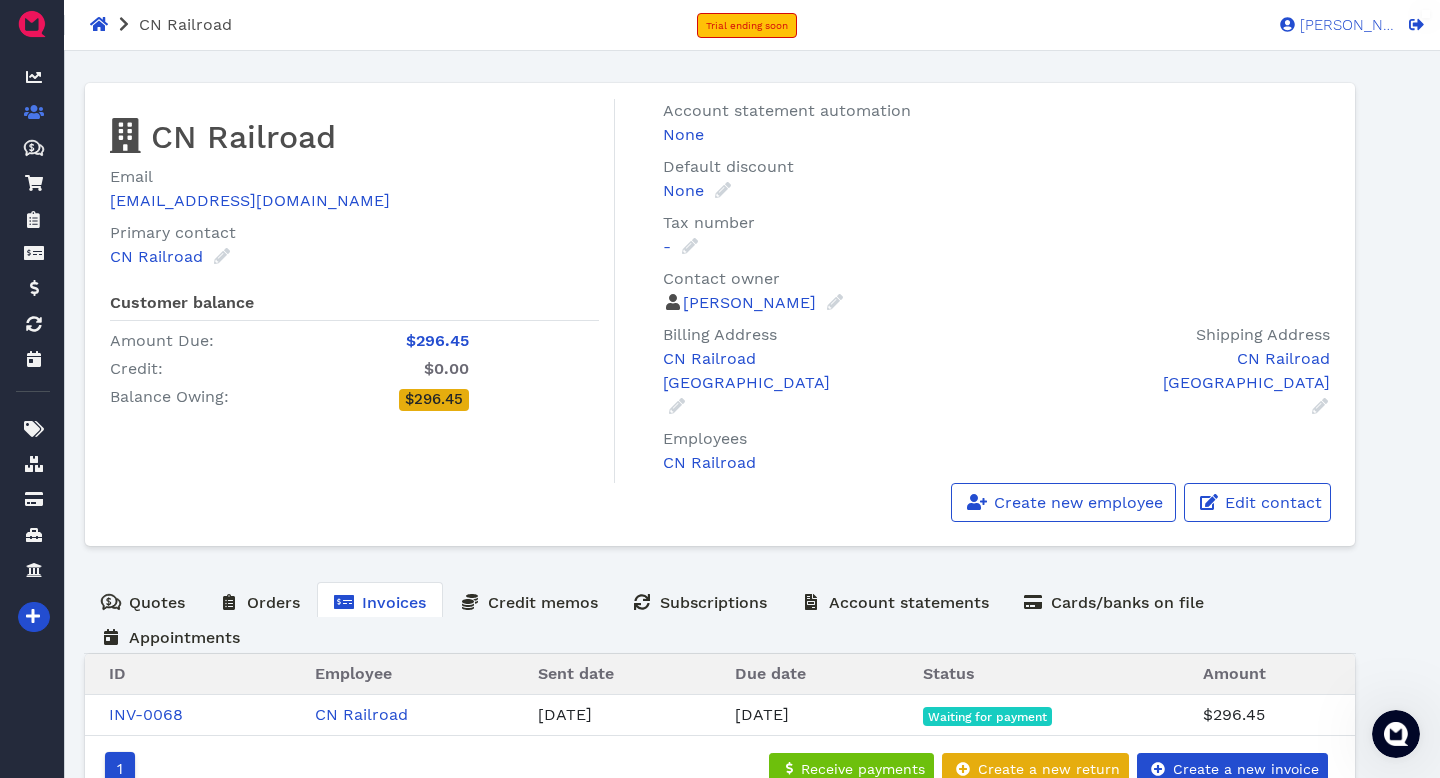 scroll, scrollTop: 65, scrollLeft: 0, axis: vertical 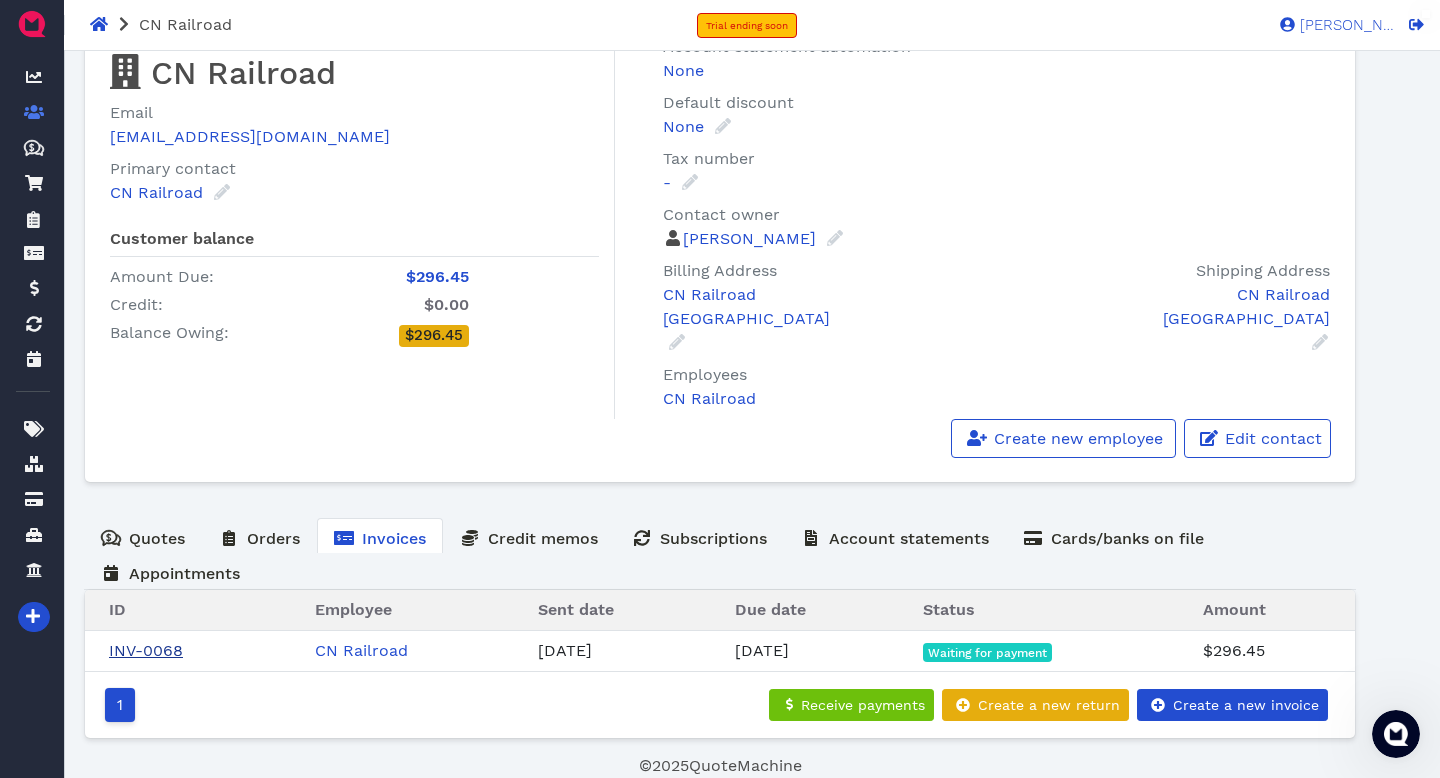 click on "INV-0068" at bounding box center [146, 650] 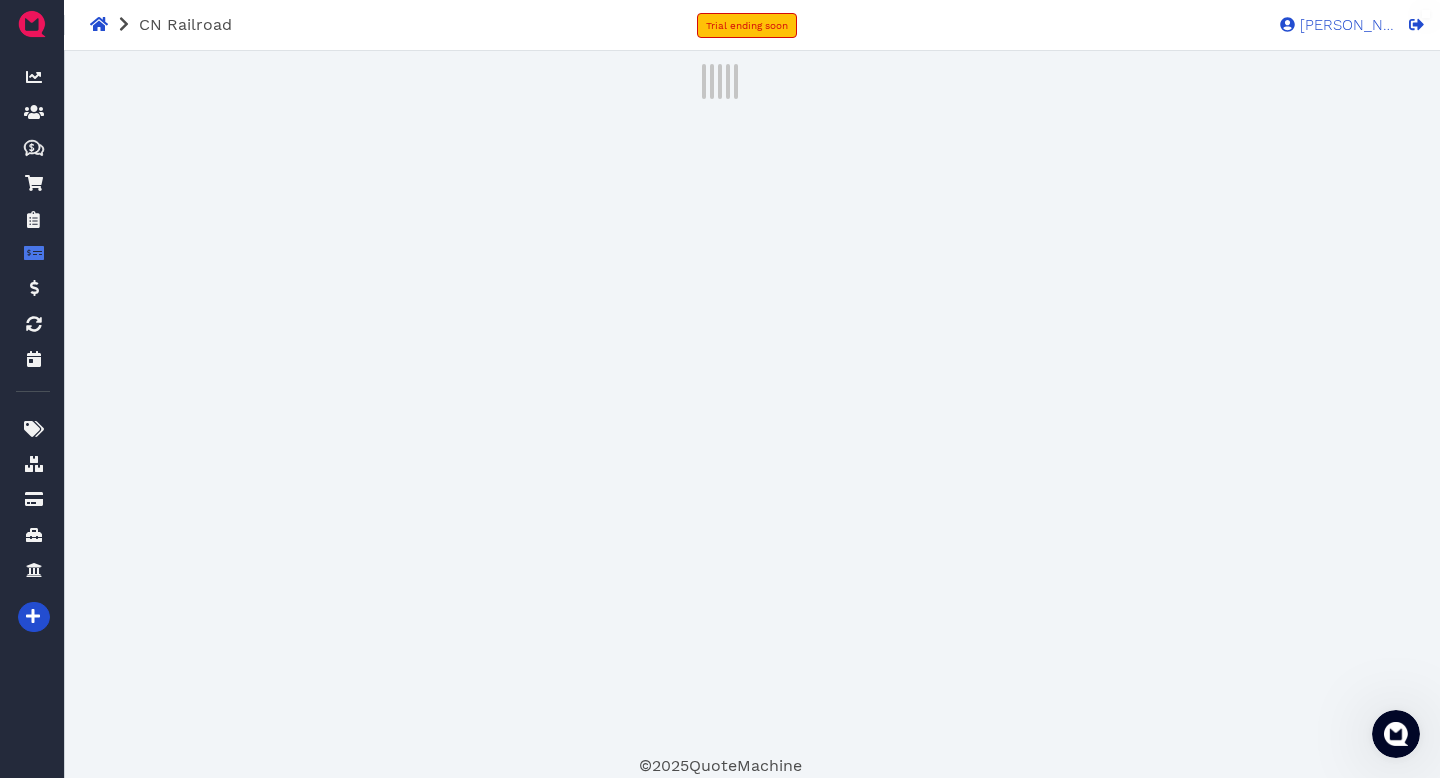 scroll, scrollTop: 0, scrollLeft: 0, axis: both 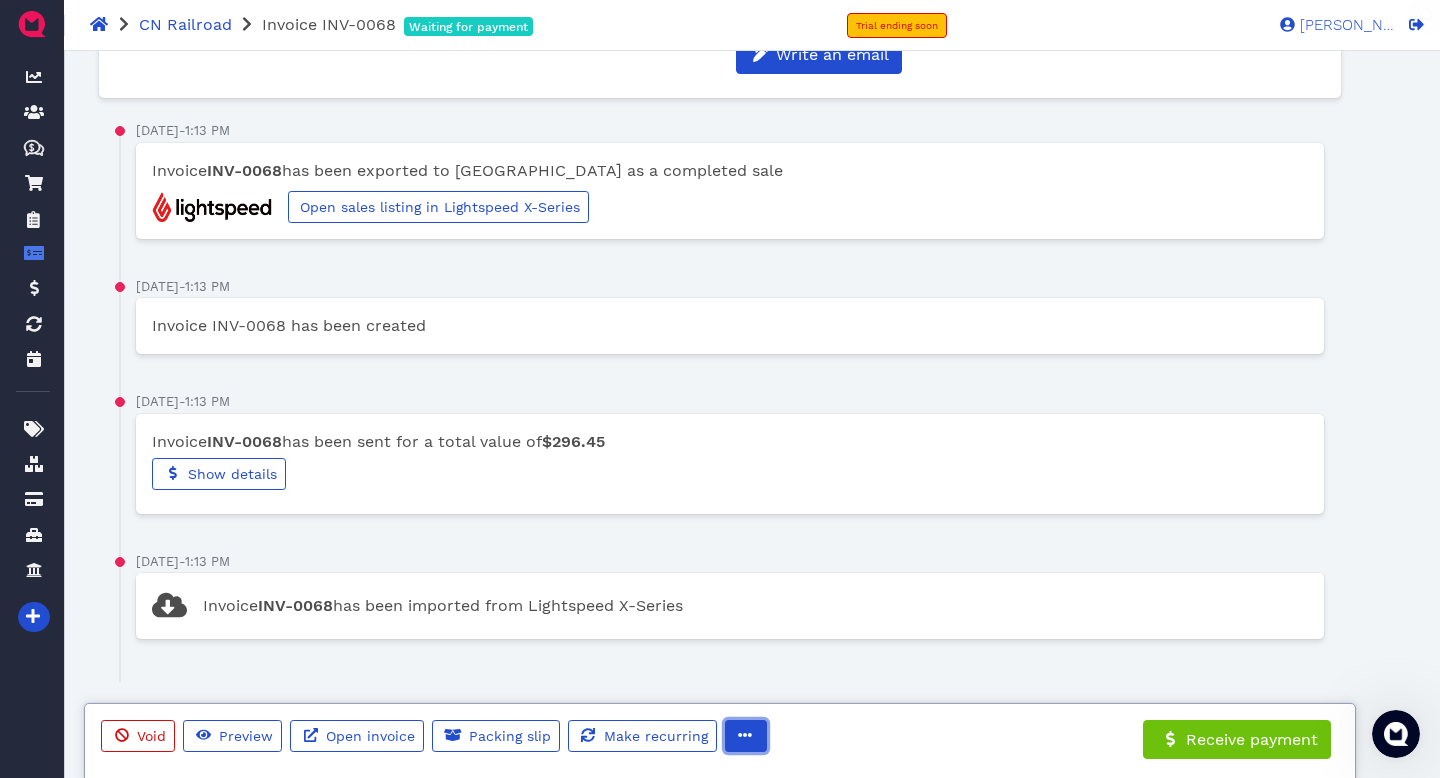 click at bounding box center [746, 736] 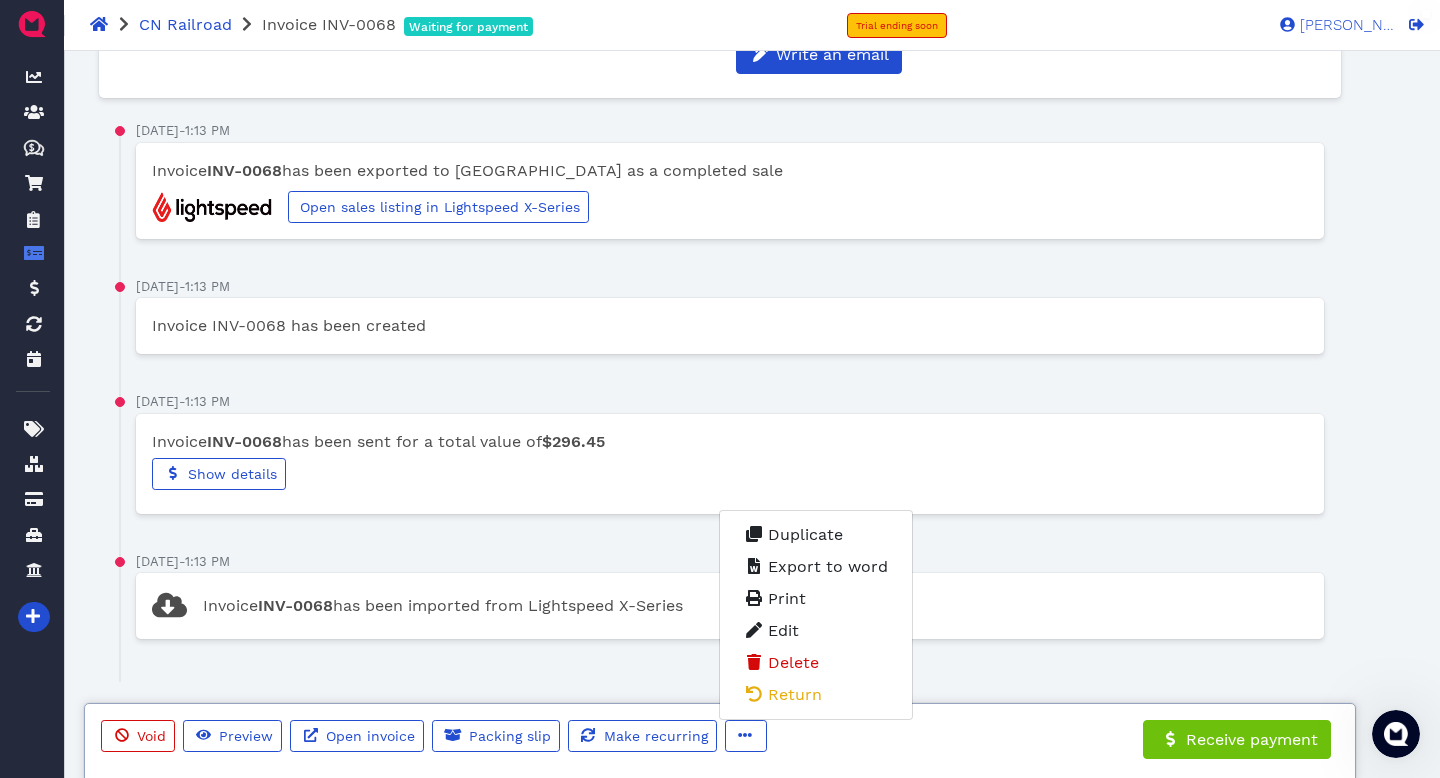 click on "Saturday, July 19, 2025  -  1:13 PM Invoice INV-0068 has been created" at bounding box center (714, 340) 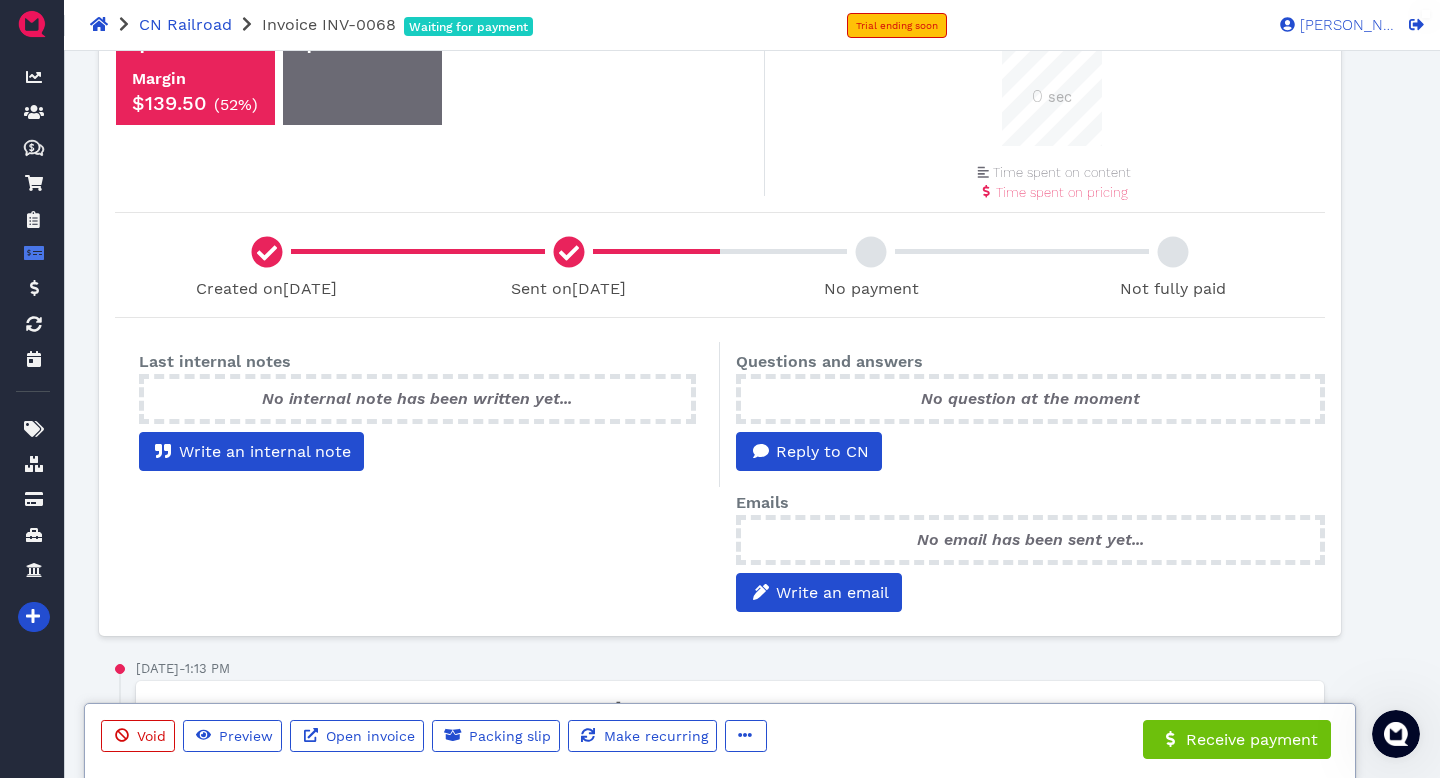 scroll, scrollTop: 418, scrollLeft: 0, axis: vertical 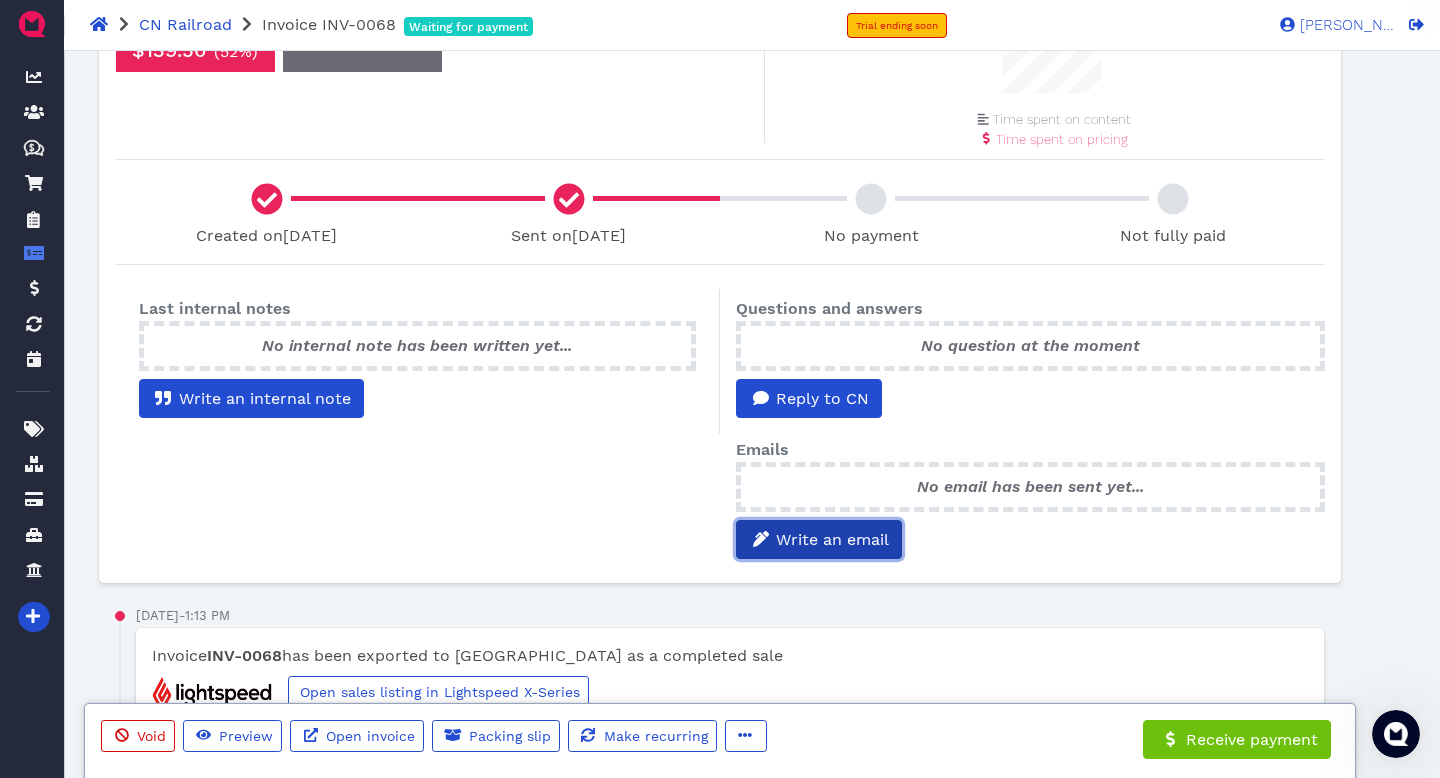 click on "Write an email" at bounding box center [831, 539] 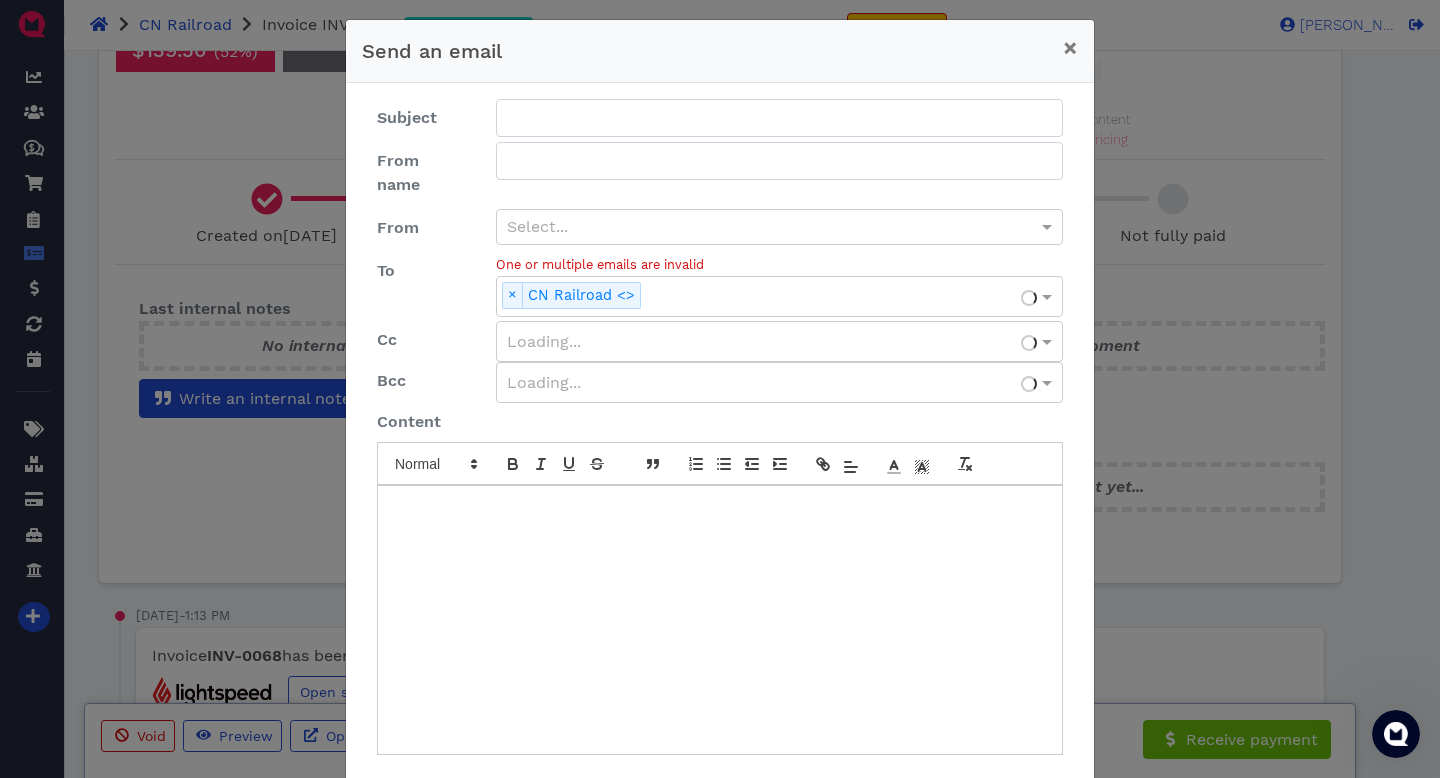 type on "Your invoice {identifier} from Sox Outlet LLC" 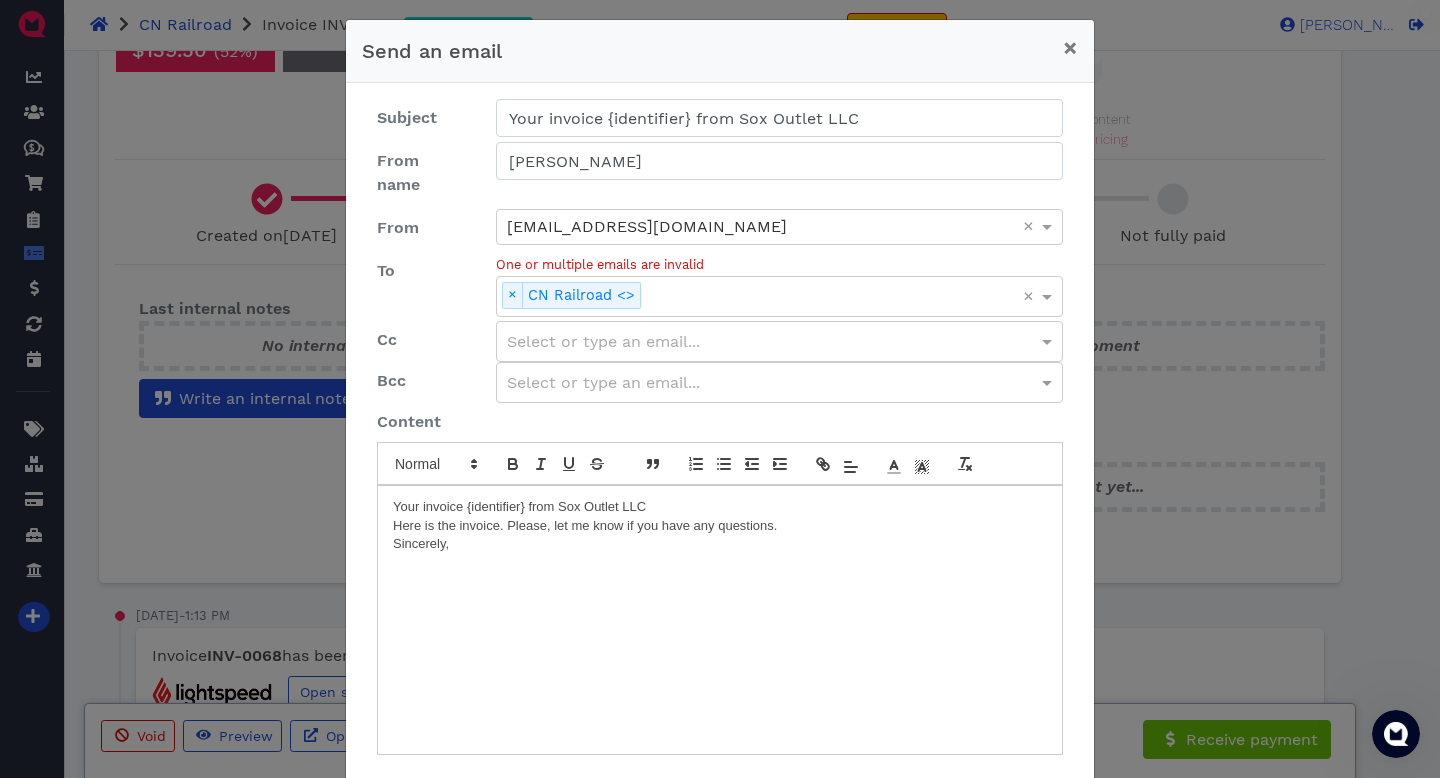 scroll, scrollTop: 176, scrollLeft: 0, axis: vertical 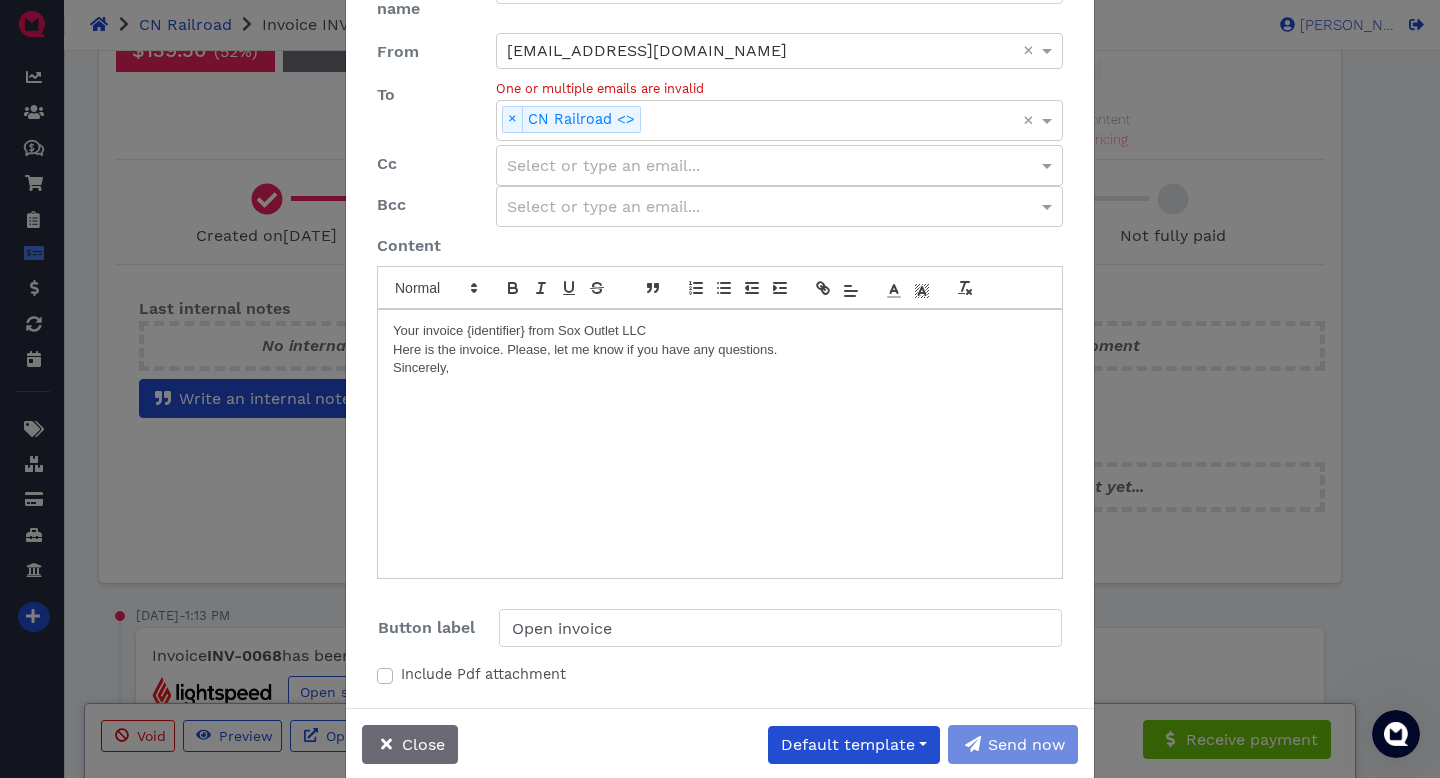 click on "Your invoice {identifier} from Sox Outlet LLC Here is the invoice. Please, let me know if you have any questions. Sincerely," at bounding box center [720, 444] 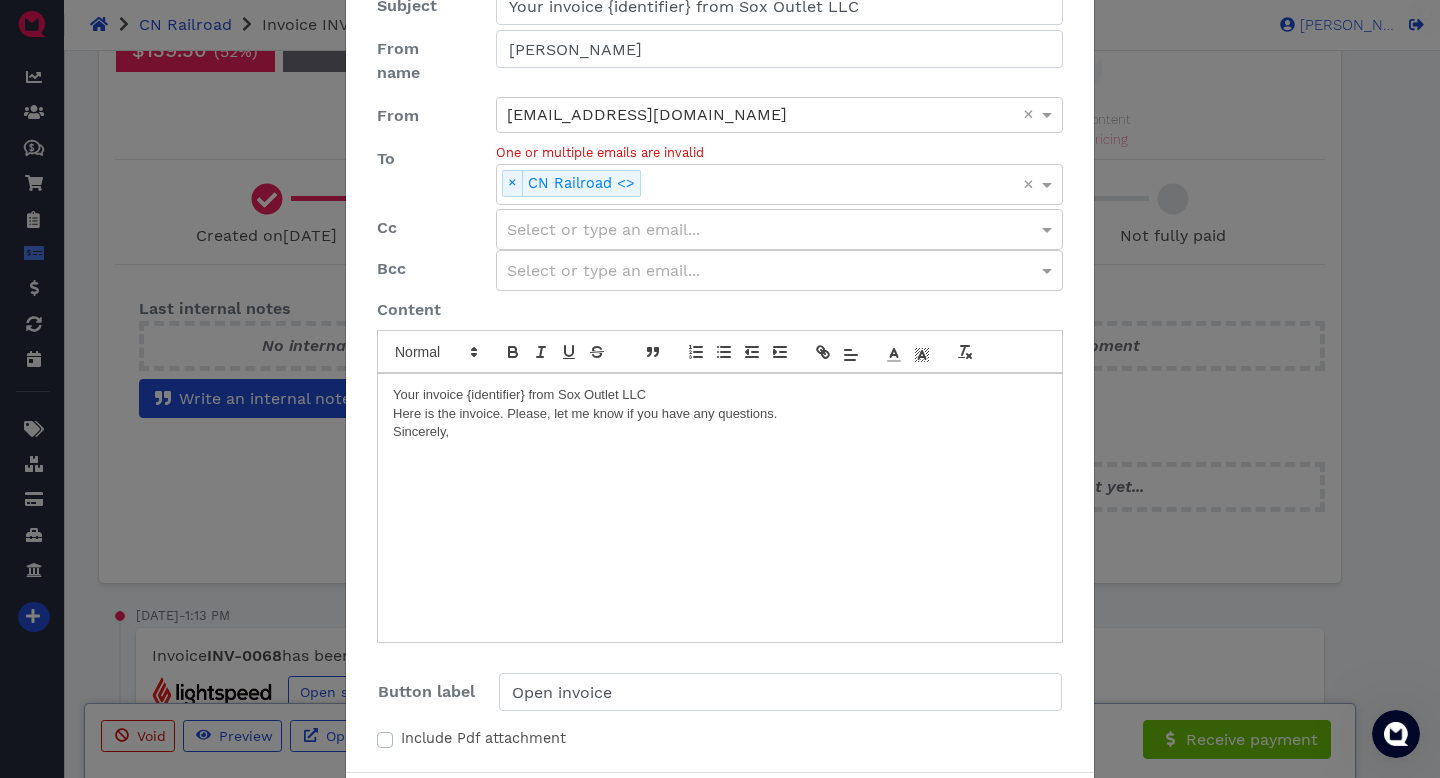 scroll, scrollTop: 176, scrollLeft: 0, axis: vertical 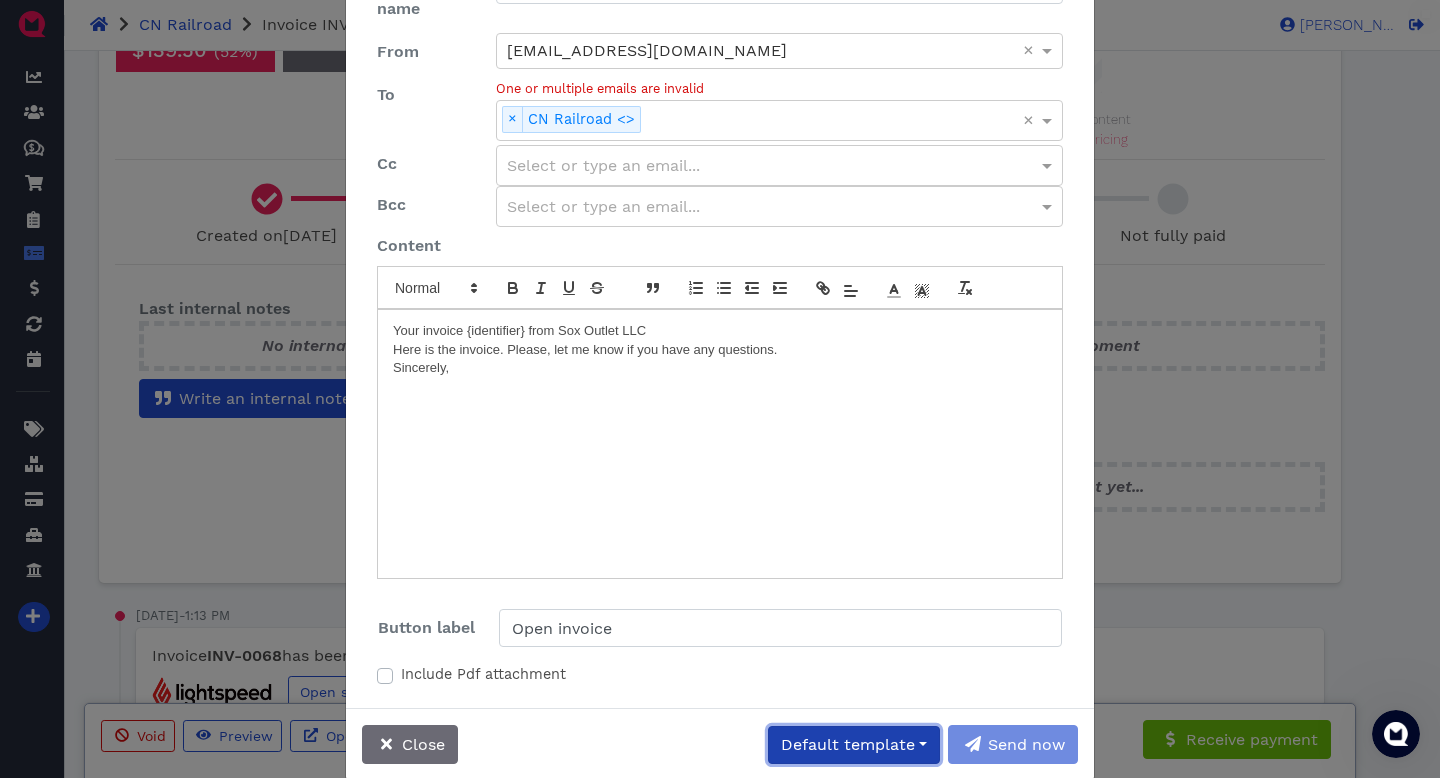 click on "Default template" at bounding box center (854, 745) 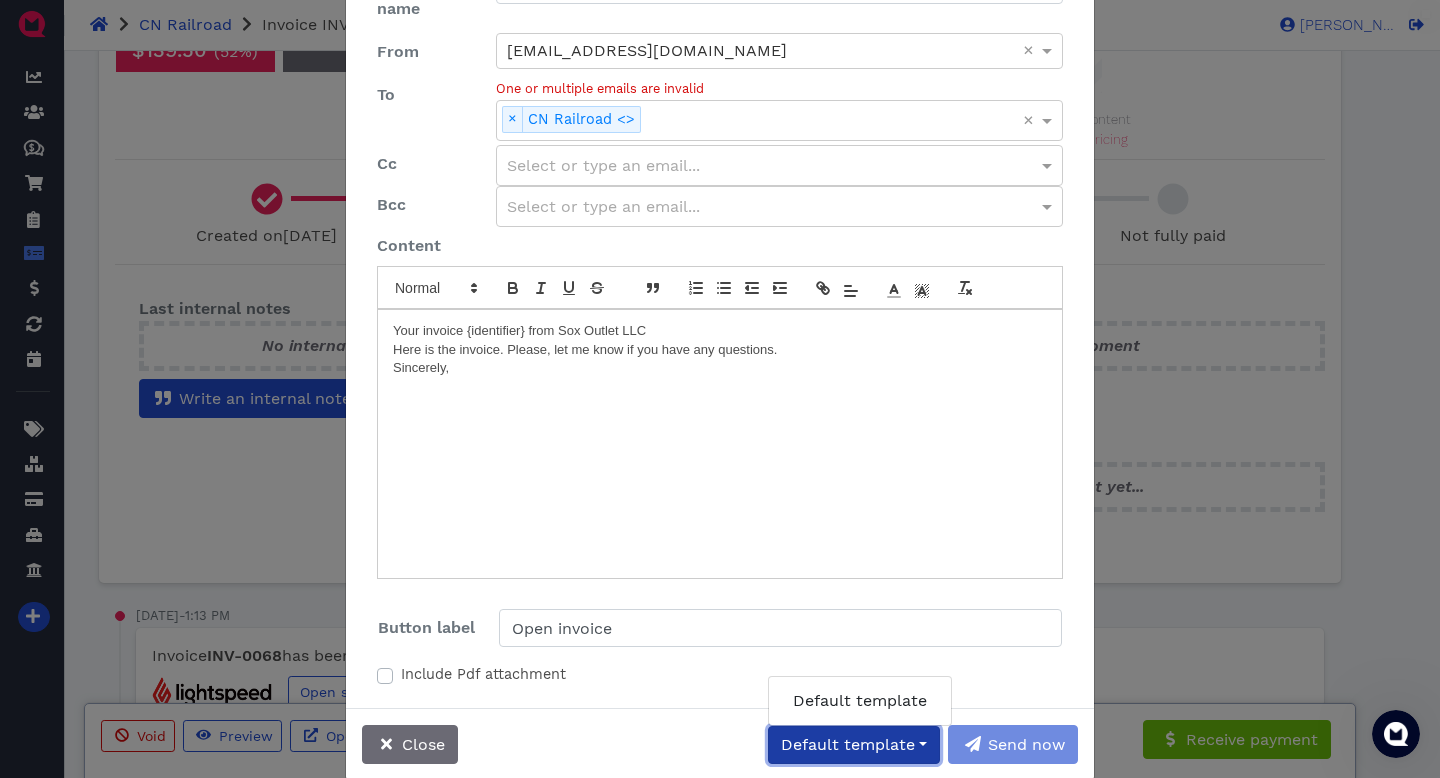 click on "Default template" at bounding box center [854, 745] 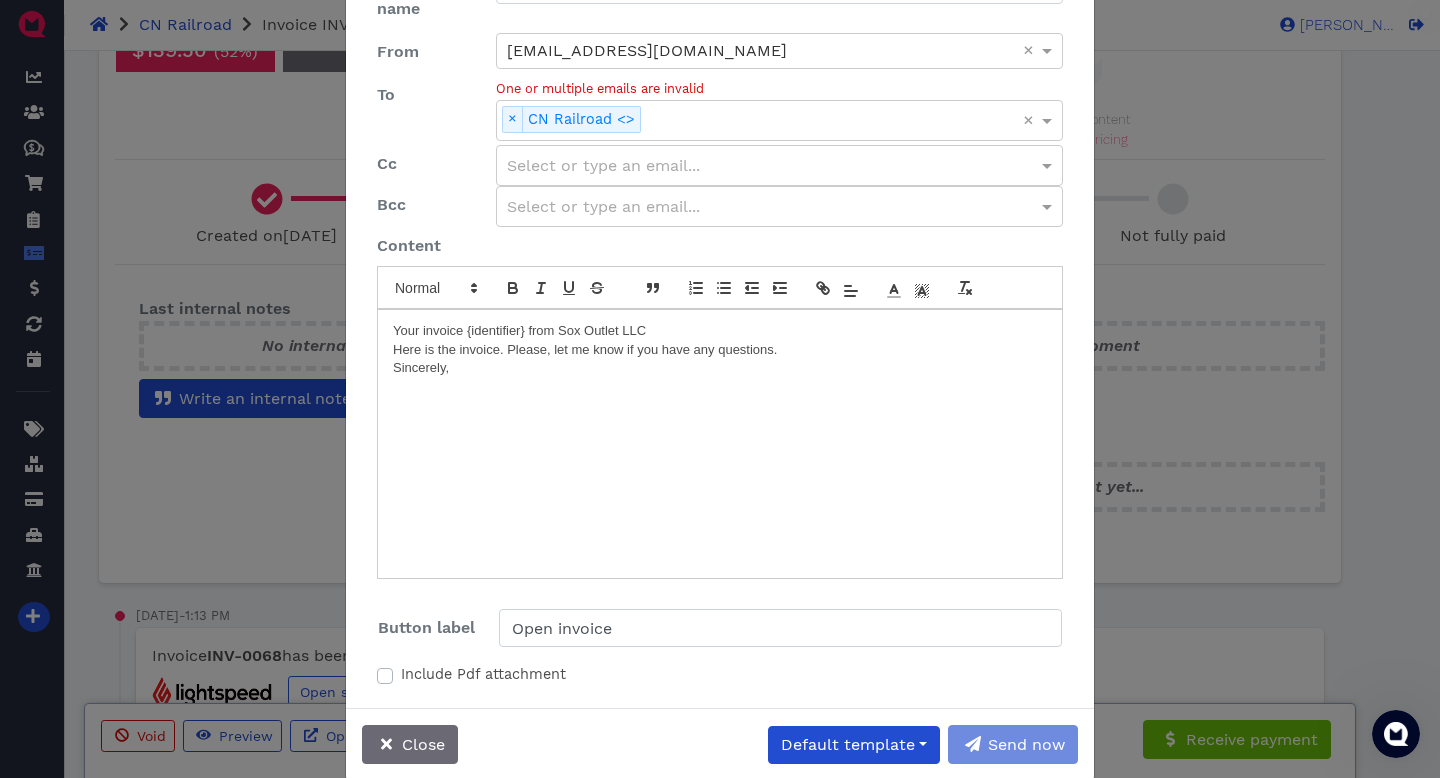 click on "Your invoice {identifier} from Sox Outlet LLC Here is the invoice. Please, let me know if you have any questions. Sincerely," at bounding box center [720, 444] 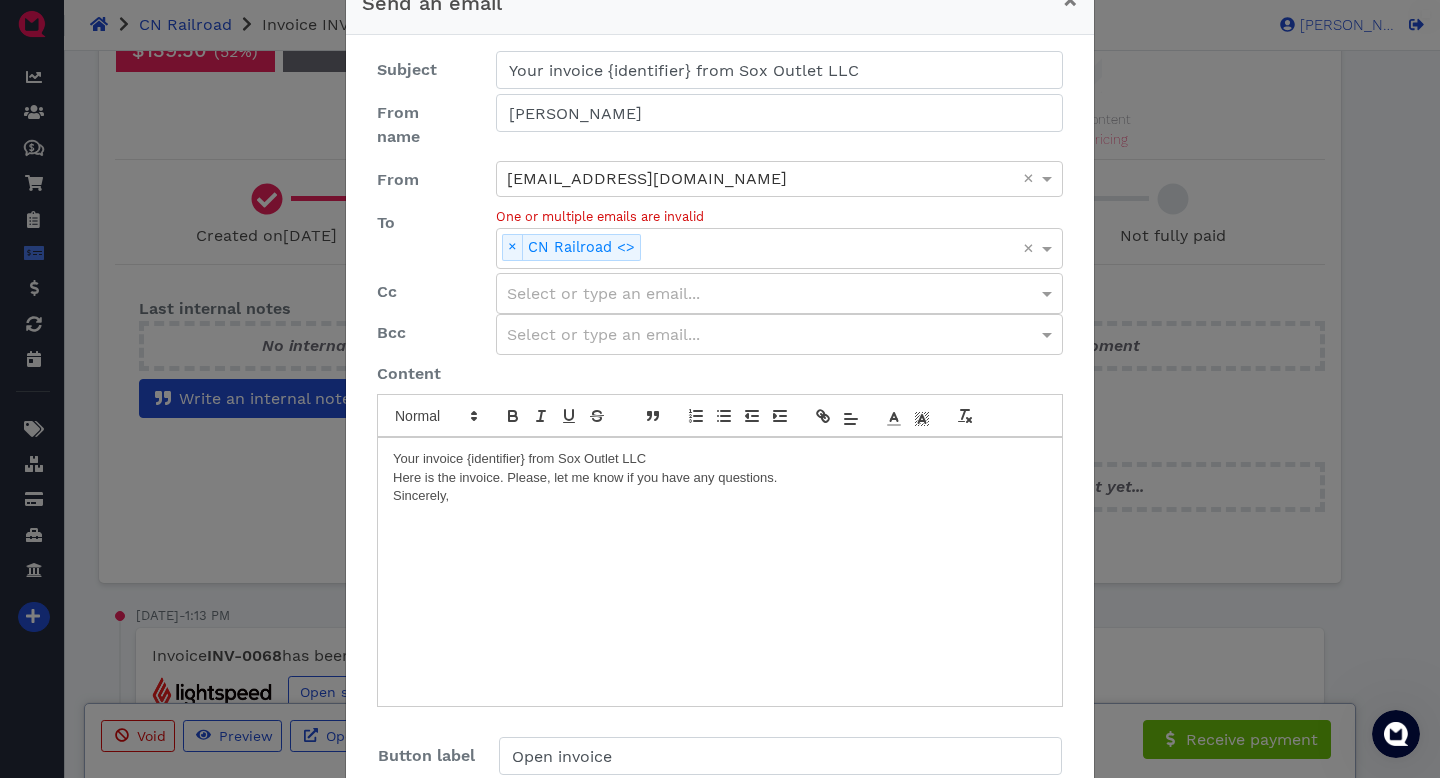 scroll, scrollTop: 176, scrollLeft: 0, axis: vertical 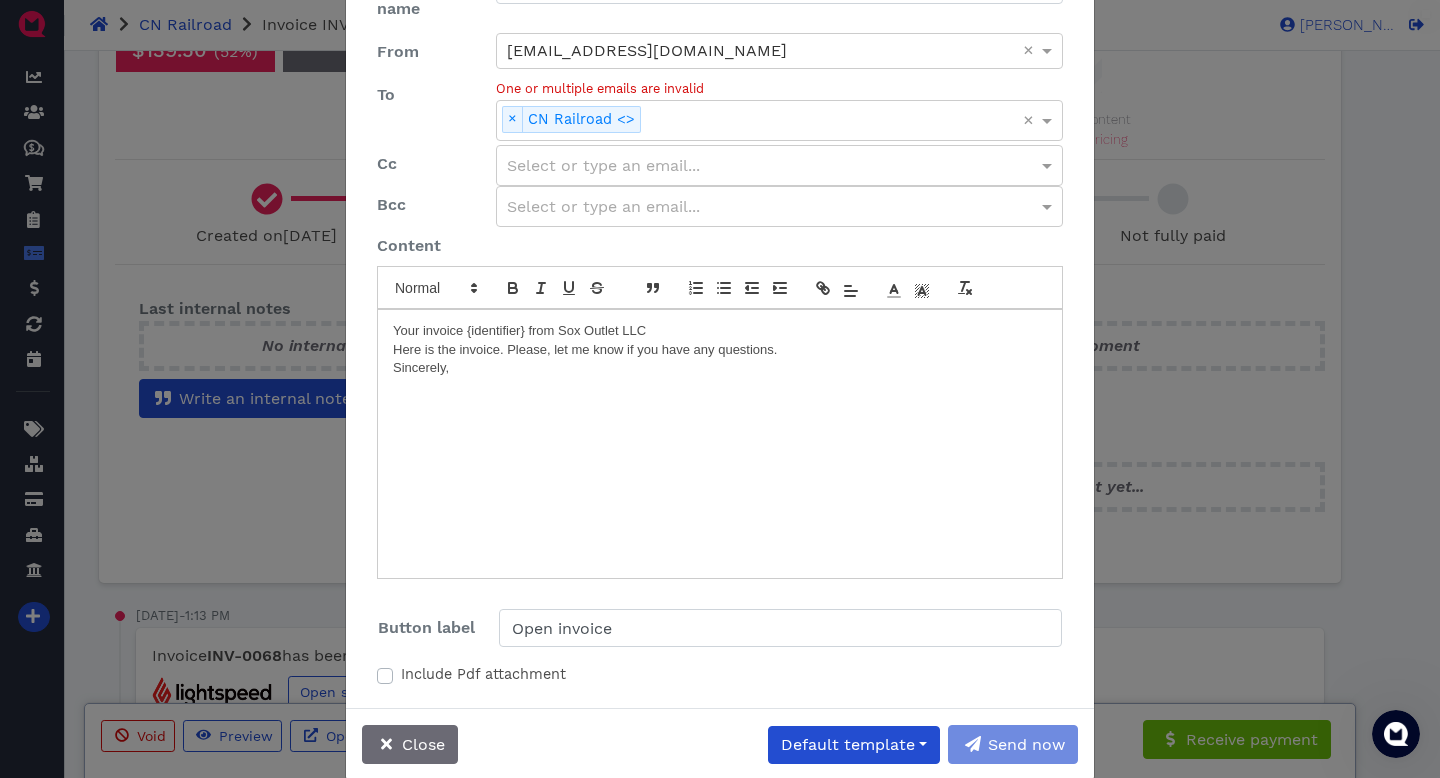 click on "Your invoice {identifier} from Sox Outlet LLC Here is the invoice. Please, let me know if you have any questions. Sincerely," at bounding box center [720, 444] 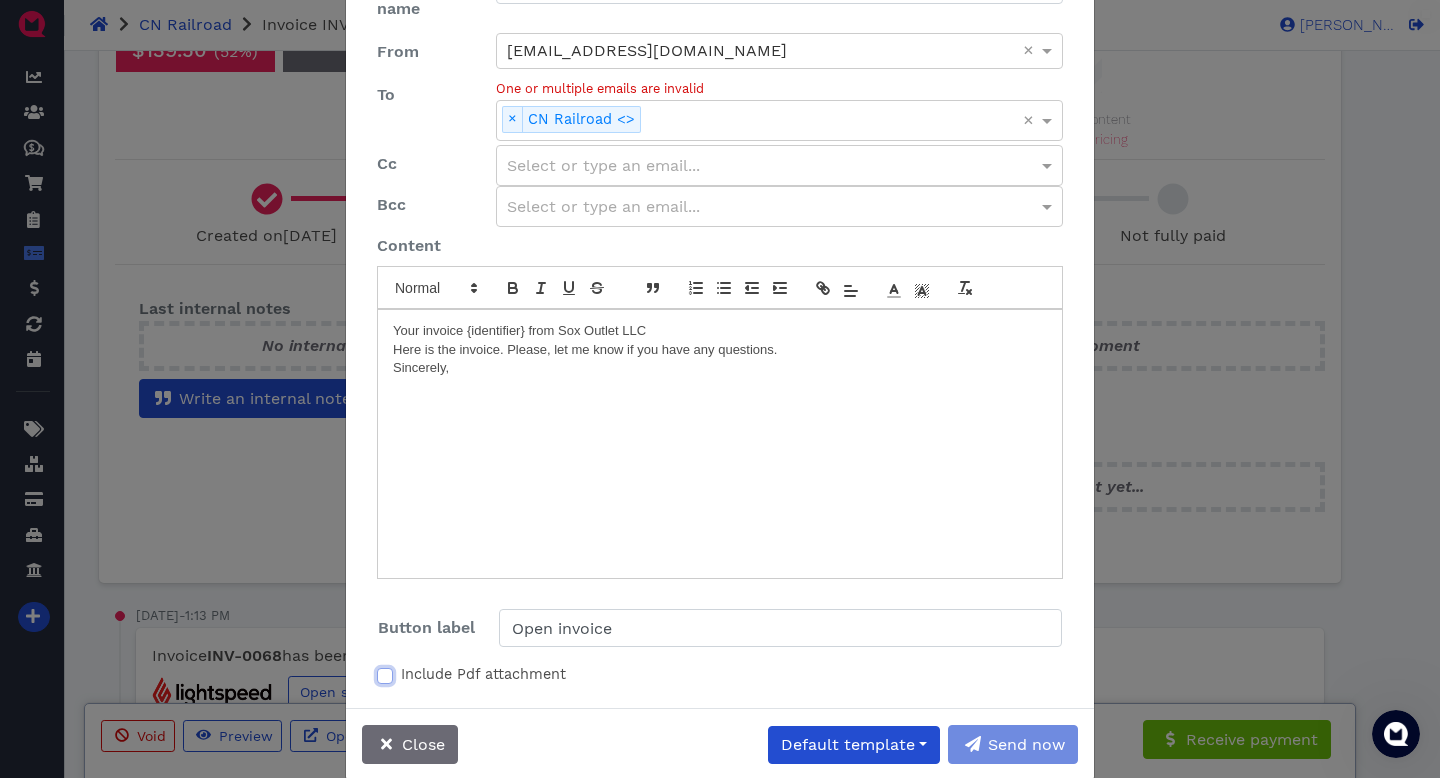 click on "Include Pdf attachment" at bounding box center (385, 674) 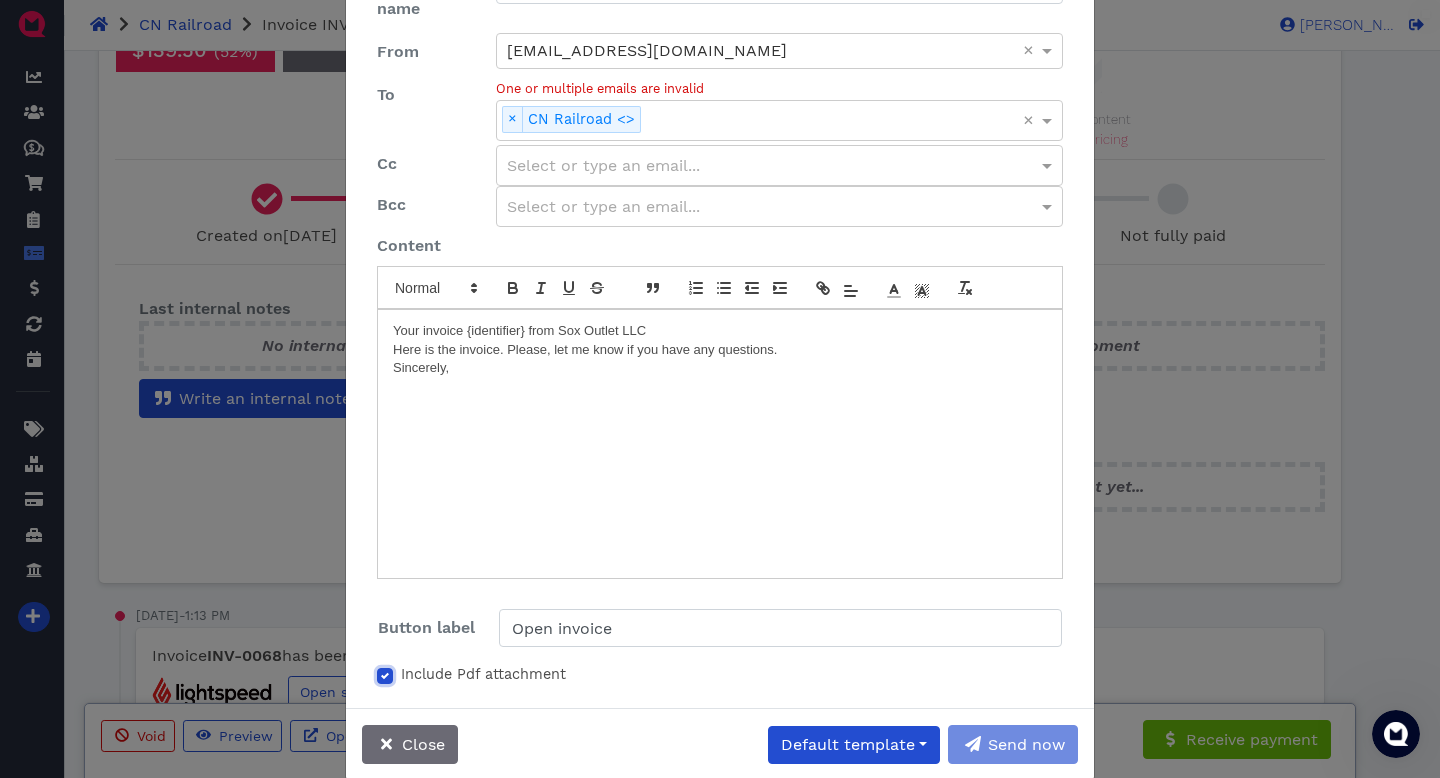 checkbox on "true" 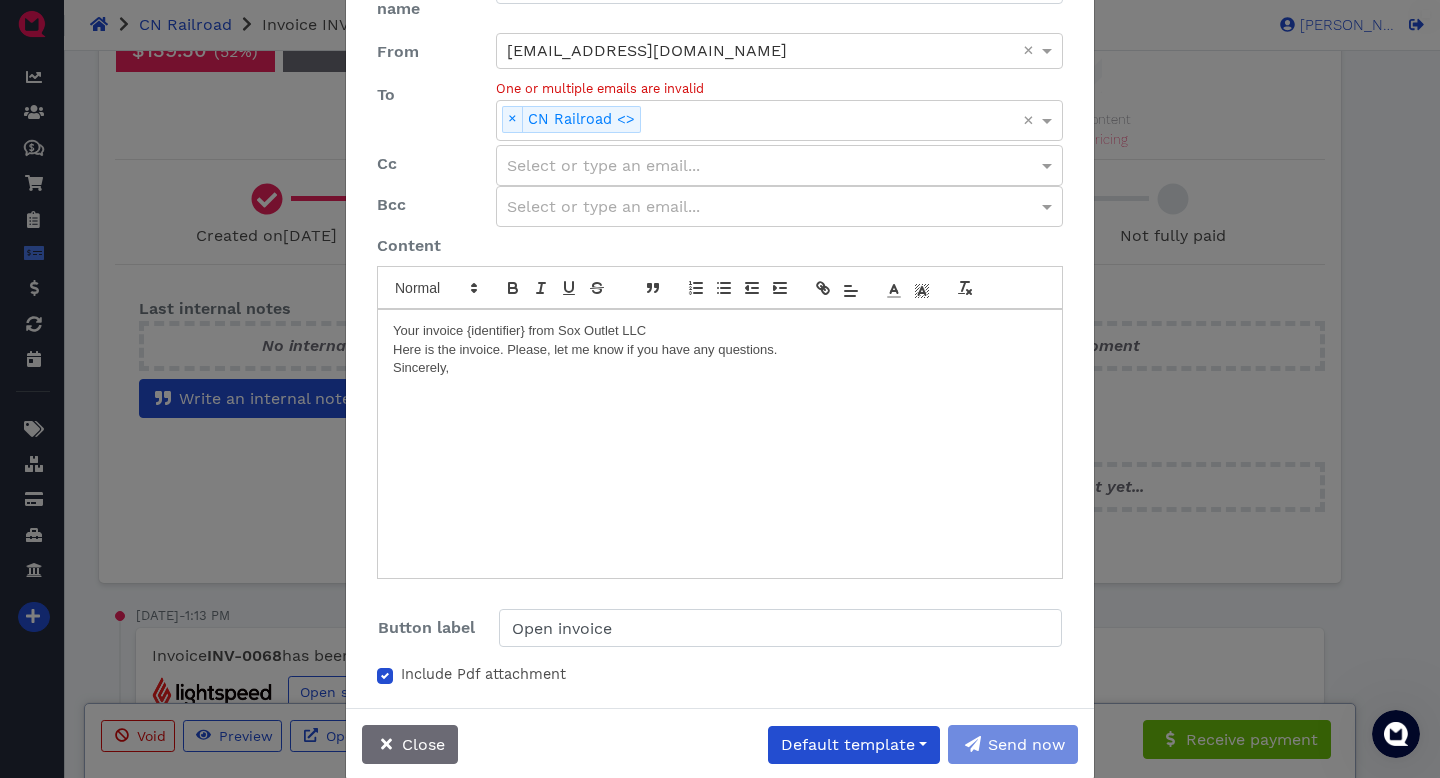 click on "Close Default template Default template Send now" at bounding box center [720, 744] 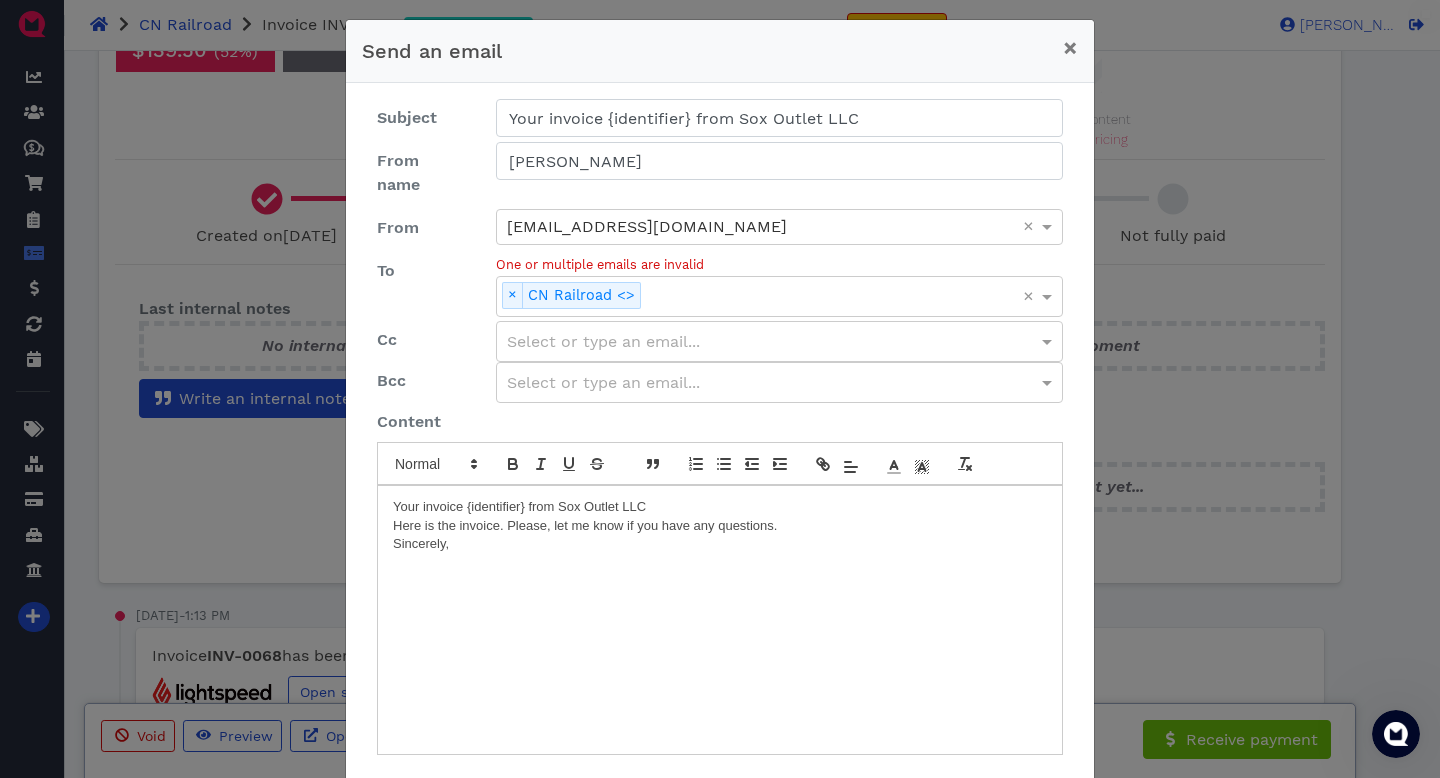 scroll, scrollTop: 1, scrollLeft: 0, axis: vertical 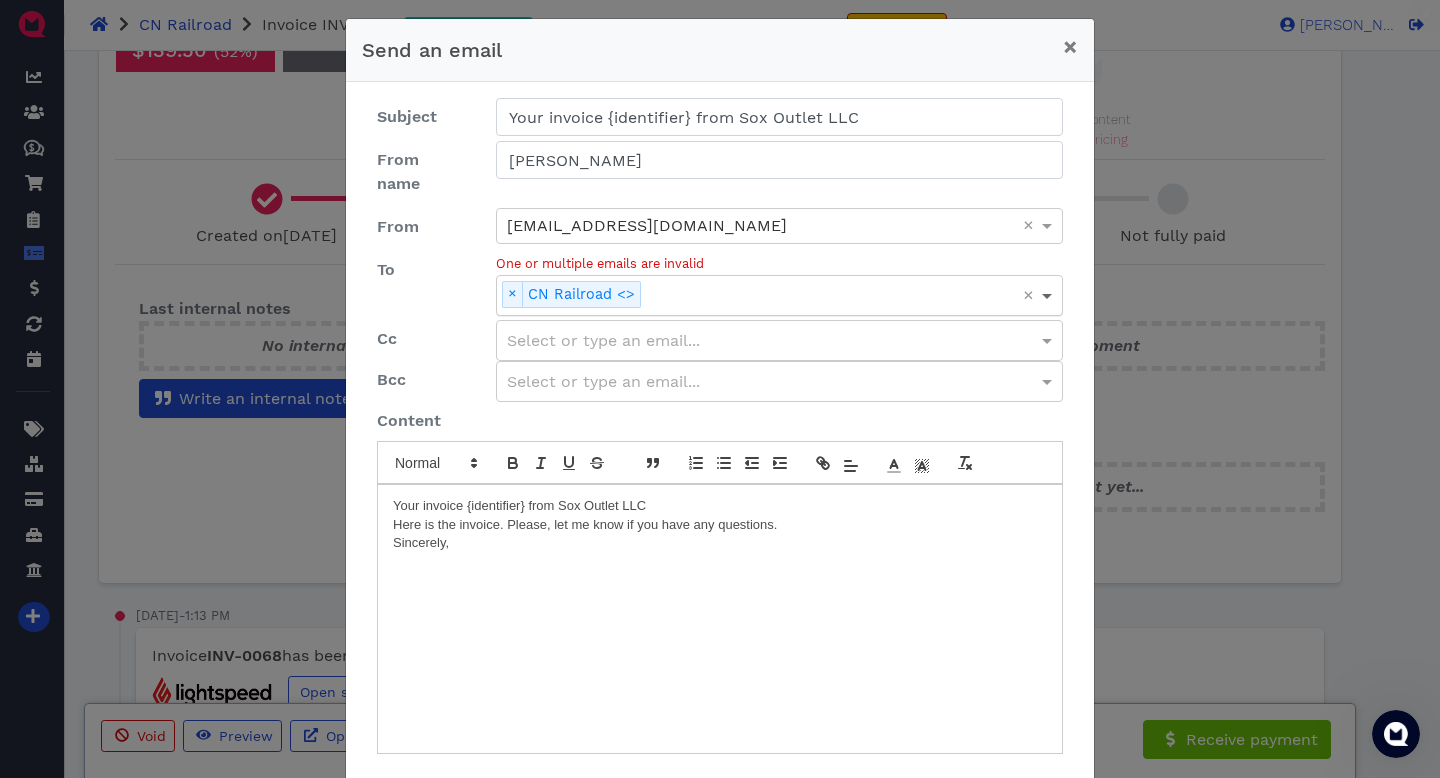 click at bounding box center [1049, 295] 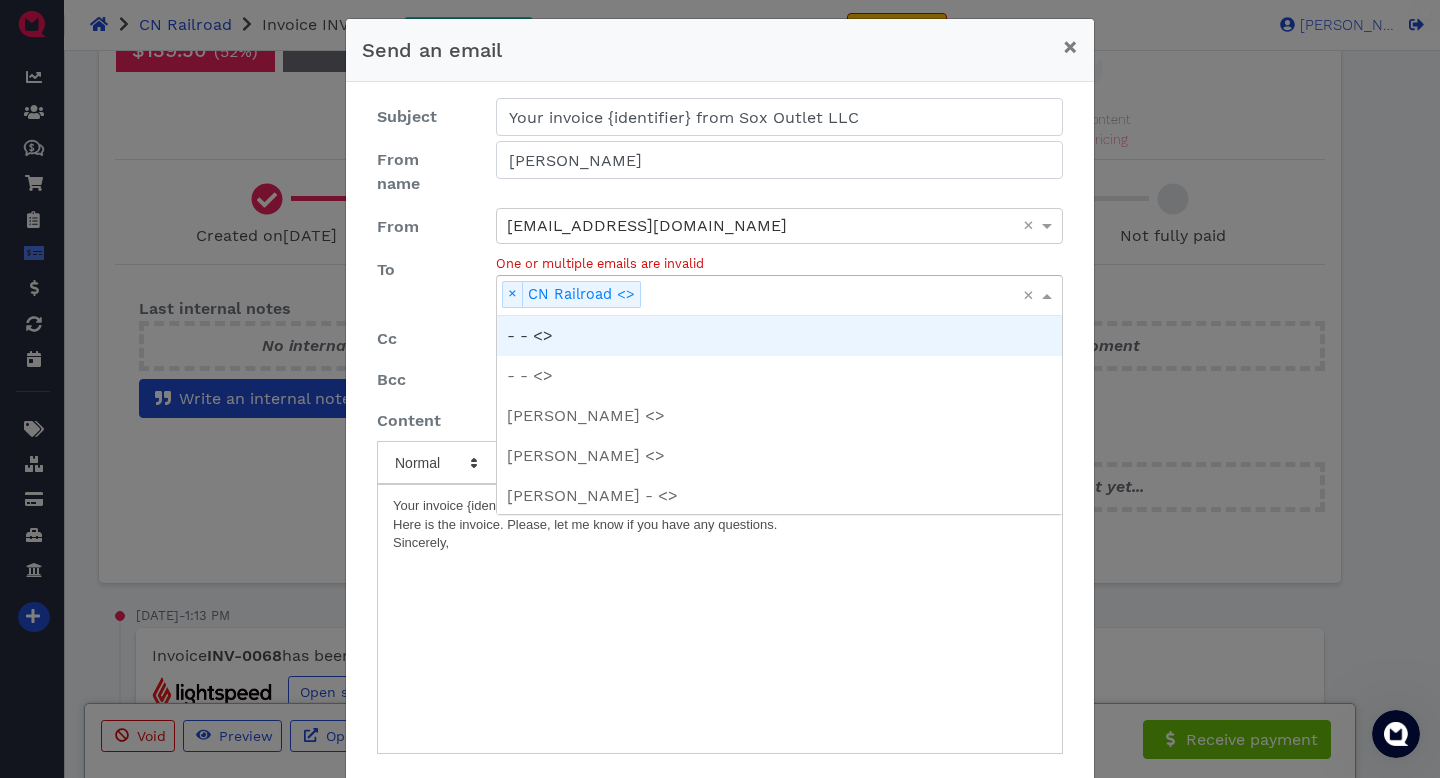click on "One or multiple emails are invalid" at bounding box center (779, 263) 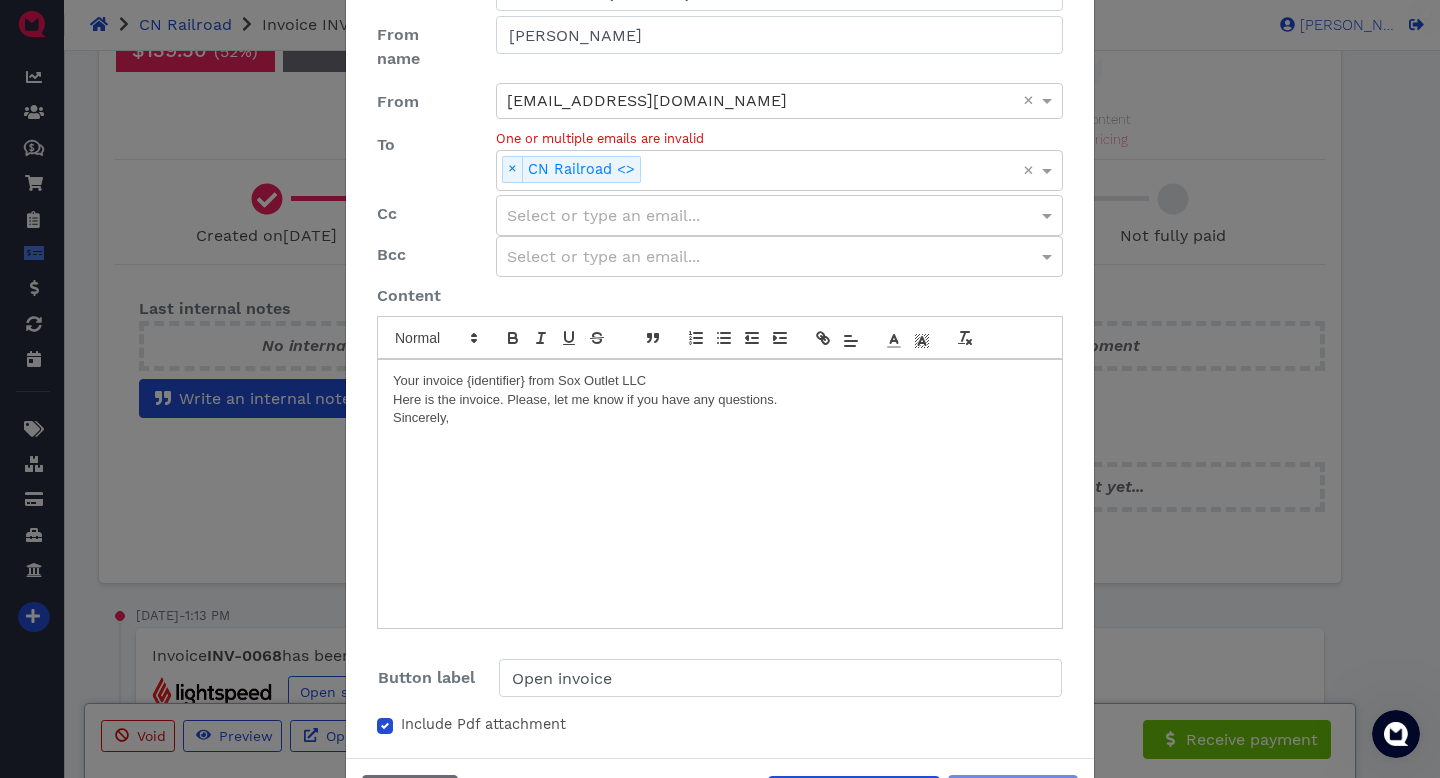 scroll, scrollTop: 176, scrollLeft: 0, axis: vertical 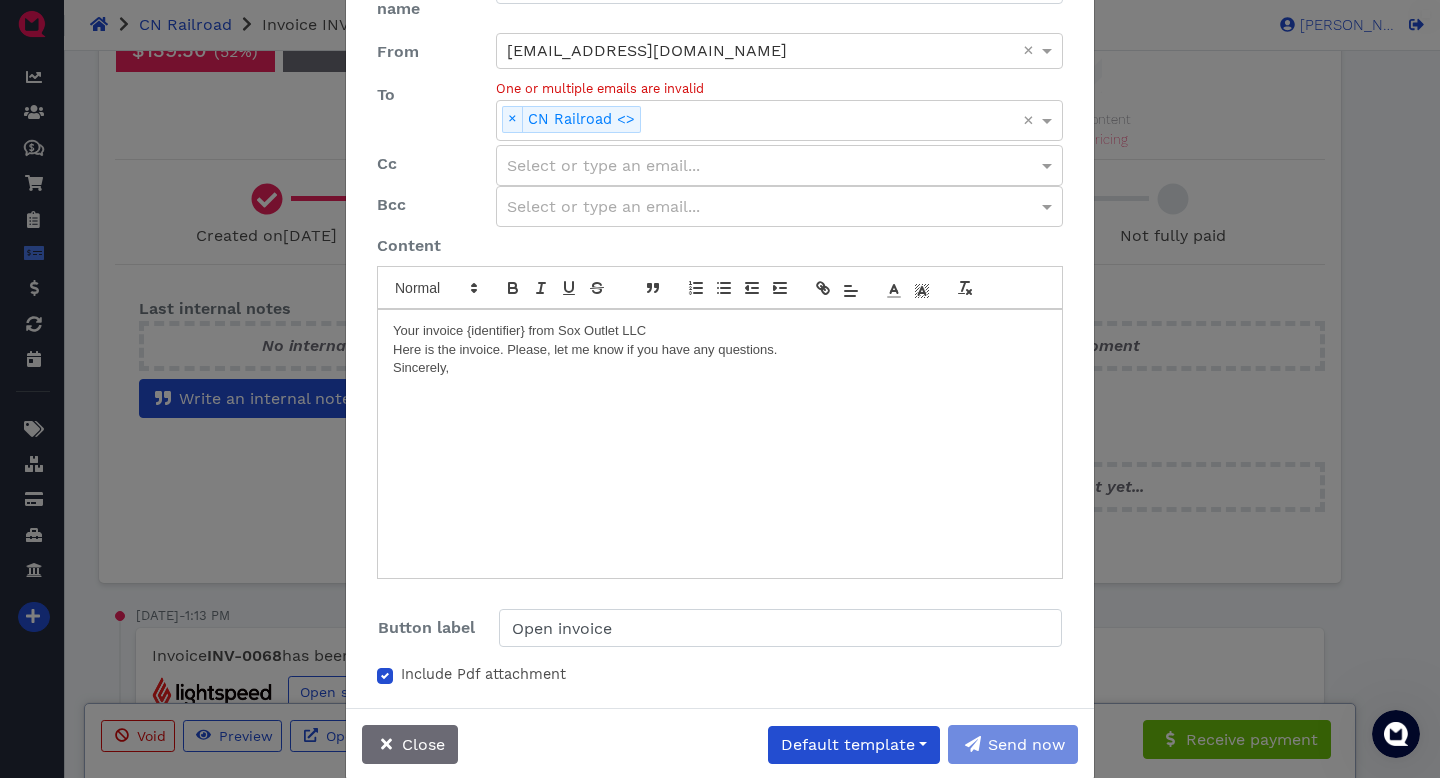 click on "Your invoice {identifier} from Sox Outlet LLC Here is the invoice. Please, let me know if you have any questions. Sincerely," at bounding box center (720, 444) 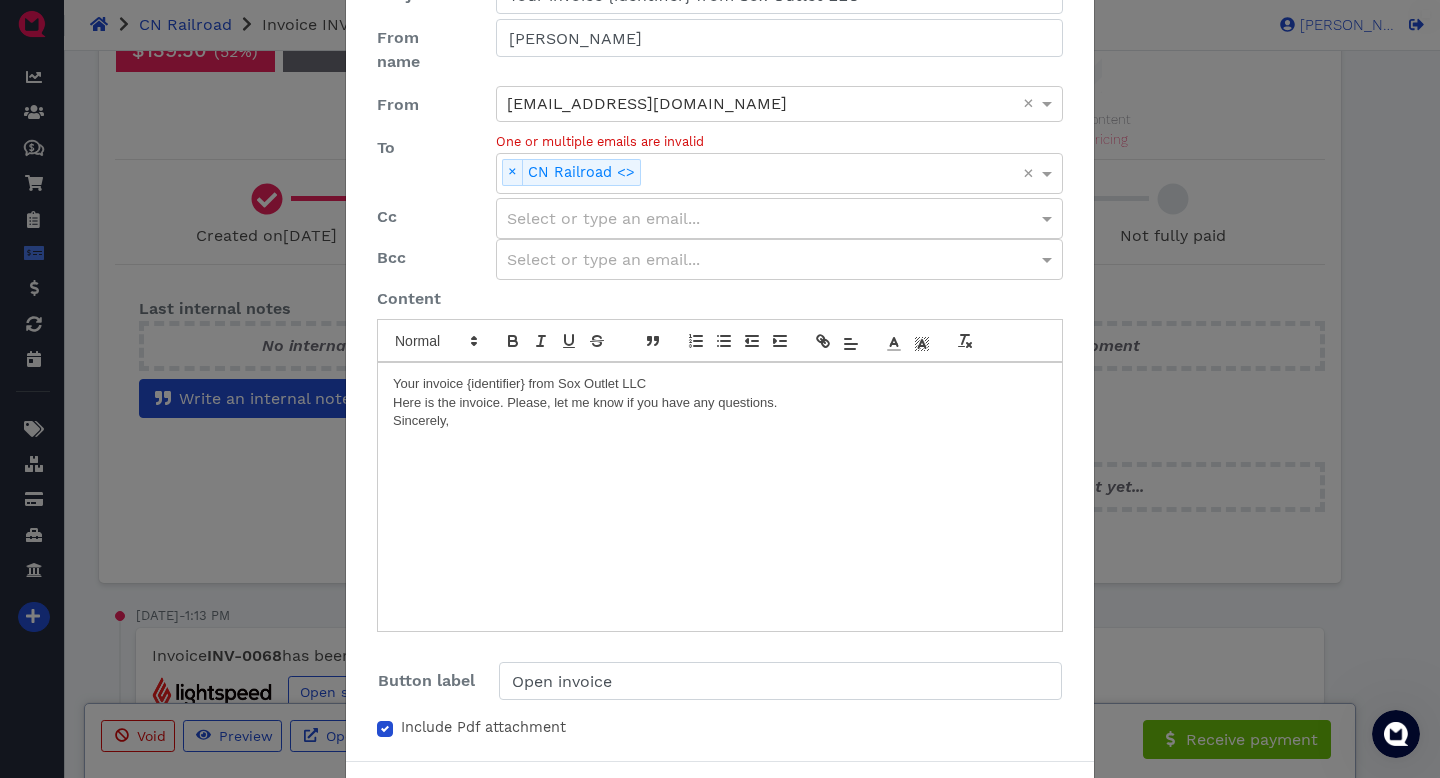 scroll, scrollTop: 0, scrollLeft: 0, axis: both 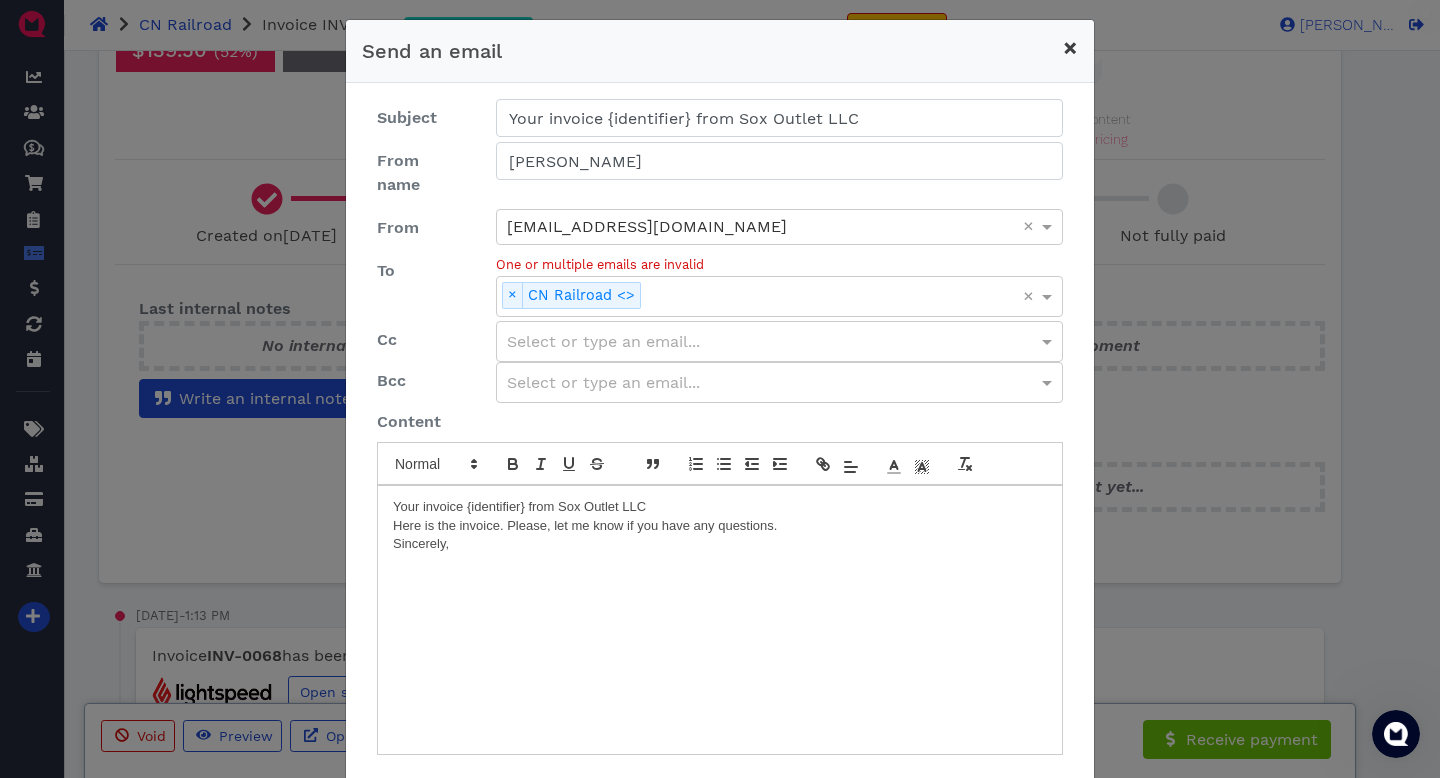 click on "×" at bounding box center (1070, 48) 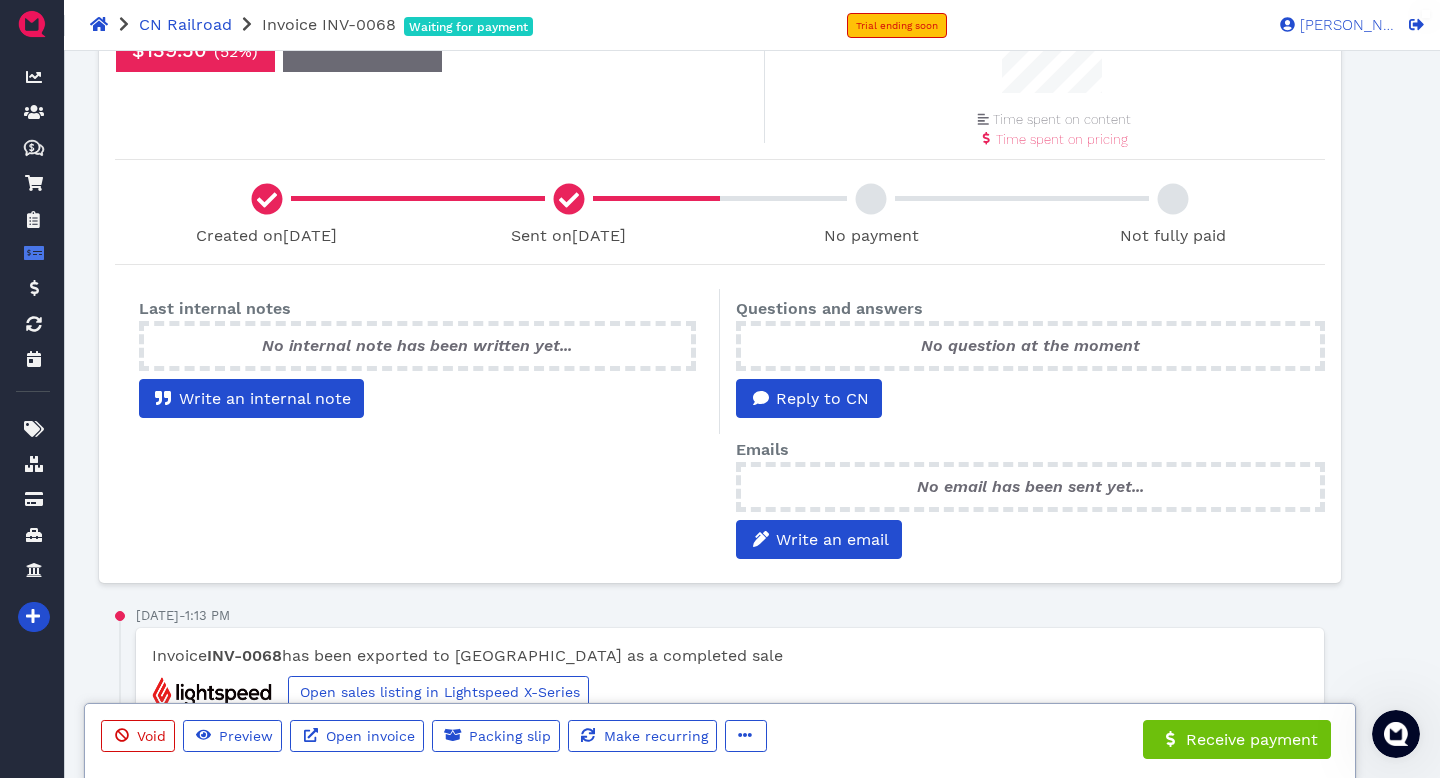scroll, scrollTop: 0, scrollLeft: 0, axis: both 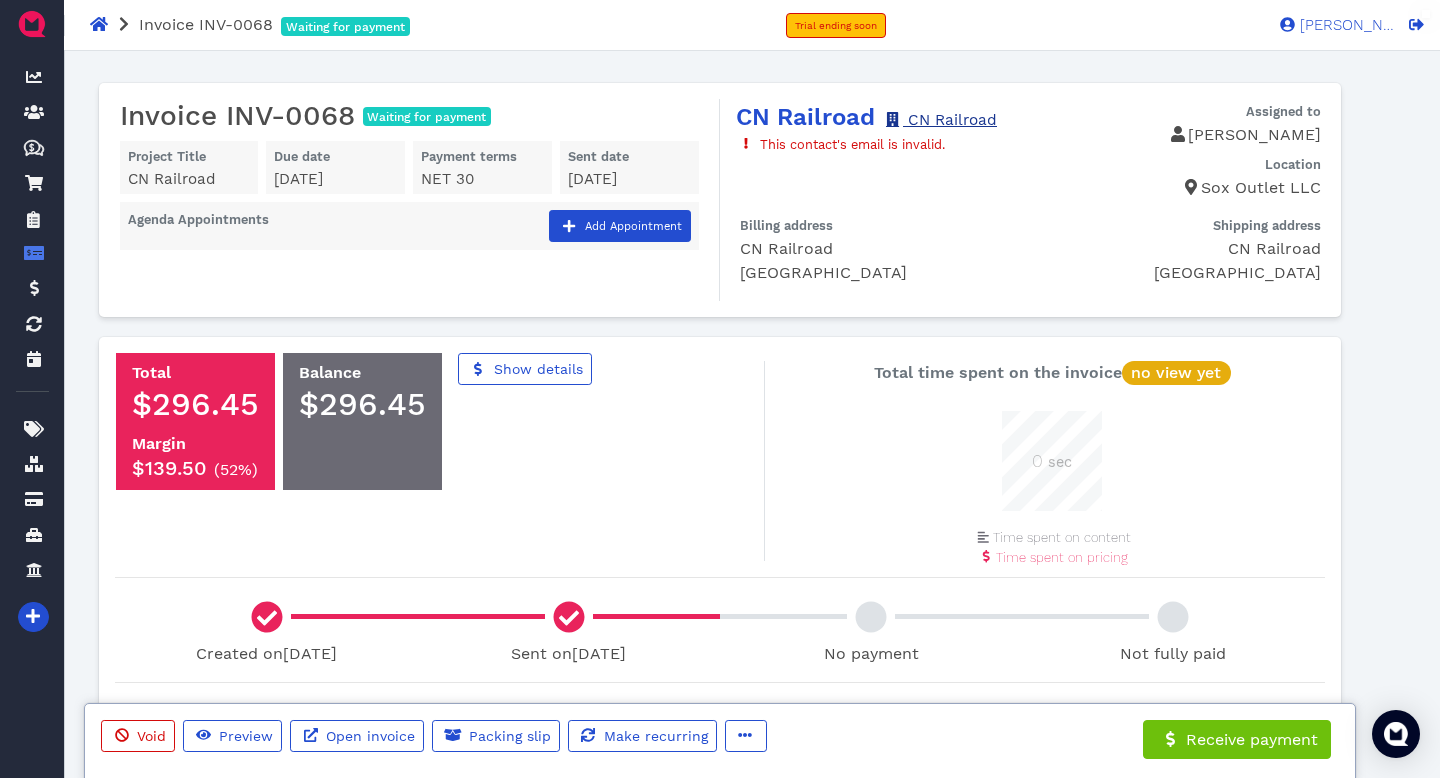 click on "CN Railroad" at bounding box center (940, 120) 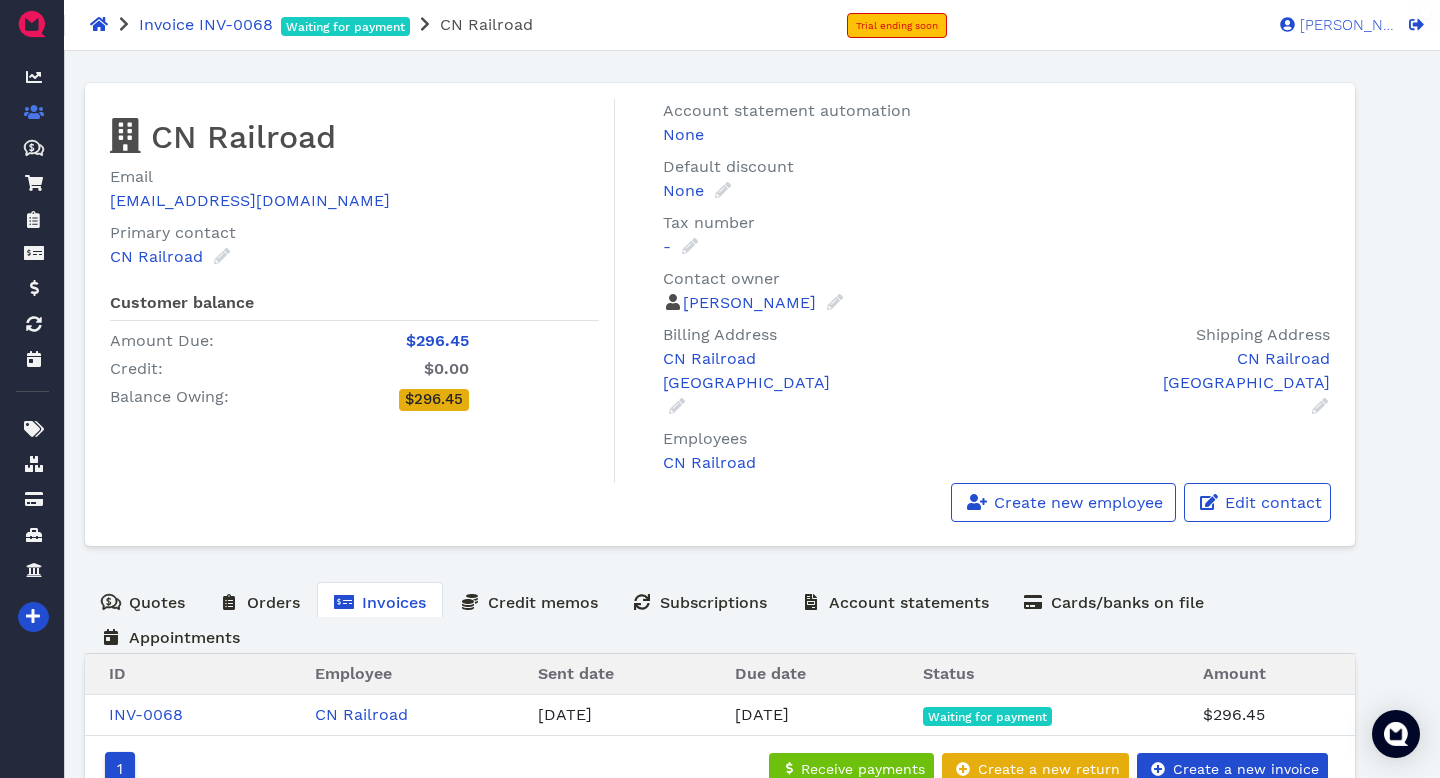 scroll, scrollTop: 65, scrollLeft: 0, axis: vertical 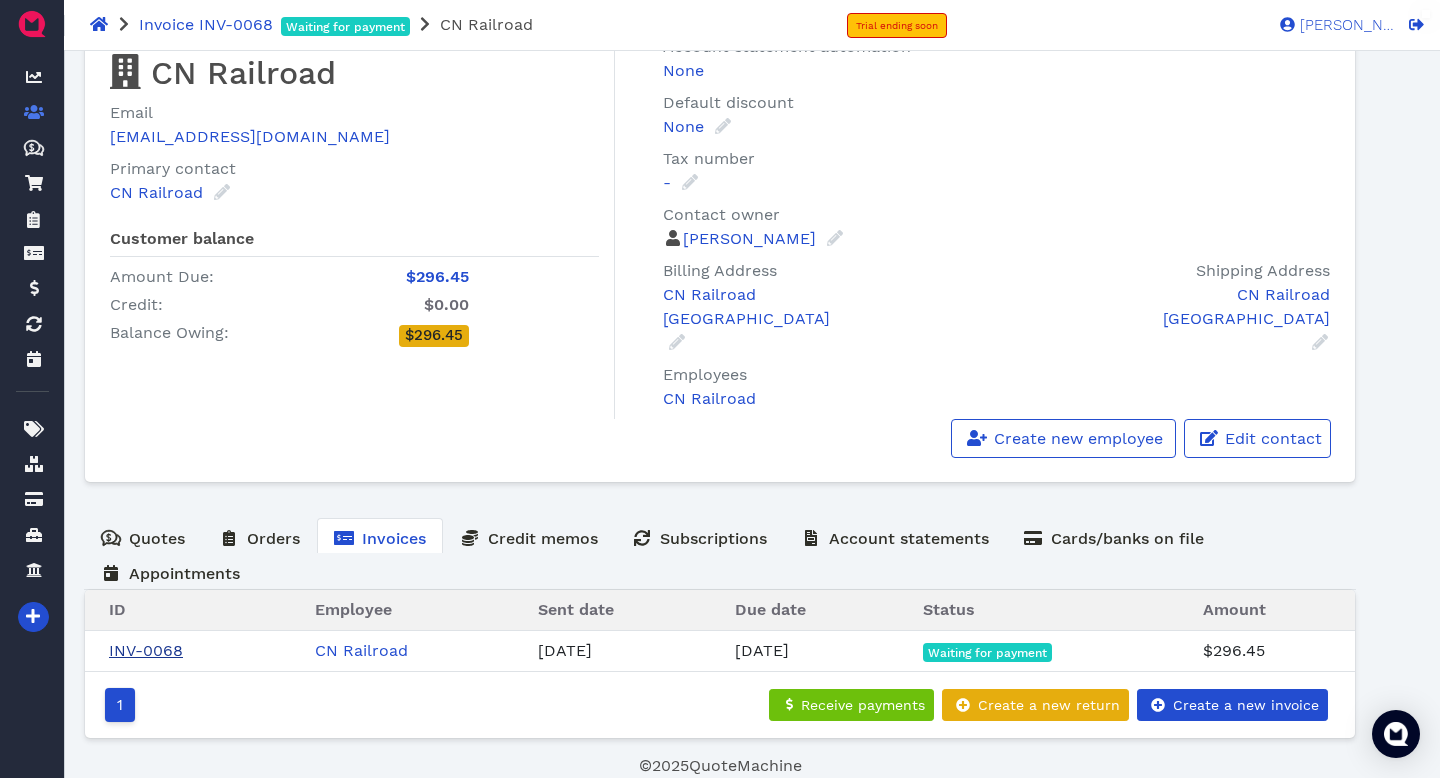 click on "INV-0068" at bounding box center [146, 650] 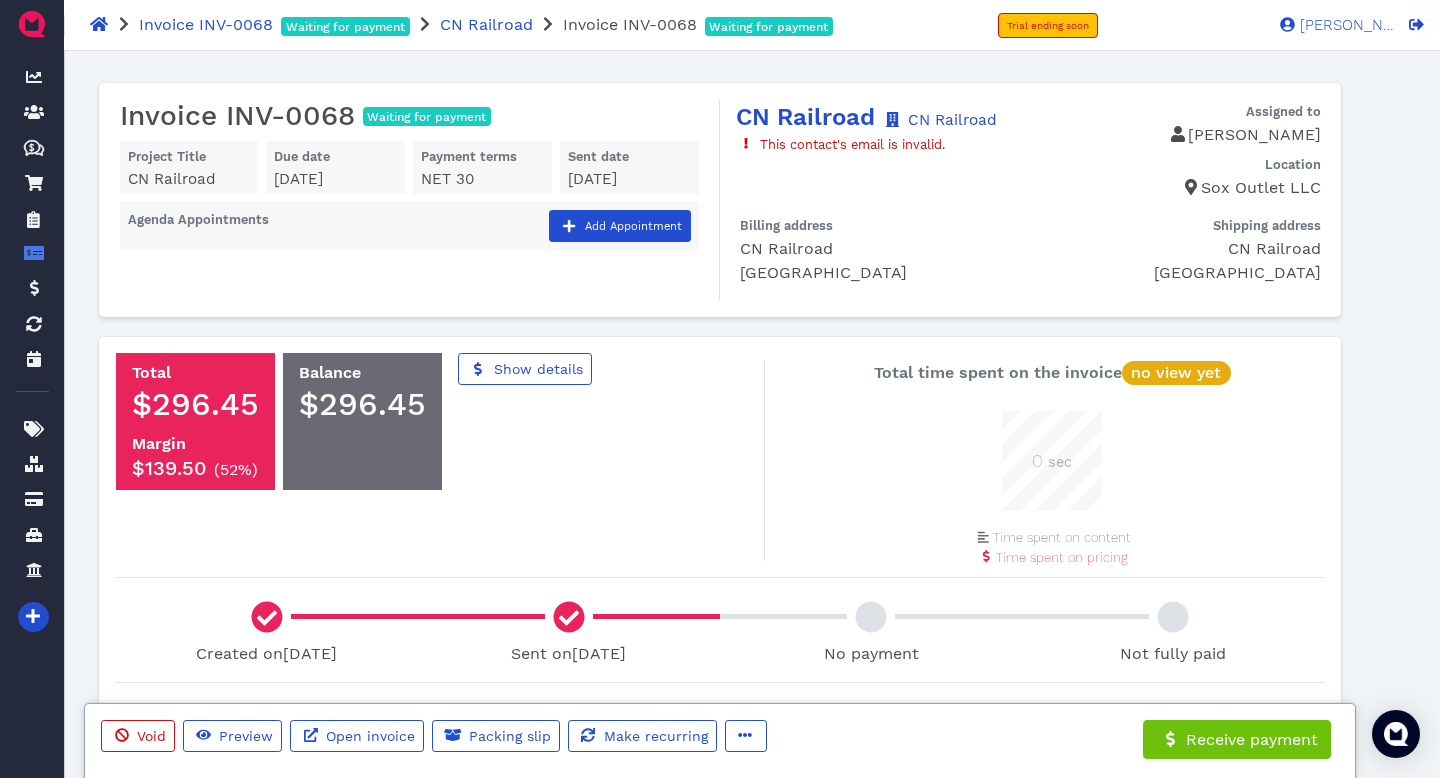 scroll, scrollTop: 999900, scrollLeft: 999900, axis: both 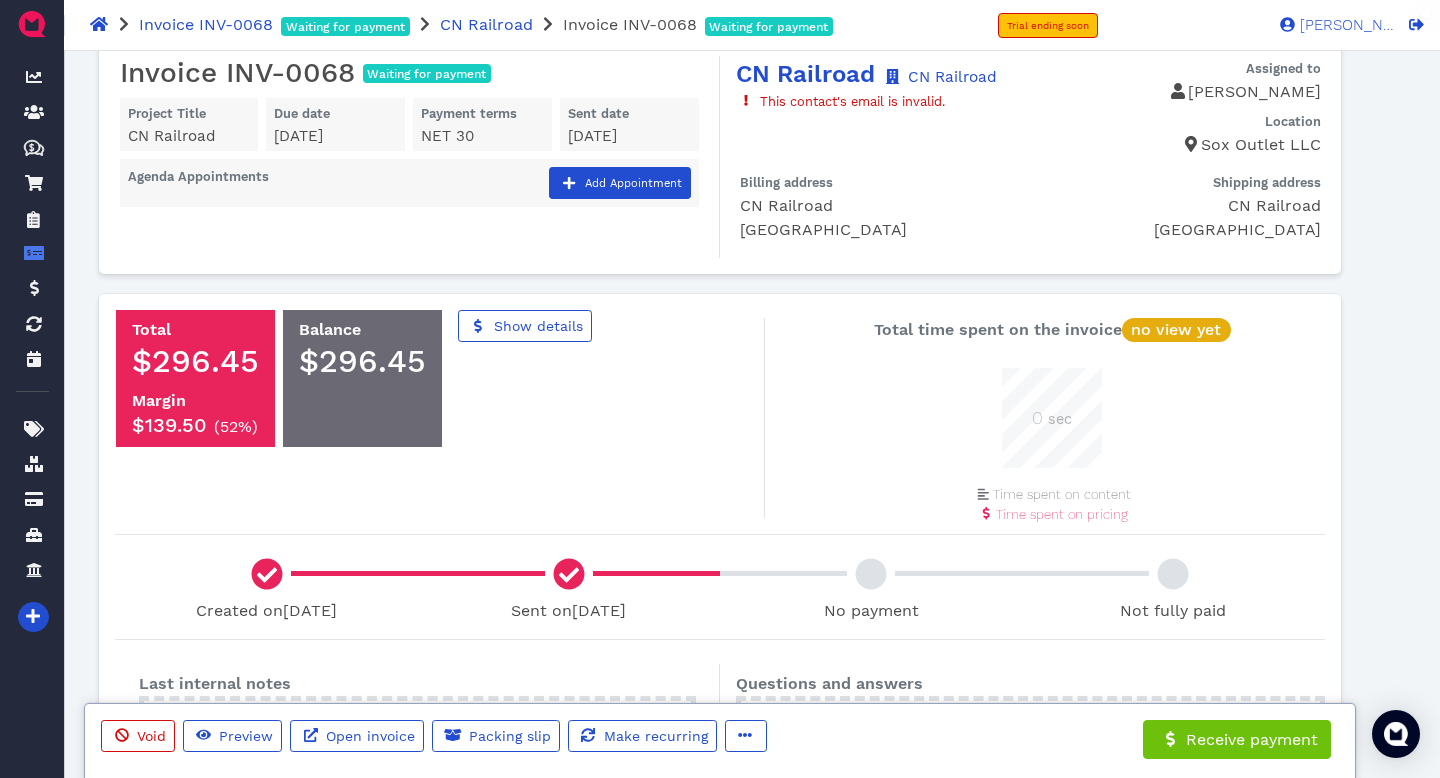 click on "This contact's email is invalid." at bounding box center [852, 101] 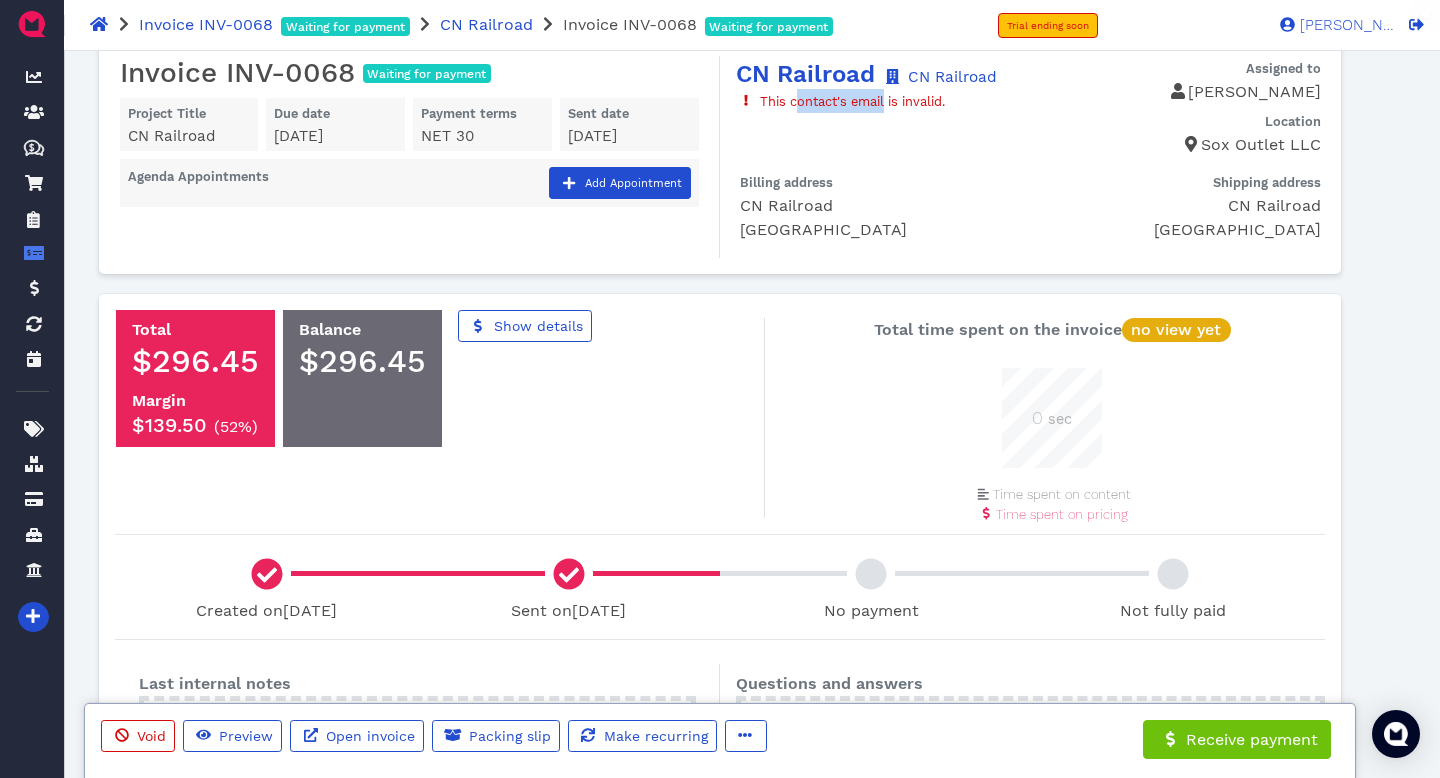 drag, startPoint x: 795, startPoint y: 106, endPoint x: 887, endPoint y: 106, distance: 92 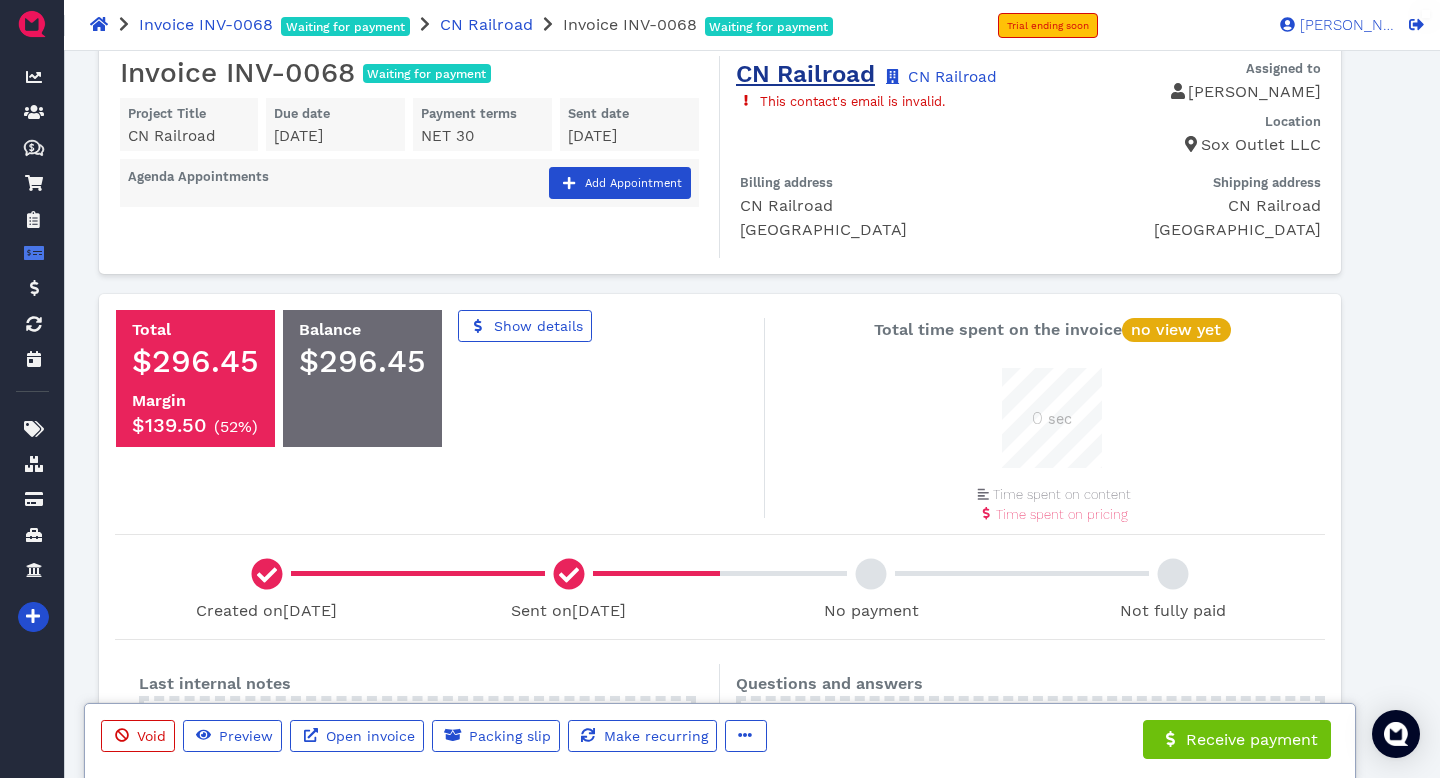 click on "CN Railroad" at bounding box center [805, 74] 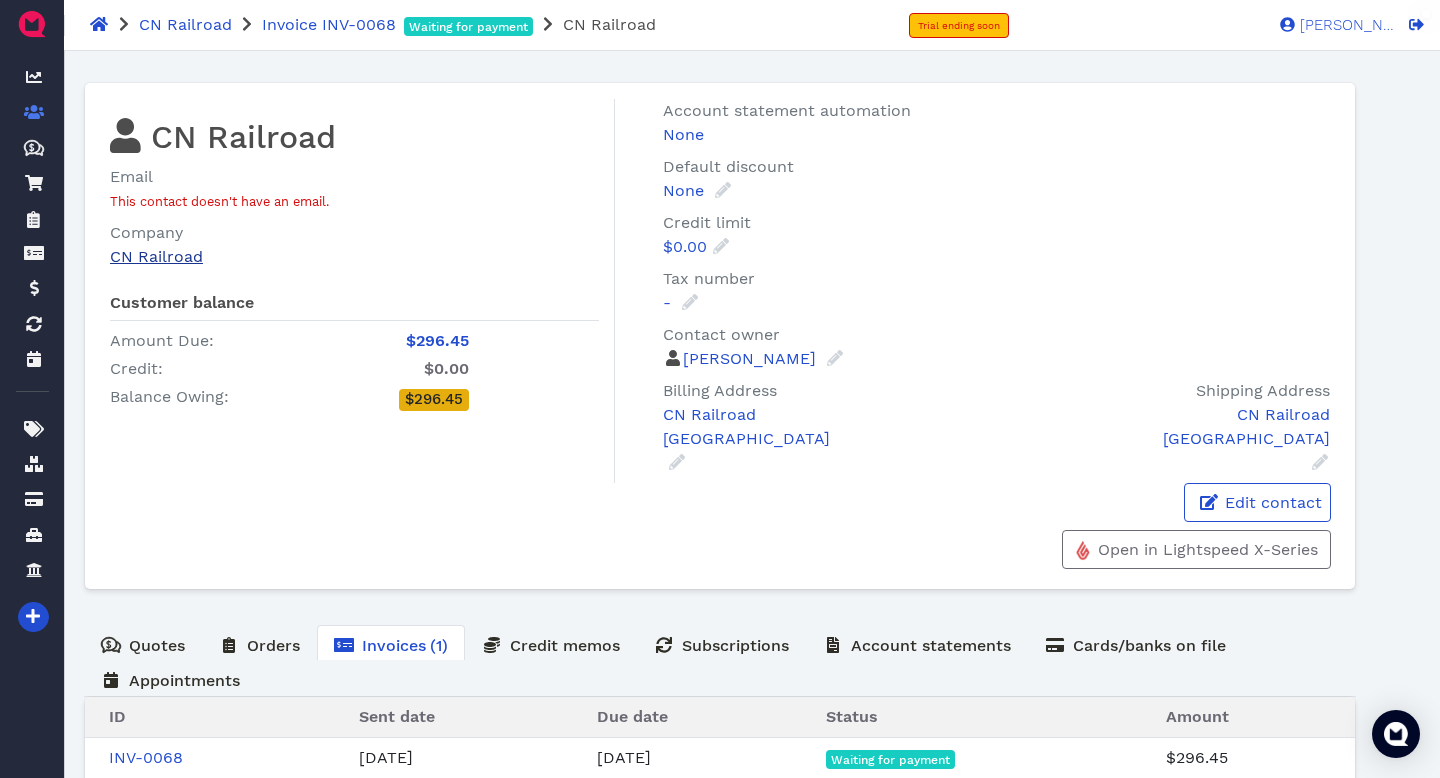click on "CN Railroad" at bounding box center [156, 256] 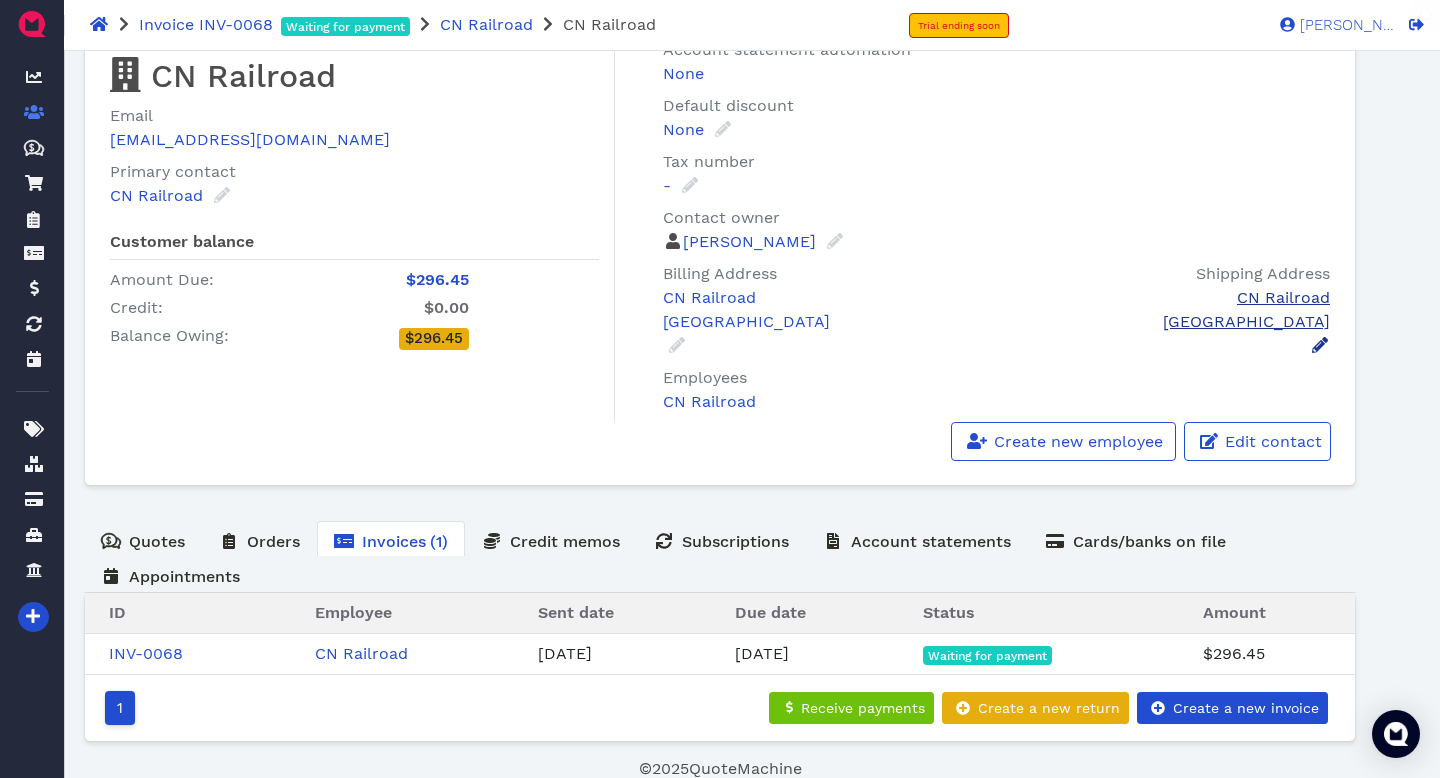 scroll, scrollTop: 65, scrollLeft: 0, axis: vertical 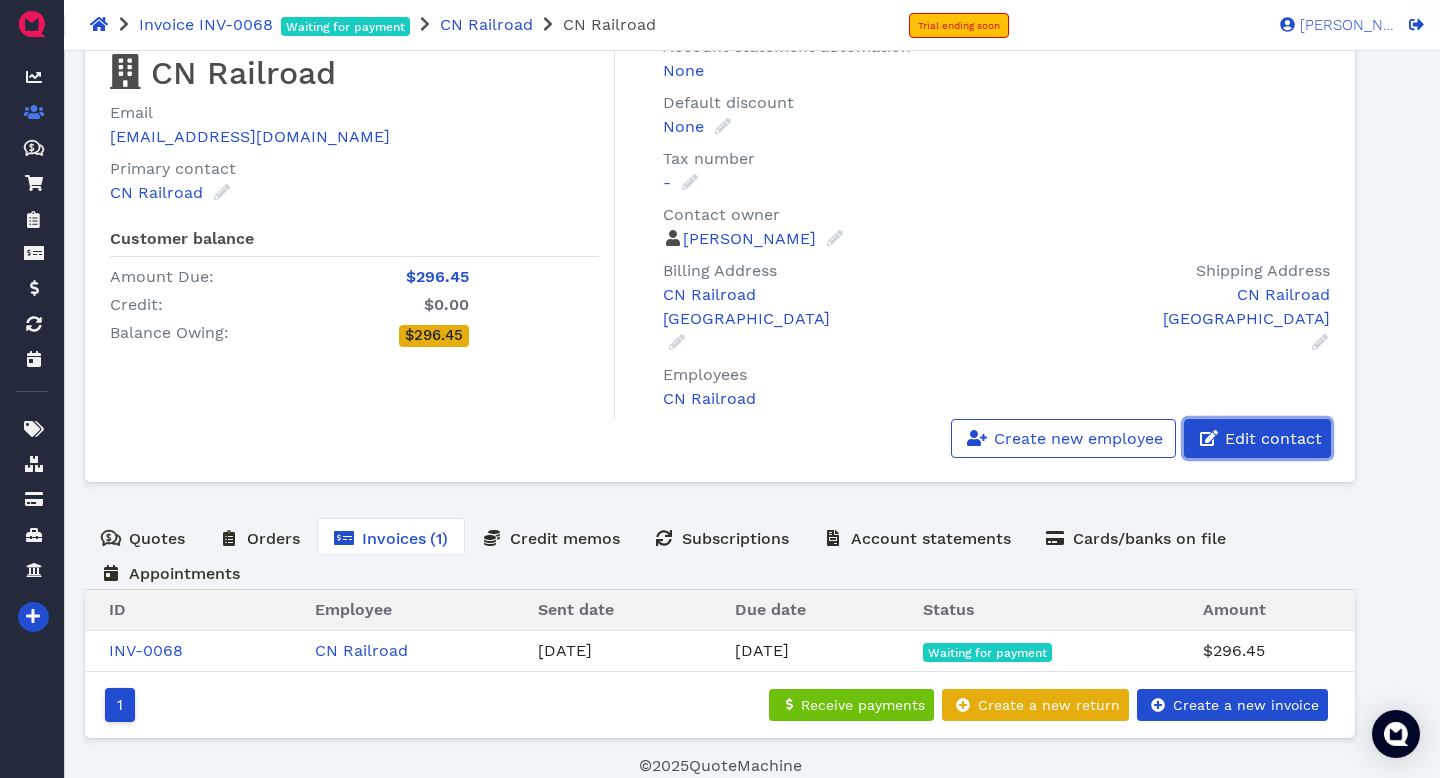 click on "Edit contact" at bounding box center [1272, 438] 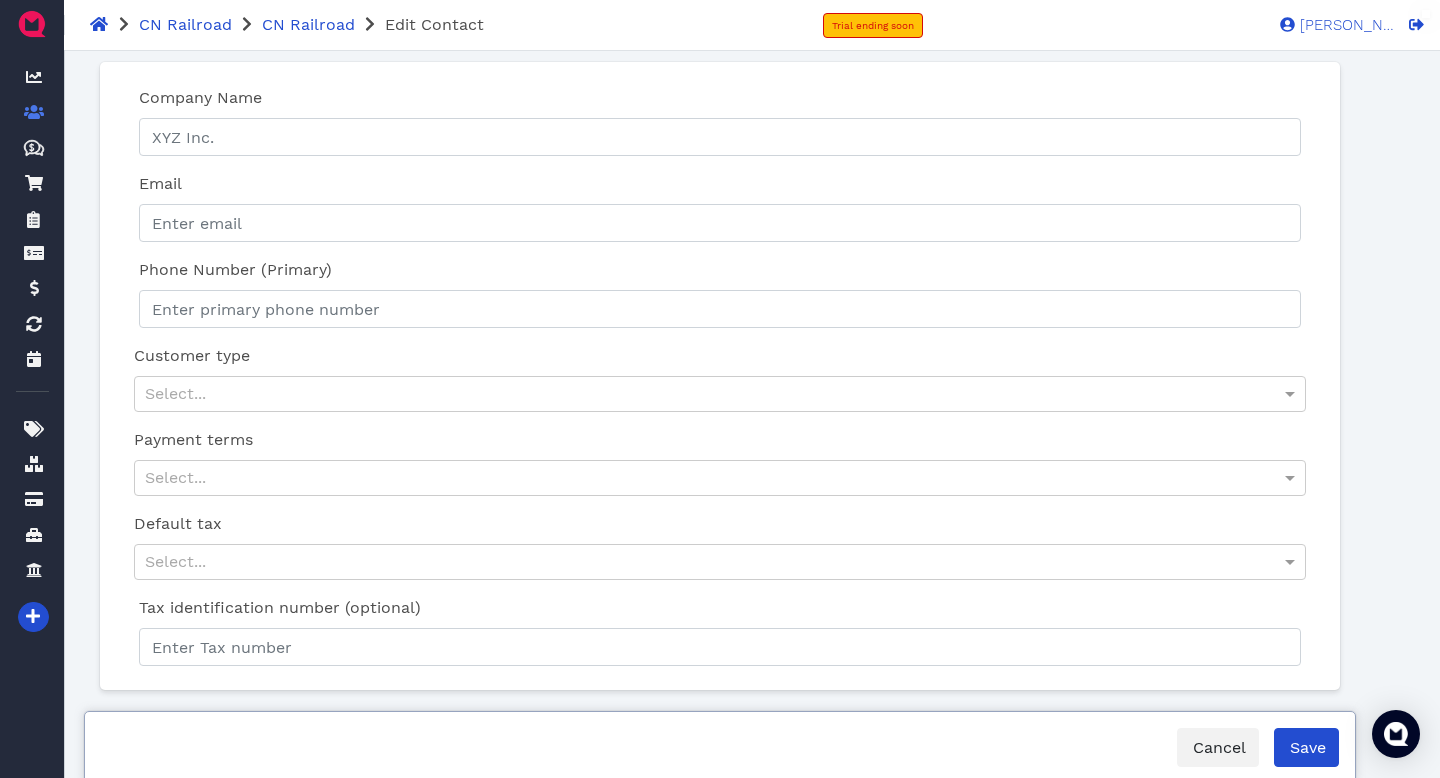 scroll, scrollTop: 0, scrollLeft: 0, axis: both 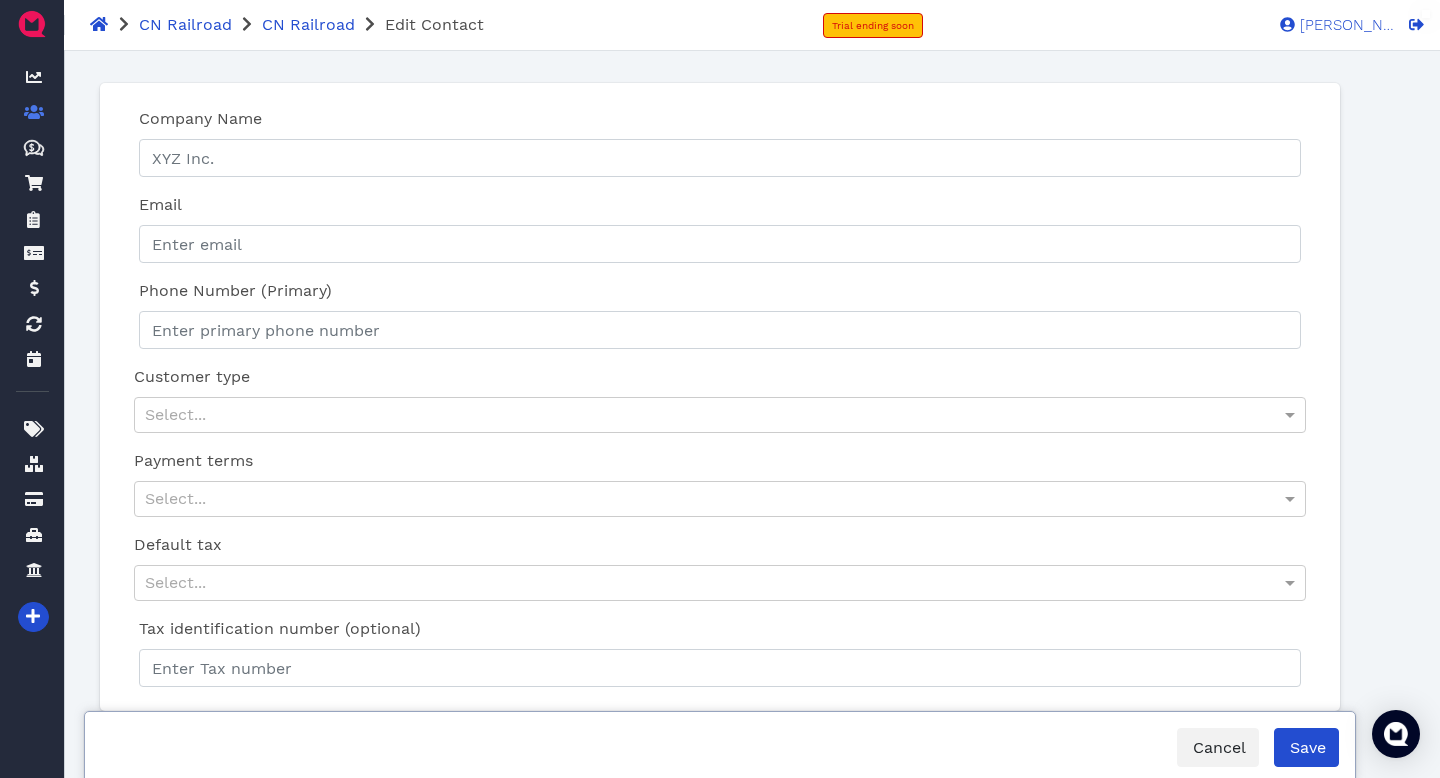 type on "CN Railroad" 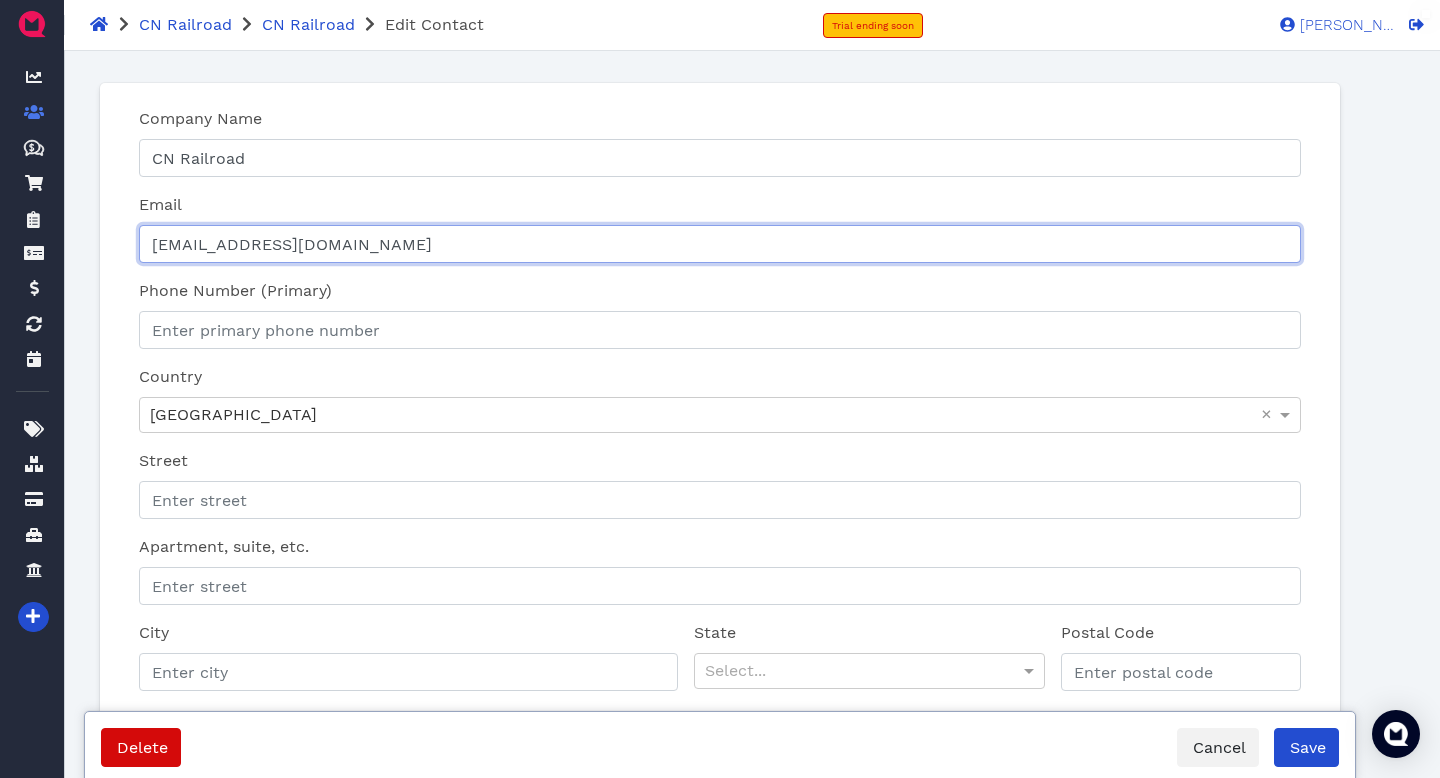 click on "[EMAIL_ADDRESS][DOMAIN_NAME]" at bounding box center (720, 244) 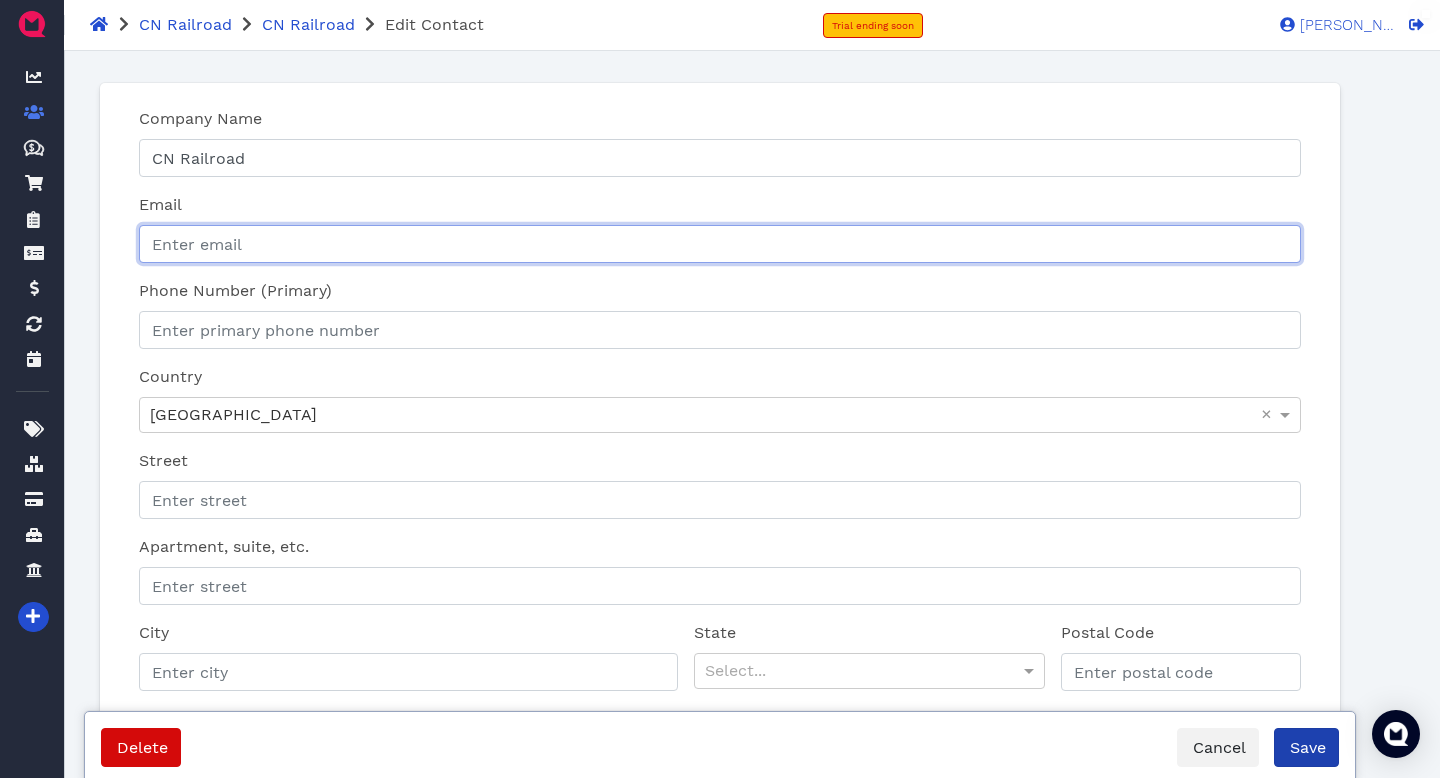 type 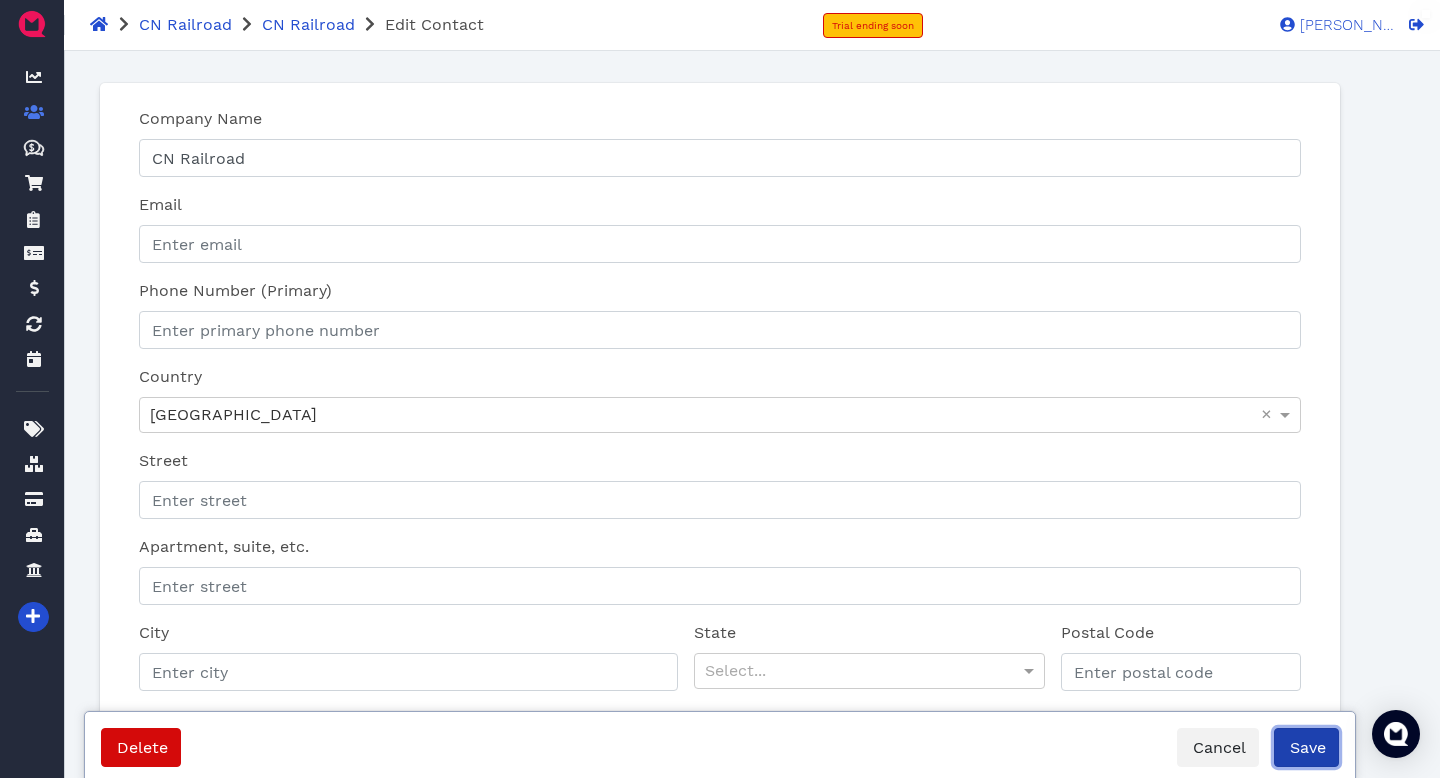 click on "Save" at bounding box center [1306, 747] 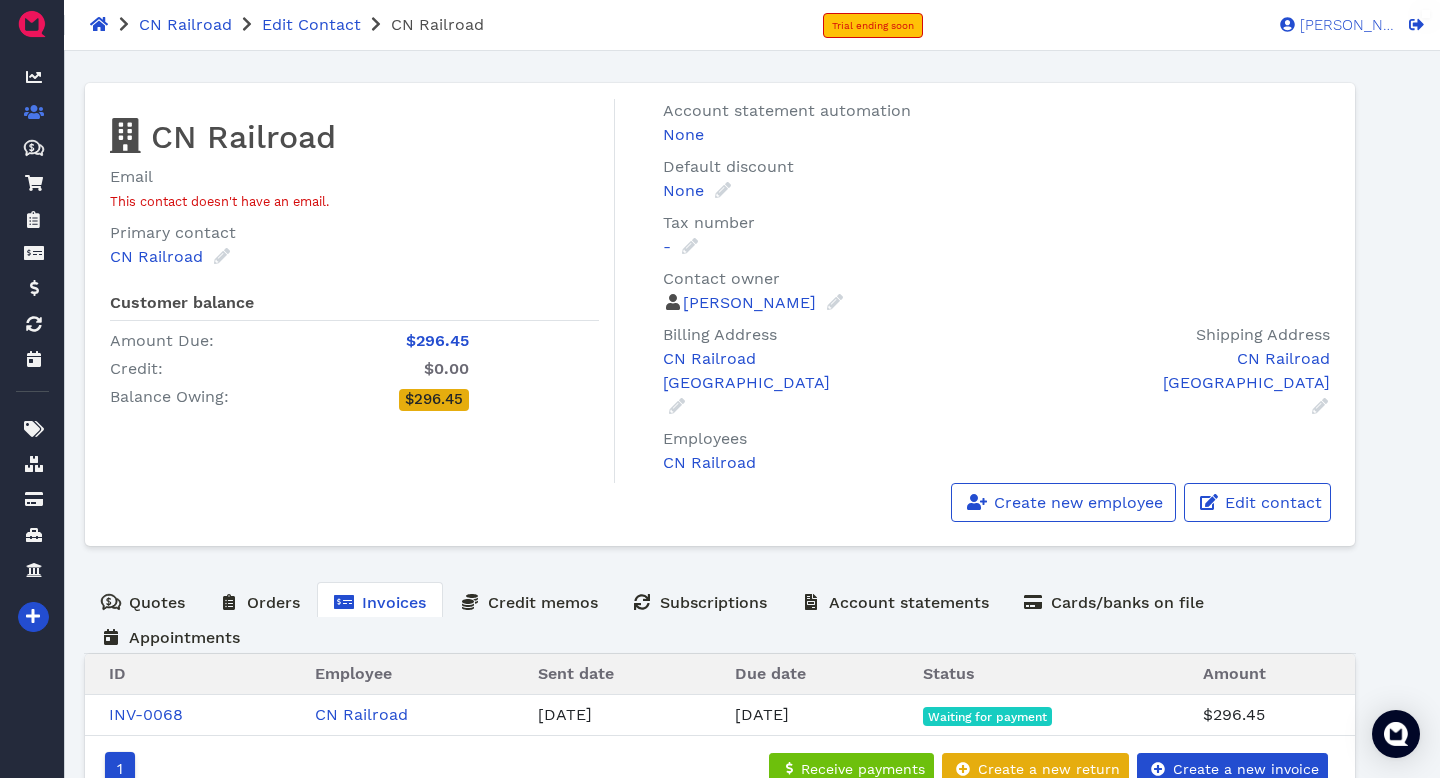 click on "CN Railroad" at bounding box center [354, 136] 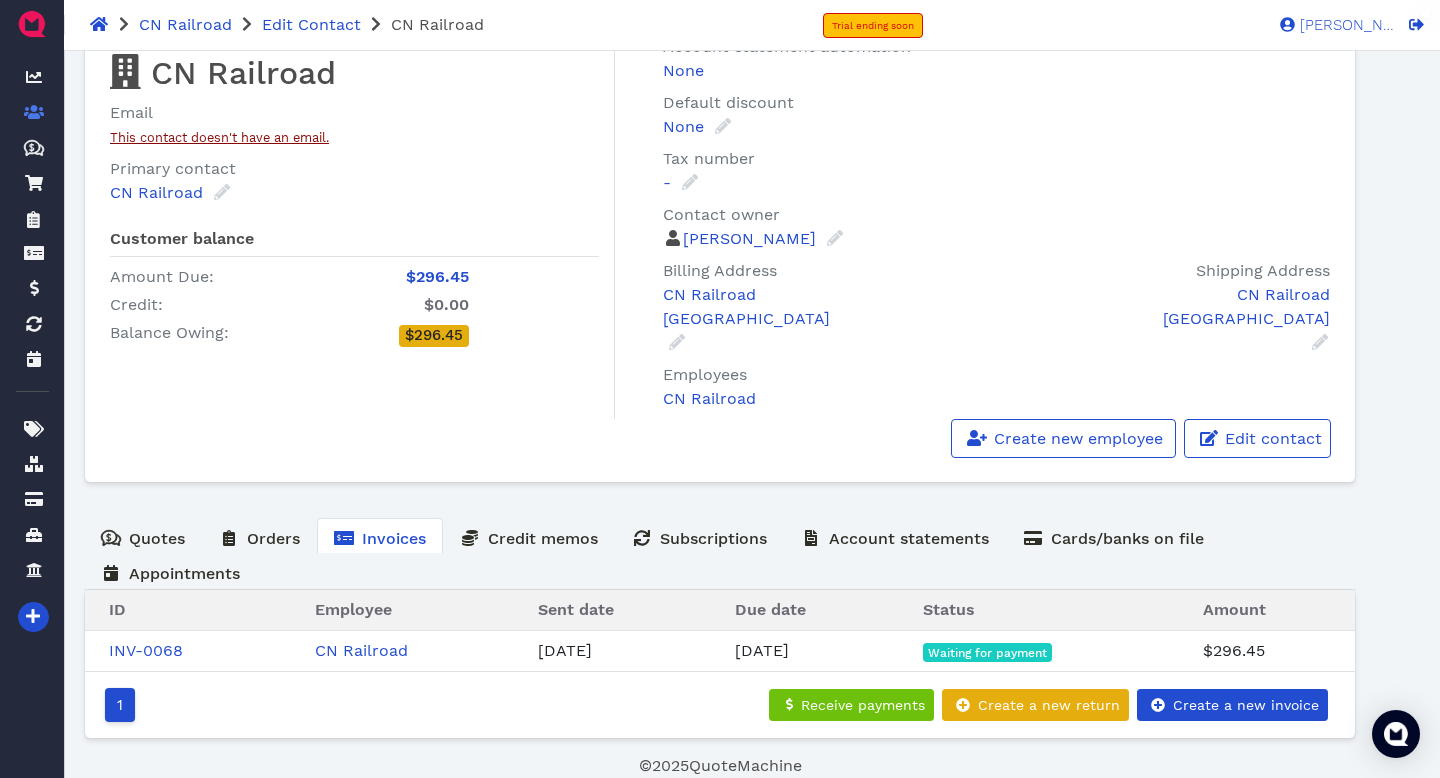 scroll, scrollTop: 0, scrollLeft: 0, axis: both 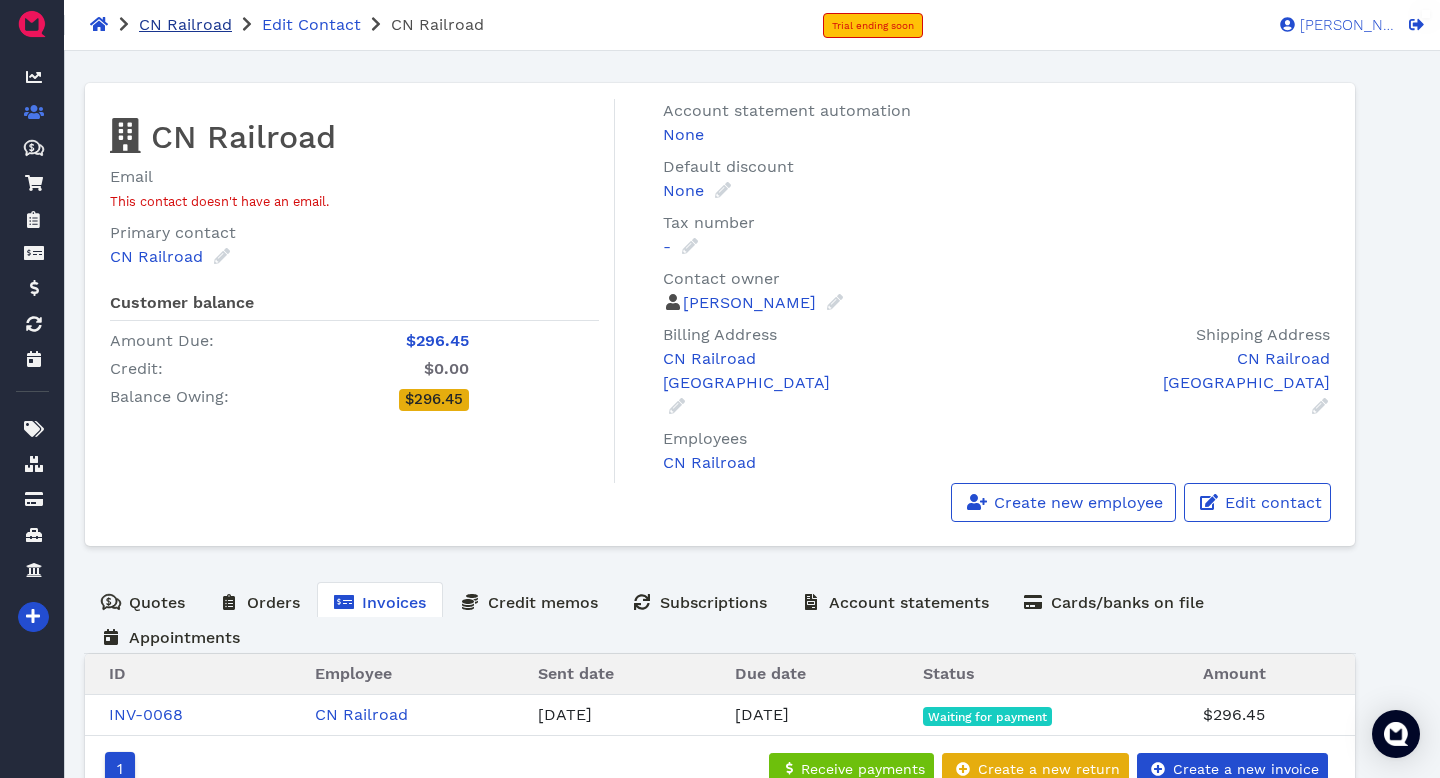 click on "CN Railroad" at bounding box center [185, 24] 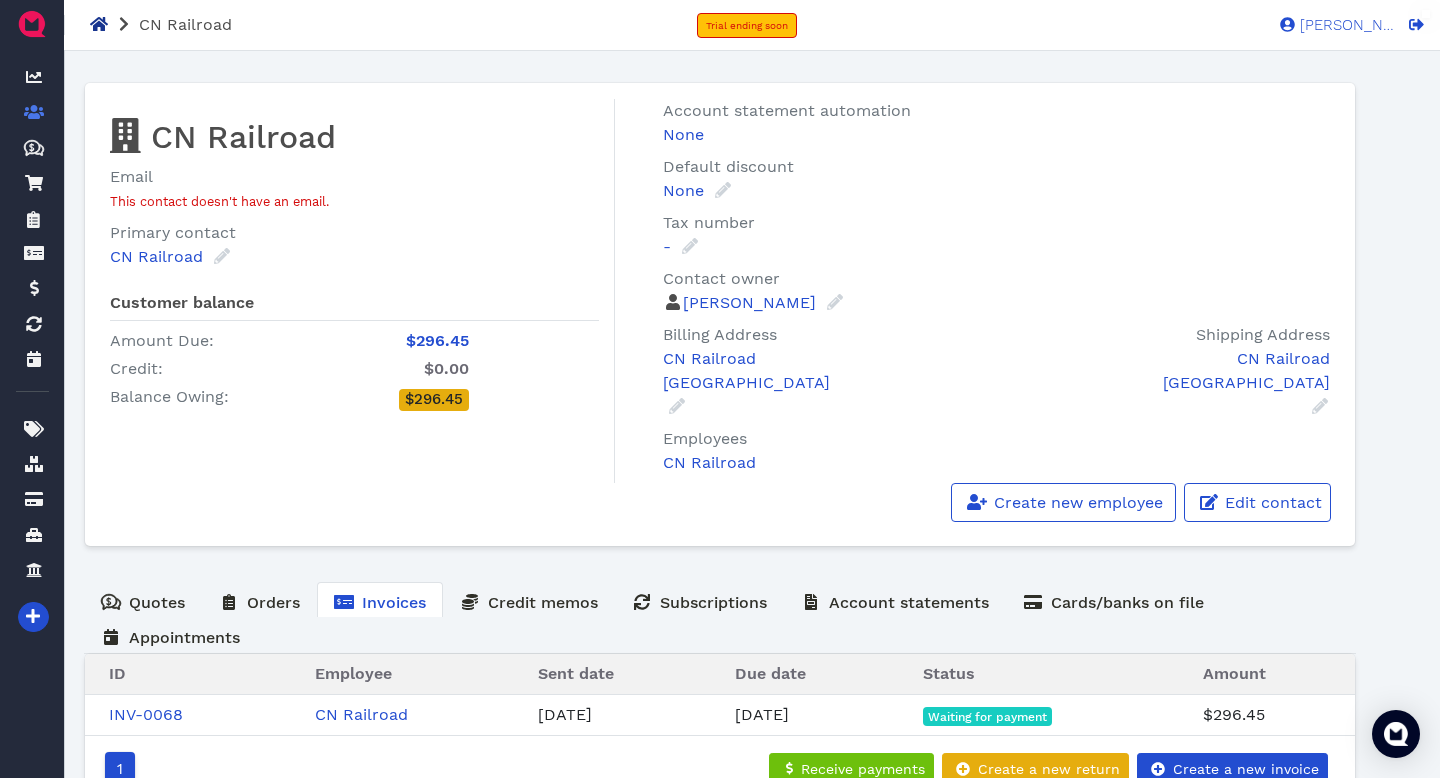 click 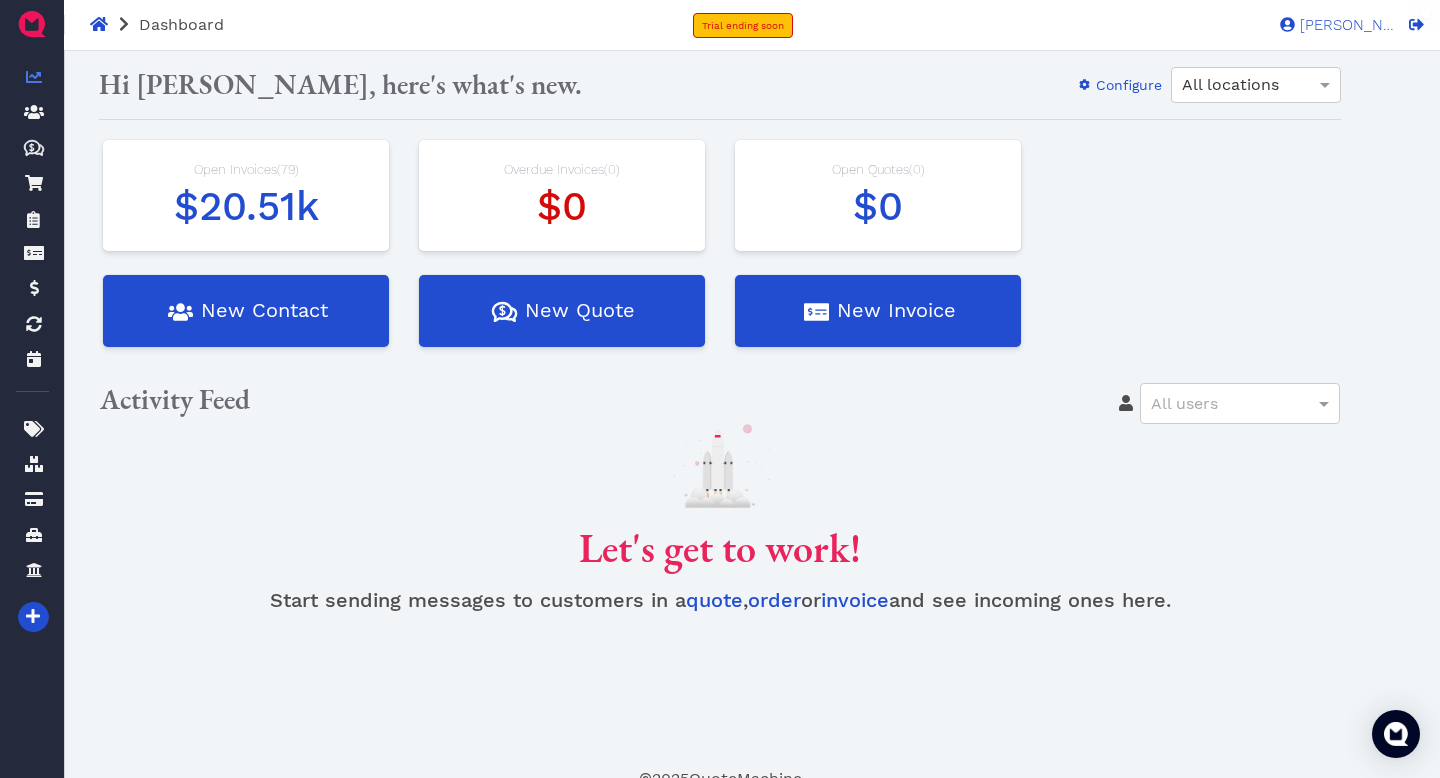 click on "Open Invoices   ( 79 ) $20.51k" at bounding box center [246, 195] 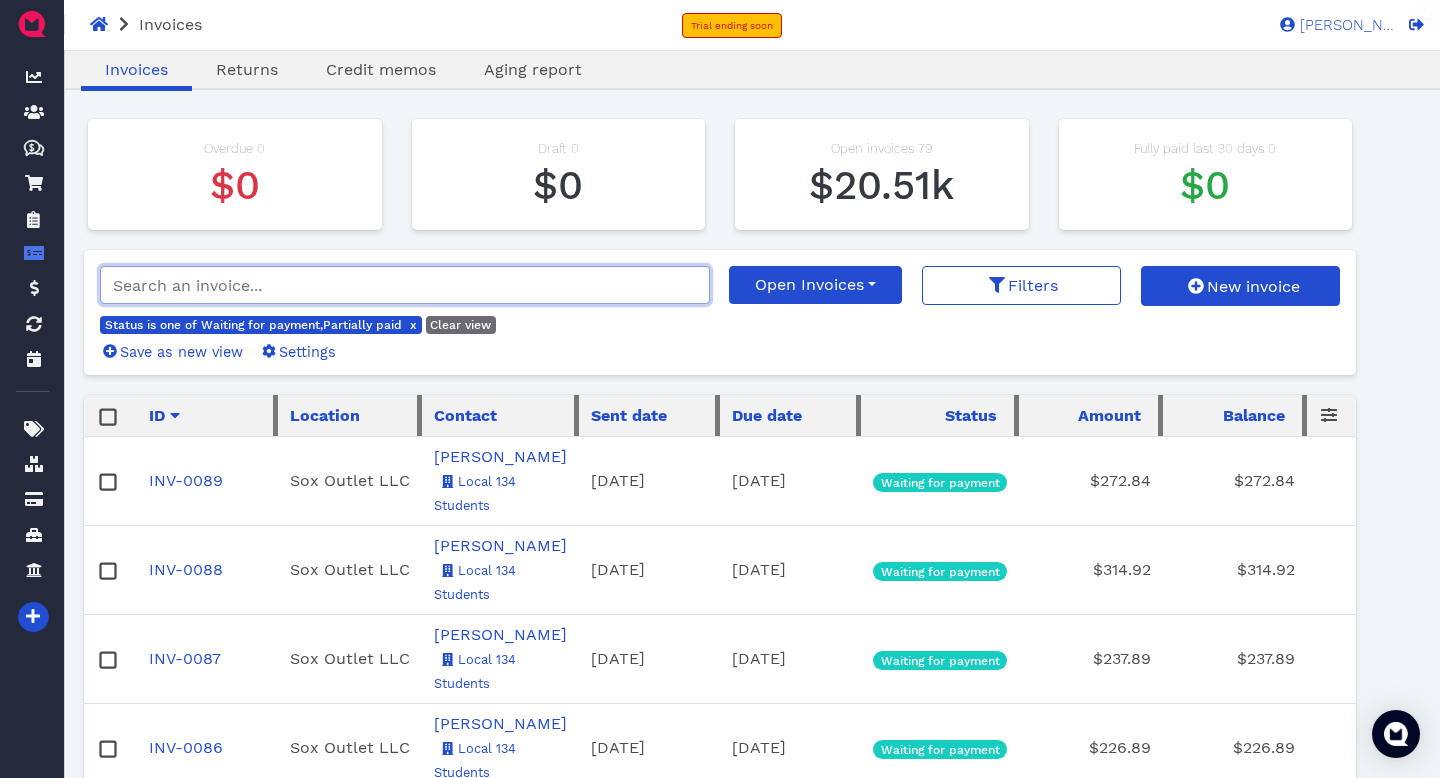 click at bounding box center (405, 285) 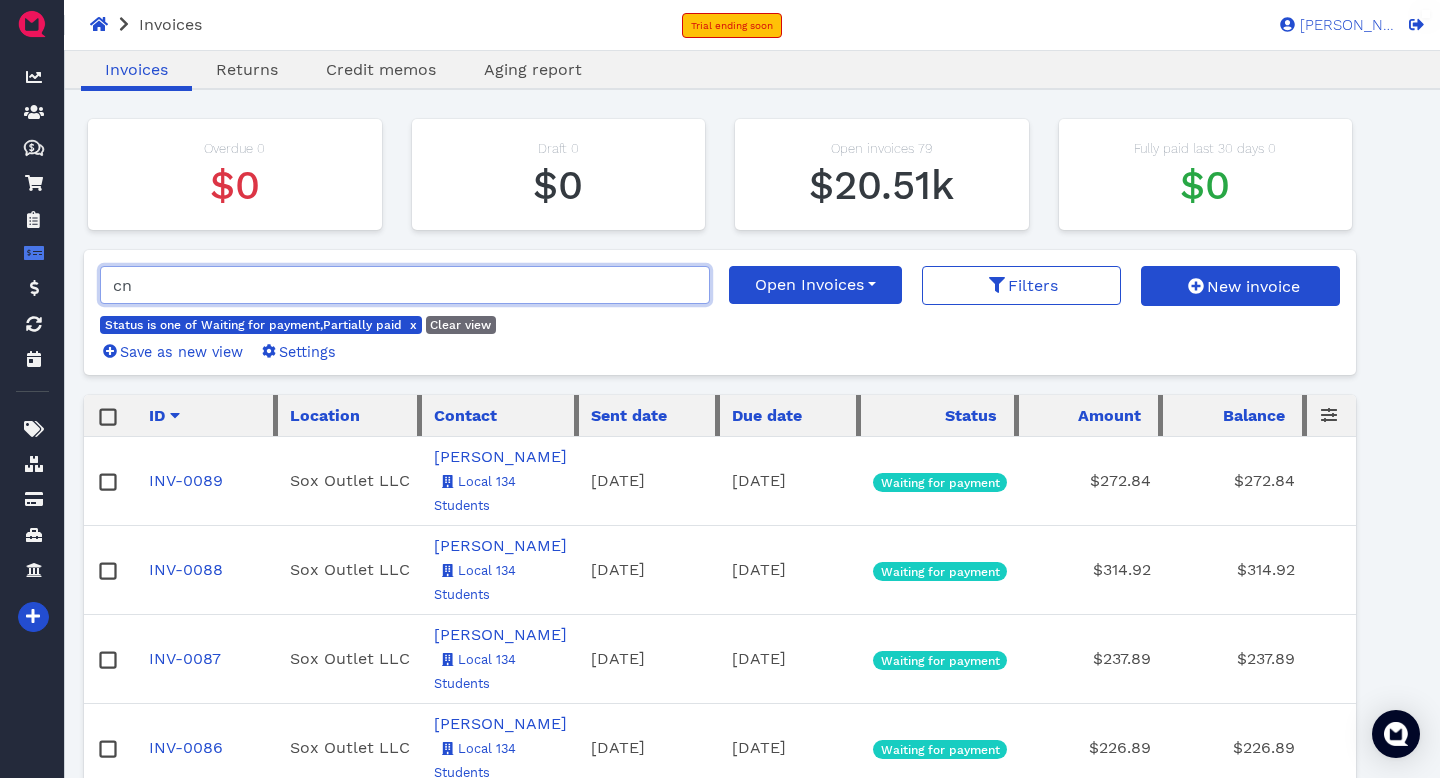 type on "cn" 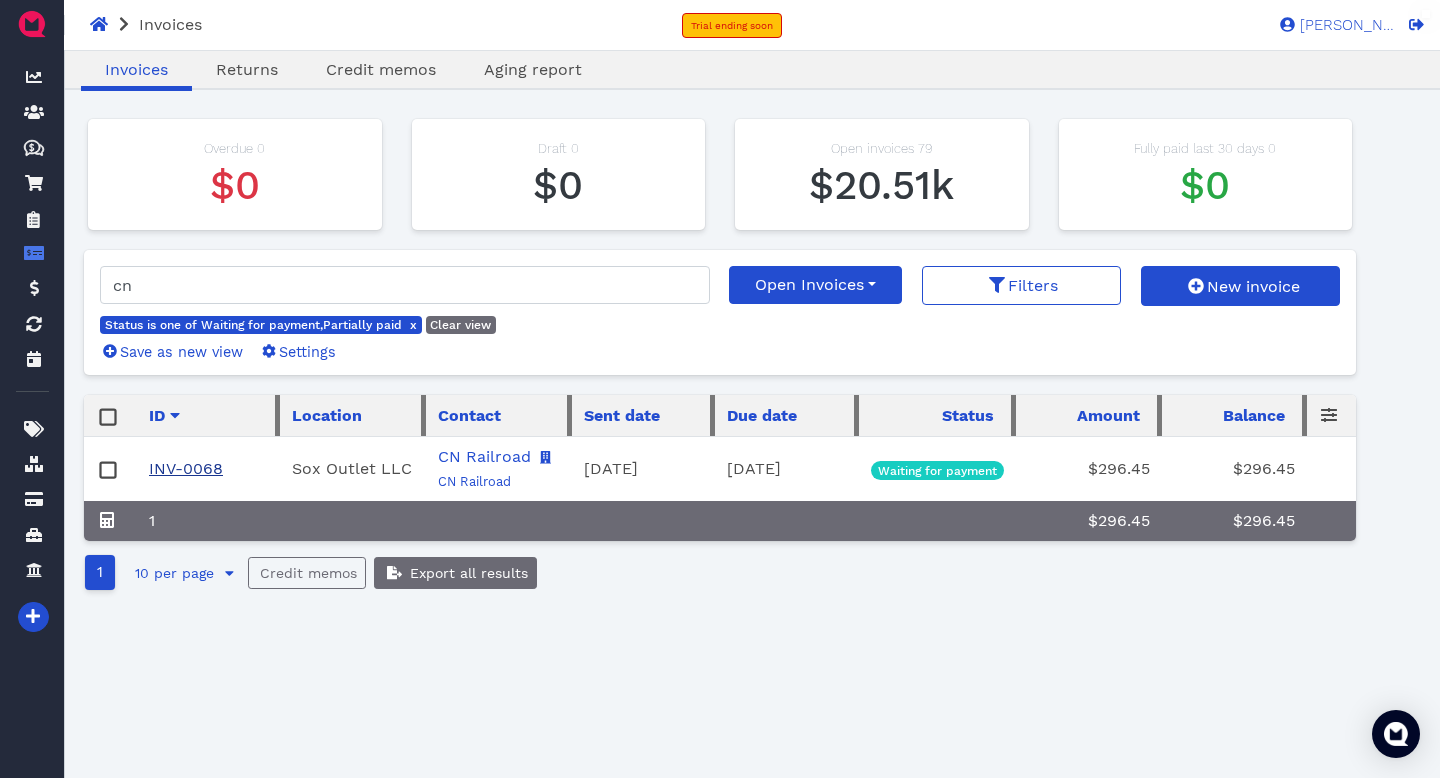 click on "INV-0068" at bounding box center [186, 468] 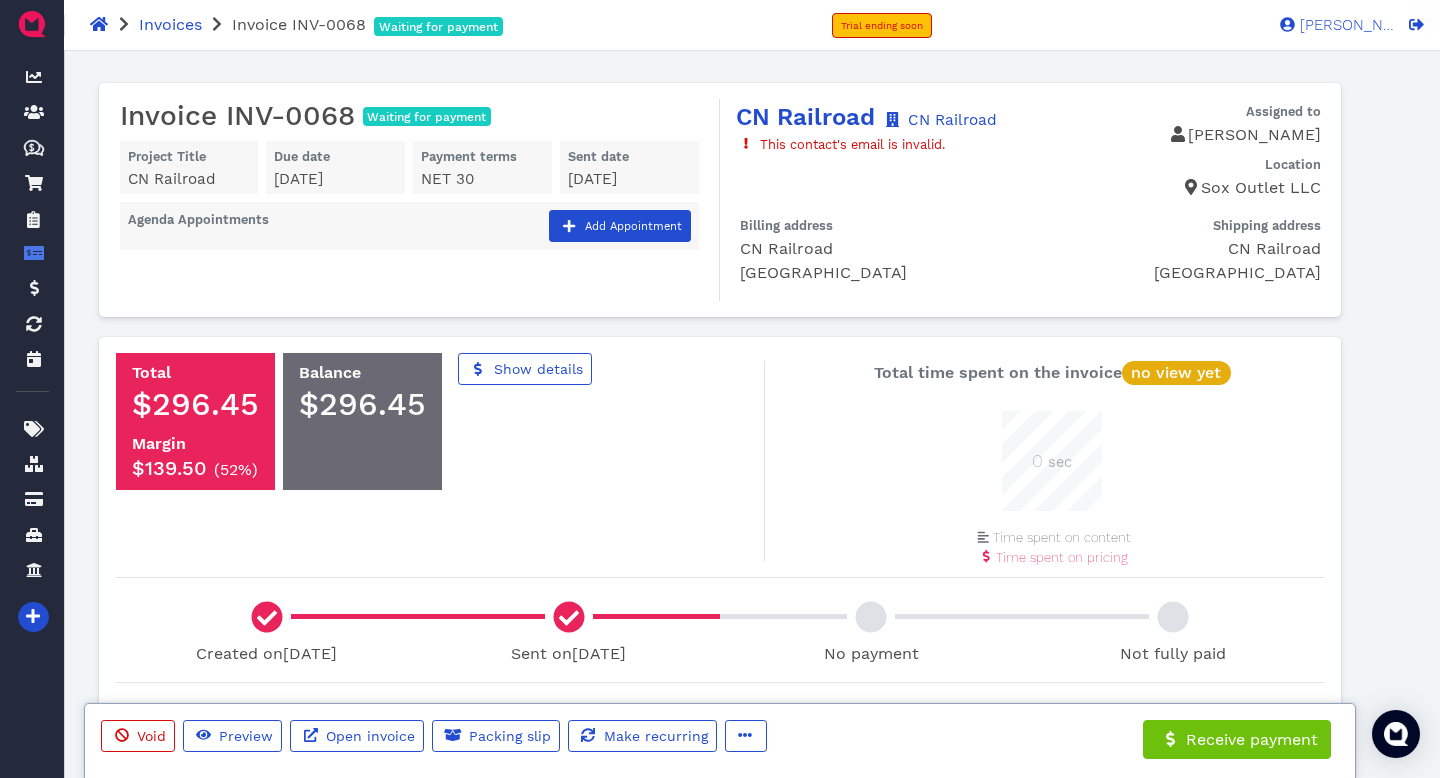 scroll, scrollTop: 999900, scrollLeft: 999900, axis: both 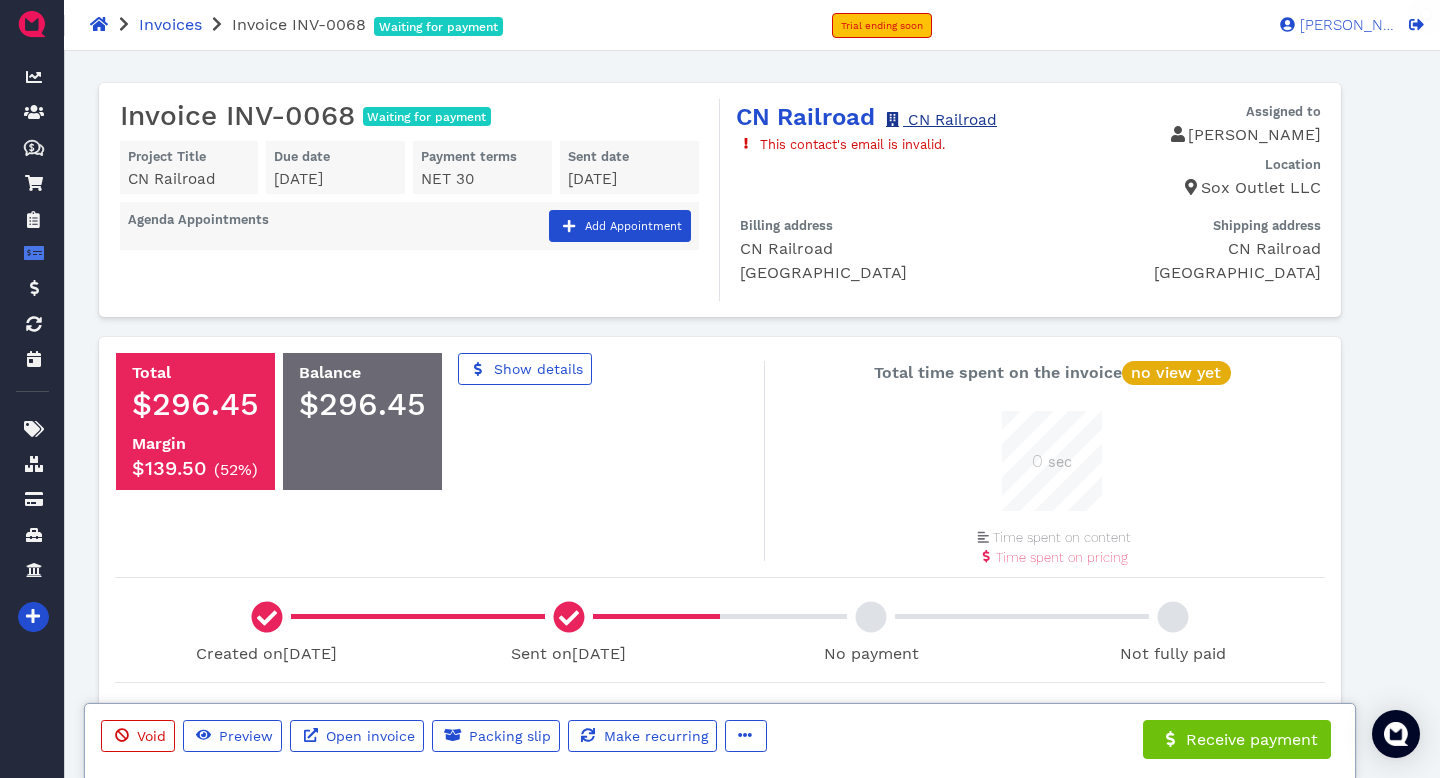 click on "CN Railroad" at bounding box center [940, 120] 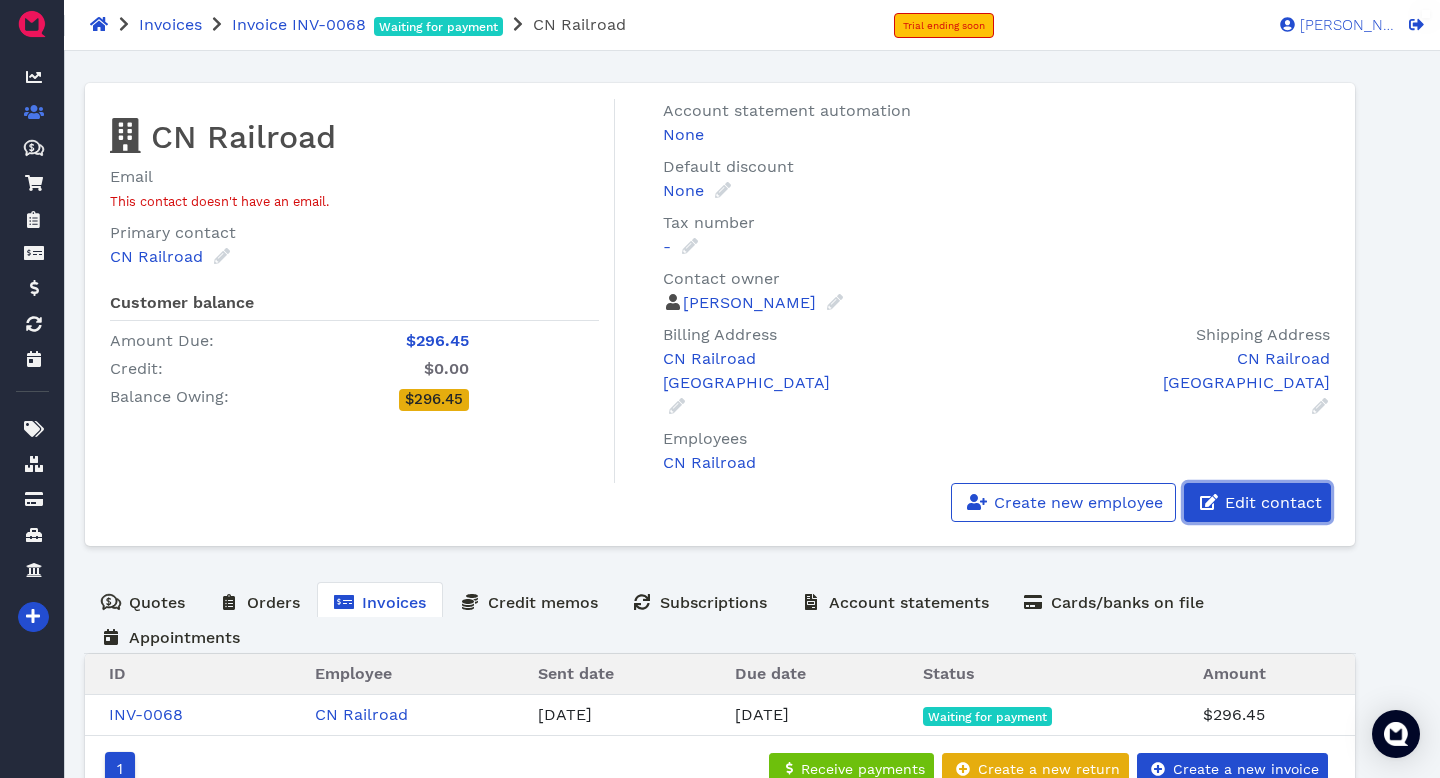 click on "Edit contact" at bounding box center (1272, 502) 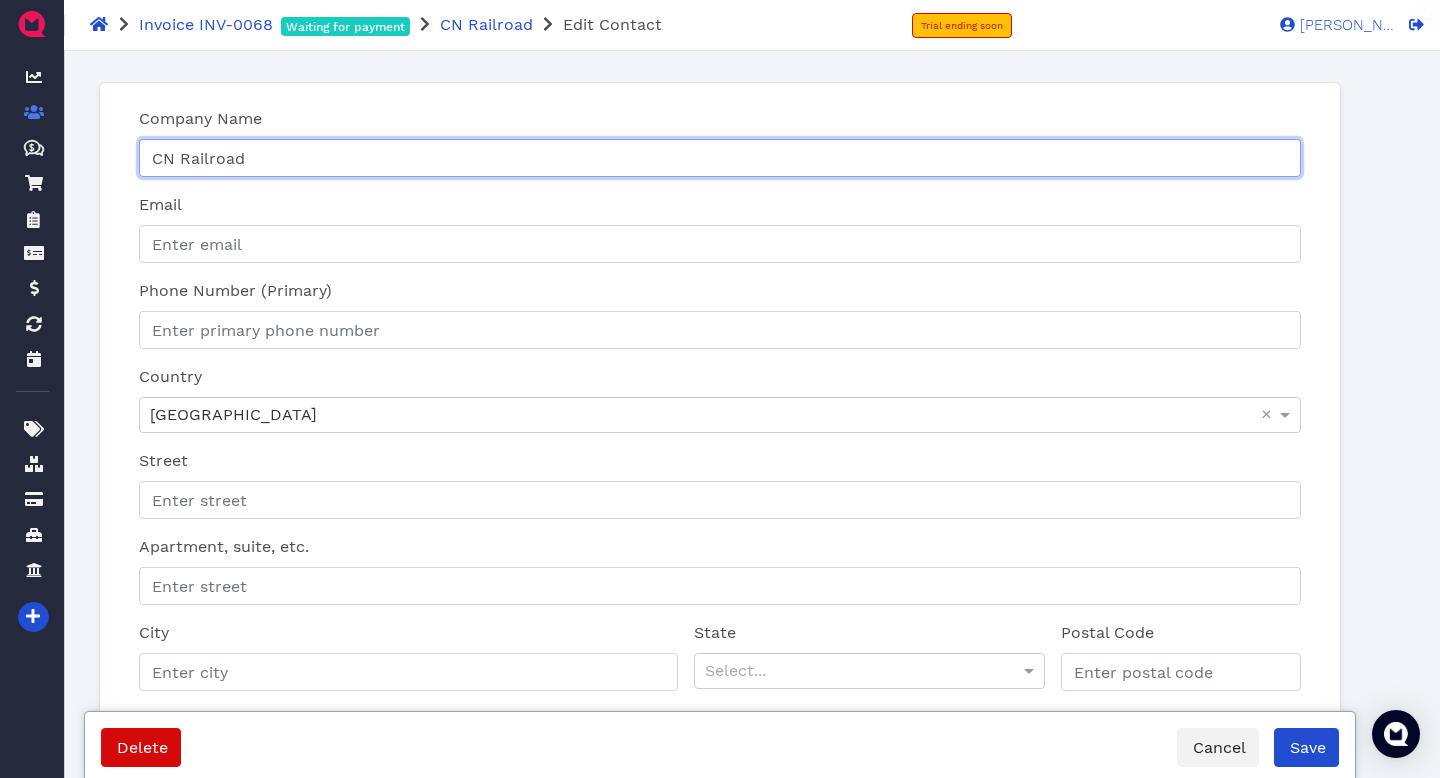 click on "CN Railroad" at bounding box center (720, 158) 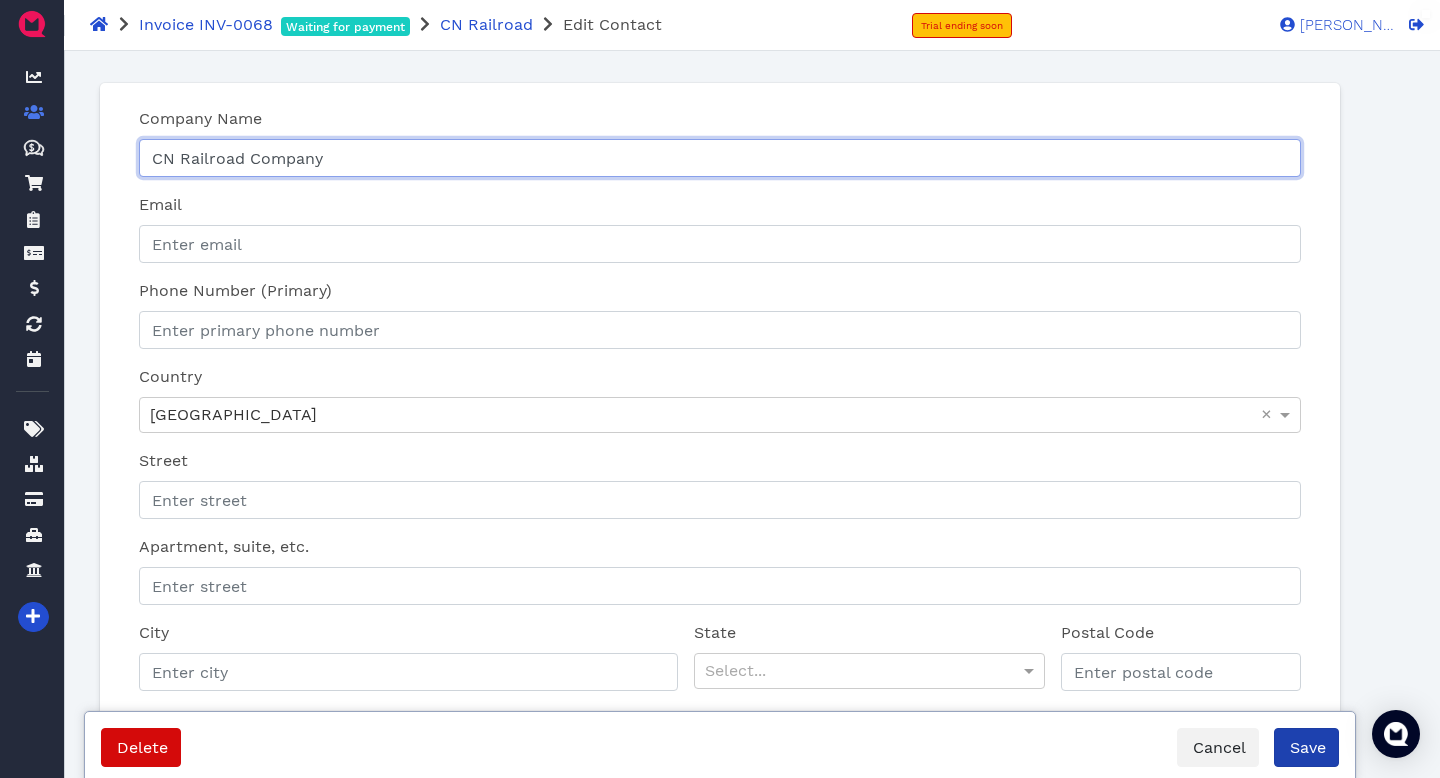 type on "CN Railroad Company" 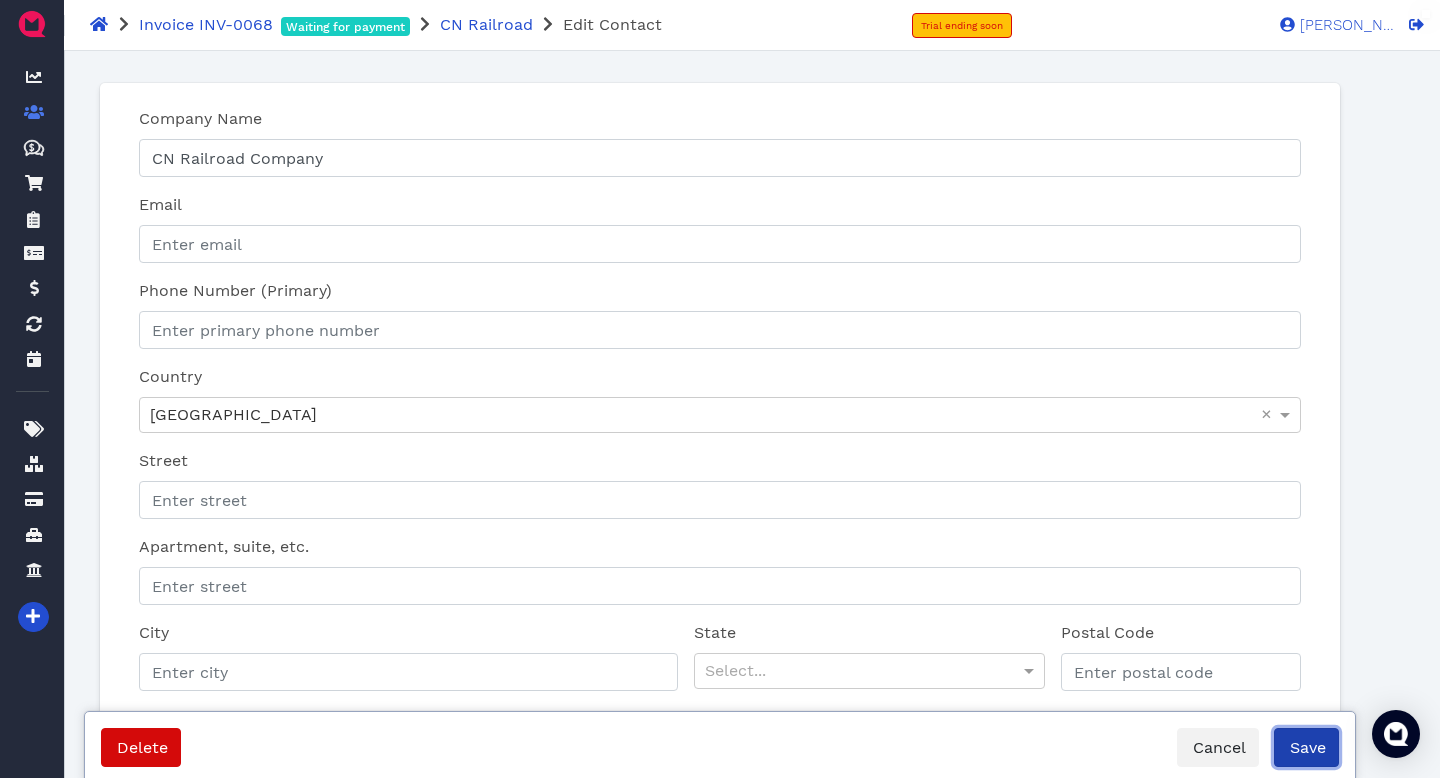 click on "Save" at bounding box center [1306, 747] 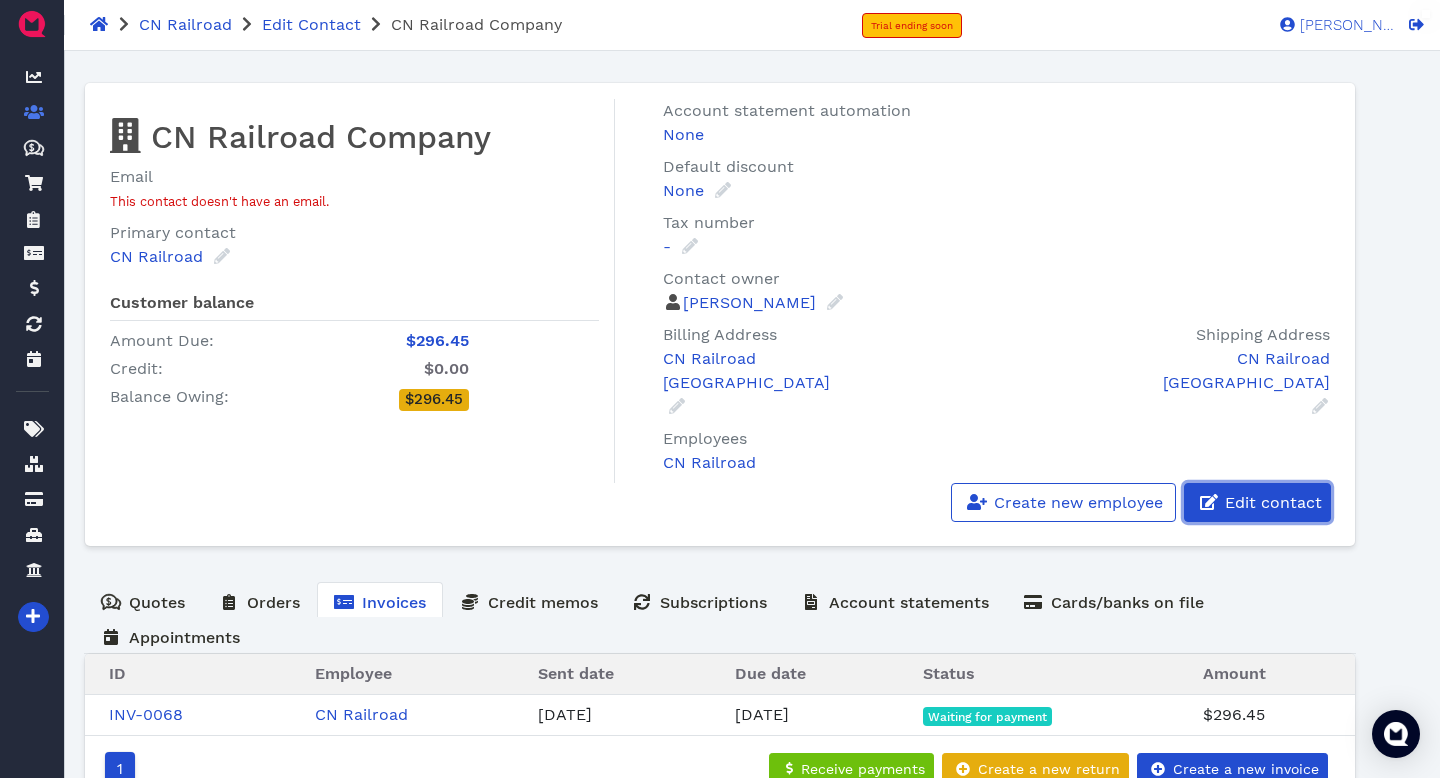 click on "Edit contact" at bounding box center (1272, 502) 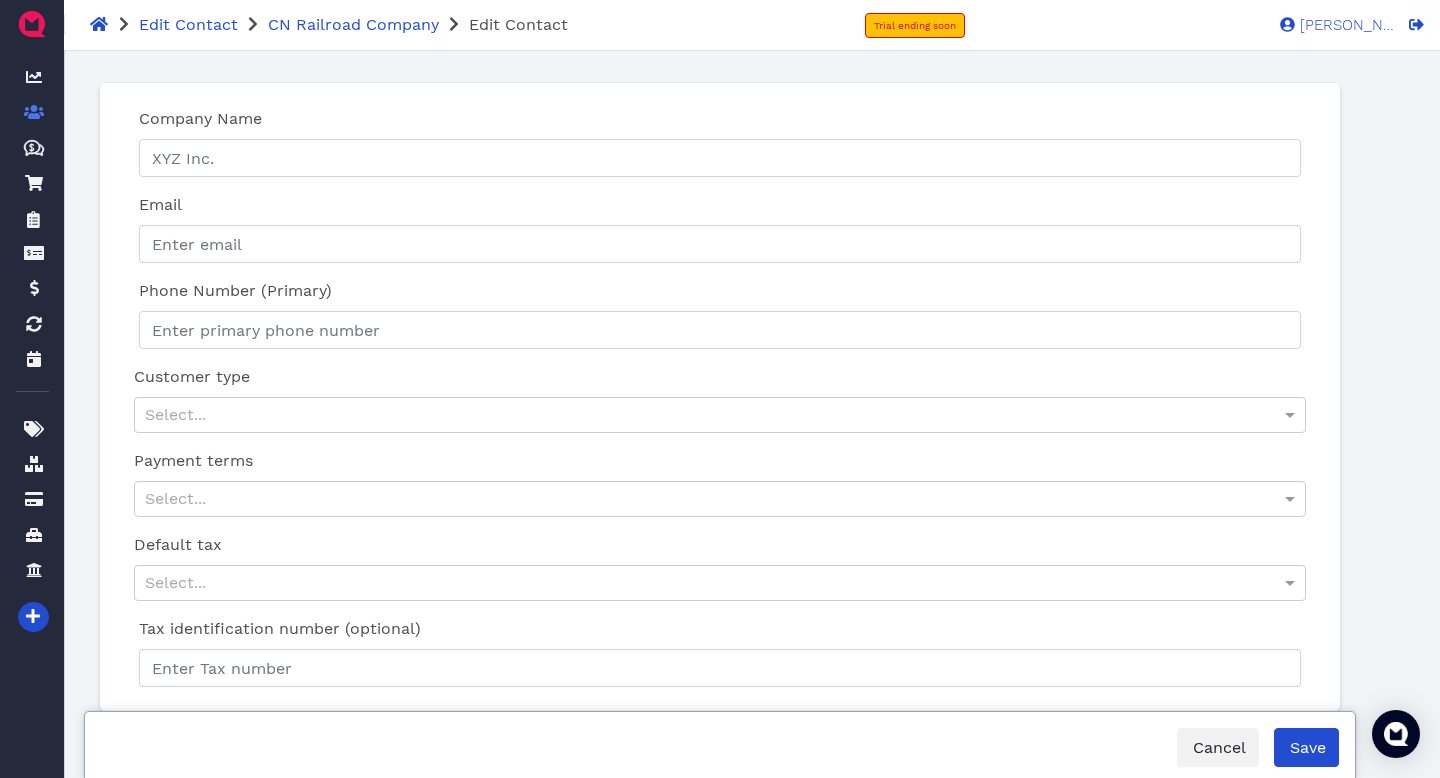 type on "CN Railroad Company" 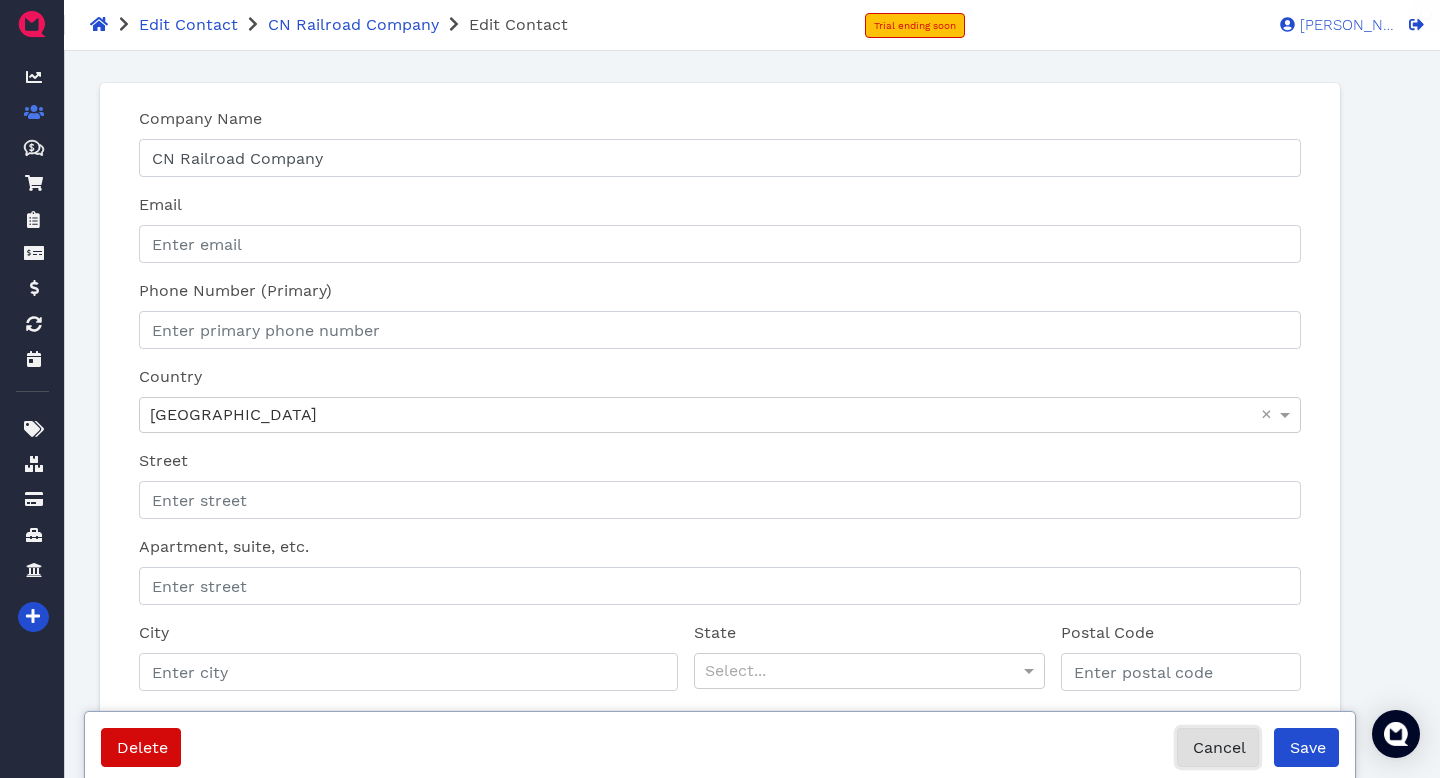 click on "Cancel" at bounding box center [1218, 747] 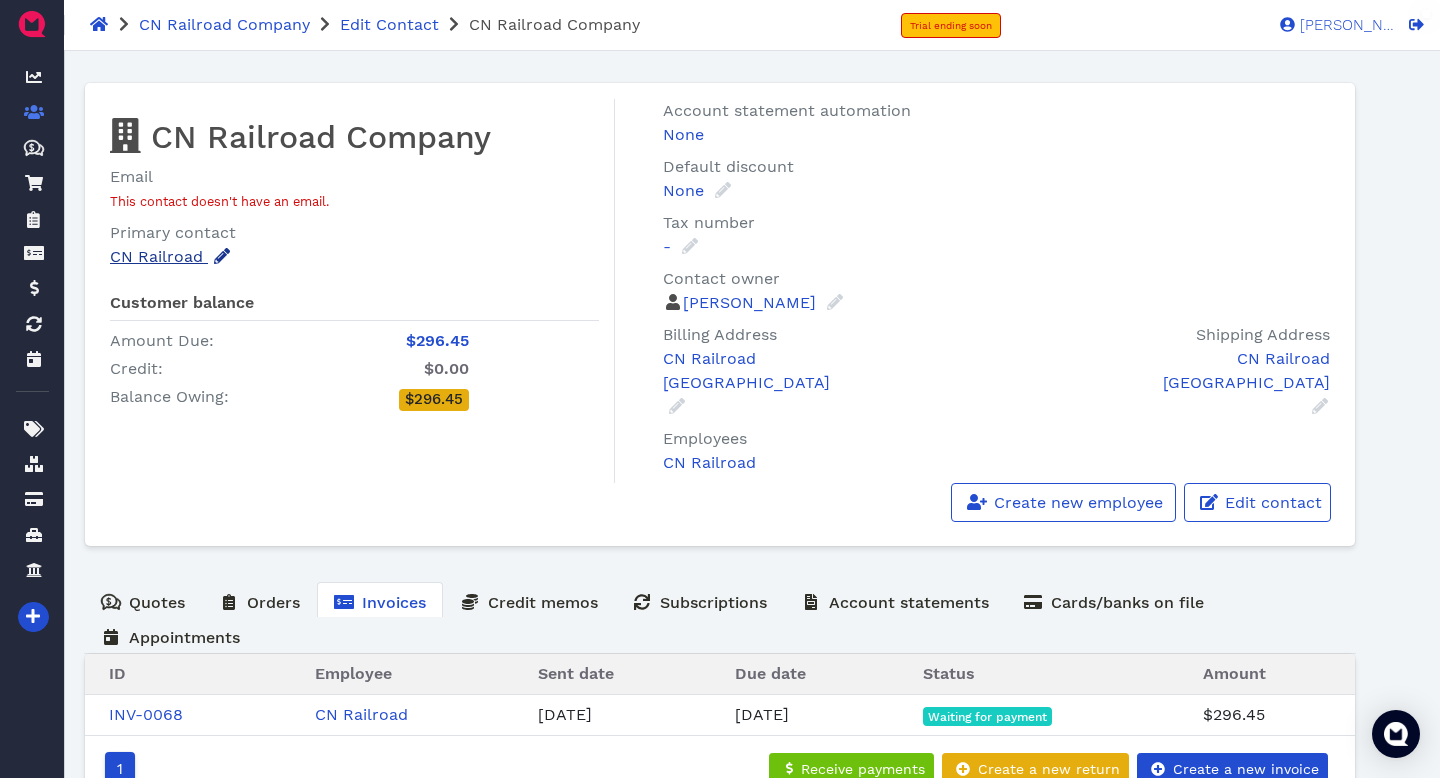 click on "CN Railroad" at bounding box center (171, 256) 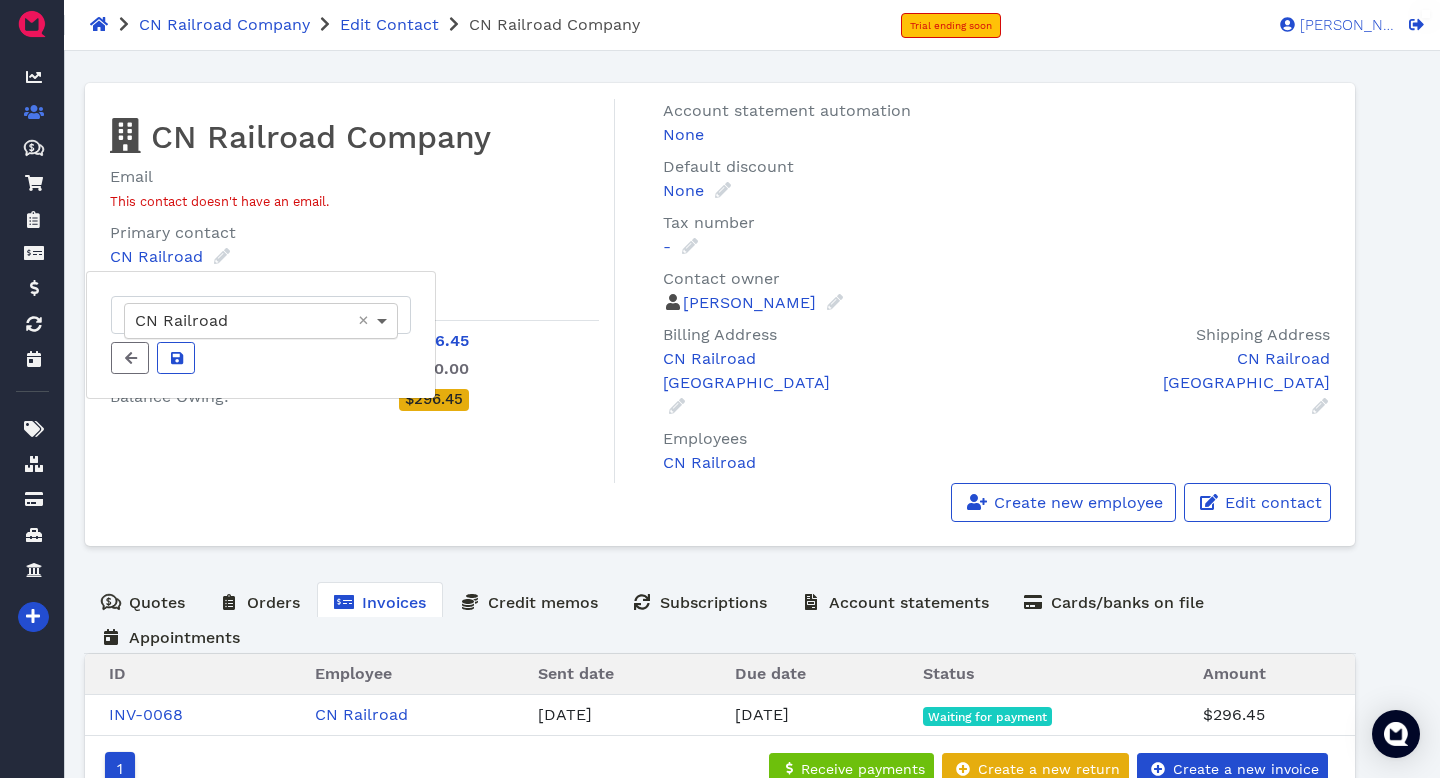 click at bounding box center [384, 321] 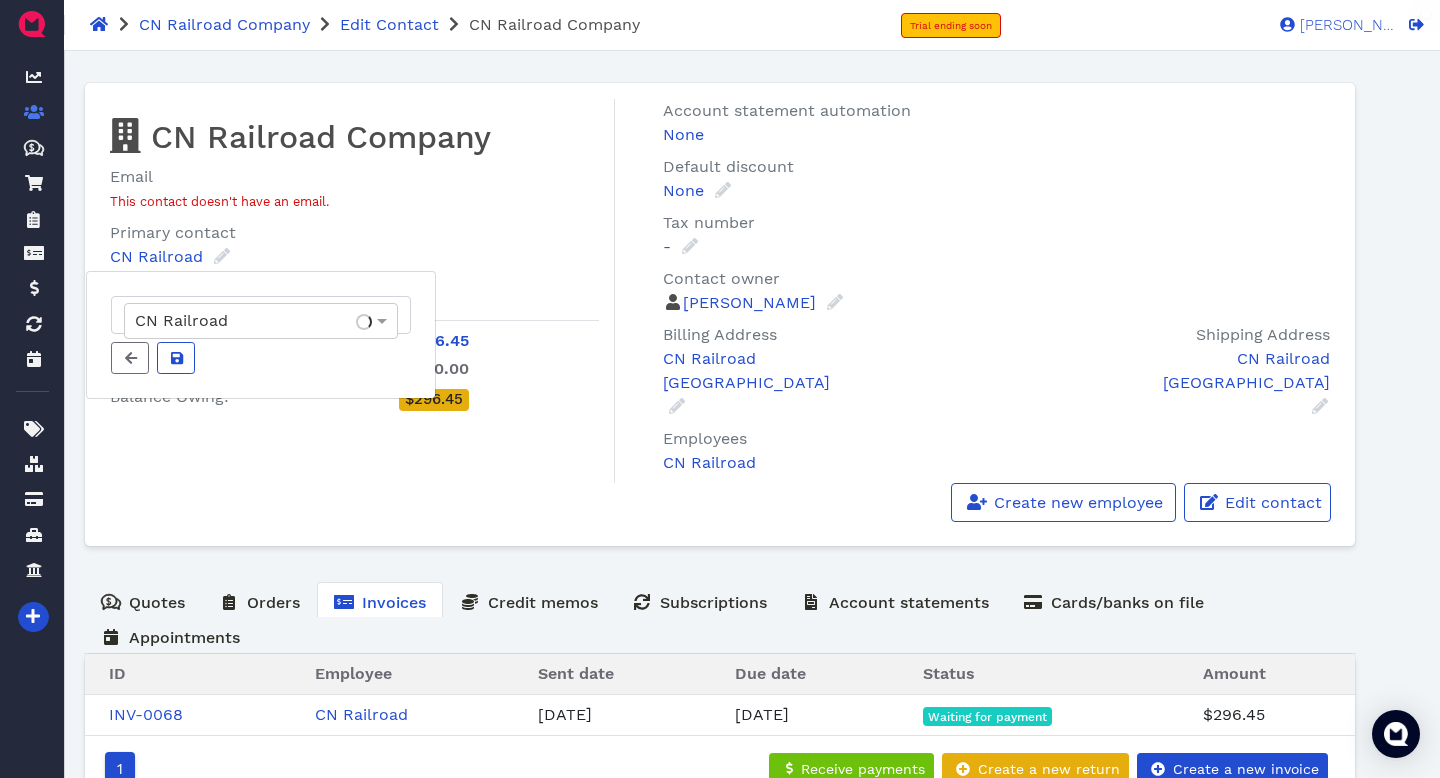 click on "Primary contact CN Railroad   CN Railroad" 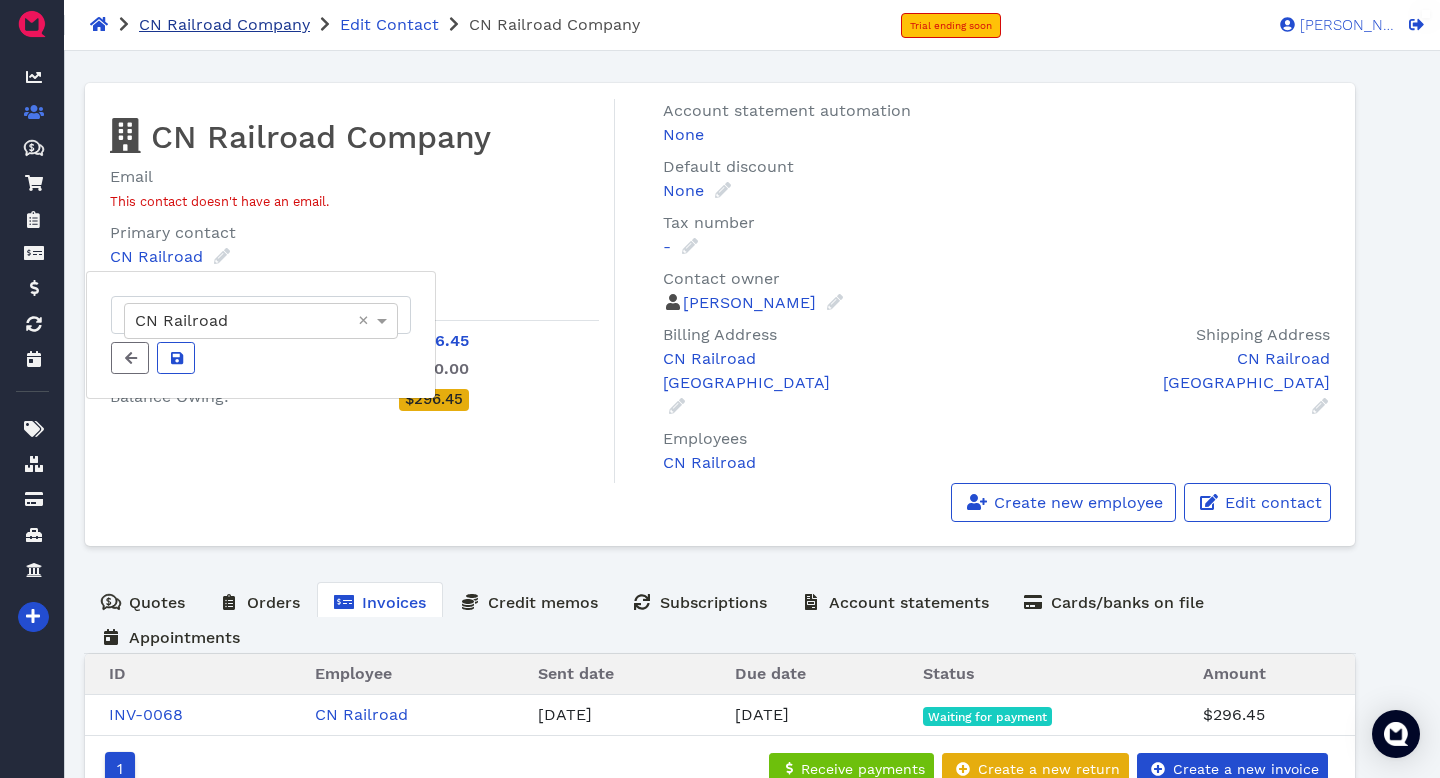 click on "CN Railroad Company" at bounding box center (224, 24) 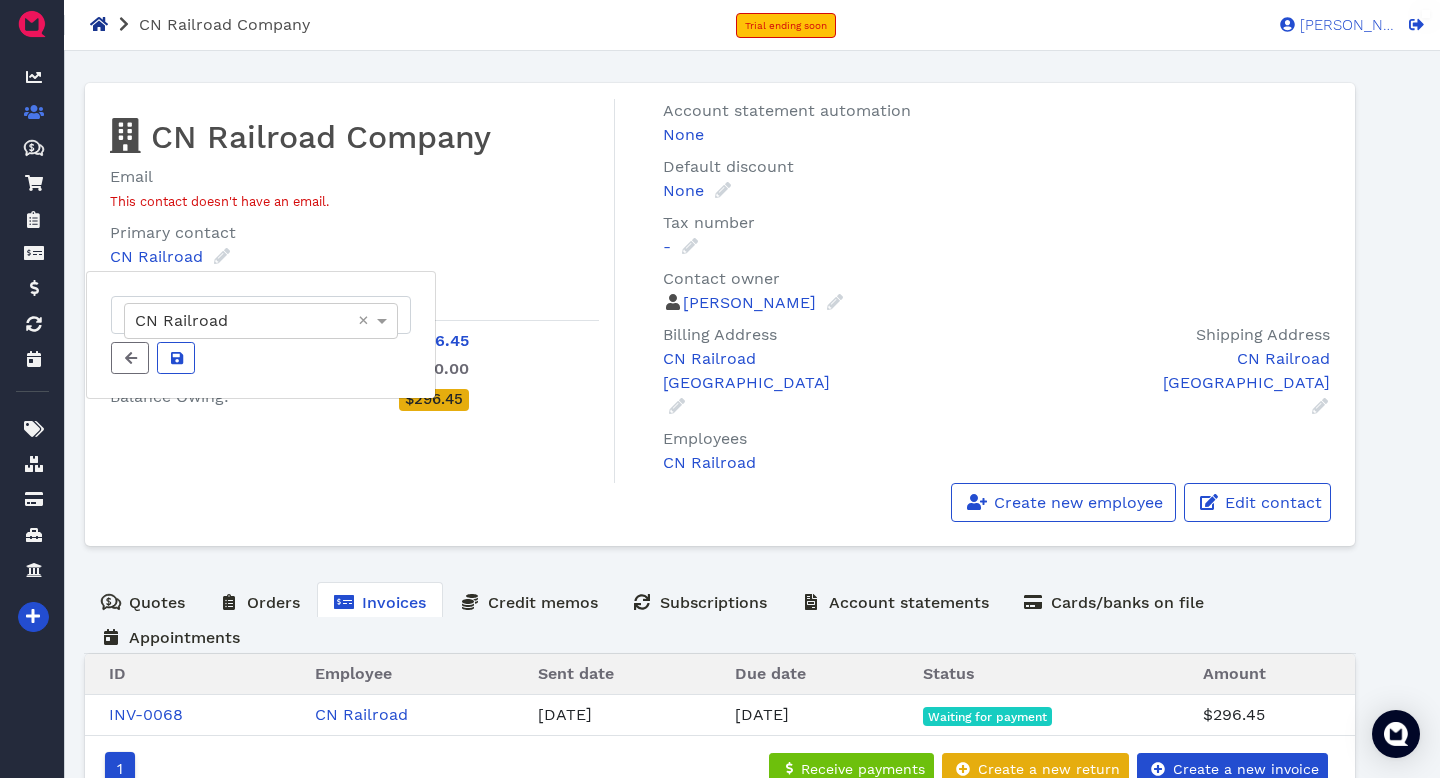 click 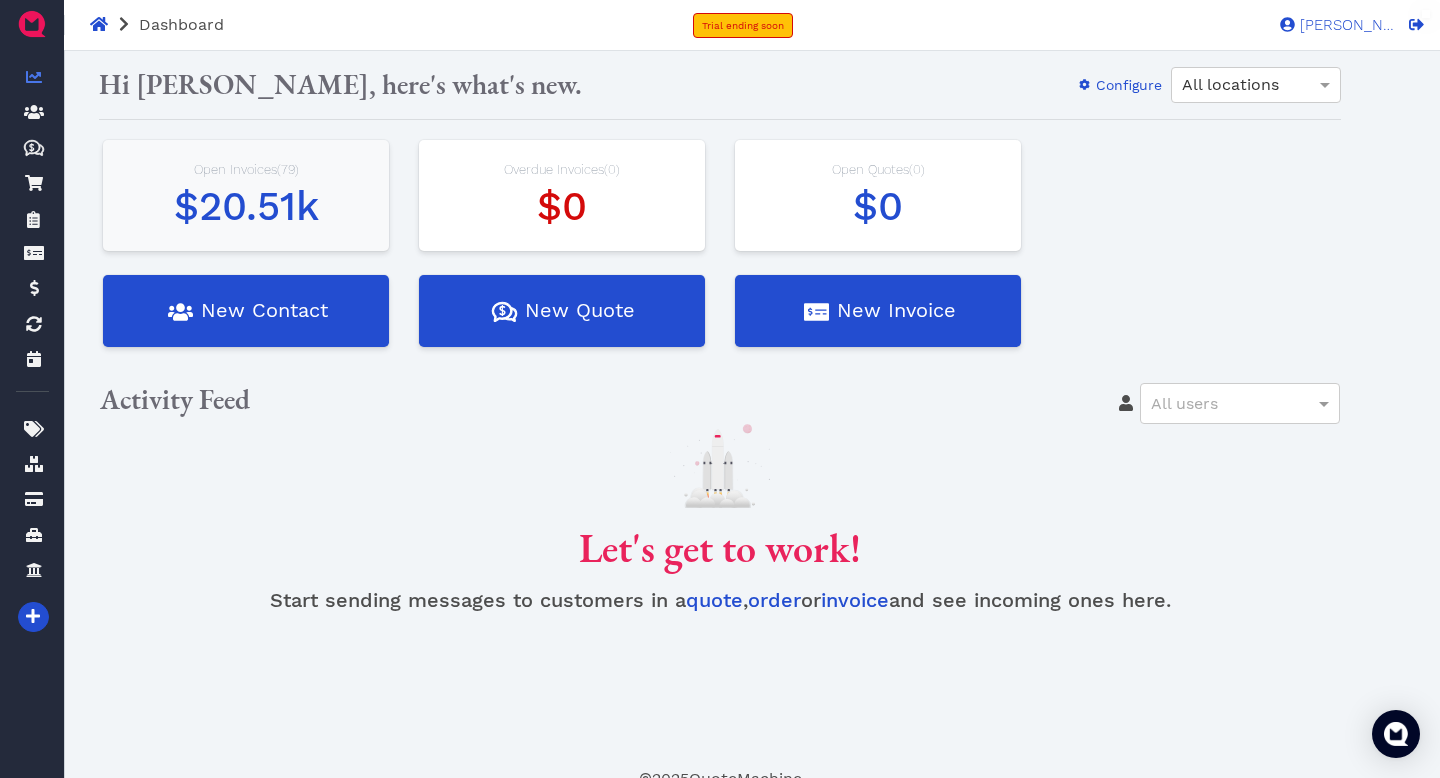click on "Open Invoices   ( 79 )" at bounding box center (246, 170) 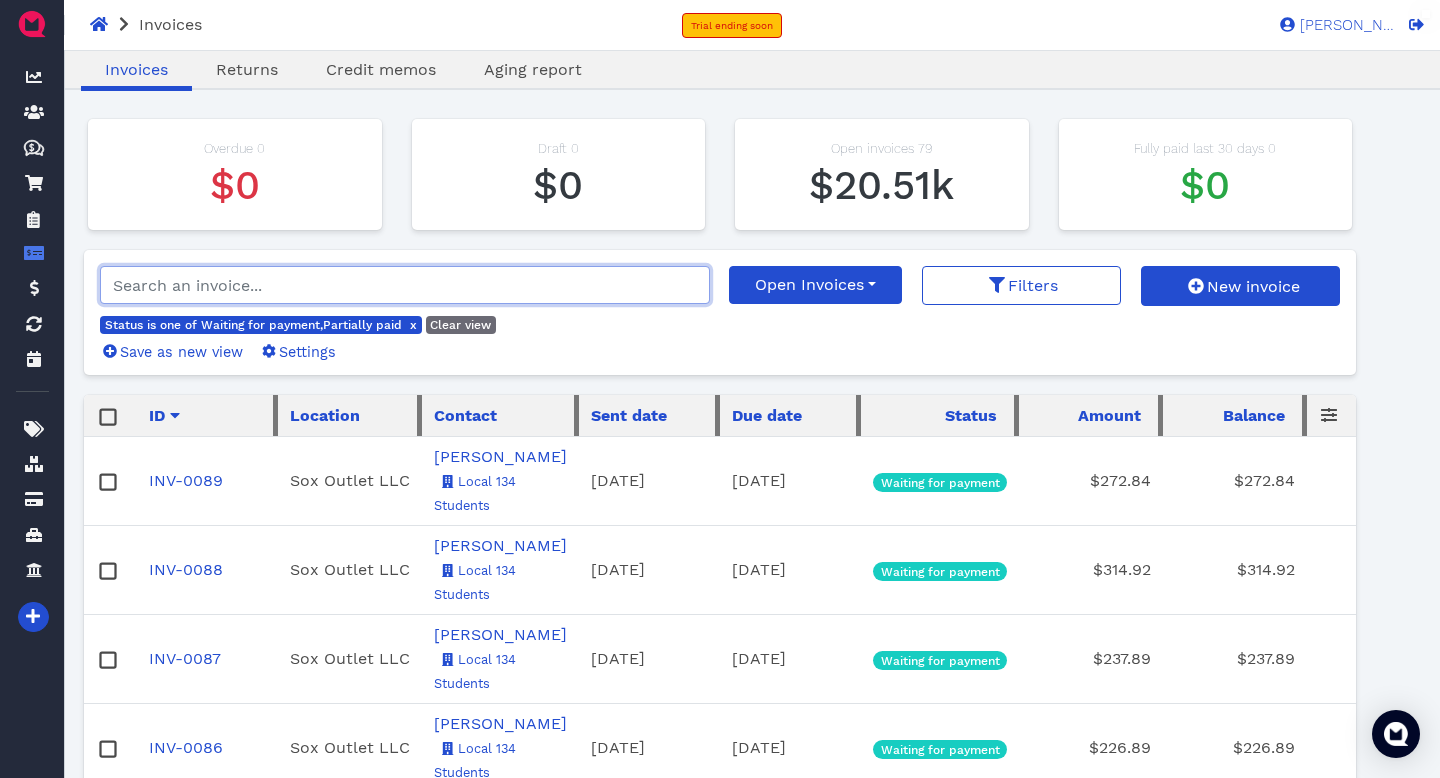 click at bounding box center (405, 285) 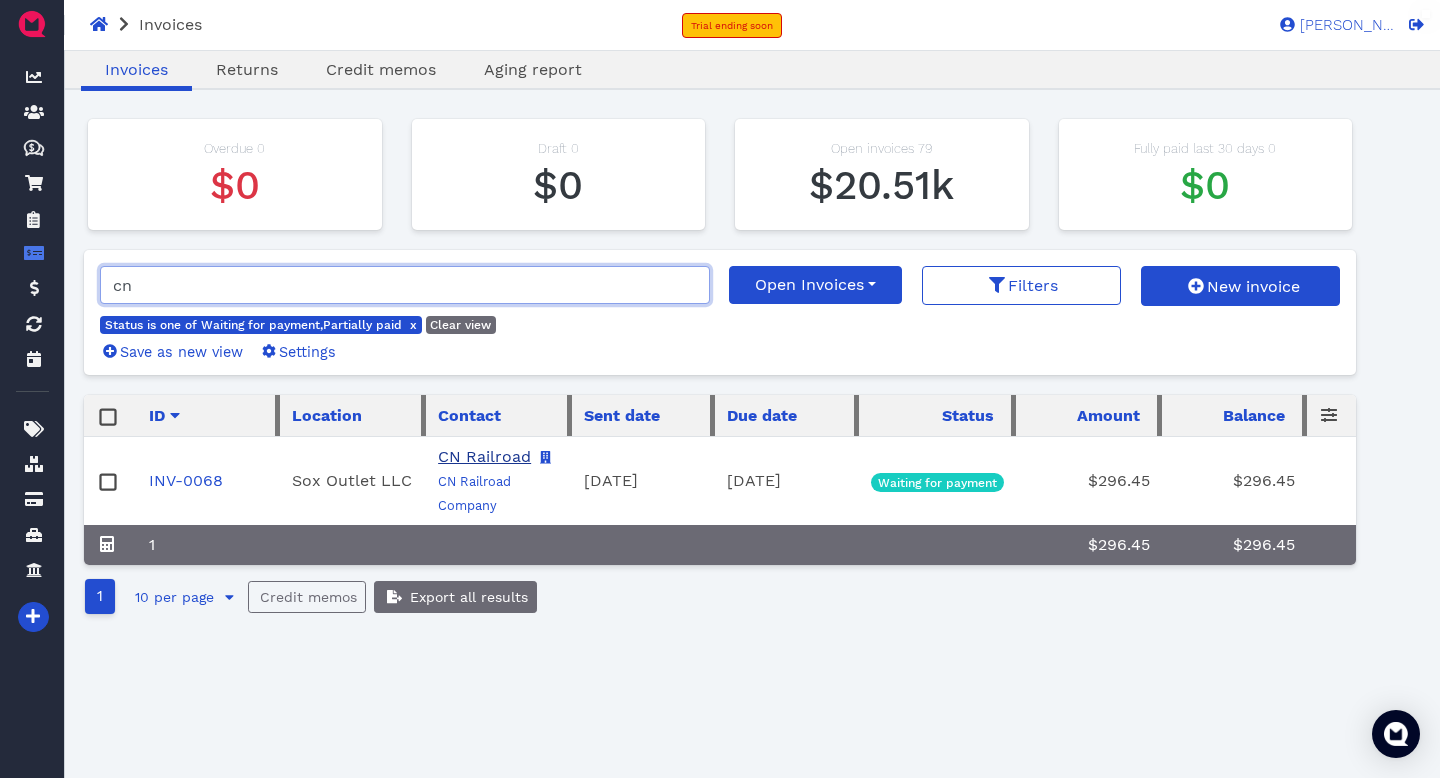 type on "cn" 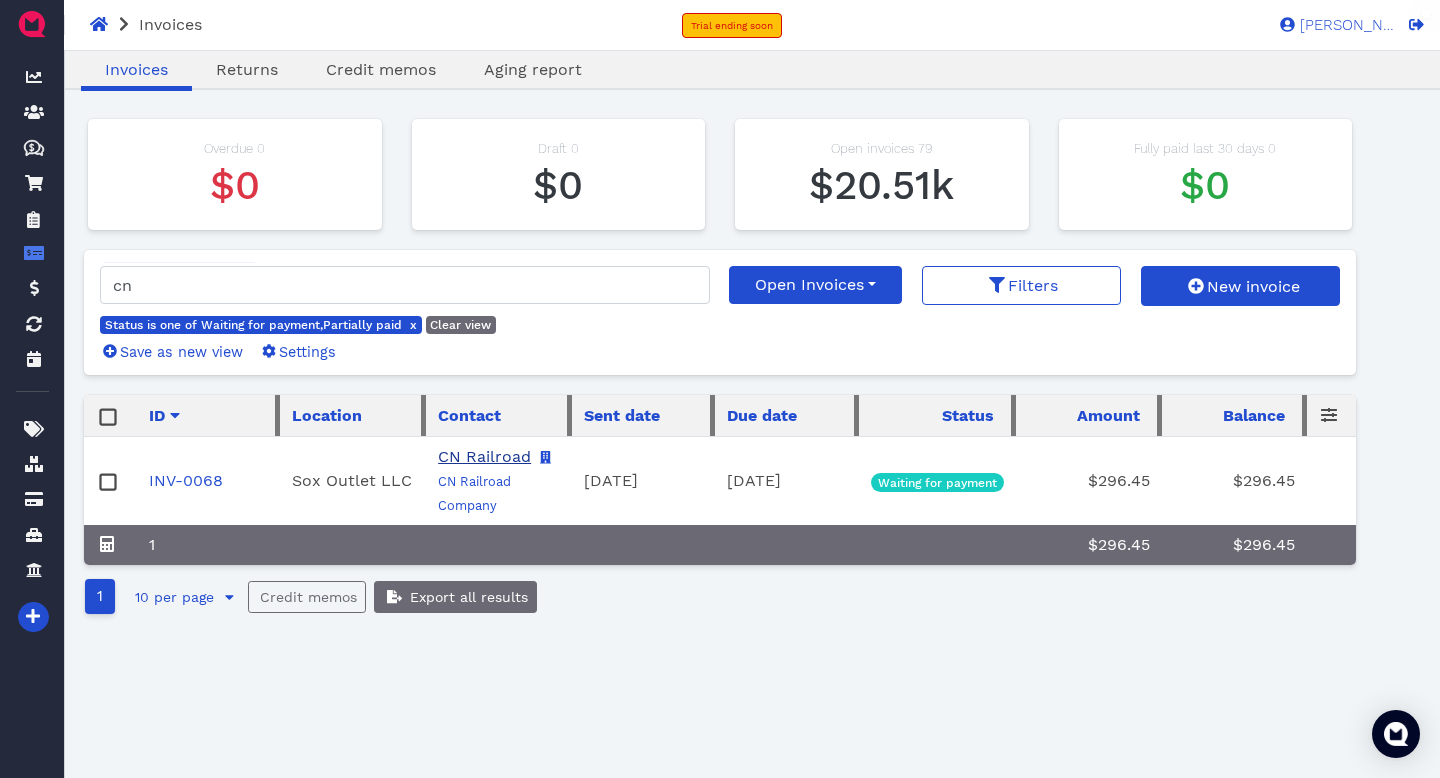click on "CN Railroad" at bounding box center [484, 456] 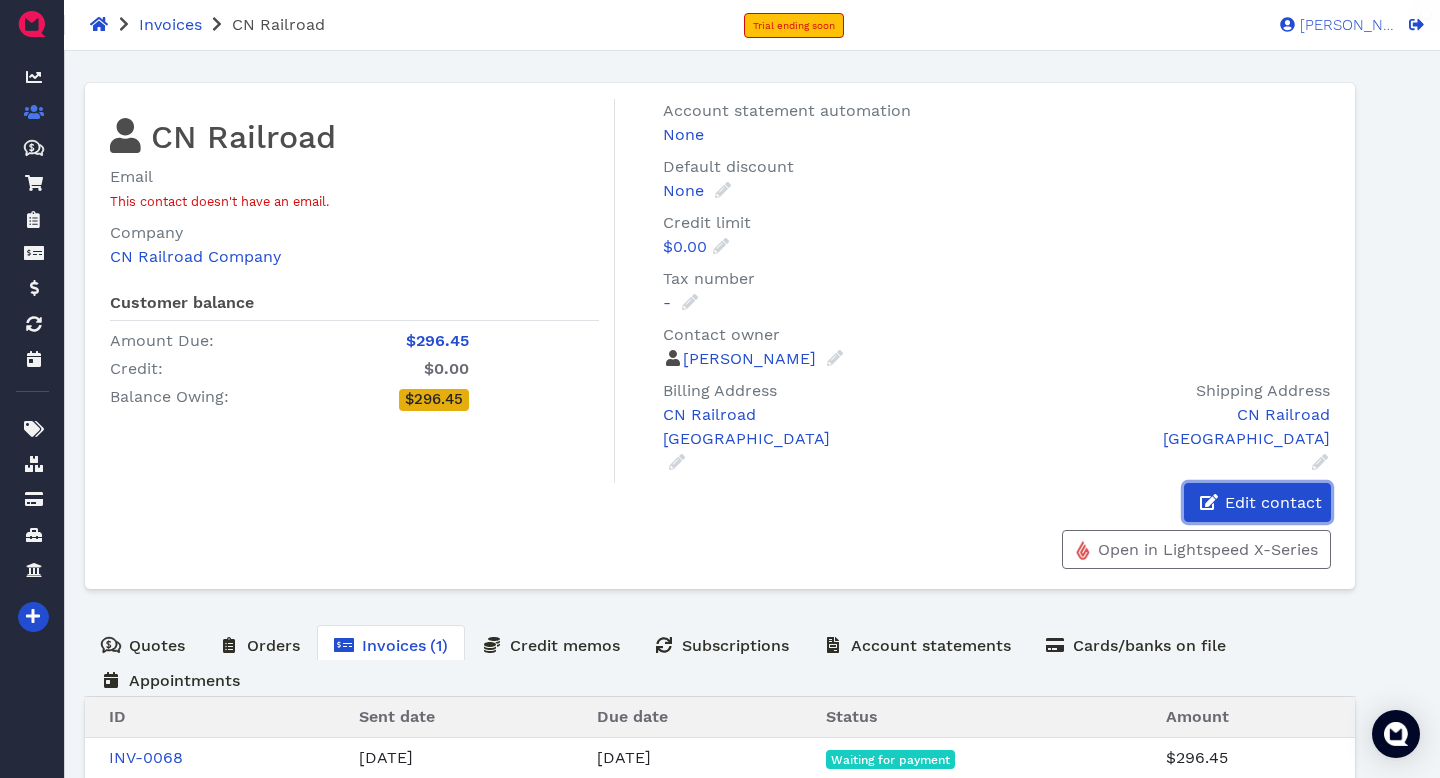 click on "Edit contact" at bounding box center [1272, 502] 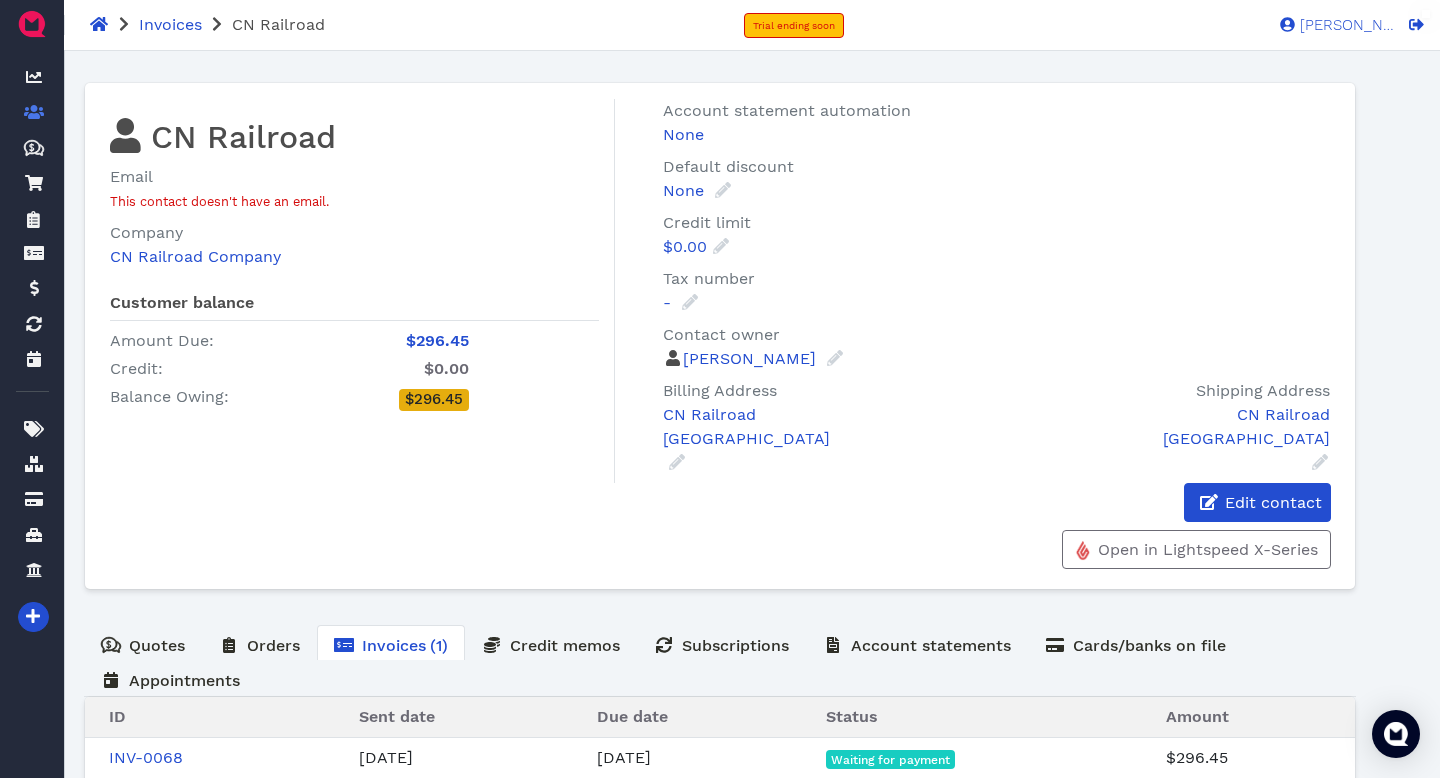 select on "en-US" 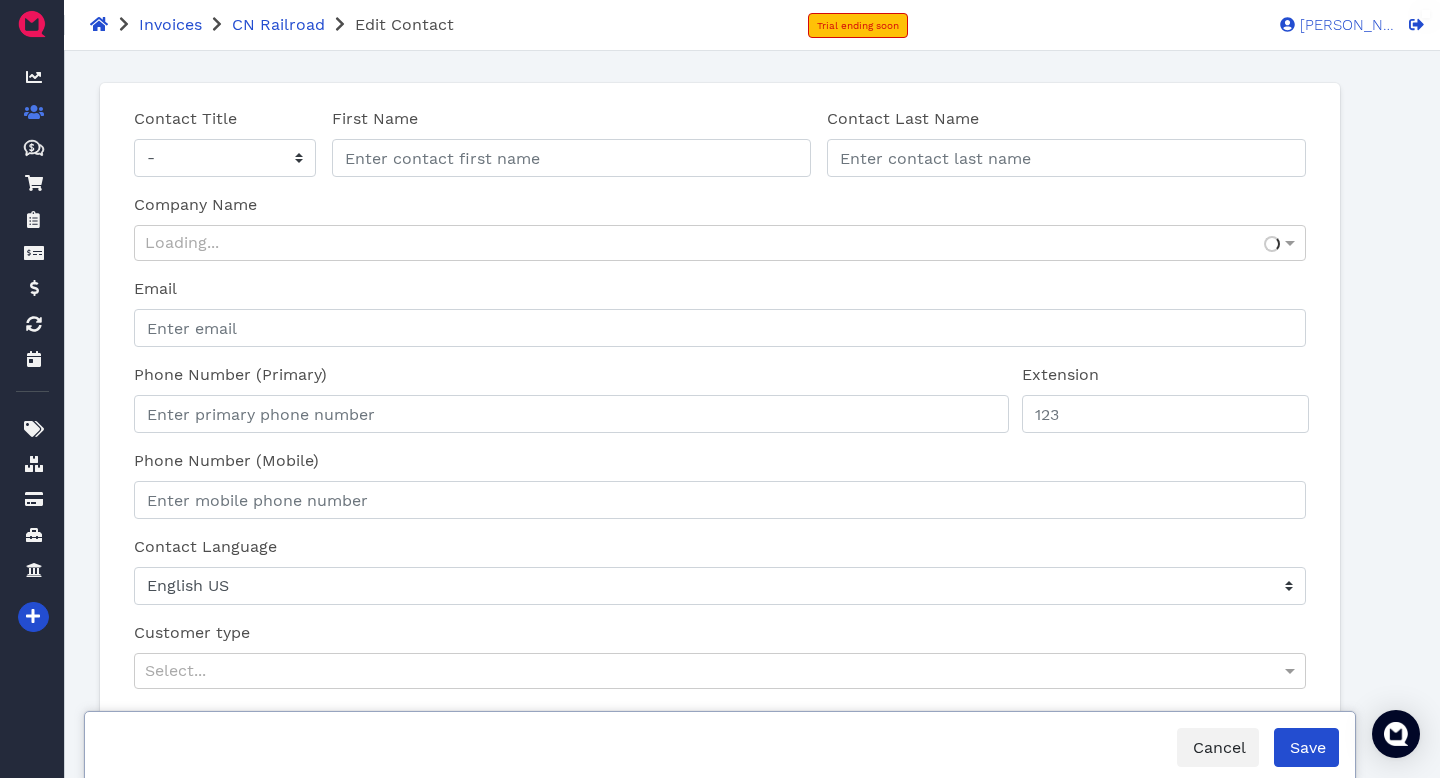 type on "CN" 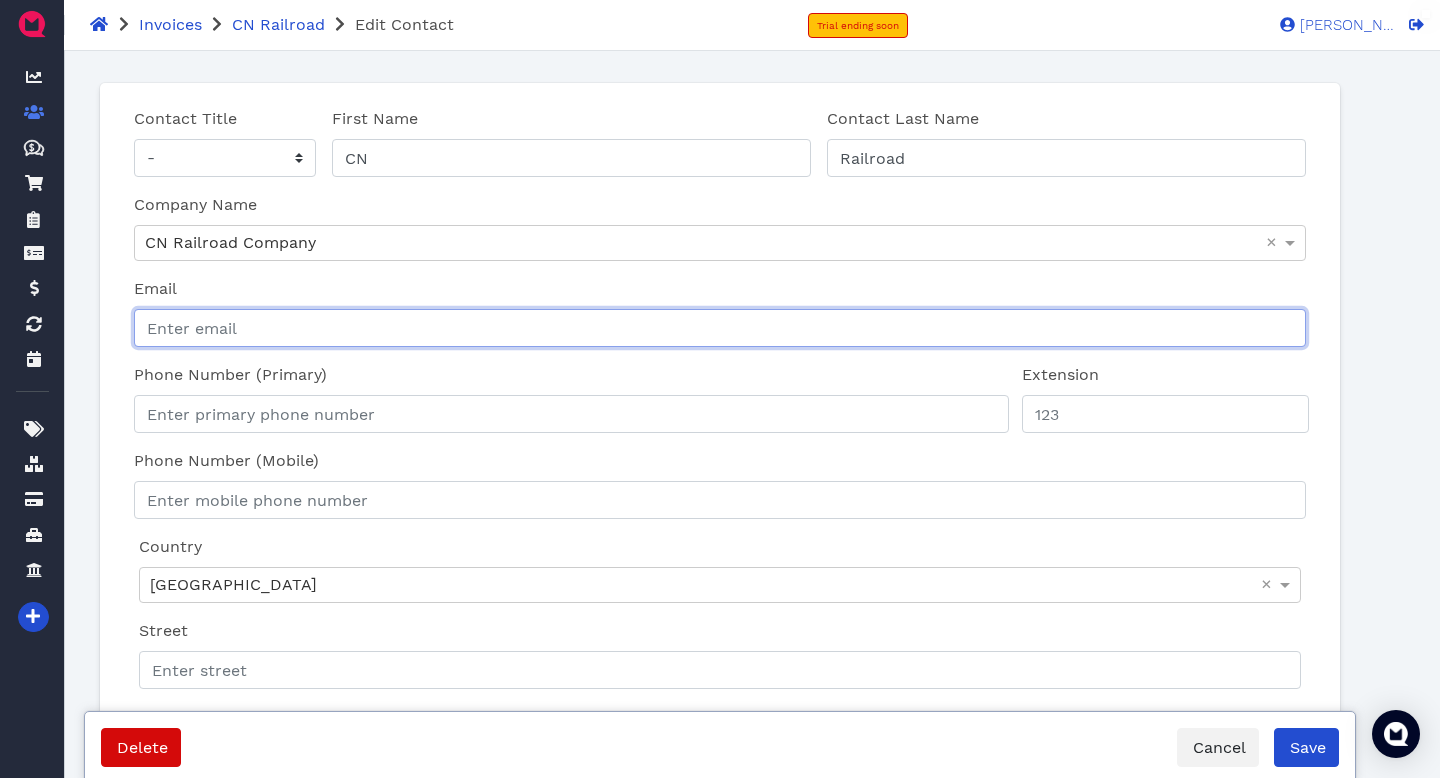 click on "Email" at bounding box center [720, 328] 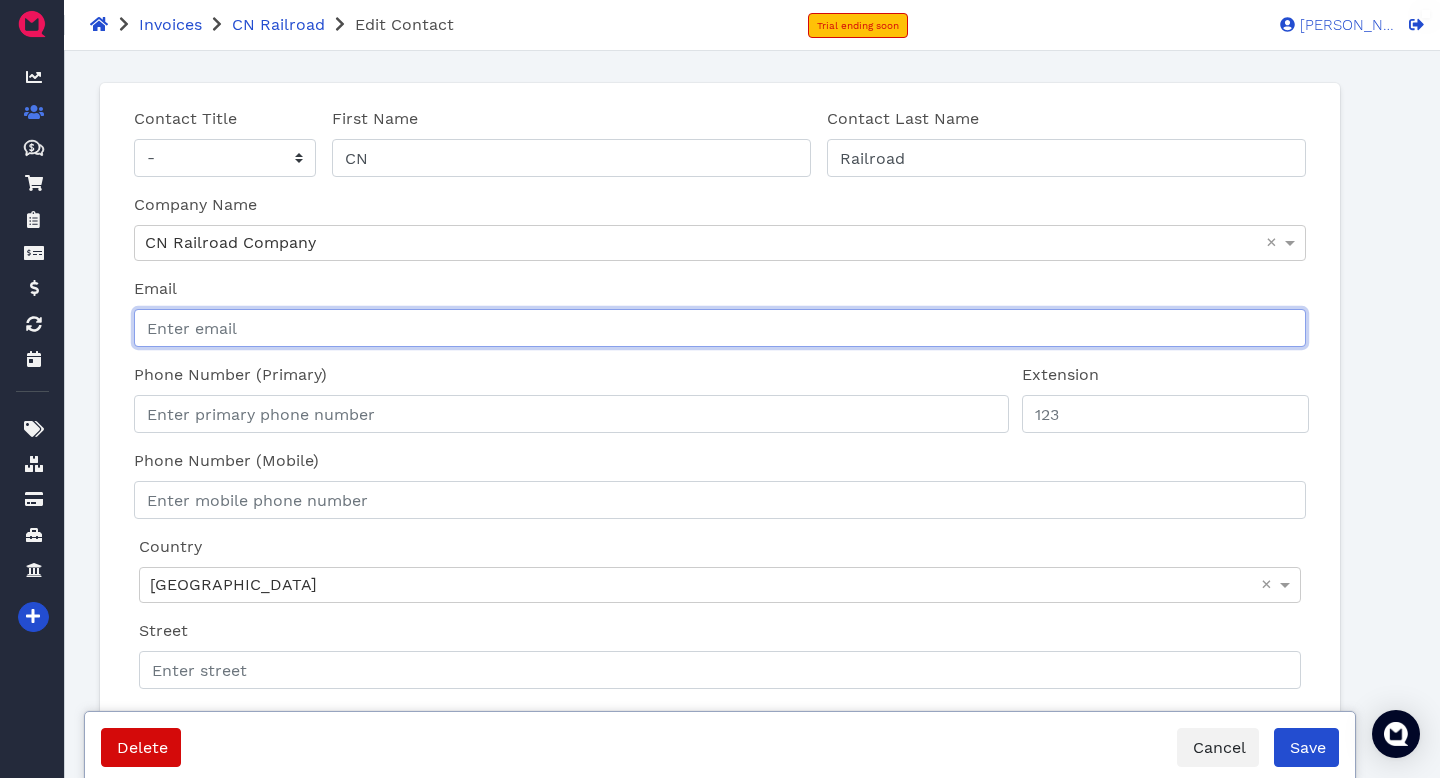 paste on "[EMAIL_ADDRESS][DOMAIN_NAME]" 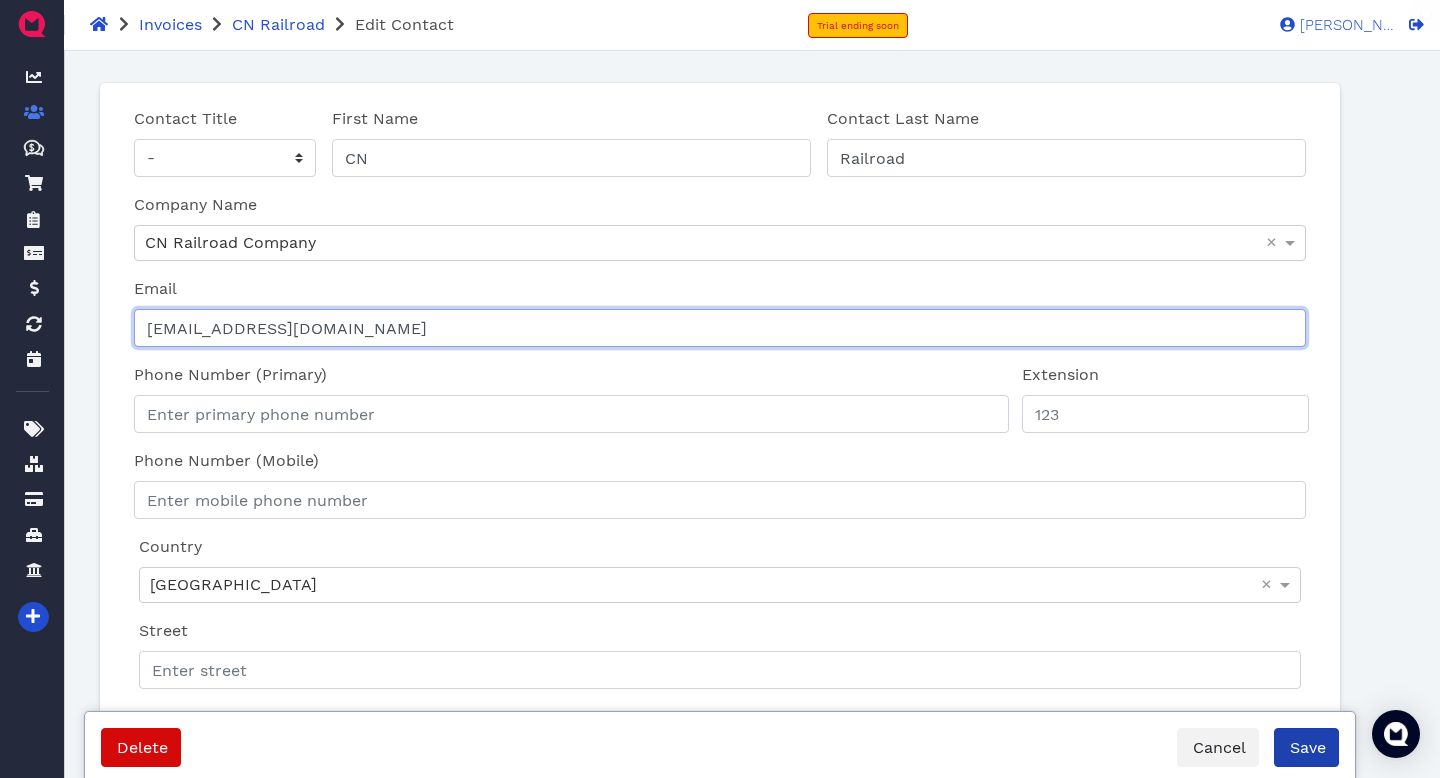 type on "[EMAIL_ADDRESS][DOMAIN_NAME]" 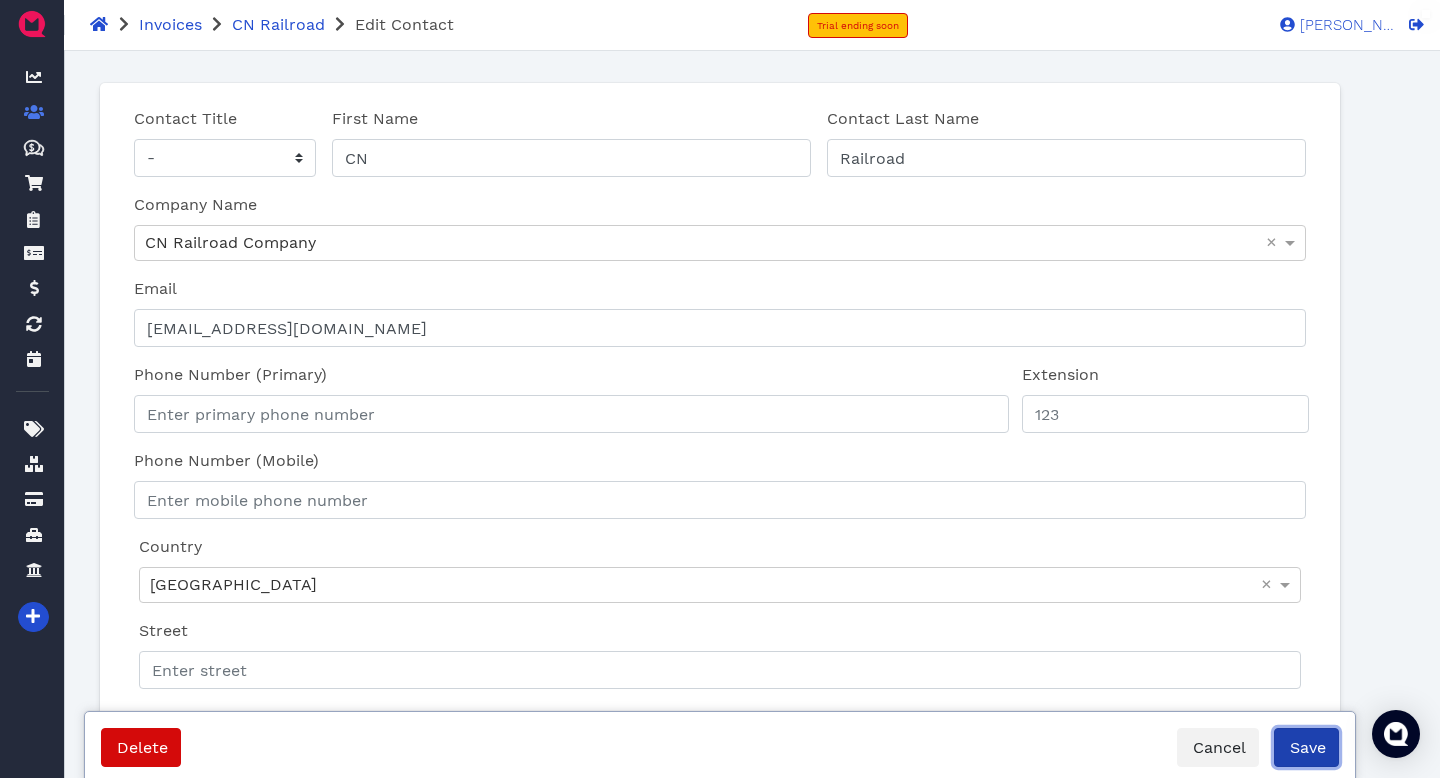 click on "Save" at bounding box center [1306, 747] 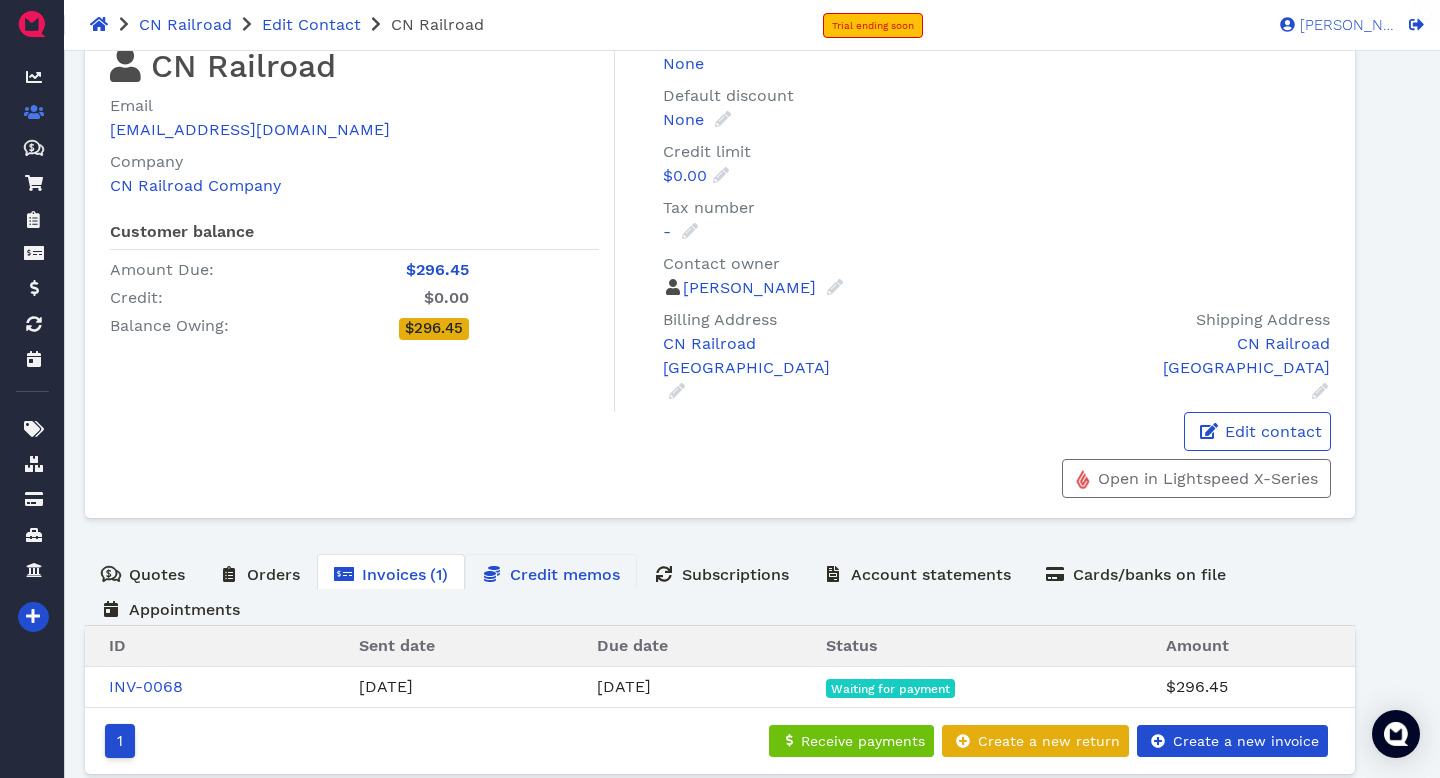 scroll, scrollTop: 0, scrollLeft: 0, axis: both 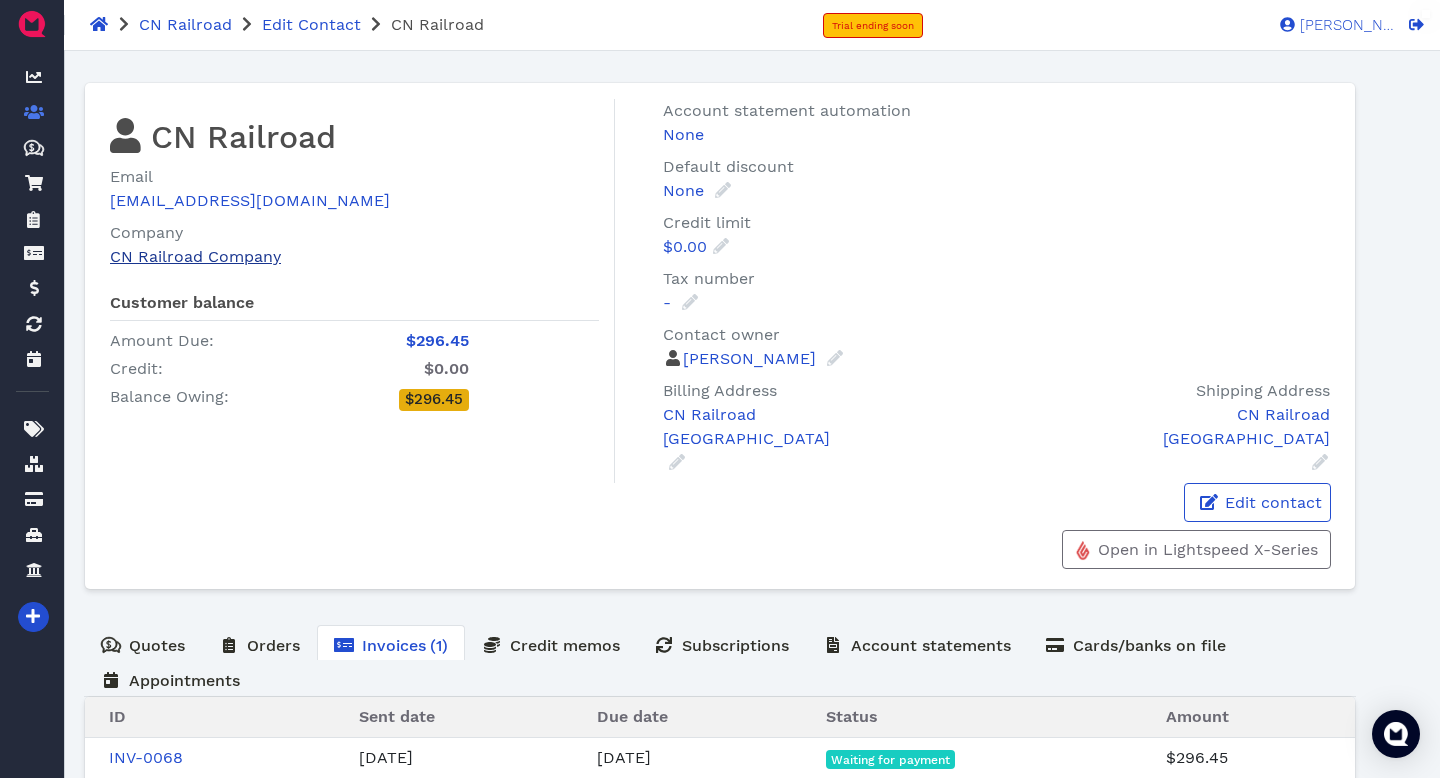 click on "CN Railroad Company" at bounding box center [195, 256] 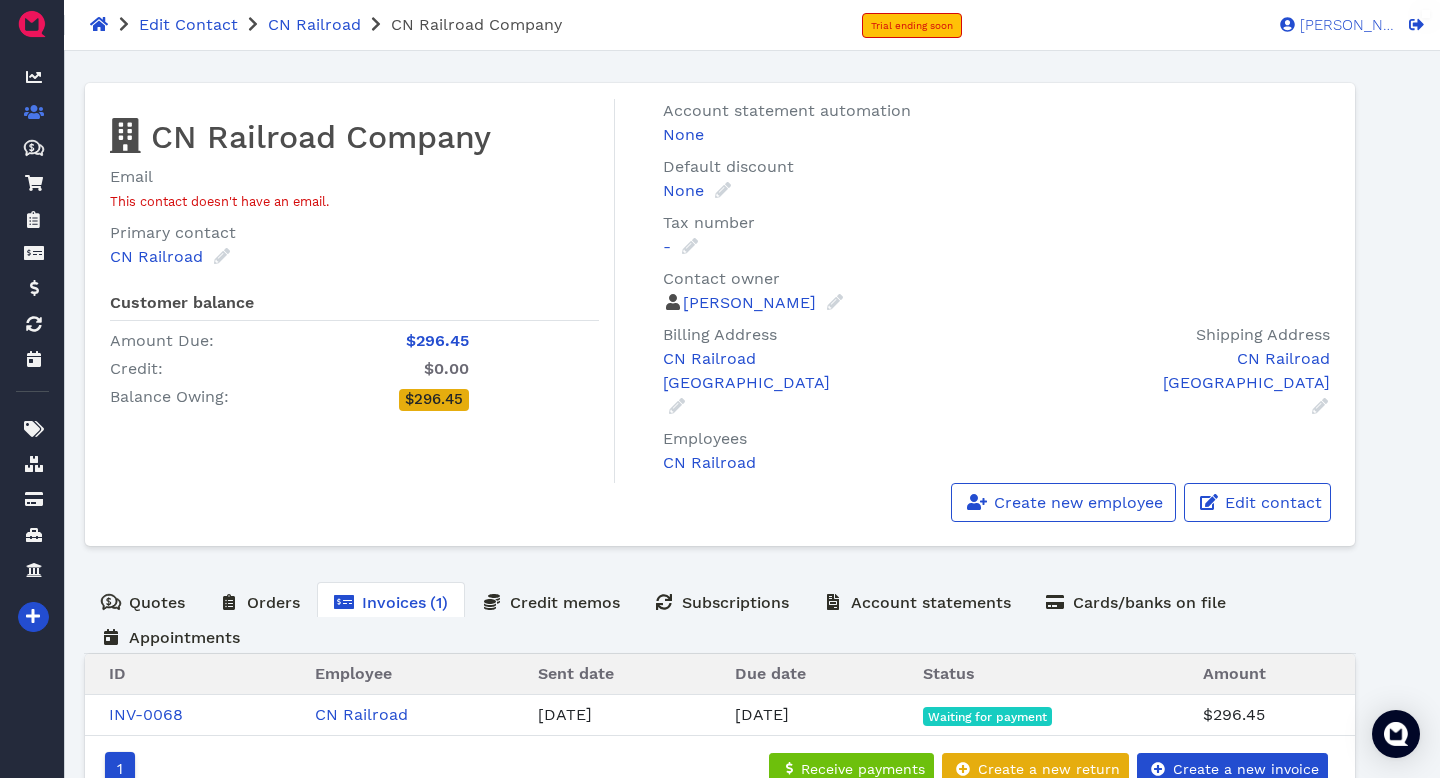 scroll, scrollTop: 65, scrollLeft: 0, axis: vertical 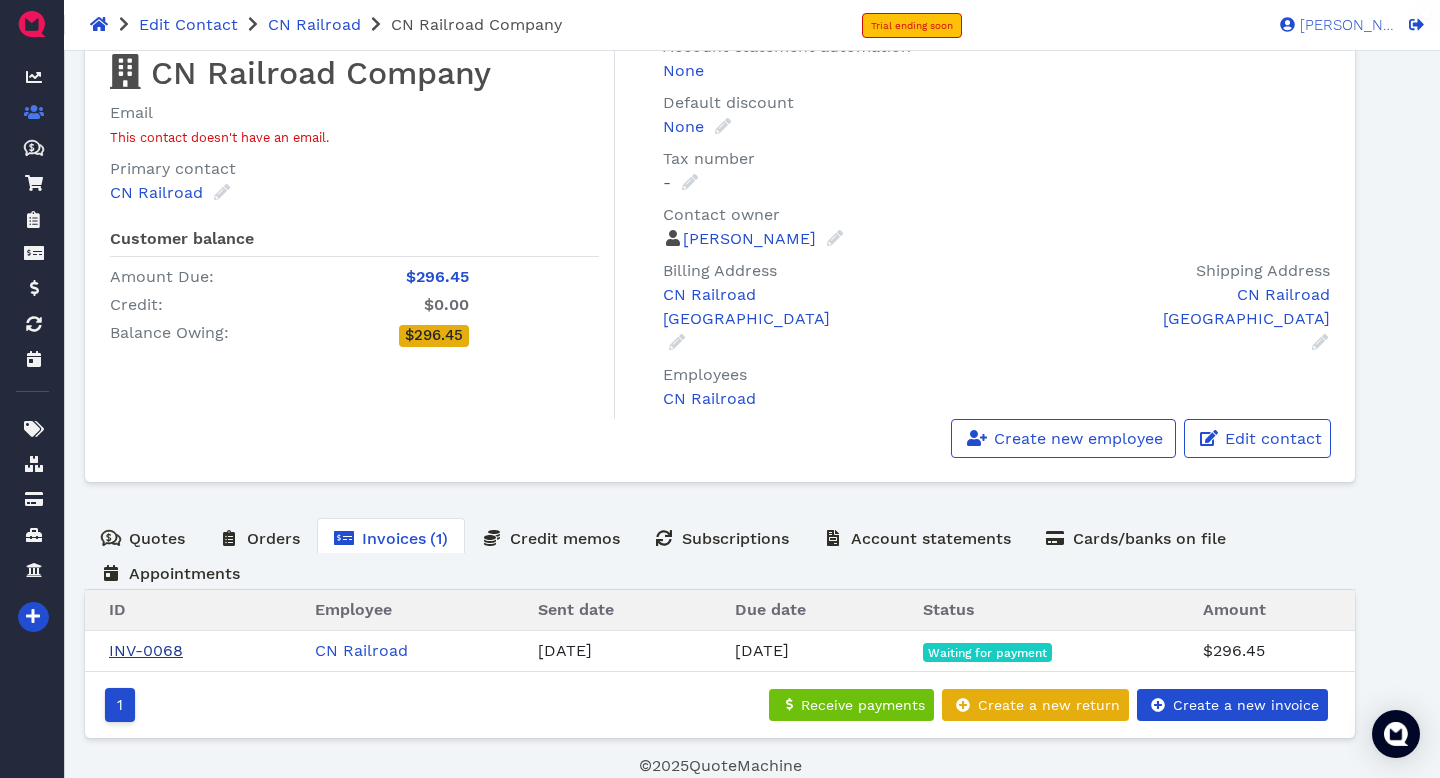 click on "INV-0068" at bounding box center [146, 650] 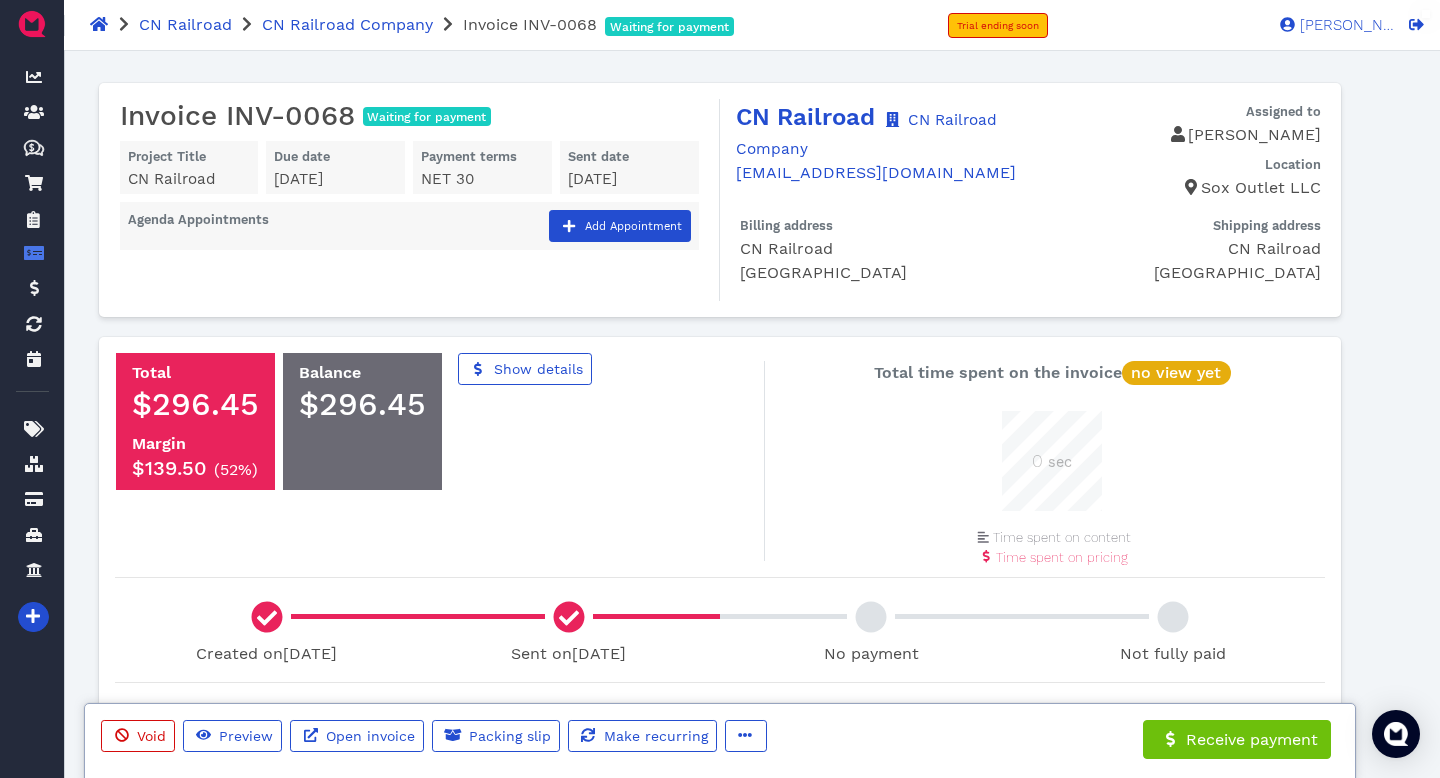 scroll, scrollTop: 999900, scrollLeft: 999900, axis: both 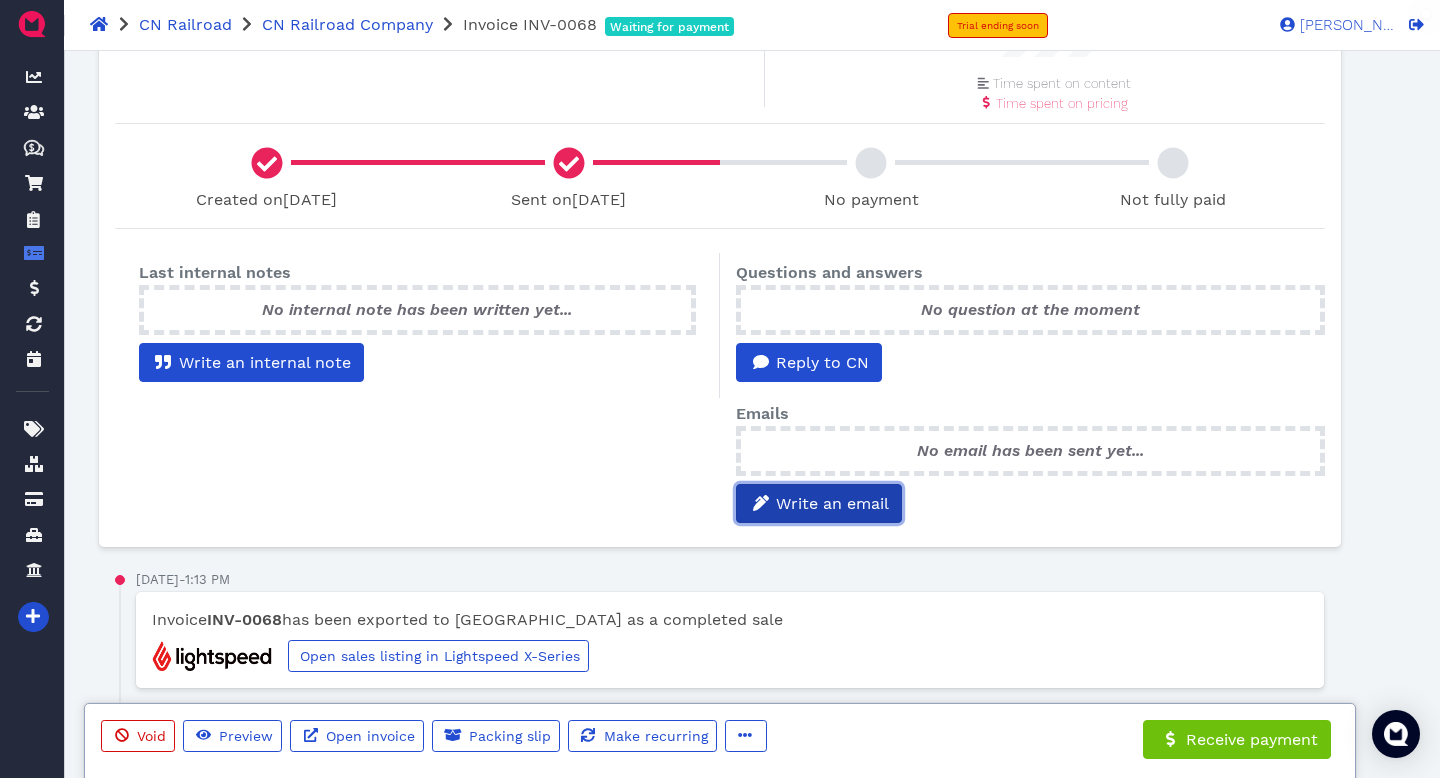 click on "Write an email" at bounding box center (831, 503) 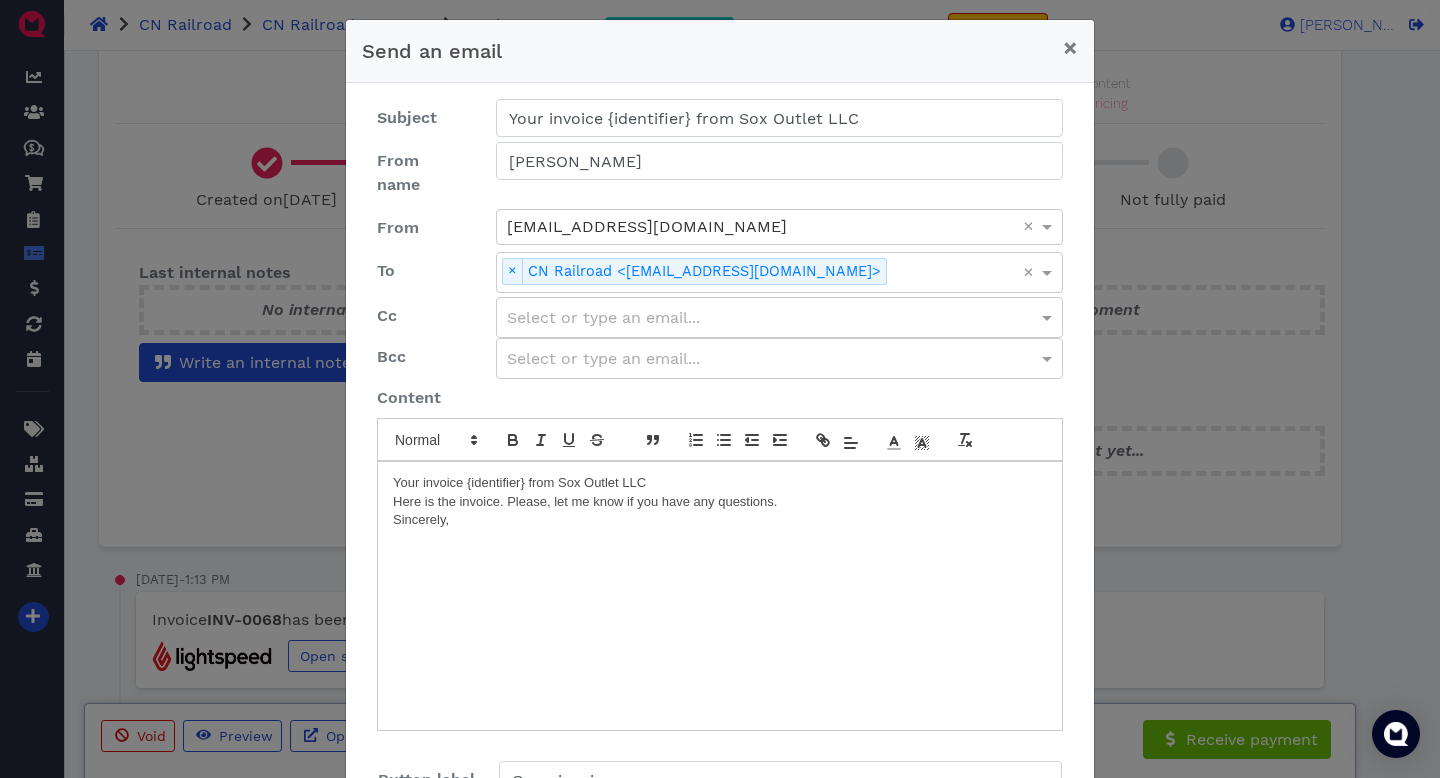 click on "Your invoice {identifier} from Sox Outlet LLC Here is the invoice. Please, let me know if you have any questions. Sincerely," at bounding box center [720, 596] 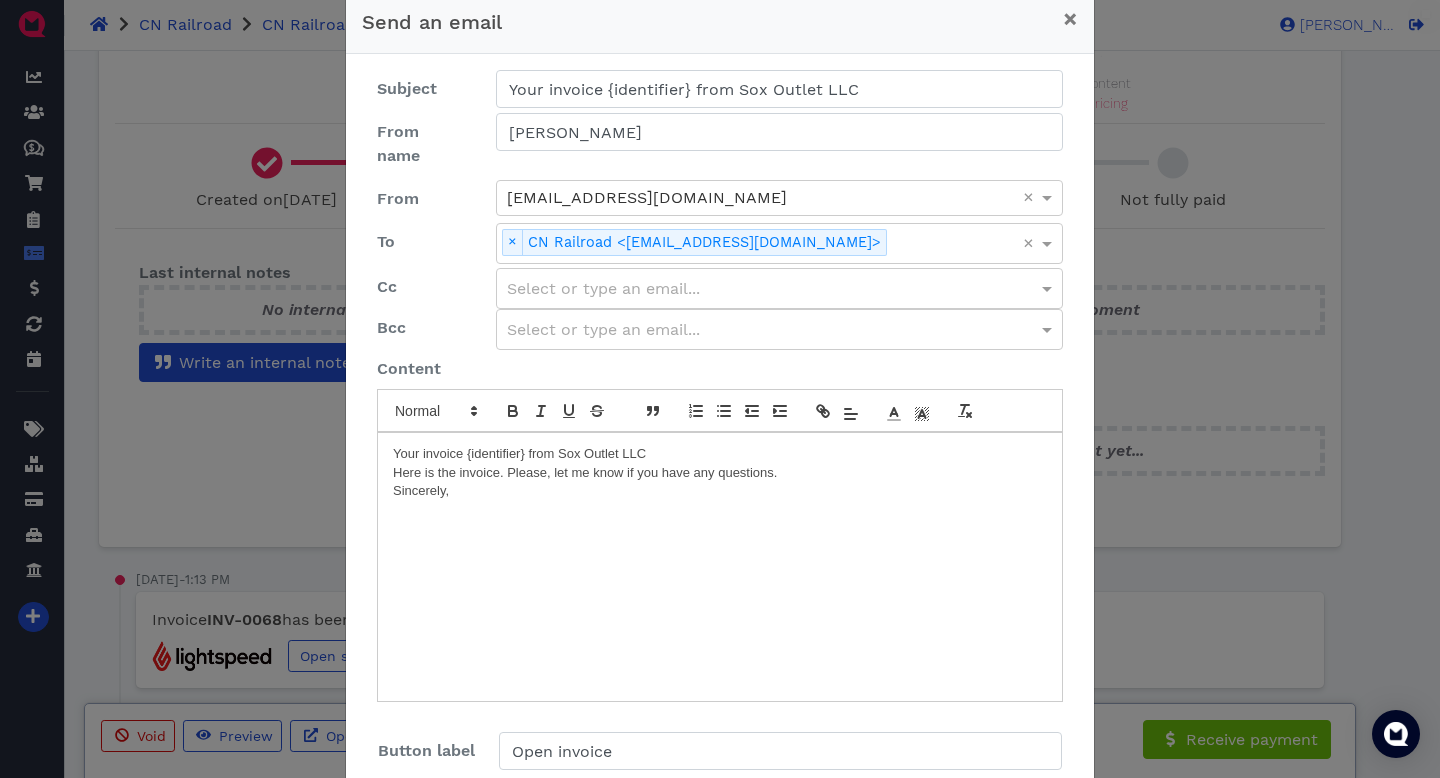 scroll, scrollTop: 25, scrollLeft: 0, axis: vertical 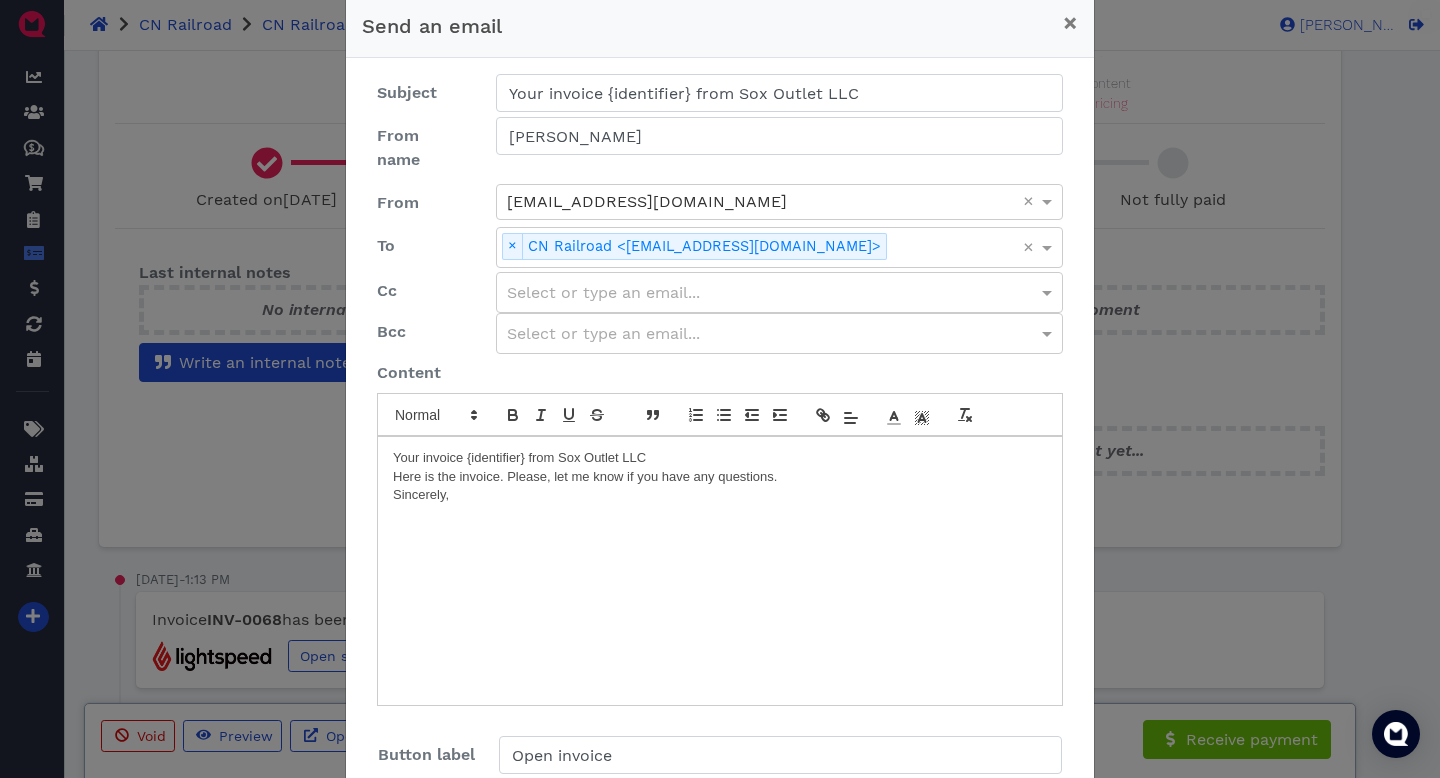 click on "Your invoice {identifier} from Sox Outlet LLC Here is the invoice. Please, let me know if you have any questions. Sincerely," at bounding box center [720, 571] 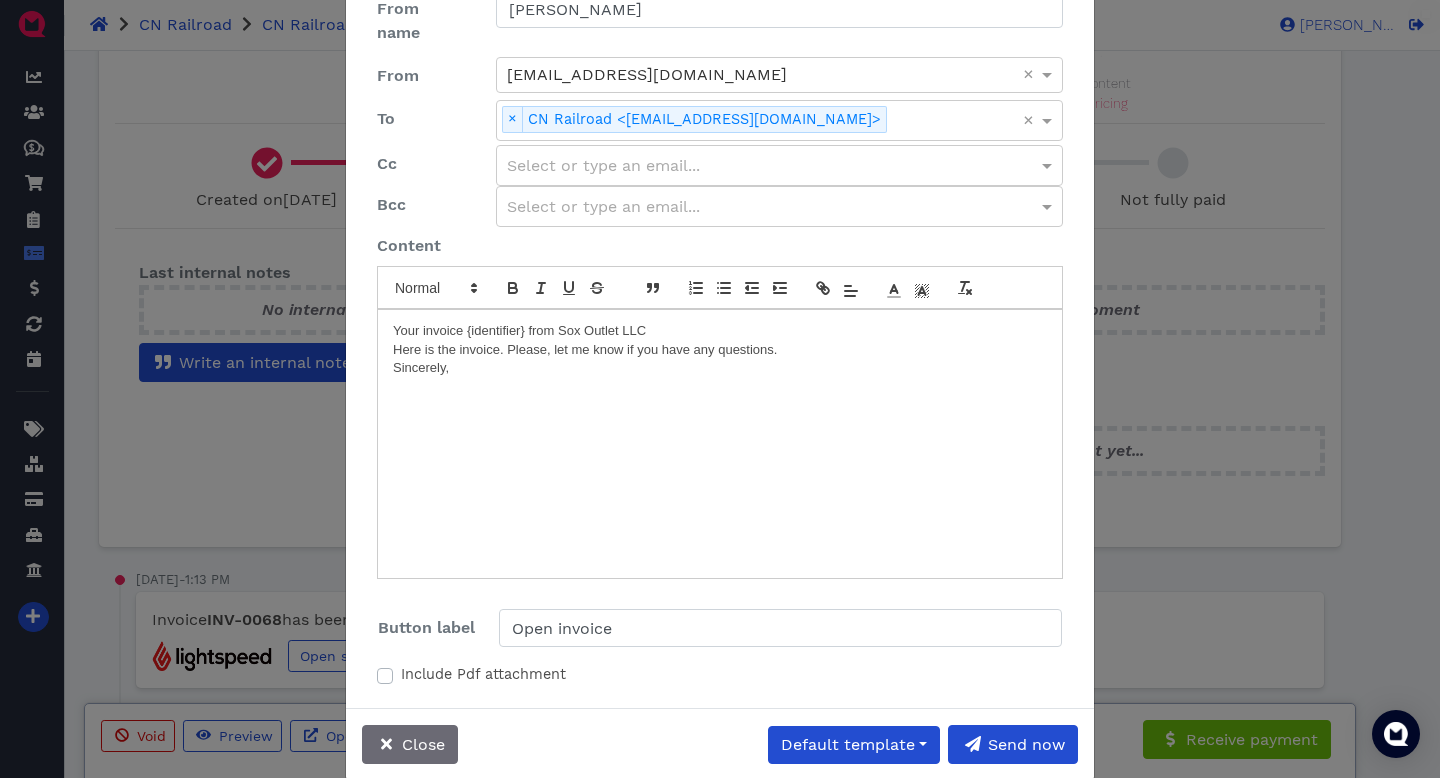click on "Include Pdf attachment" at bounding box center (483, 674) 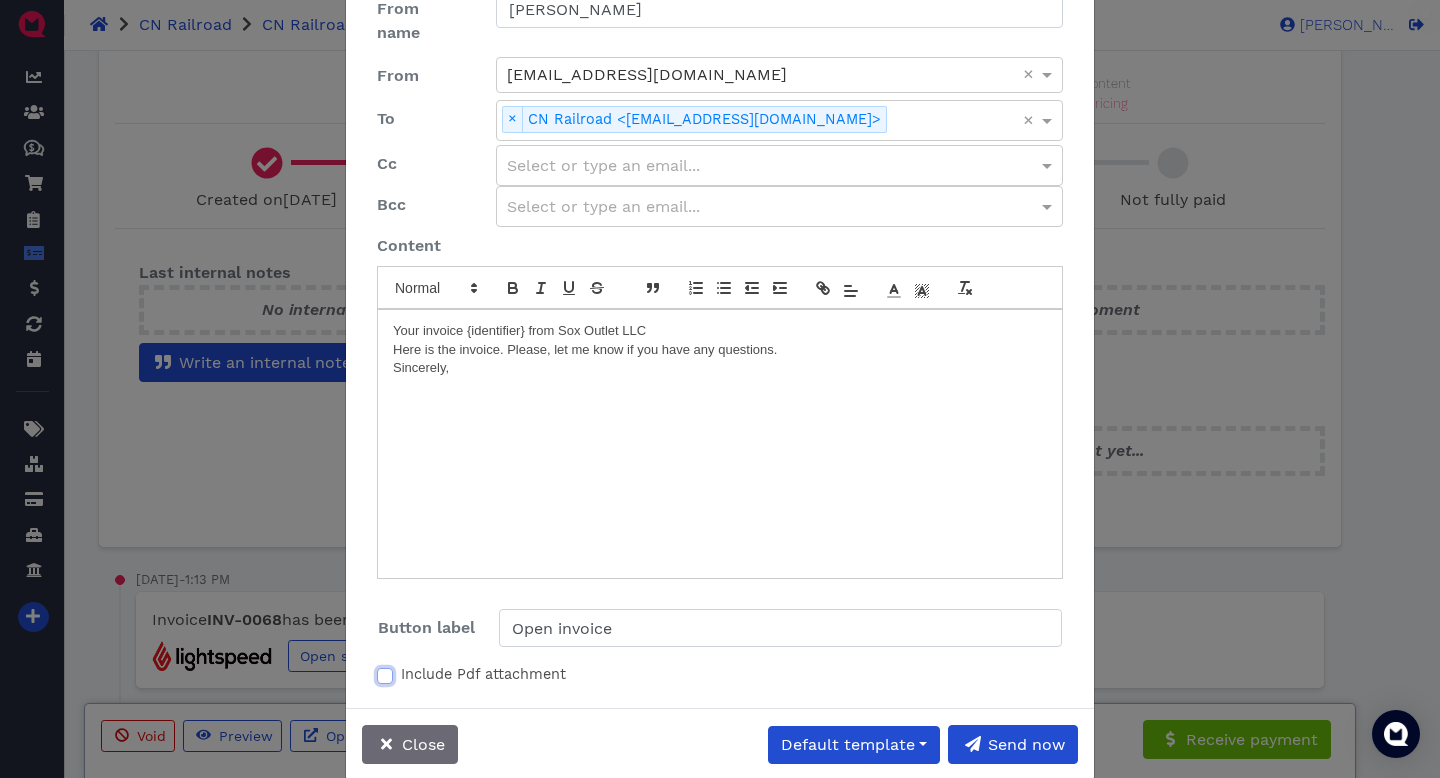 click on "Include Pdf attachment" at bounding box center [385, 674] 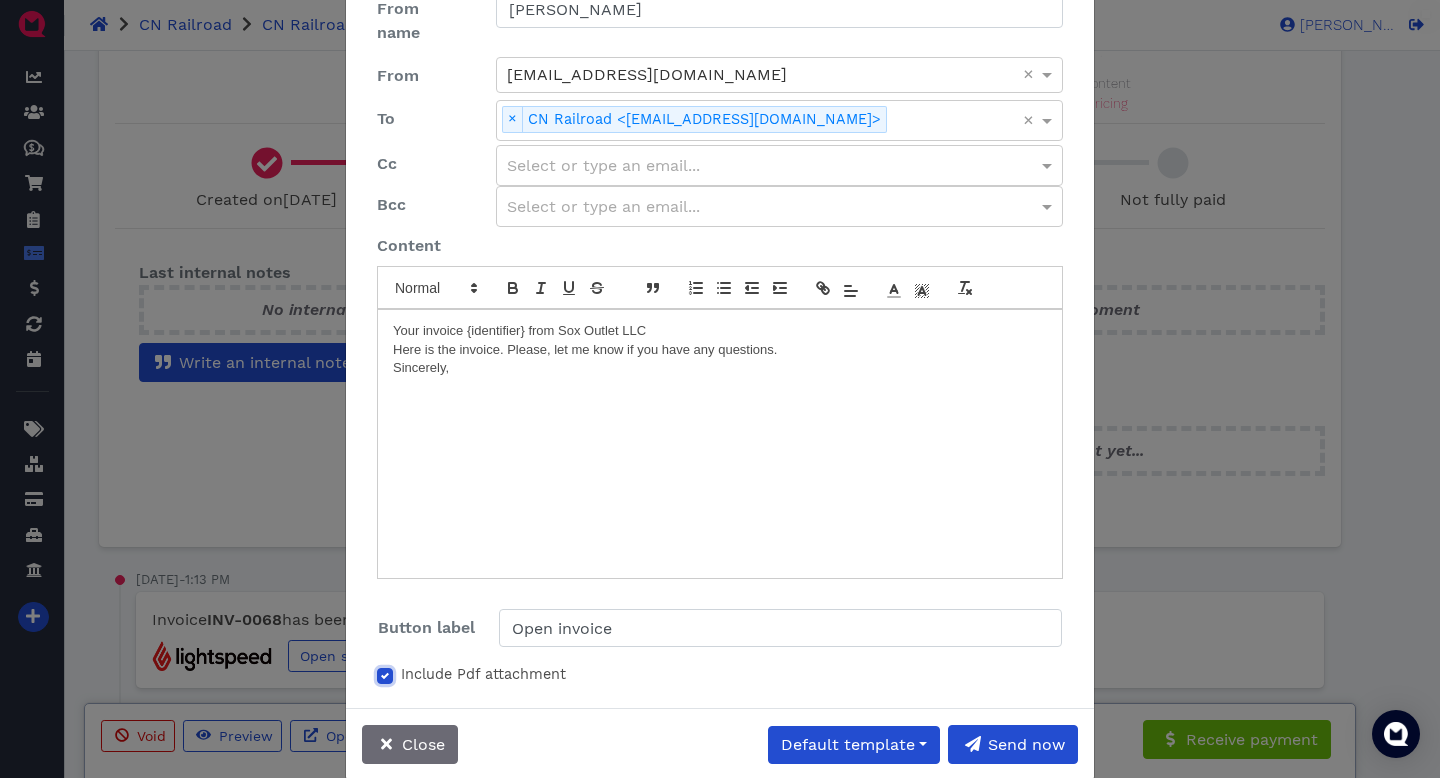 checkbox on "true" 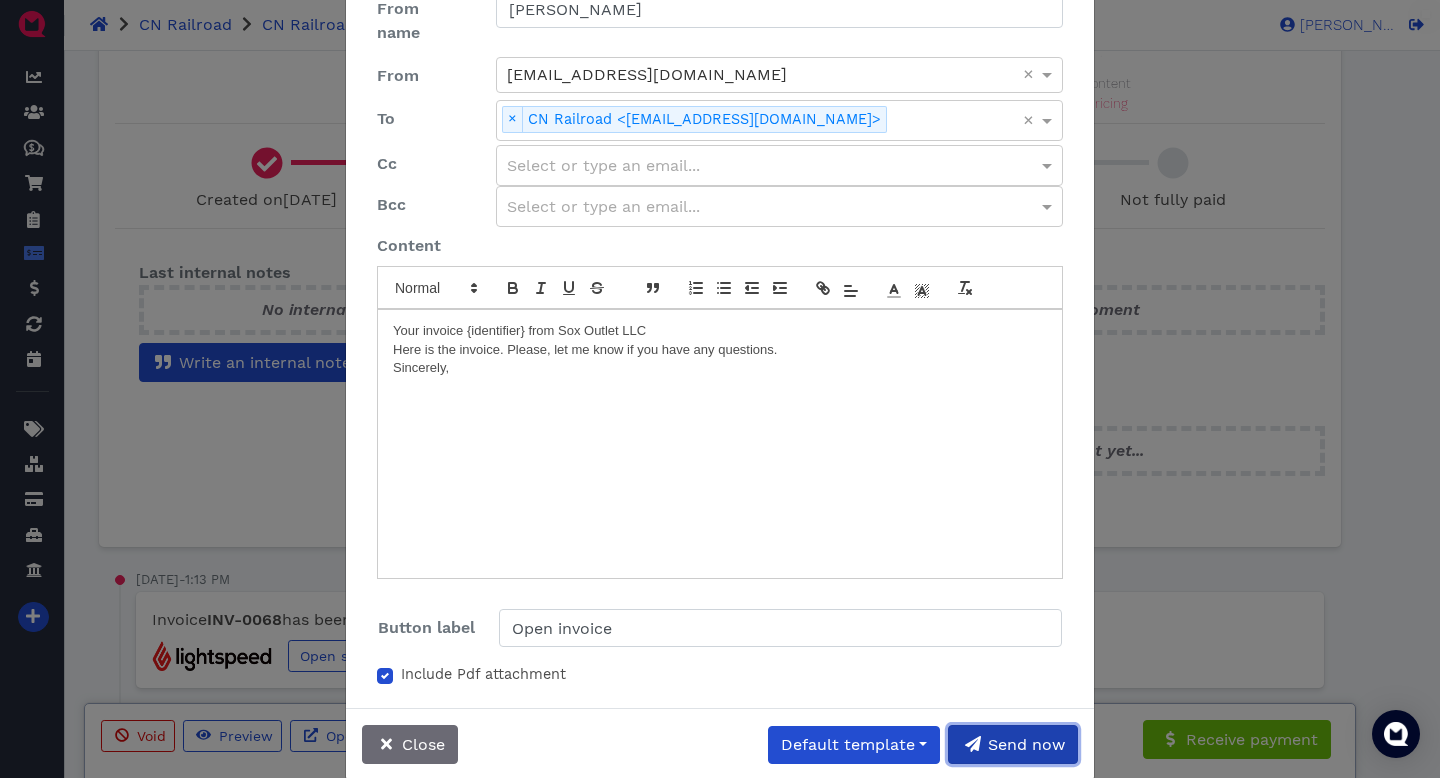 click on "Send now" at bounding box center [1025, 744] 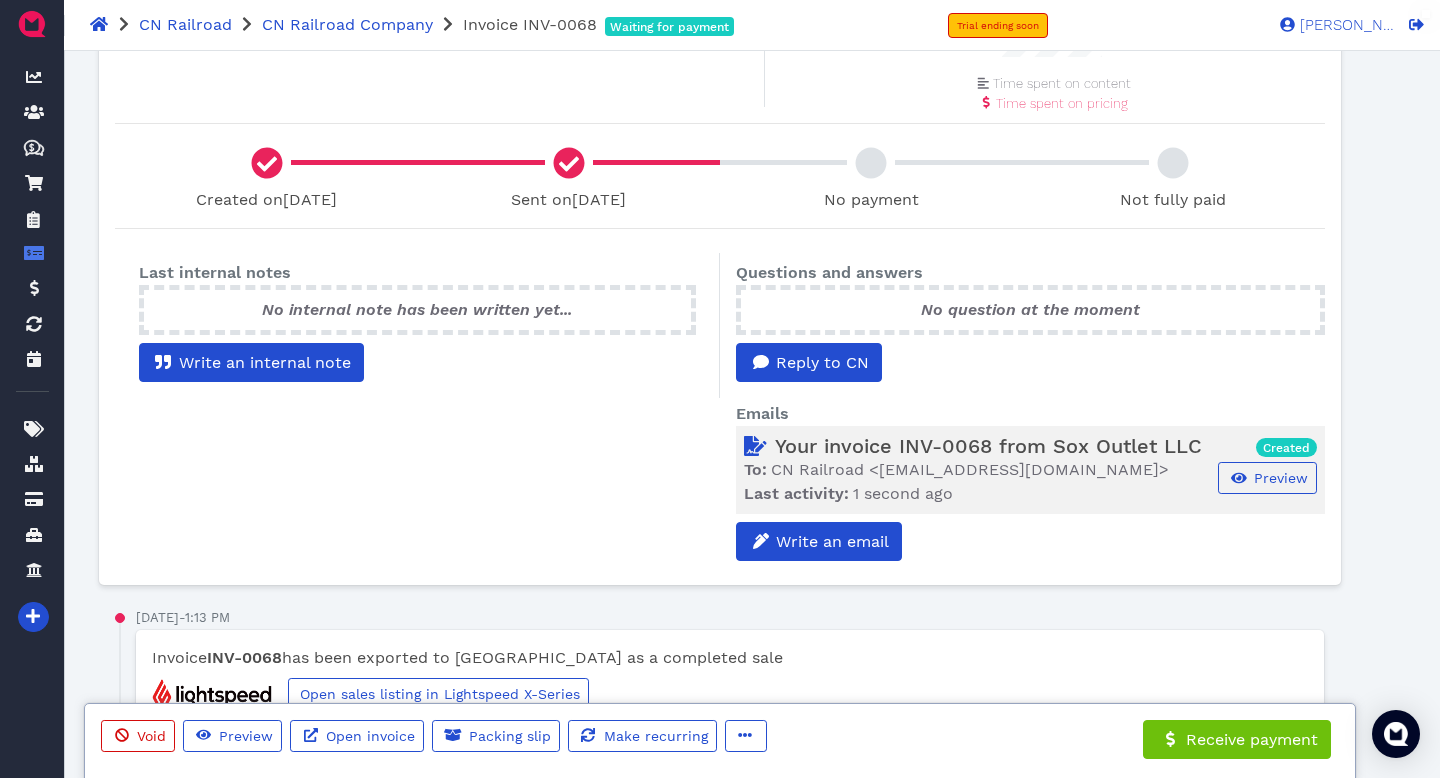 scroll, scrollTop: 0, scrollLeft: 0, axis: both 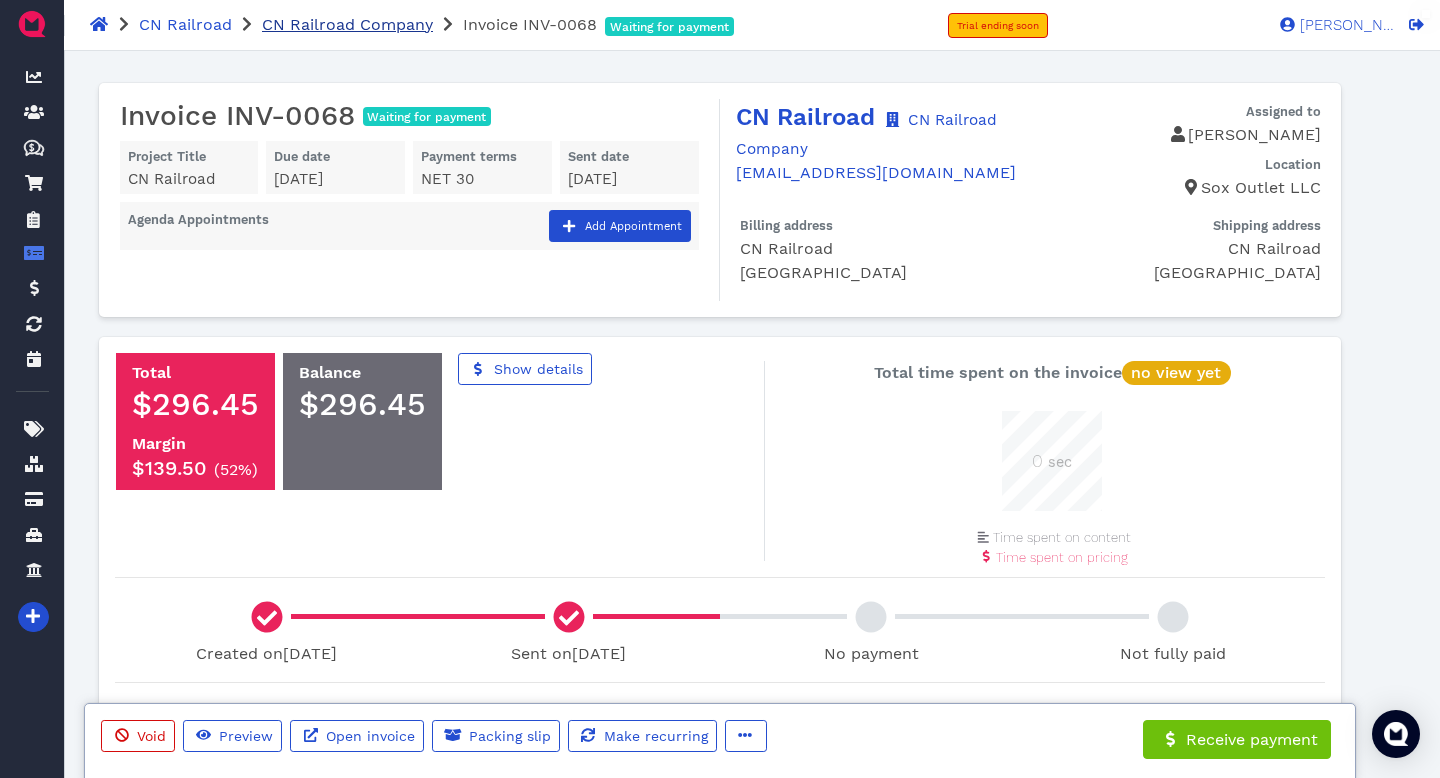click on "CN Railroad Company" at bounding box center [347, 24] 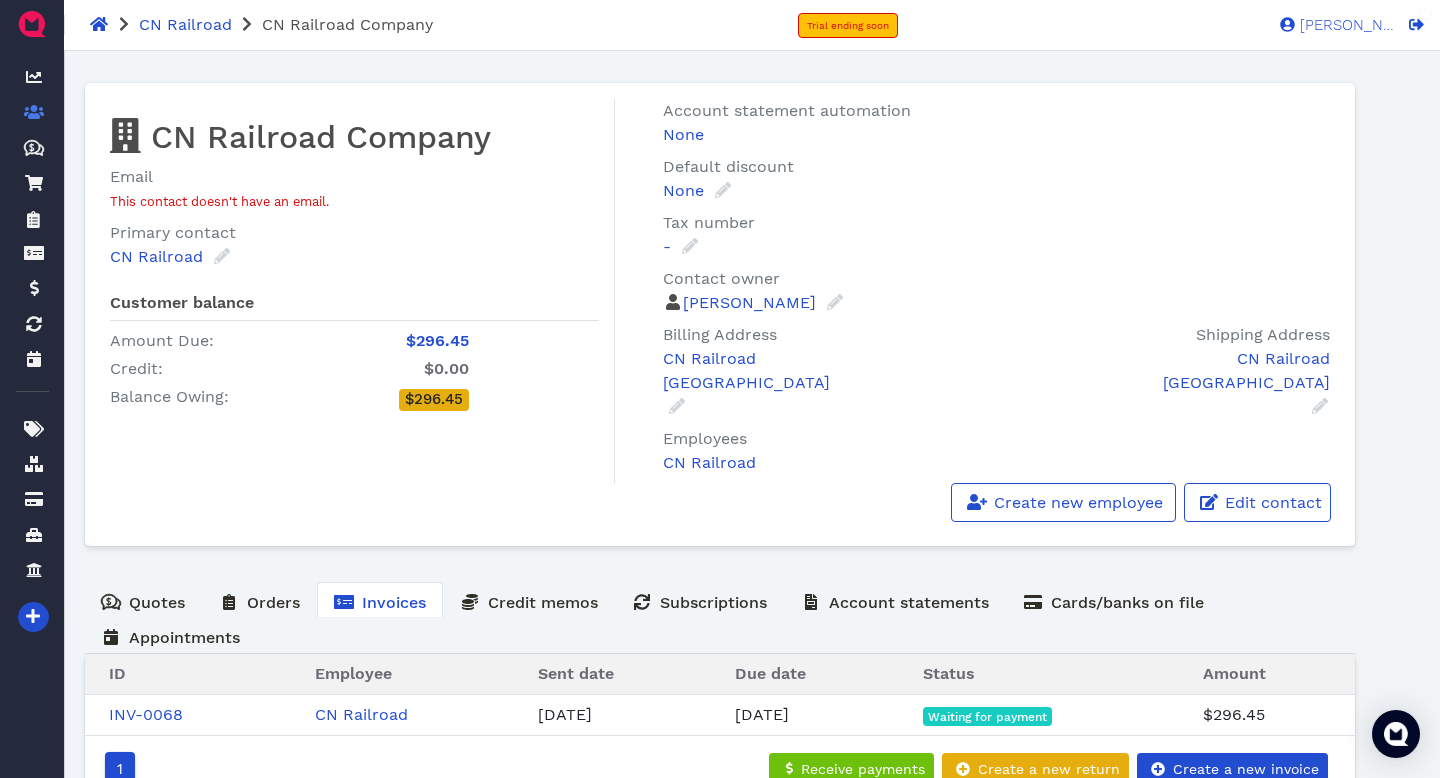 scroll, scrollTop: 65, scrollLeft: 0, axis: vertical 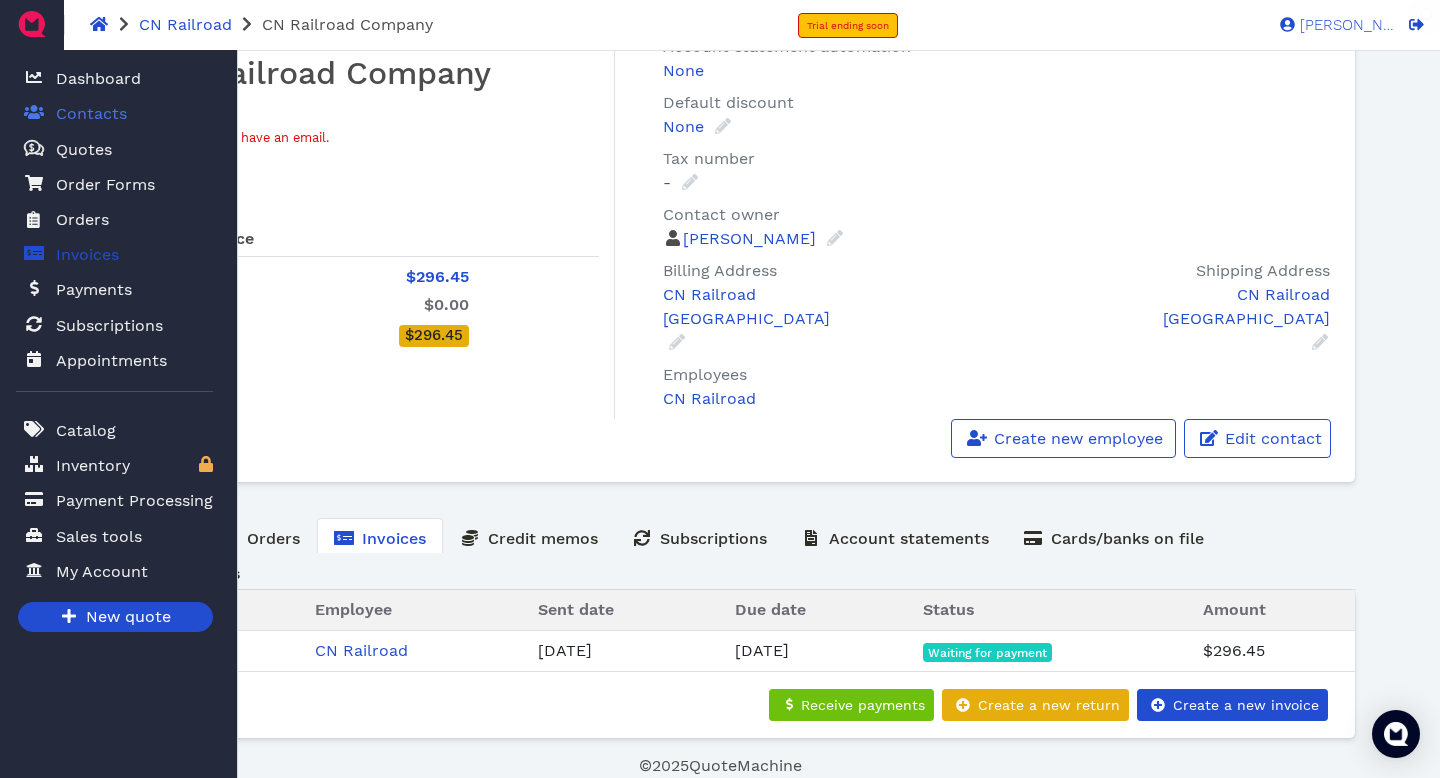 click on "Invoices" at bounding box center [87, 255] 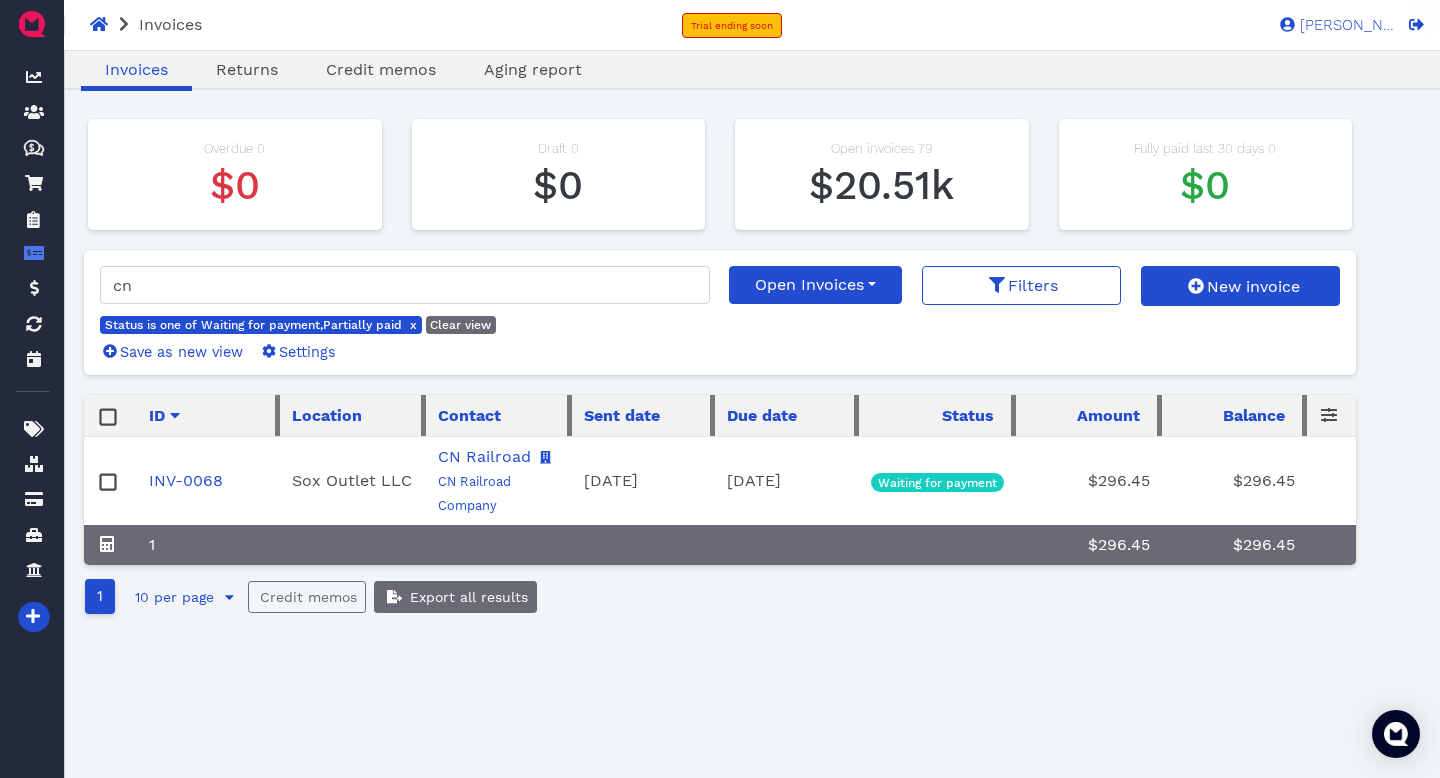click on "Oops! × Invoices Returns Credit memos Aging report Overdue   0 $0 Draft   0 $0 Open invoices   79 $20.51k Fully paid last 30 days   0 $0 cn Status is one of Waiting for payment,Partially paid x Clear view Save as new view Settings Open Invoices My Views Open Invoices Overdue Invoices Filters New invoice ID Location Contact Sent date Due date Status Amount Balance INV-0068 Sox Outlet LLC CN Railroad CN Railroad Company [DATE] [DATE] Waiting for payment $296.45 $296.45 1 $296.45 $296.45 1 10 per page 5 per page 10 per page 25 per page 50 per page Credit memos Export all results" at bounding box center [720, 465] 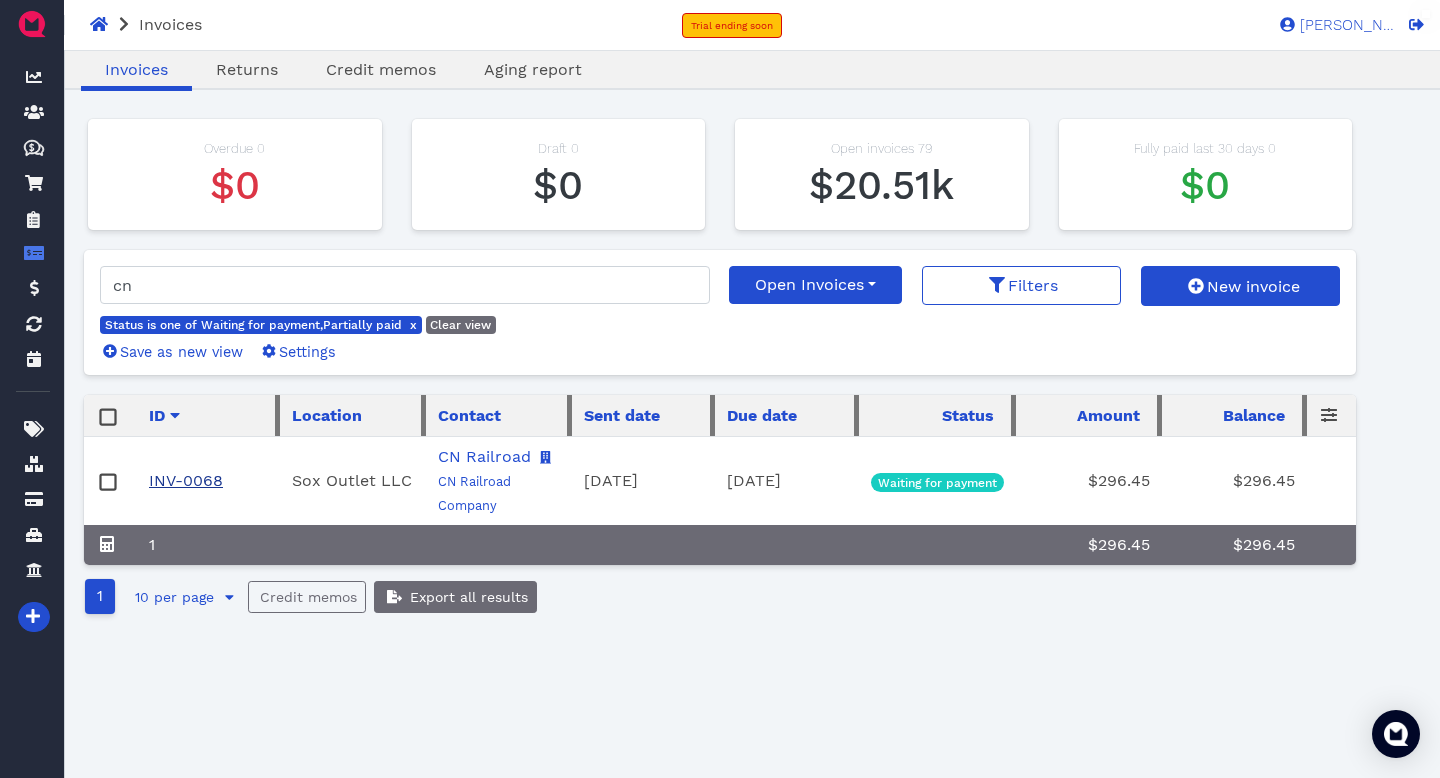 click on "INV-0068" at bounding box center [186, 480] 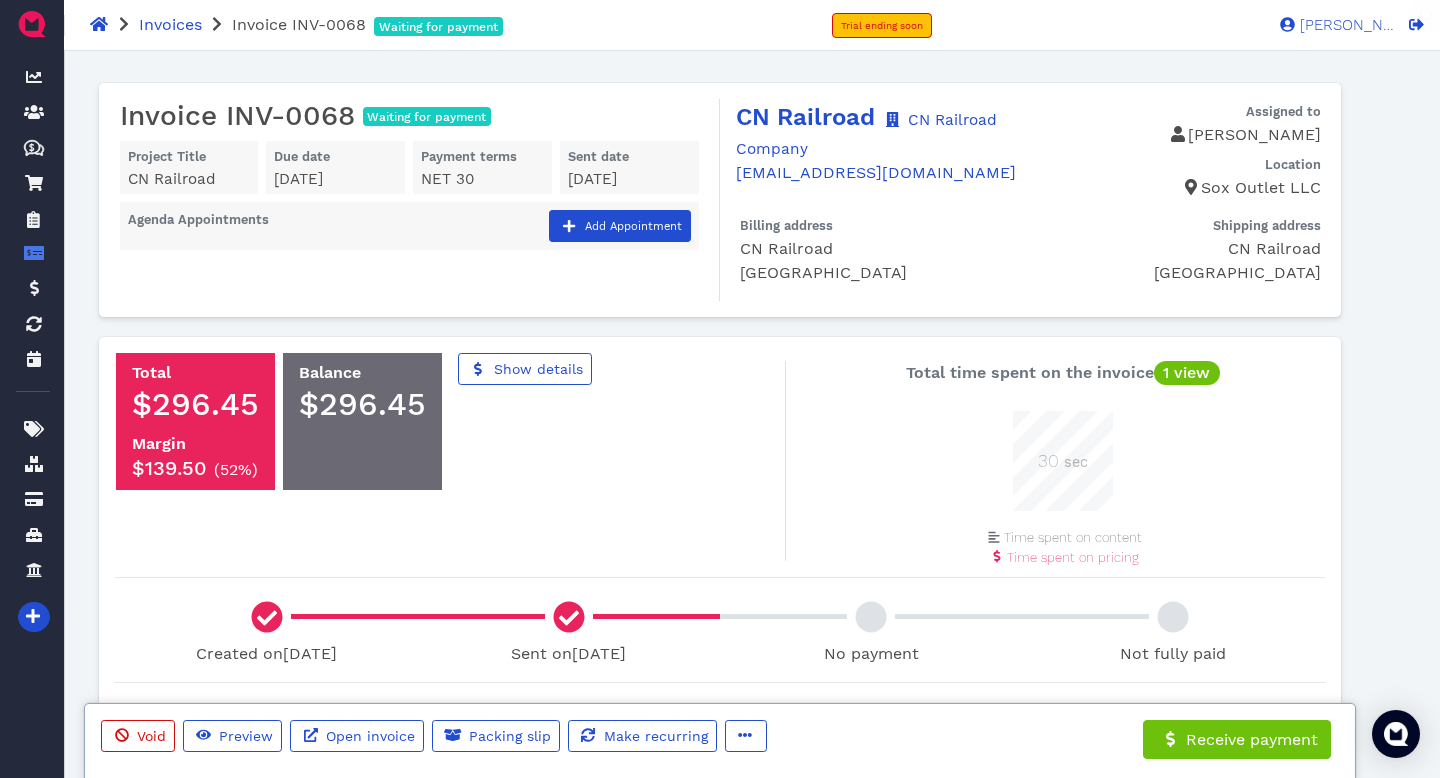 scroll, scrollTop: 999900, scrollLeft: 999900, axis: both 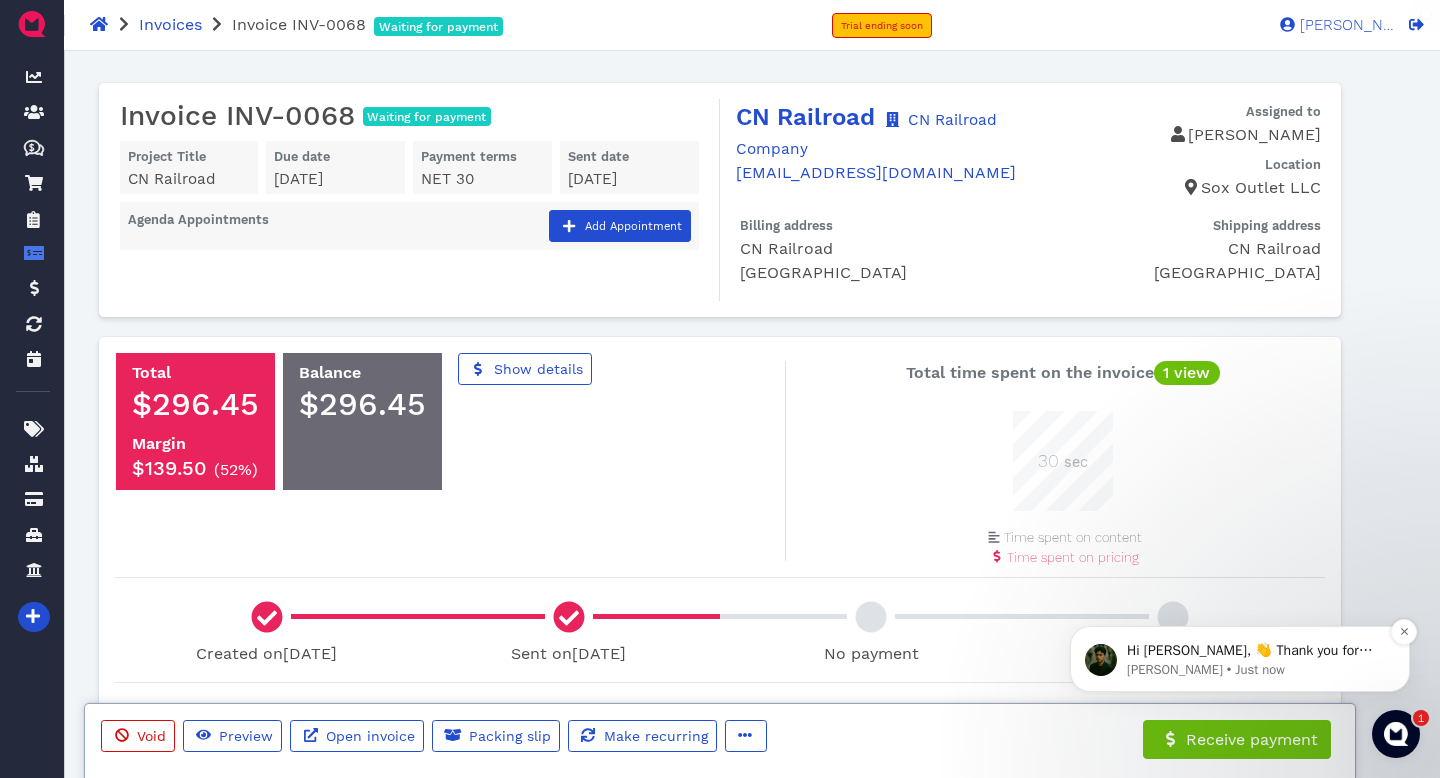 click on "Hi [PERSON_NAME], 👋 Thank you for reaching out. This is [PERSON_NAME] from the Quote Machine!   There should be a status once you open the documents." at bounding box center (1256, 651) 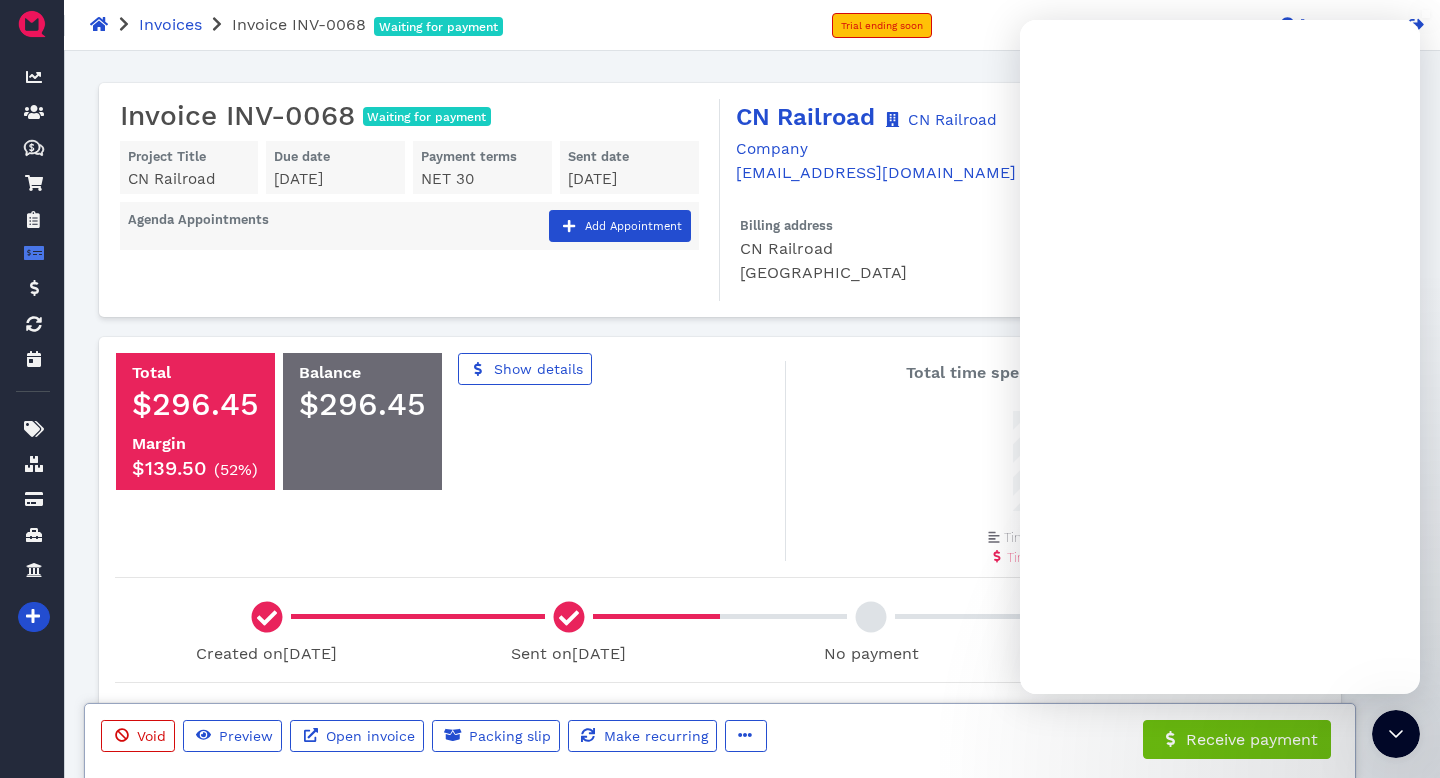 scroll, scrollTop: 0, scrollLeft: 0, axis: both 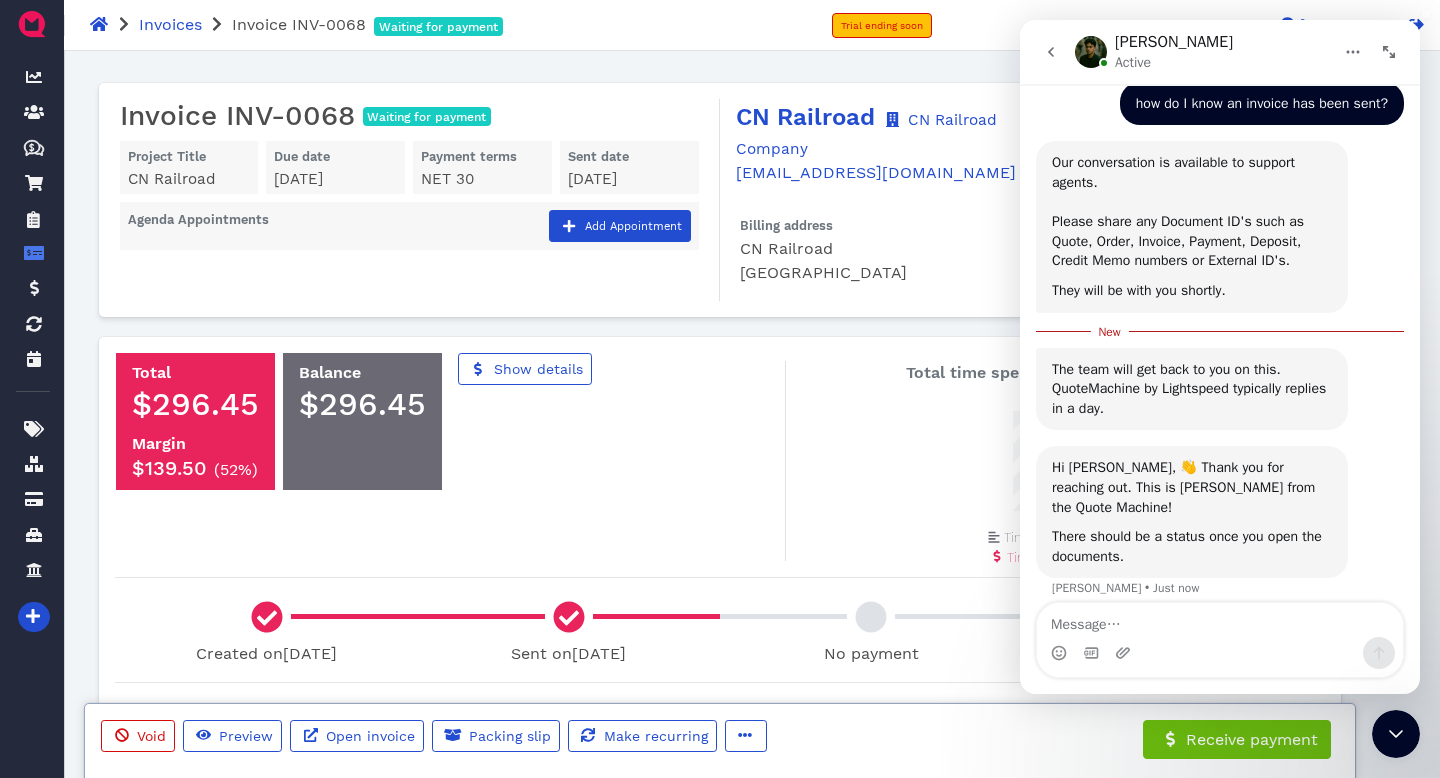 click at bounding box center [1220, 620] 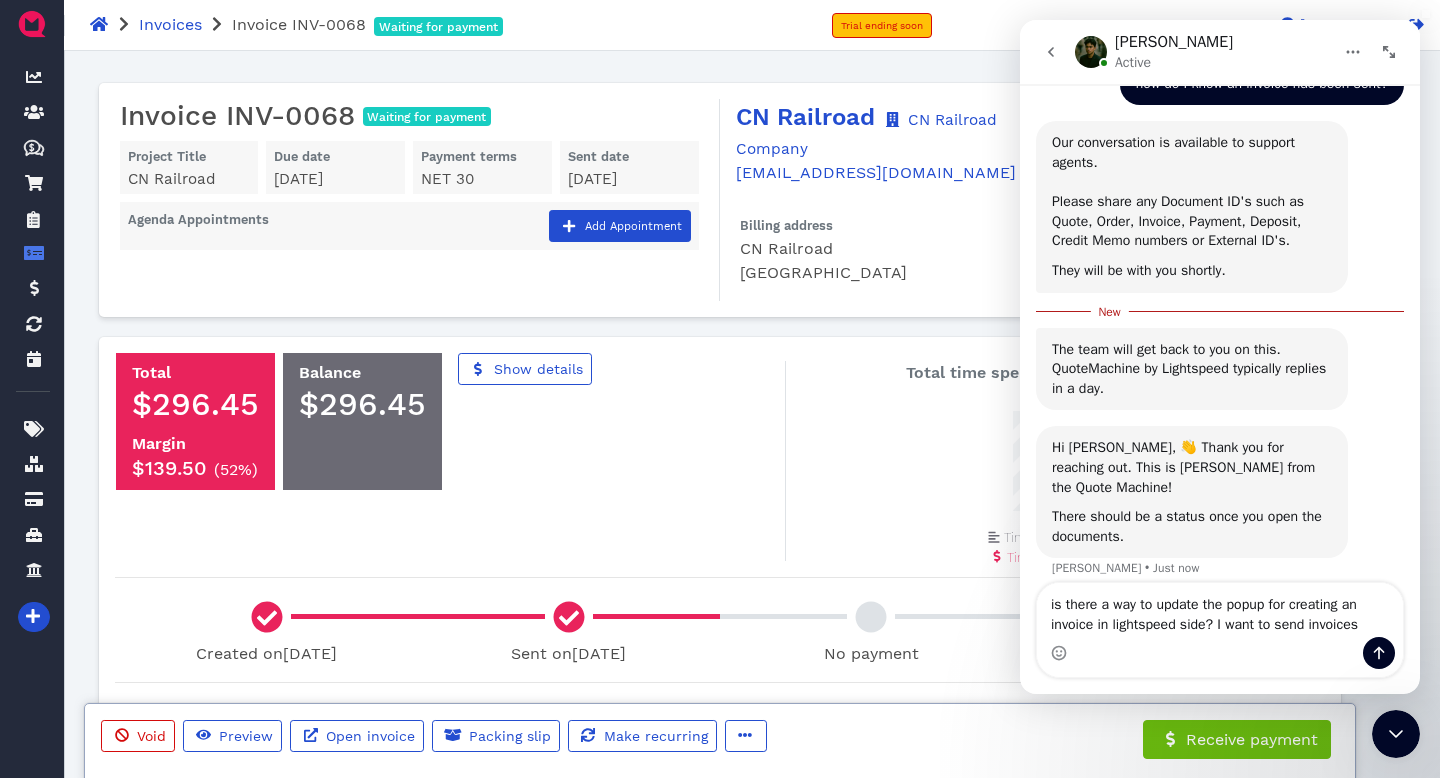 scroll, scrollTop: 183, scrollLeft: 0, axis: vertical 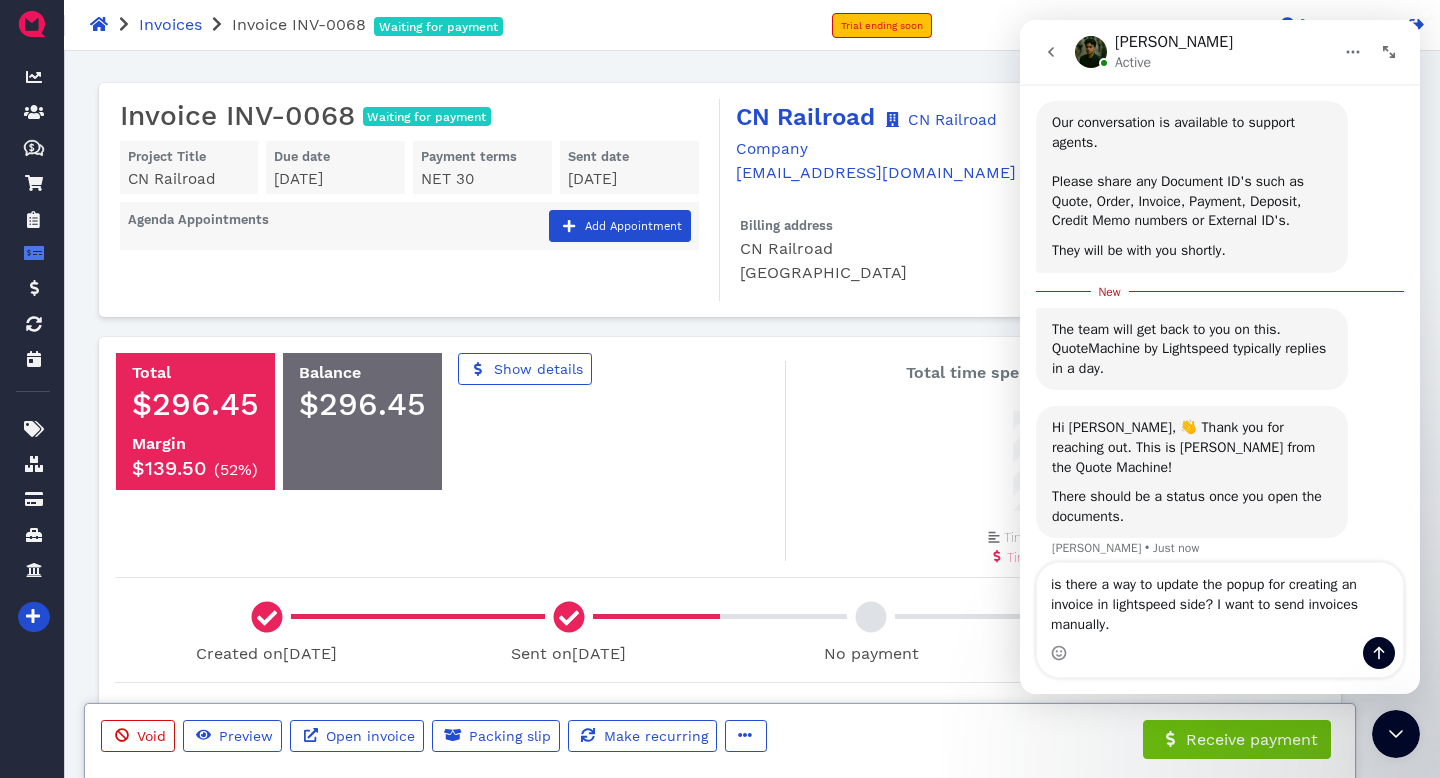 type on "is there a way to update the popup for creating an invoice in lightspeed side? I want to send invoices manually." 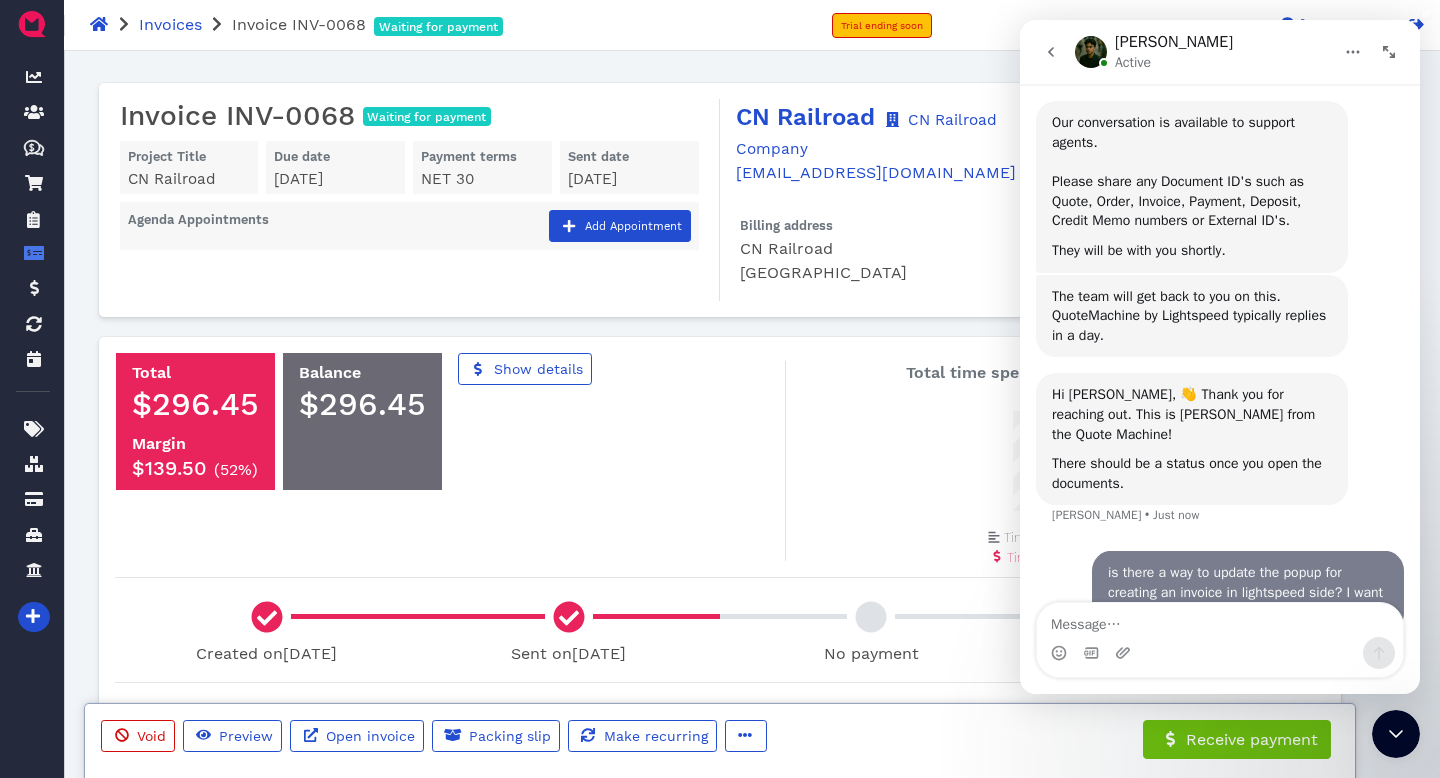 scroll, scrollTop: 209, scrollLeft: 0, axis: vertical 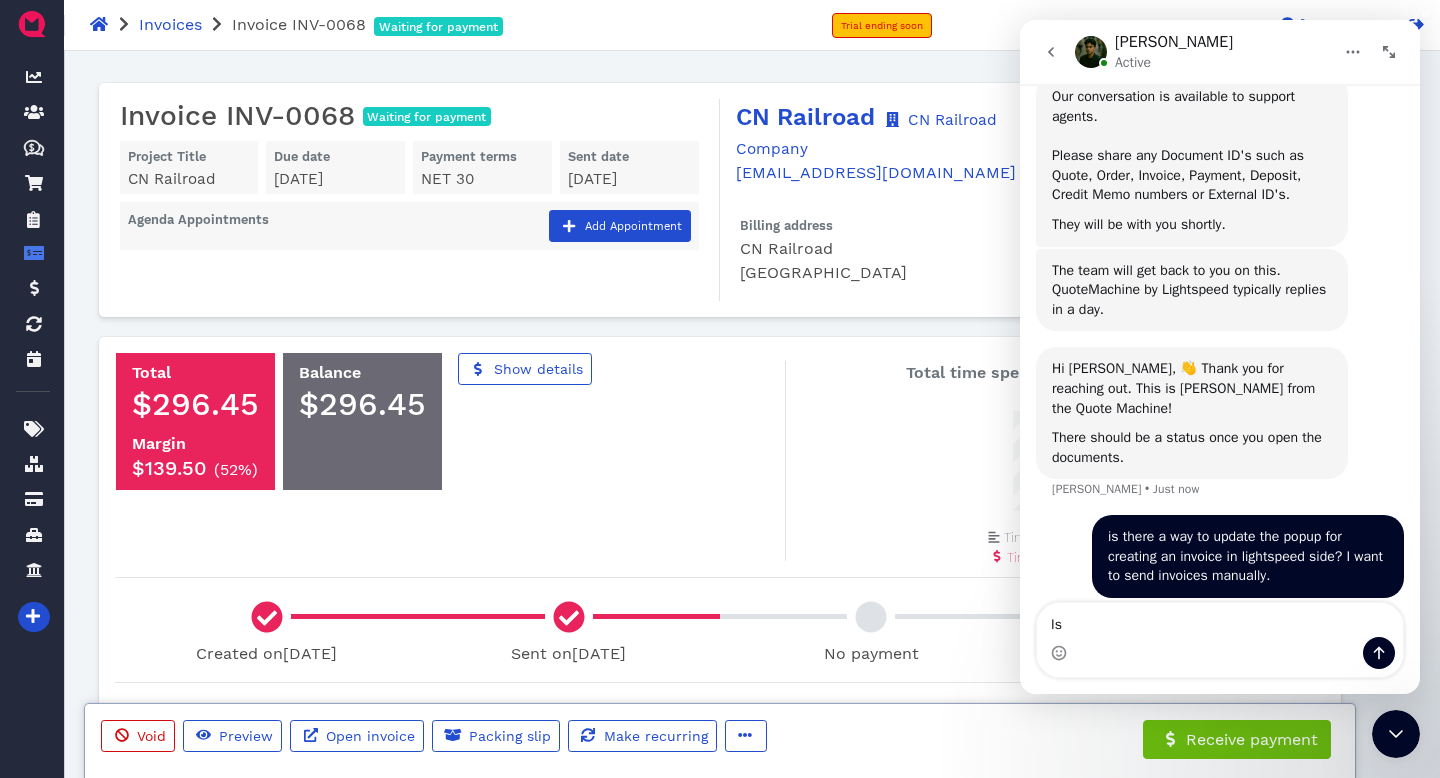 type on "I" 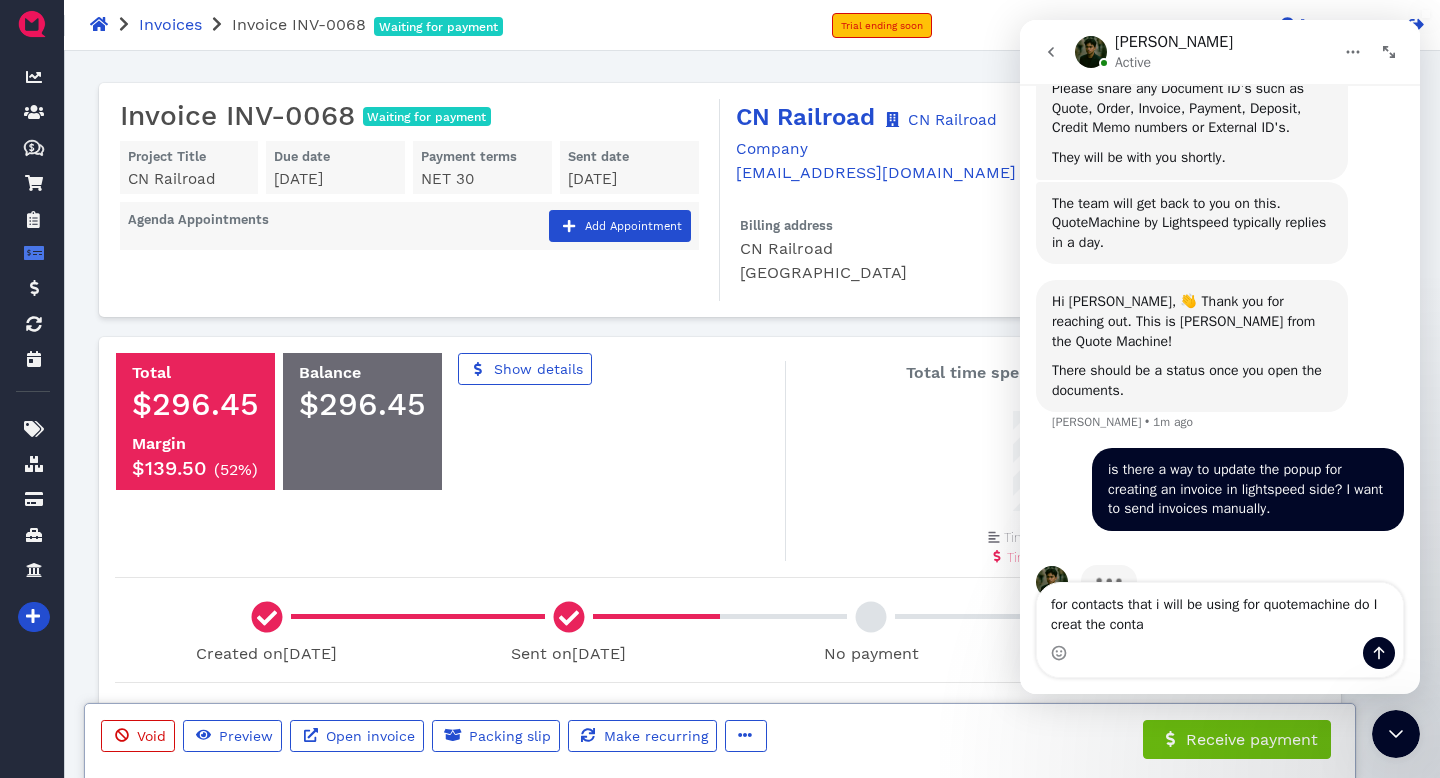 scroll, scrollTop: 306, scrollLeft: 0, axis: vertical 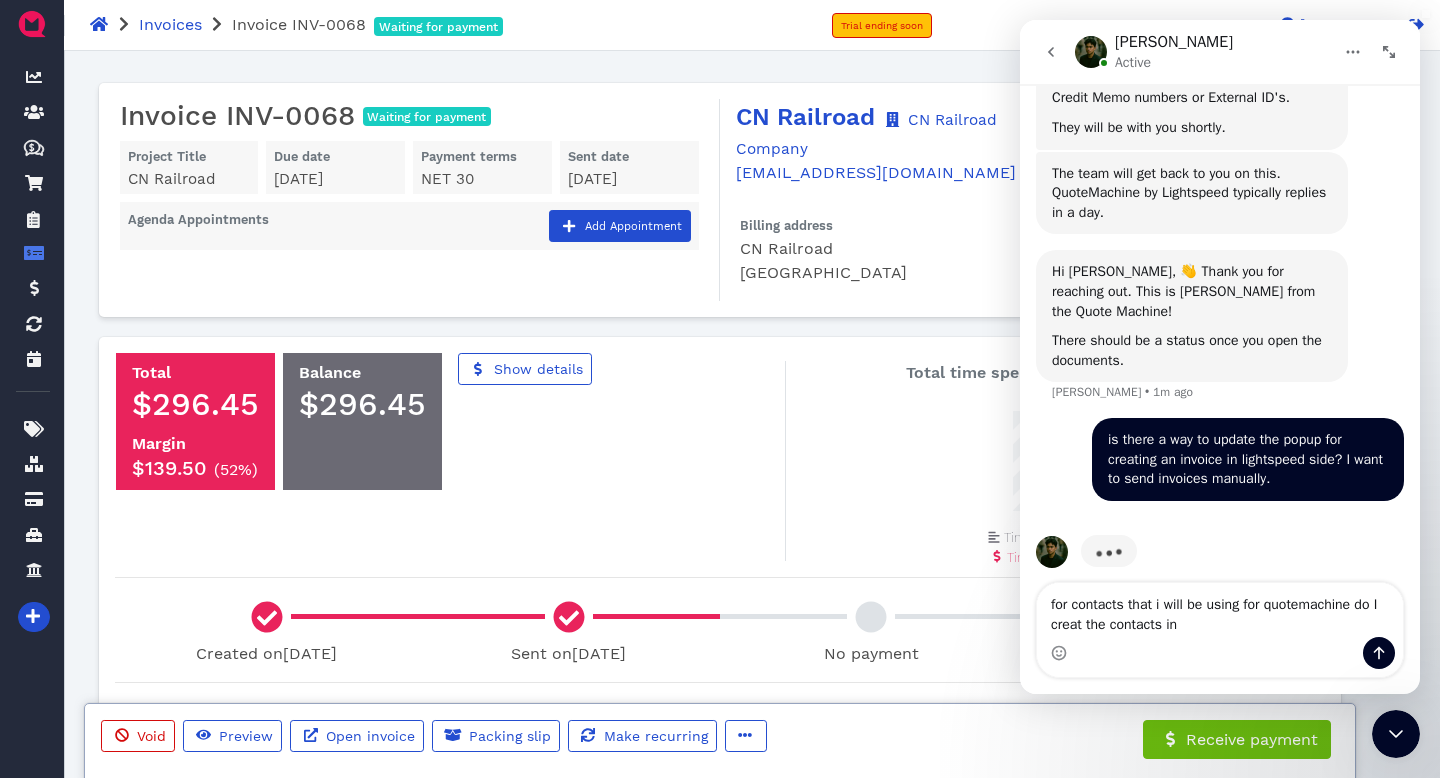 click on "for contacts that i will be using for quotemachine do I creat the contacts in" at bounding box center (1220, 610) 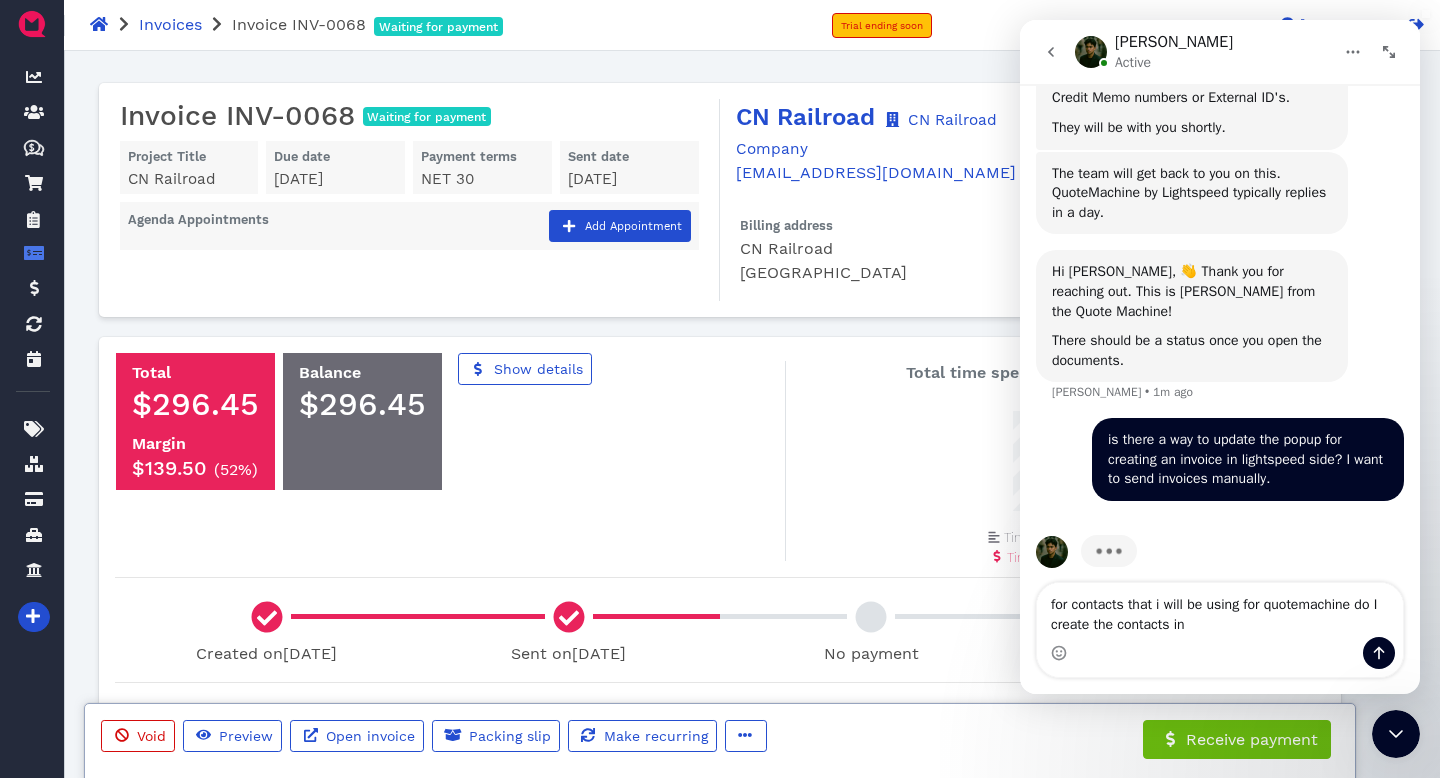 click on "for contacts that i will be using for quotemachine do I create the contacts in" at bounding box center [1220, 610] 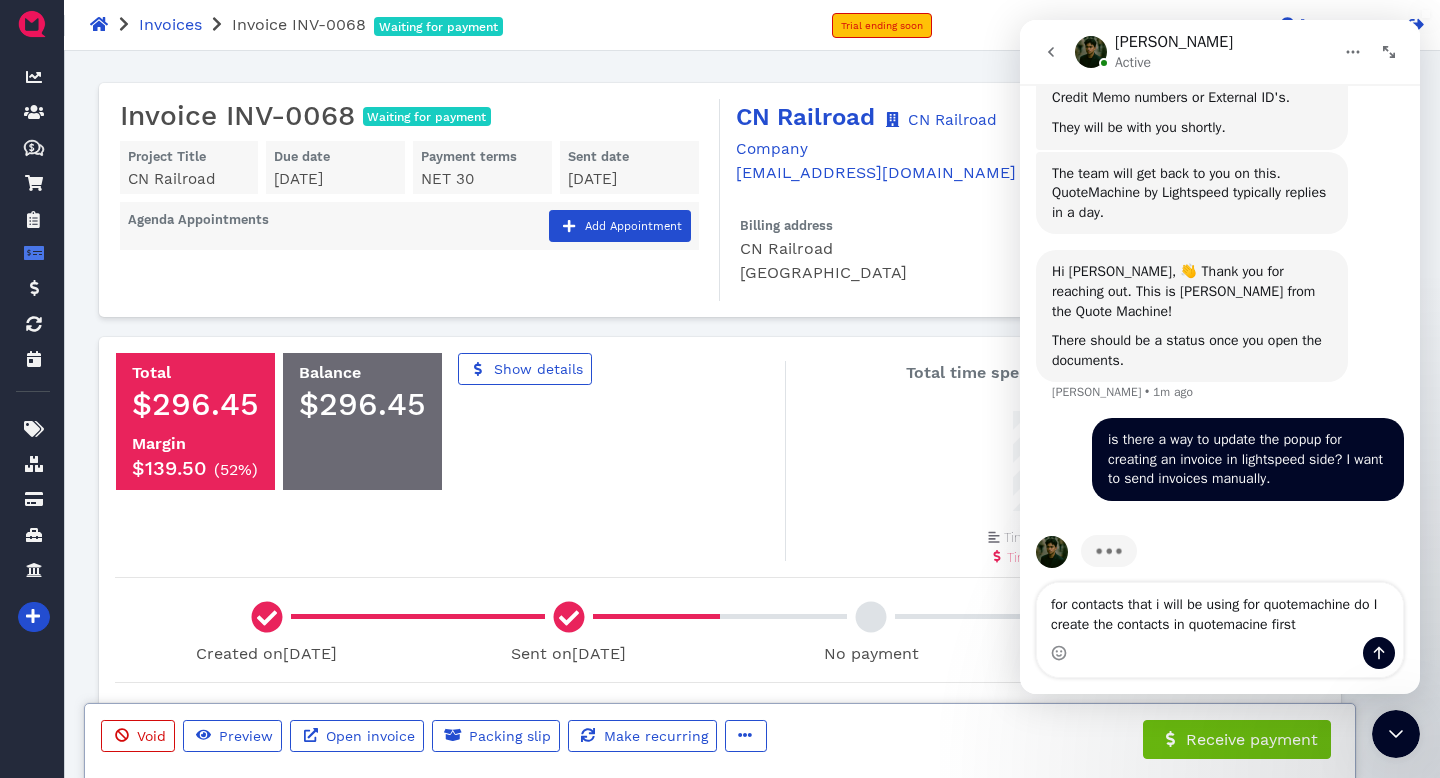 click on "for contacts that i will be using for quotemachine do I create the contacts in quotemacine first" at bounding box center (1220, 610) 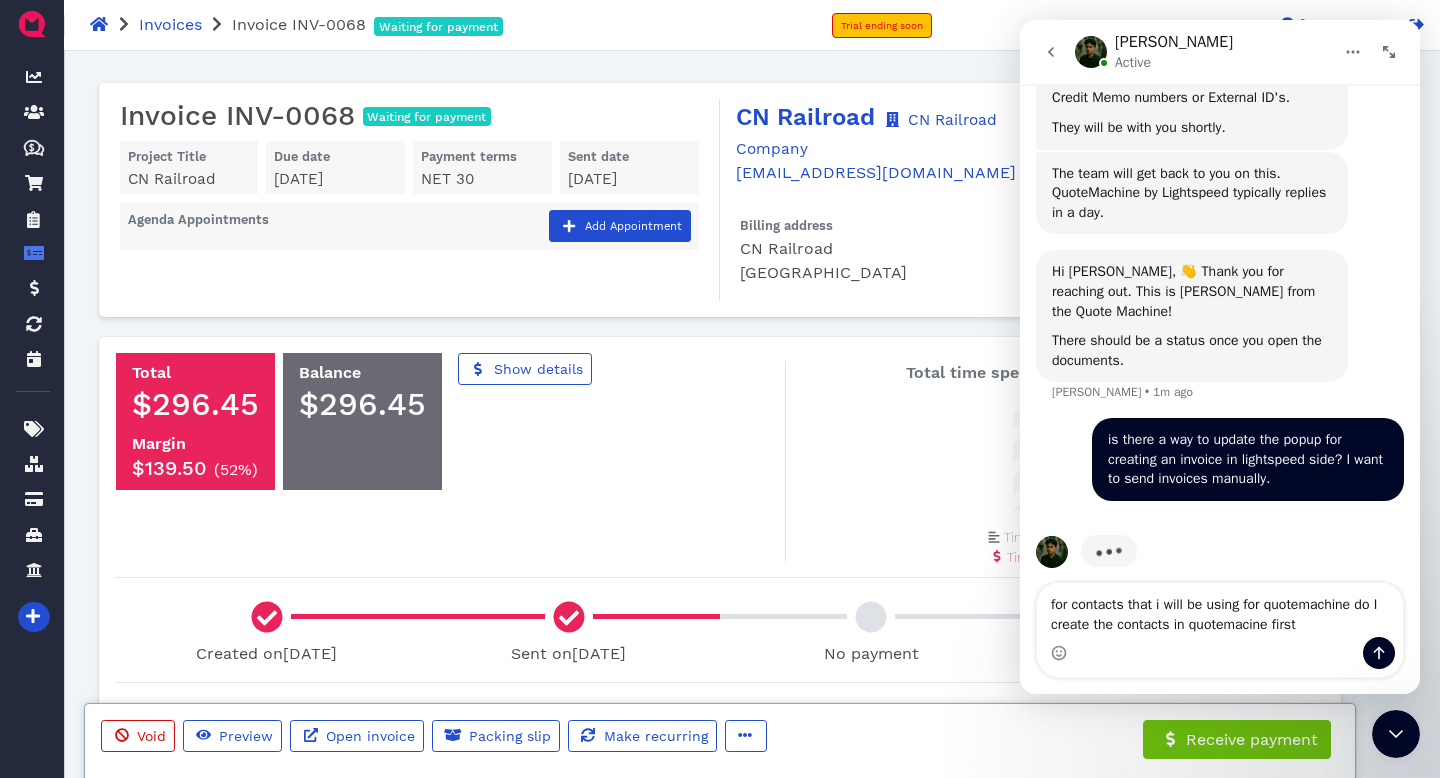click on "for contacts that i will be using for quotemachine do I create the contacts in quotemacine first" at bounding box center [1220, 610] 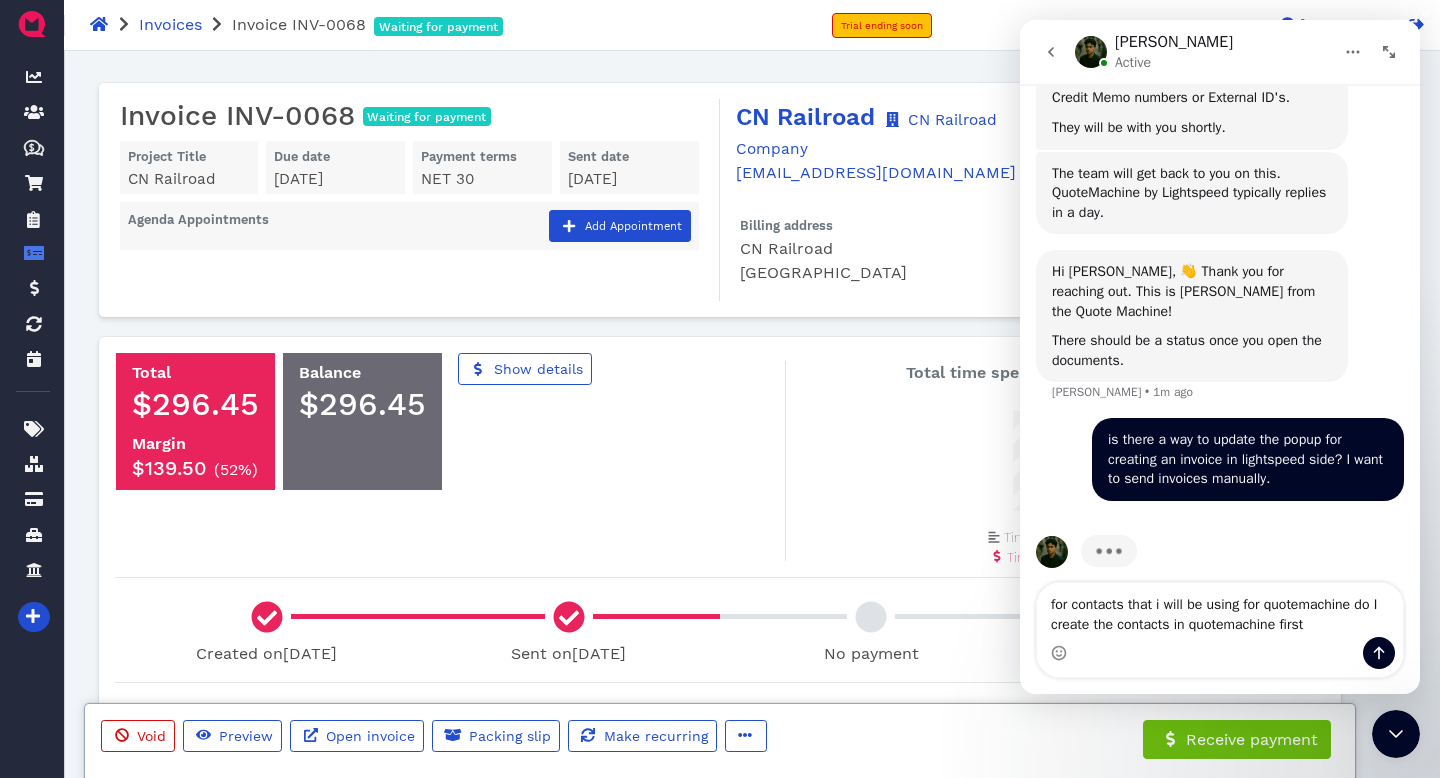 click on "for contacts that i will be using for quotemachine do I create the contacts in quotemachine first" at bounding box center [1220, 610] 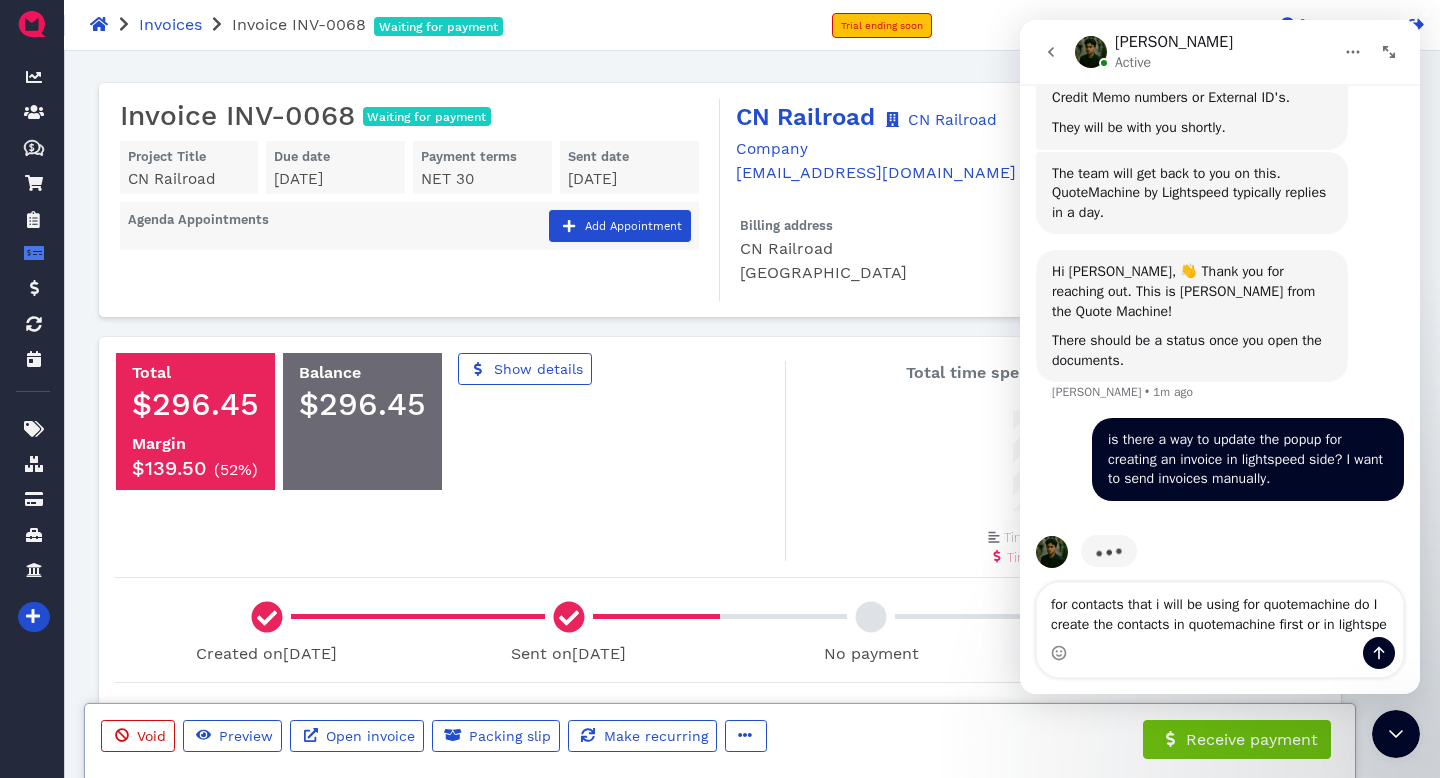 scroll, scrollTop: 326, scrollLeft: 0, axis: vertical 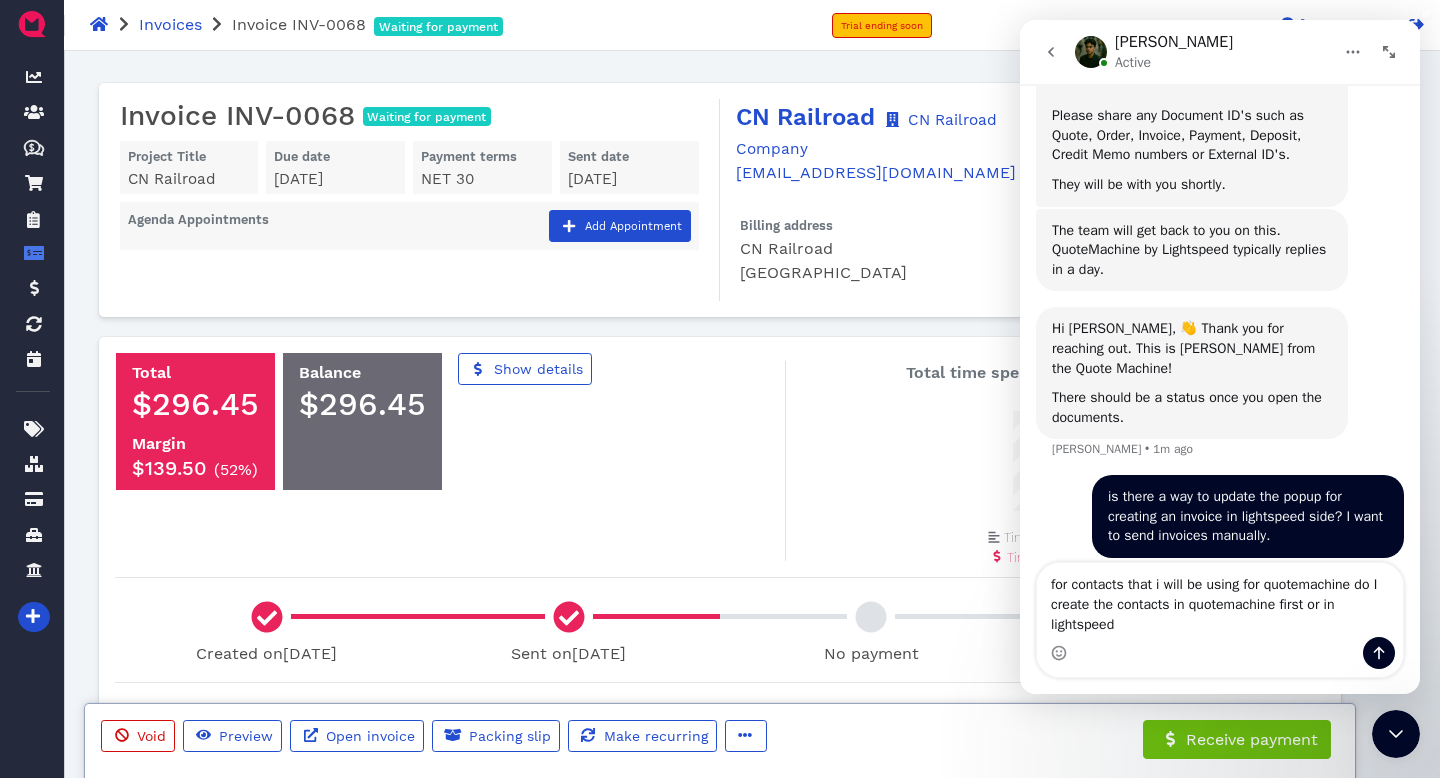 type on "for contacts that i will be using for quotemachine do I create the contacts in quotemachine first or in lightspeed?" 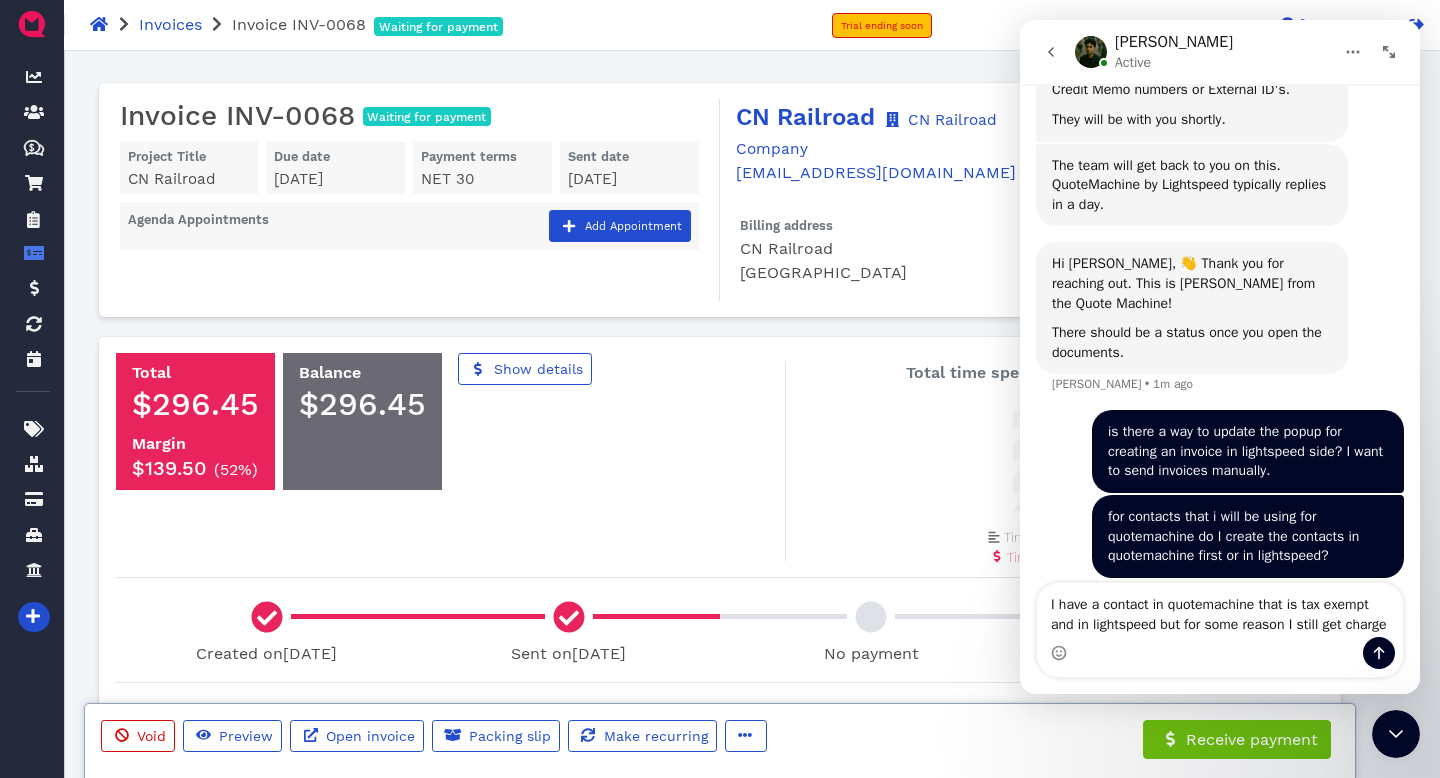 scroll, scrollTop: 334, scrollLeft: 0, axis: vertical 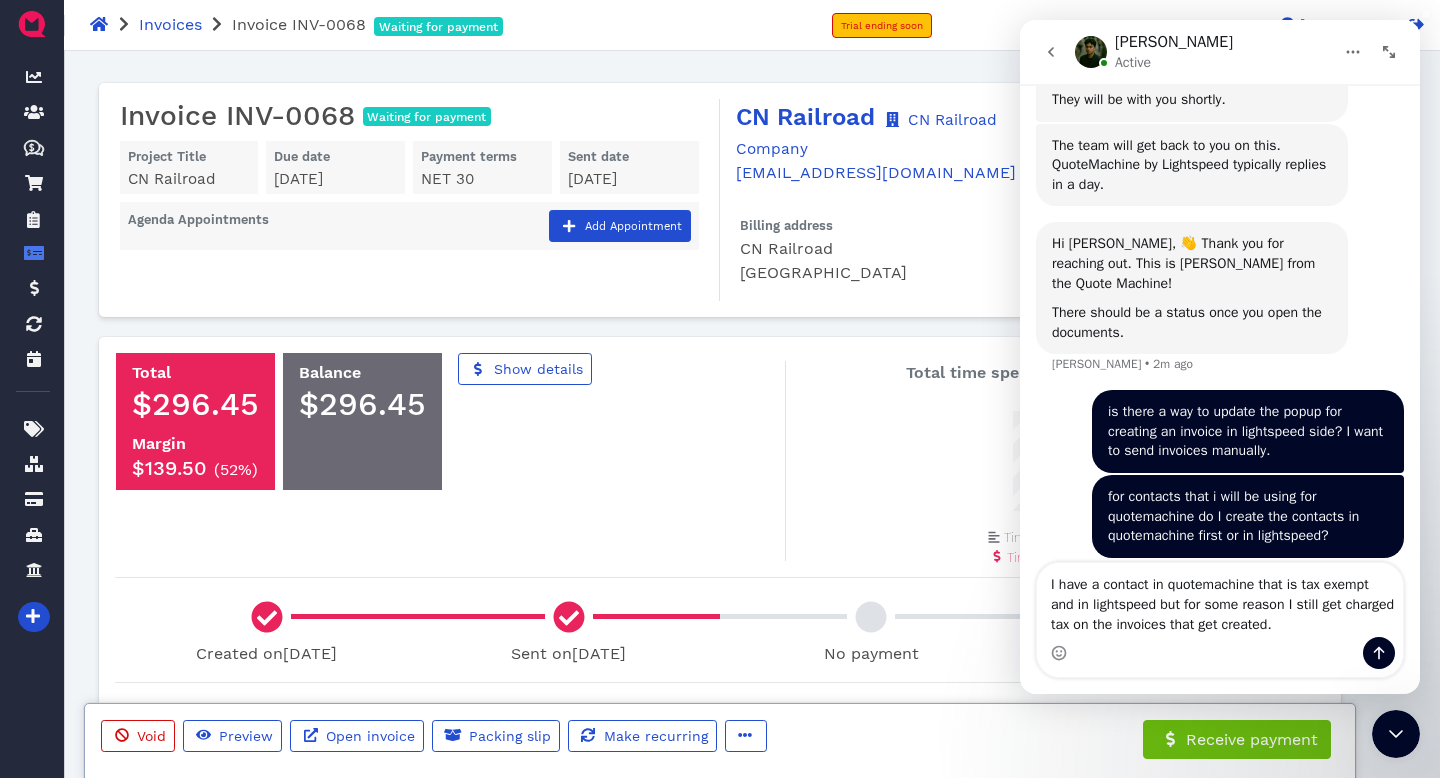 type on "I have a contact in quotemachine that is tax exempt and in lightspeed but for some reason I still get charged tax on the invoices that get created." 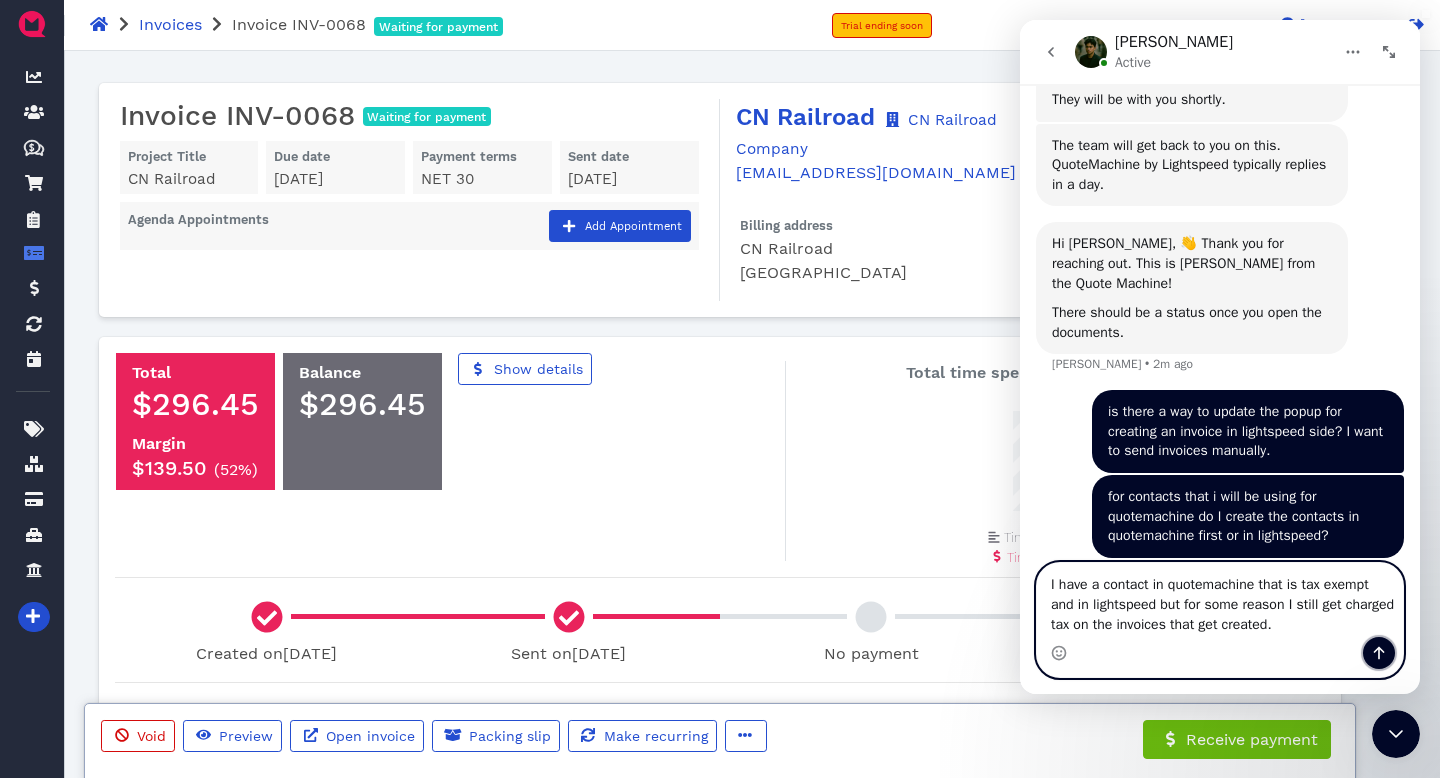 click at bounding box center (1379, 653) 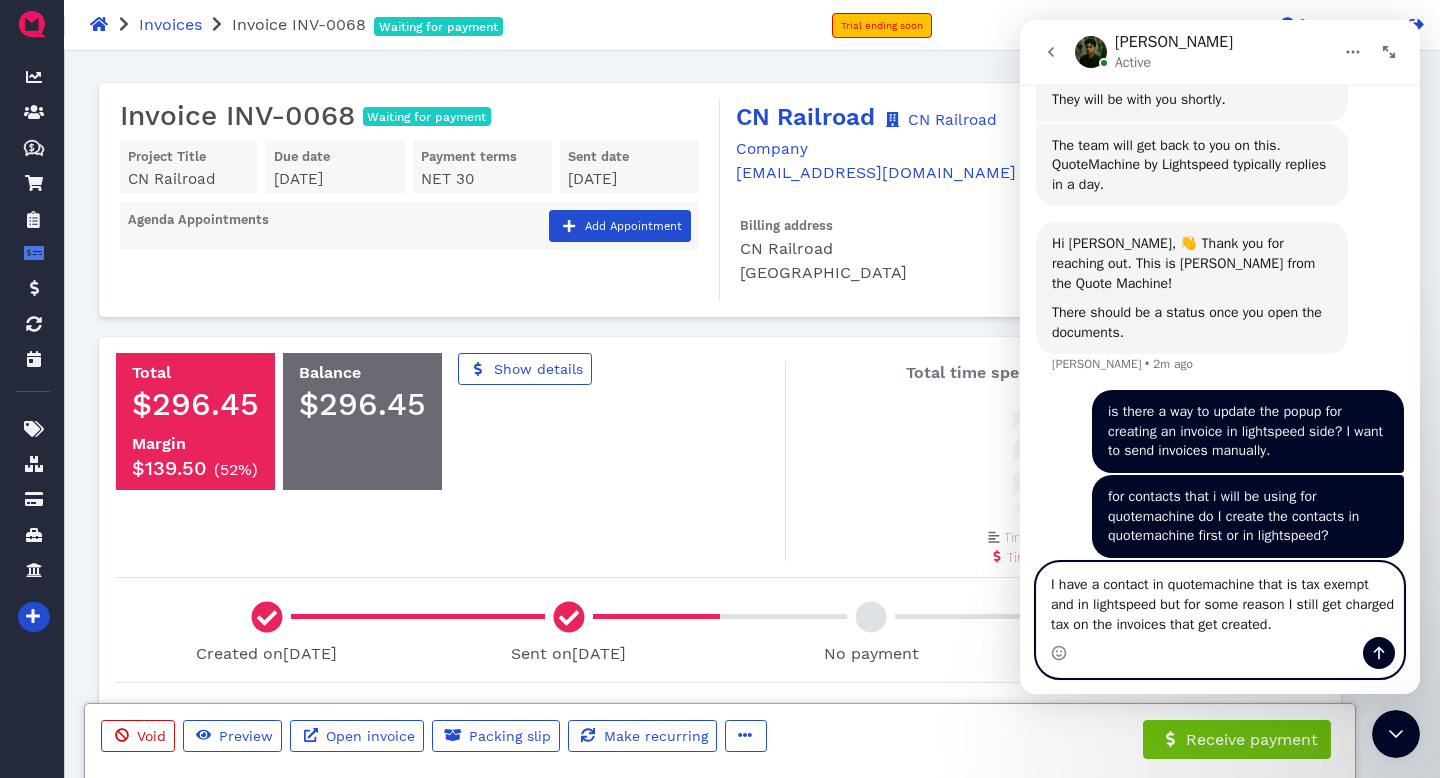 type 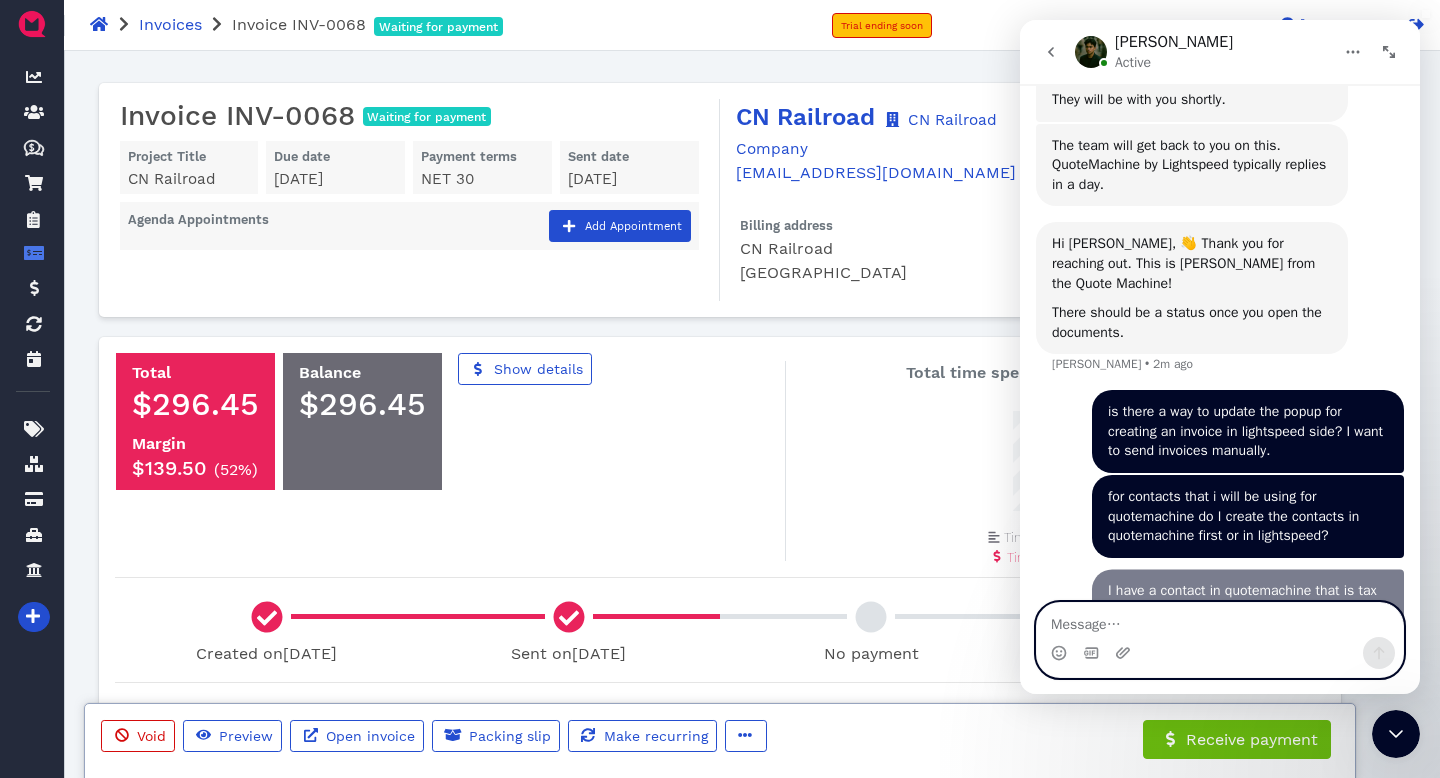 scroll, scrollTop: 398, scrollLeft: 0, axis: vertical 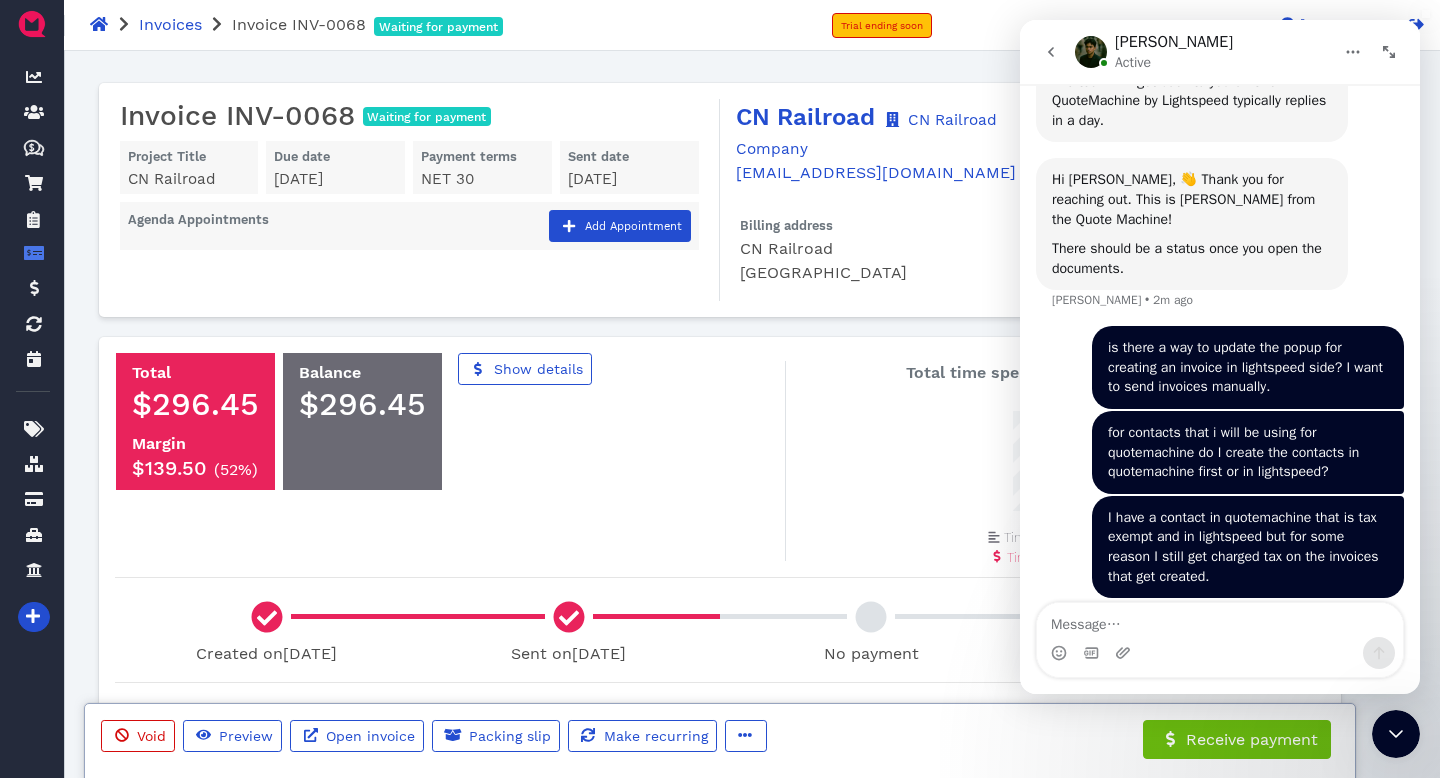 click on "30   sec" at bounding box center (1062, 461) 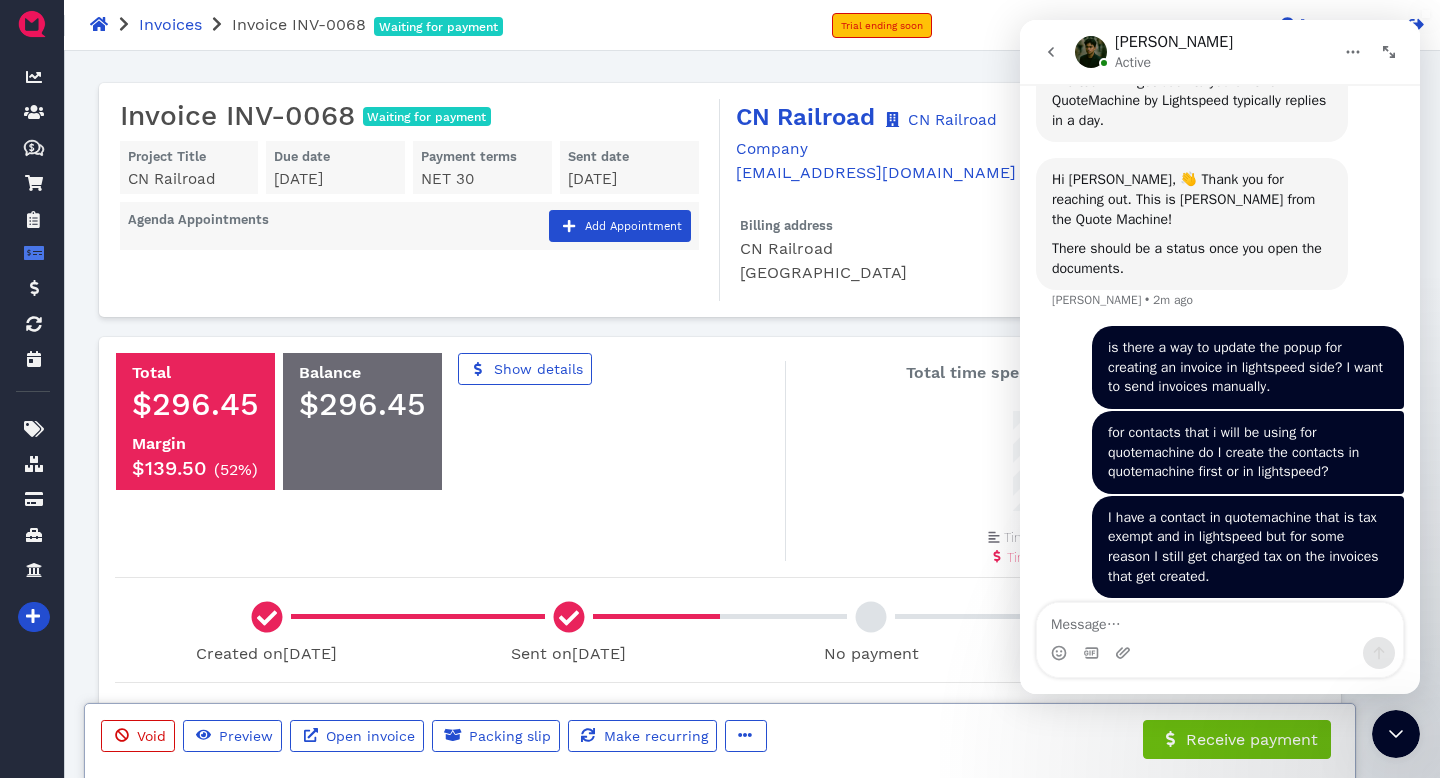 click on "30   sec" at bounding box center (1062, 461) 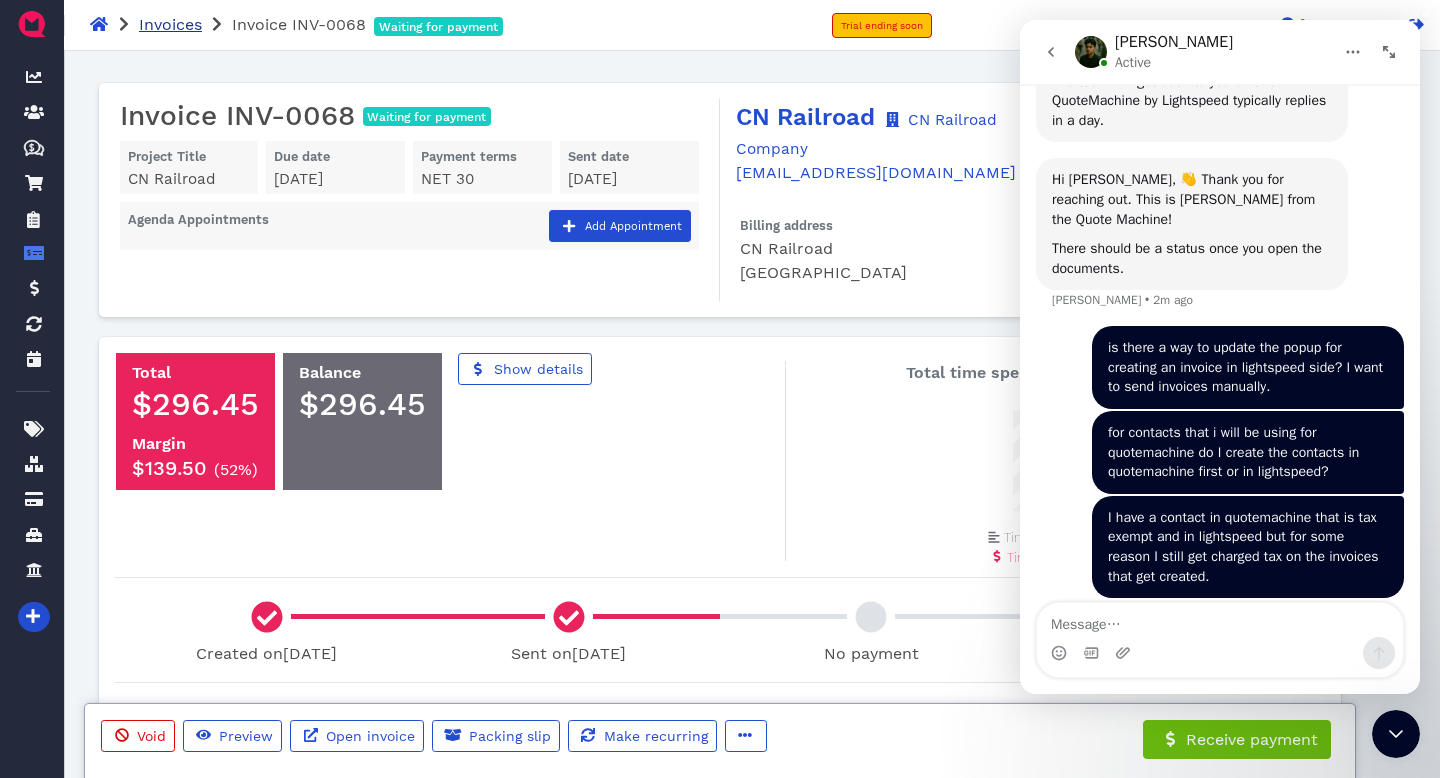 click on "Invoices" at bounding box center (170, 24) 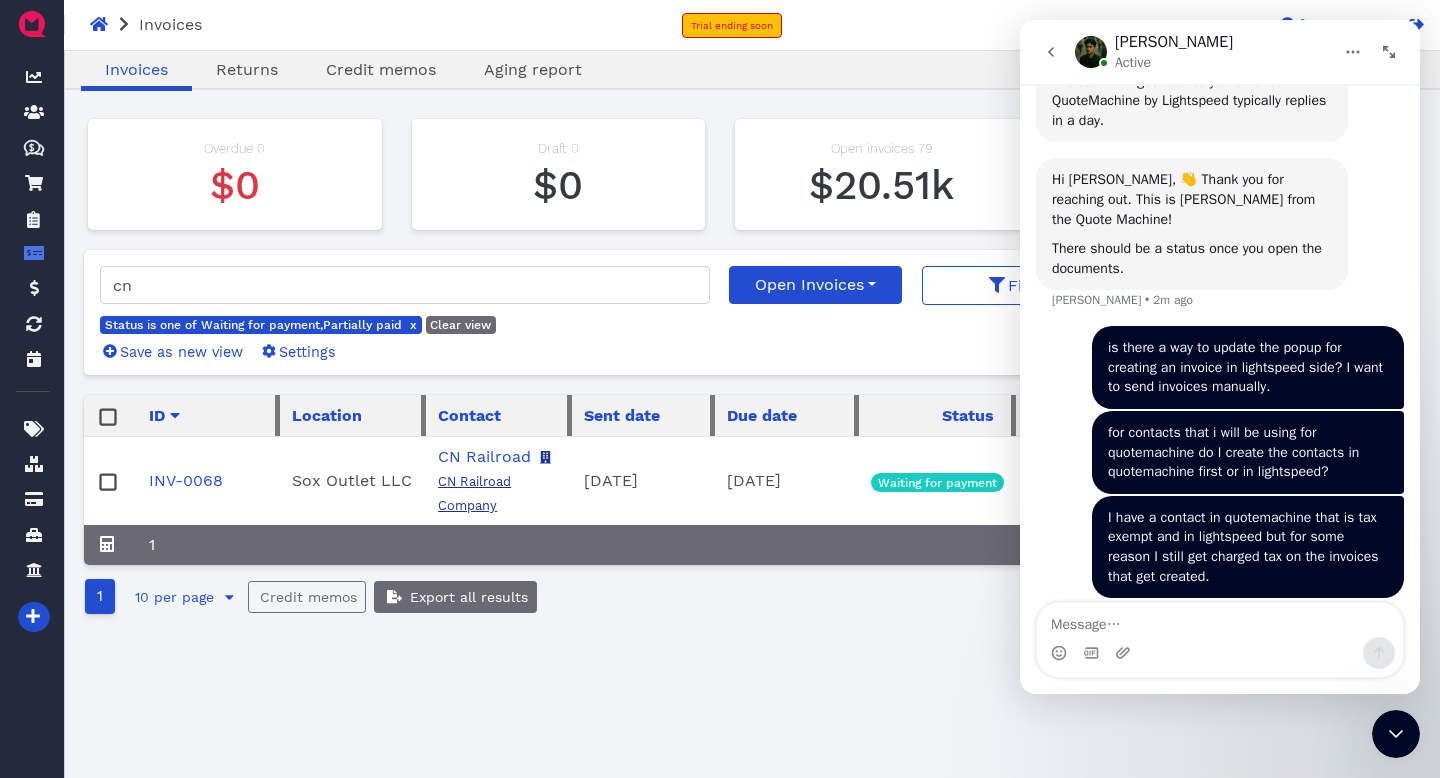click on "CN Railroad Company" at bounding box center [496, 481] 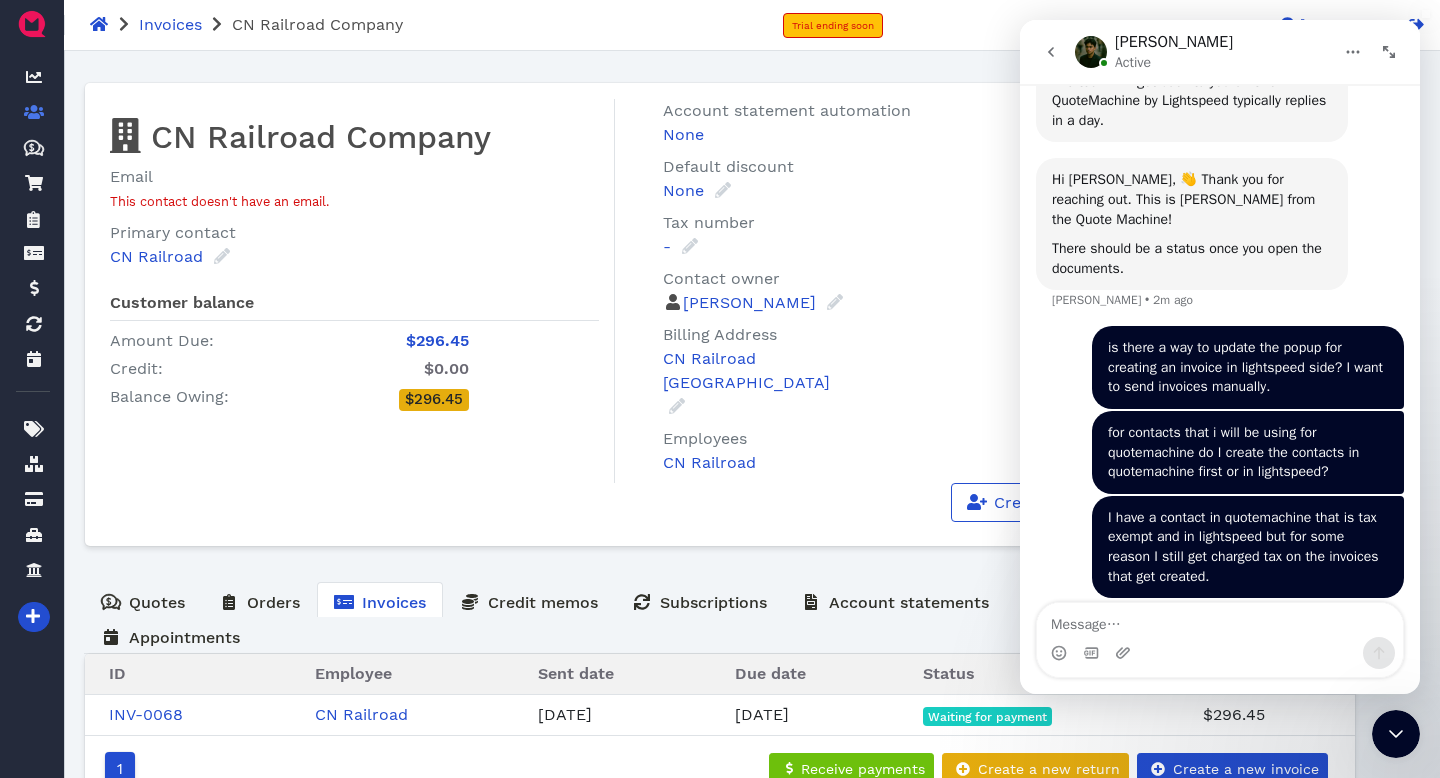 scroll, scrollTop: 65, scrollLeft: 0, axis: vertical 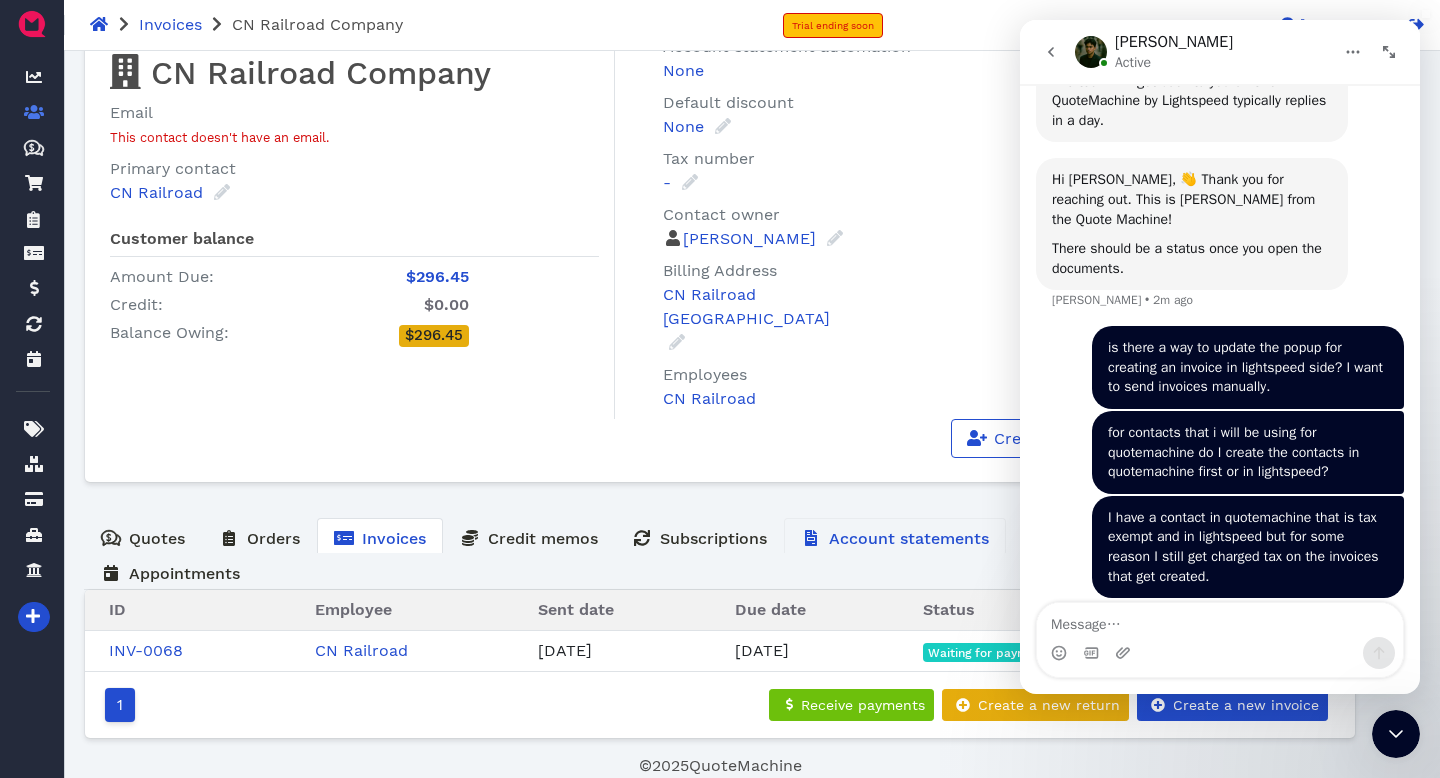 click at bounding box center (811, 538) 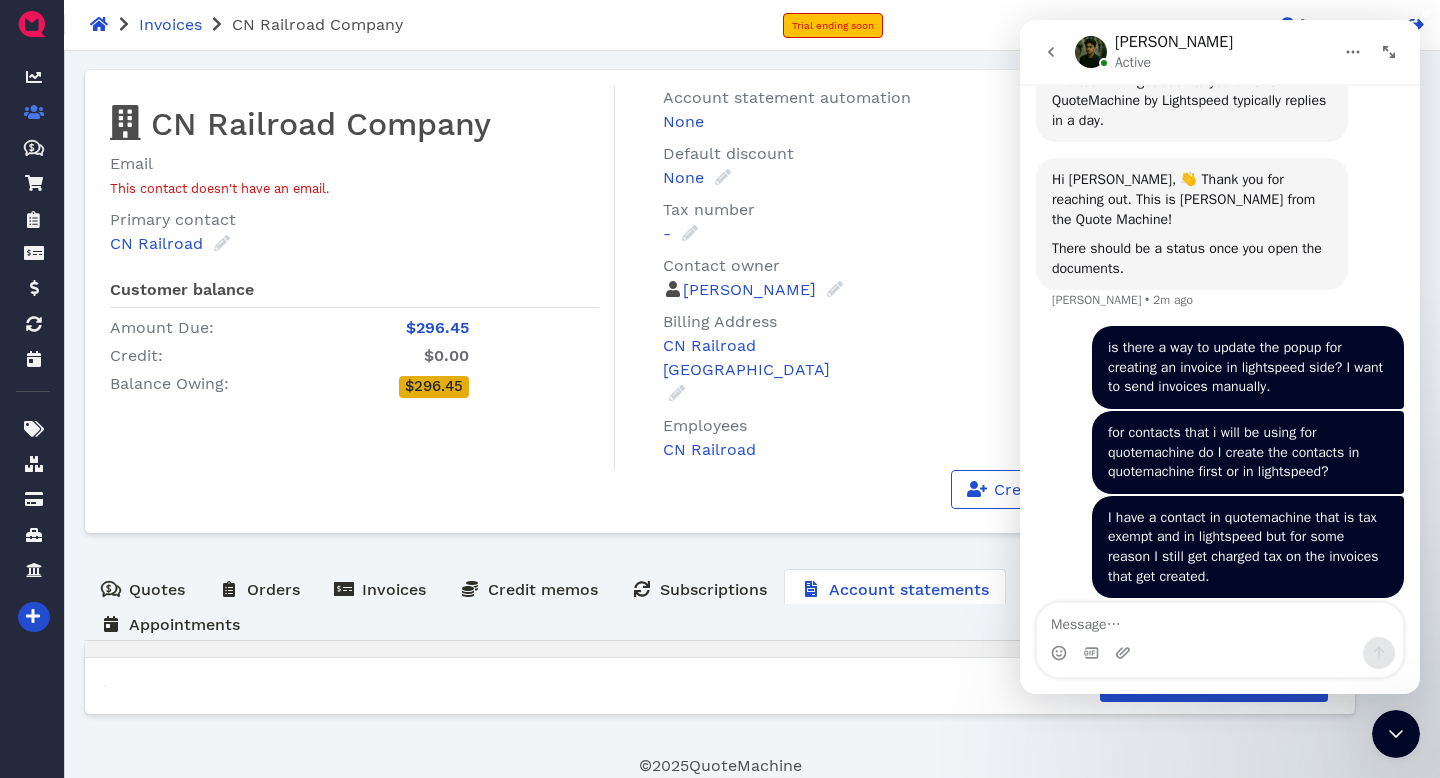 scroll, scrollTop: 0, scrollLeft: 0, axis: both 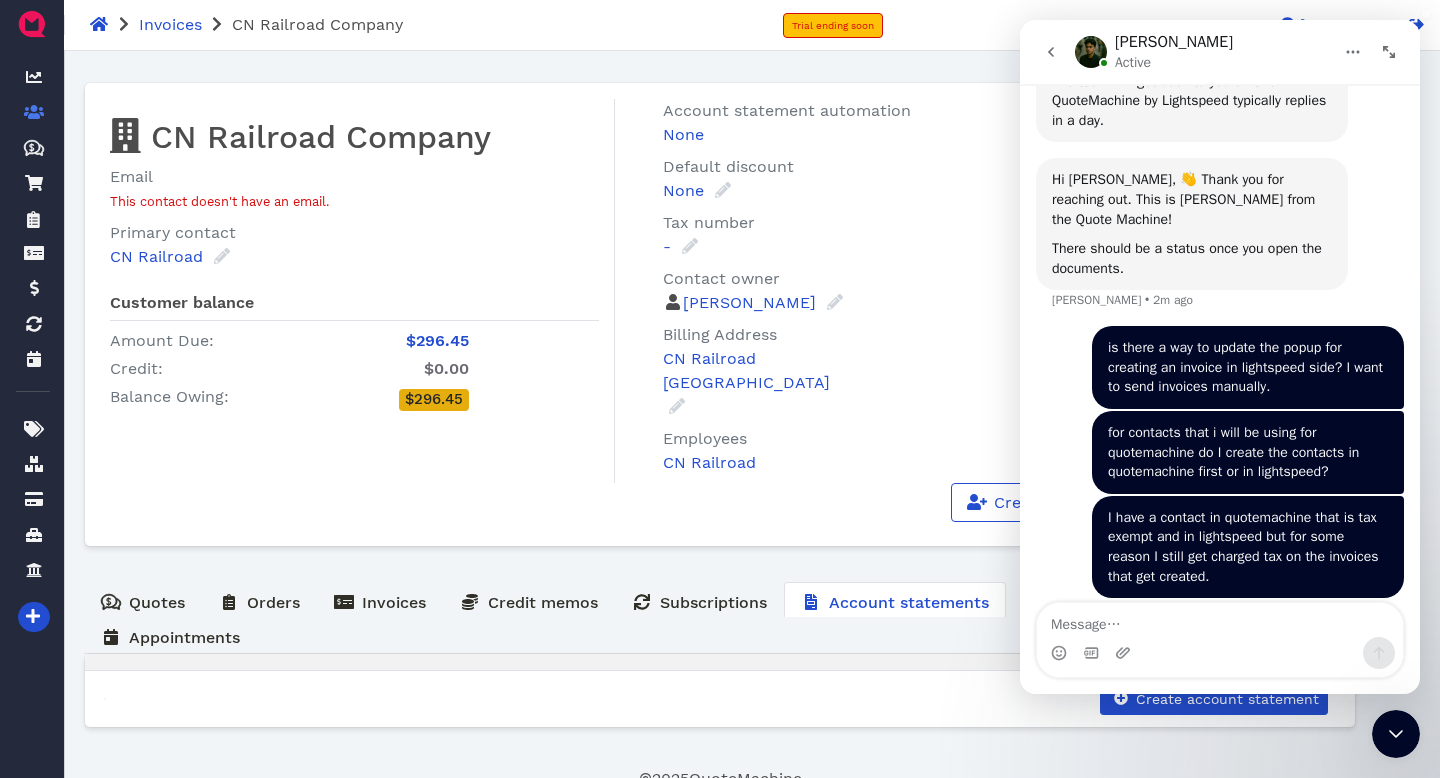 click at bounding box center (1396, 734) 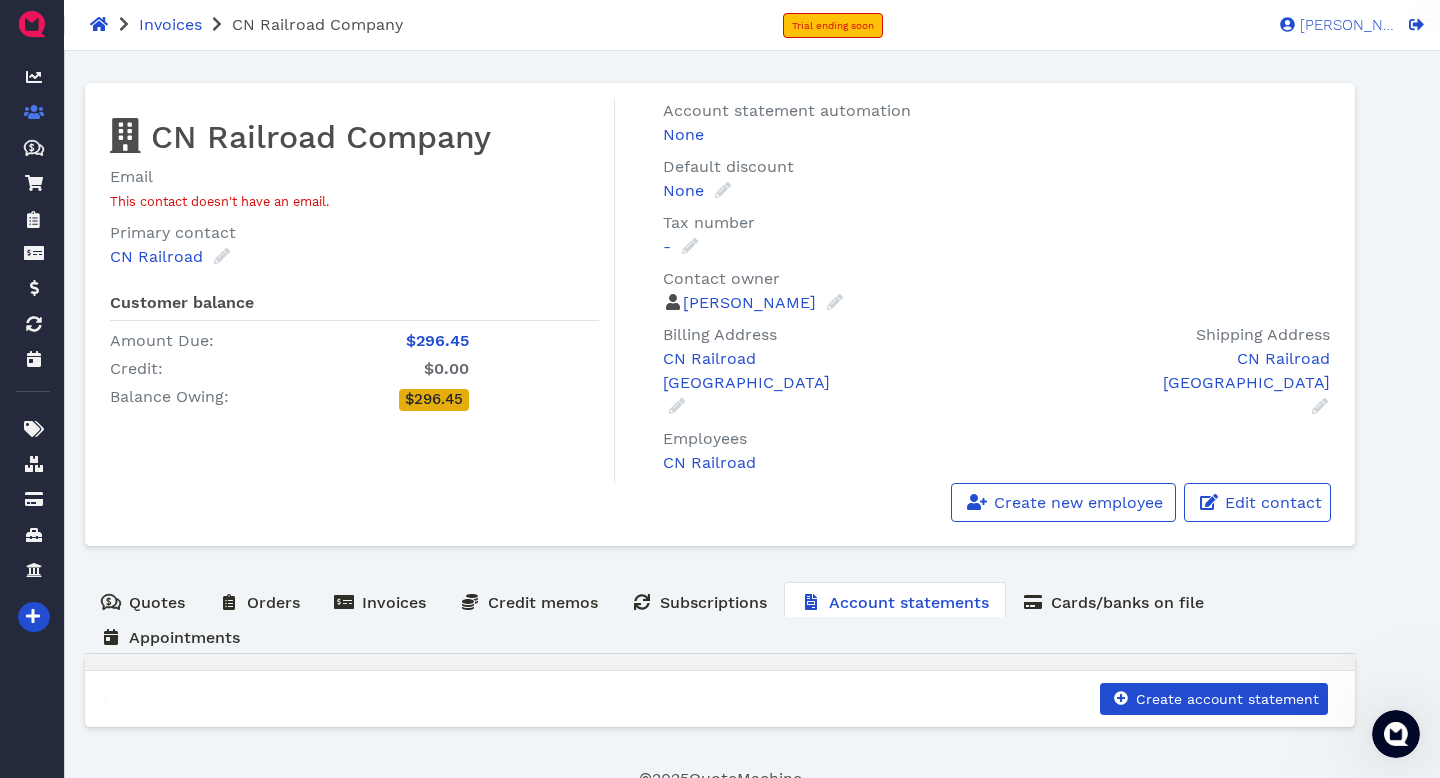 scroll, scrollTop: 0, scrollLeft: 0, axis: both 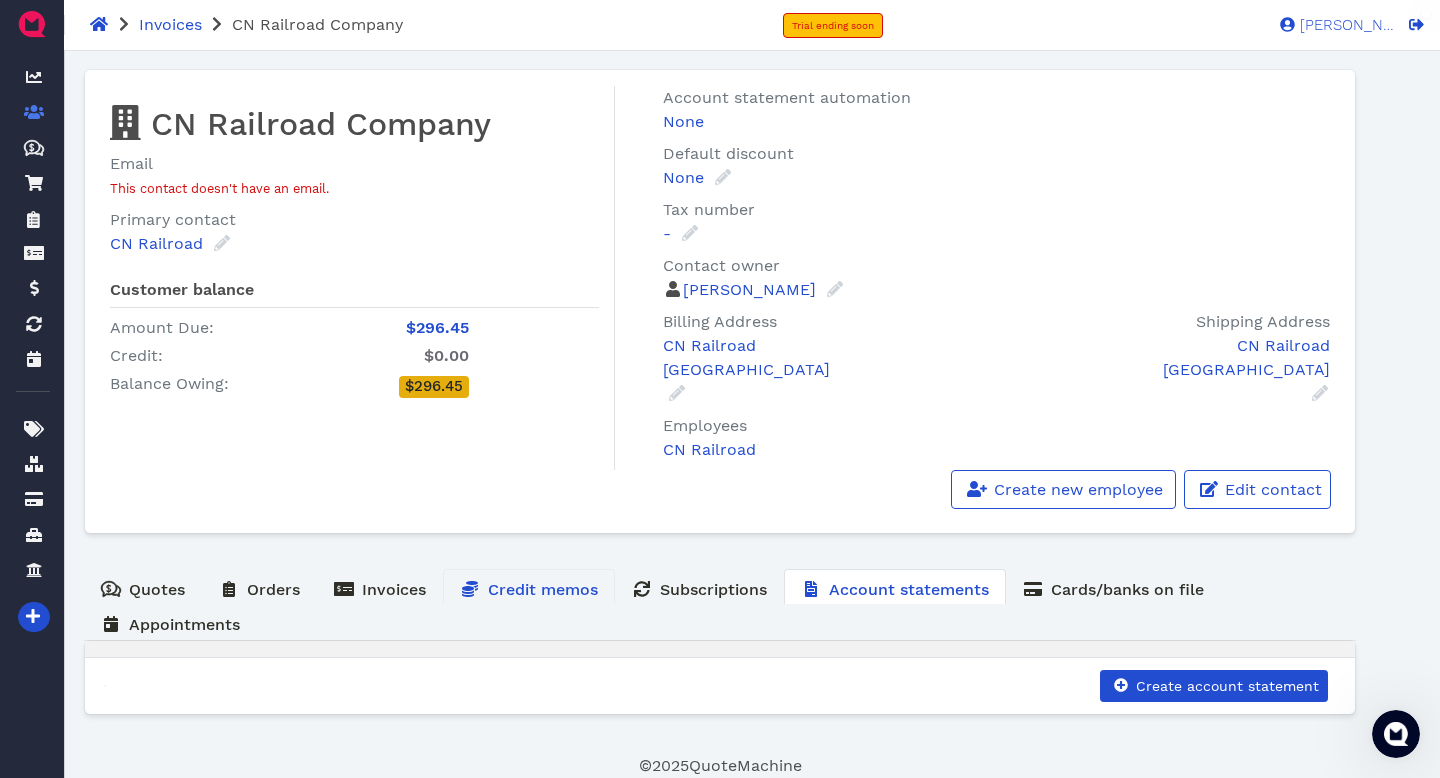click on "Credit memos" at bounding box center [543, 589] 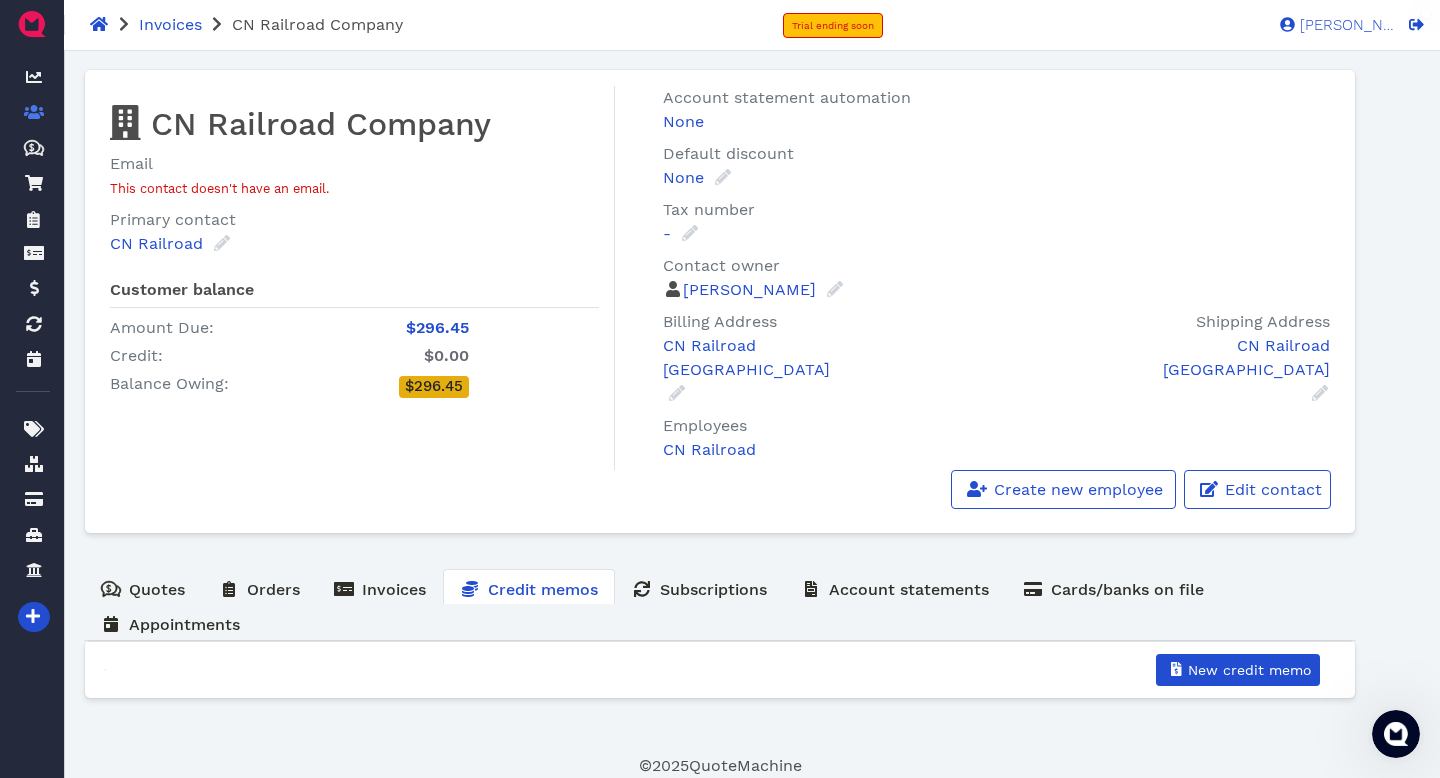 scroll, scrollTop: 0, scrollLeft: 0, axis: both 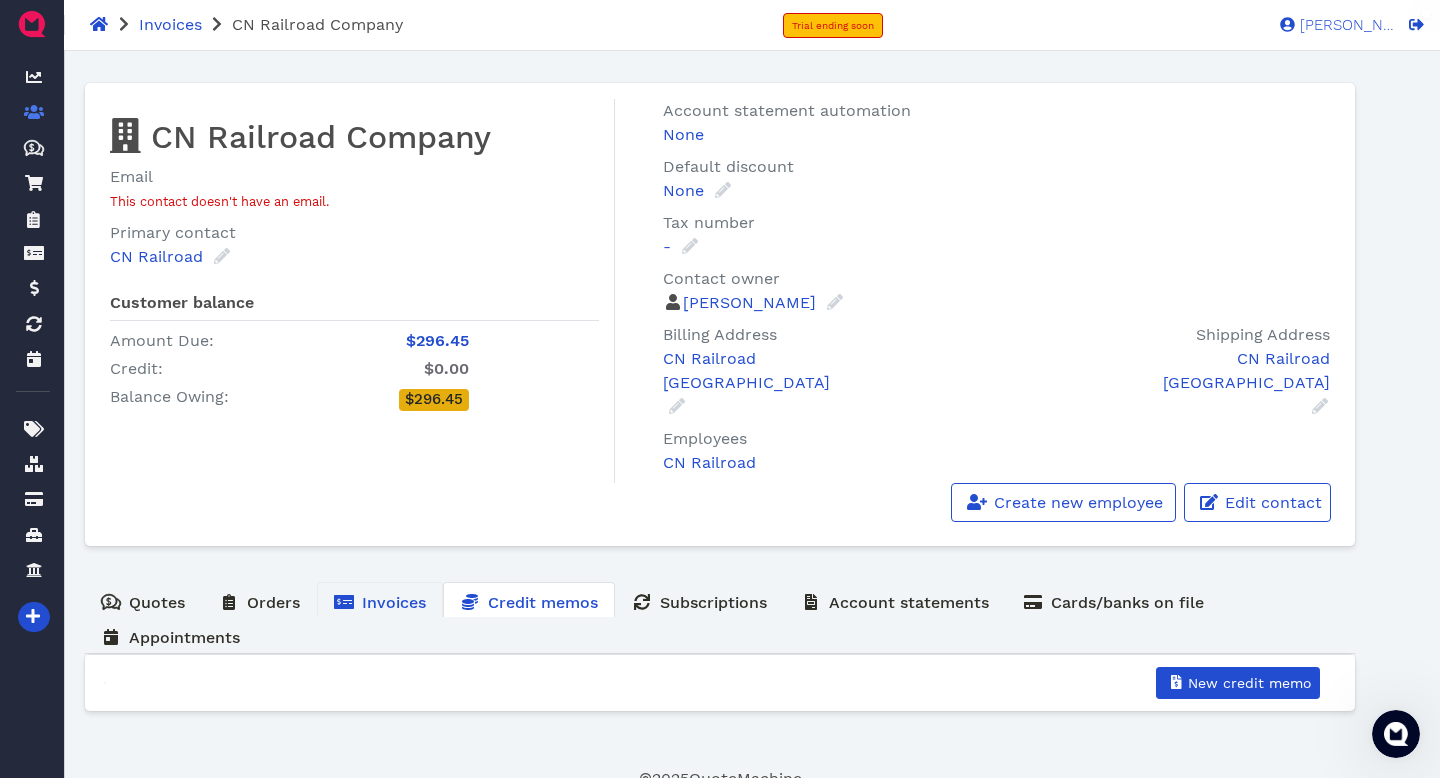 click on "Invoices" at bounding box center [394, 602] 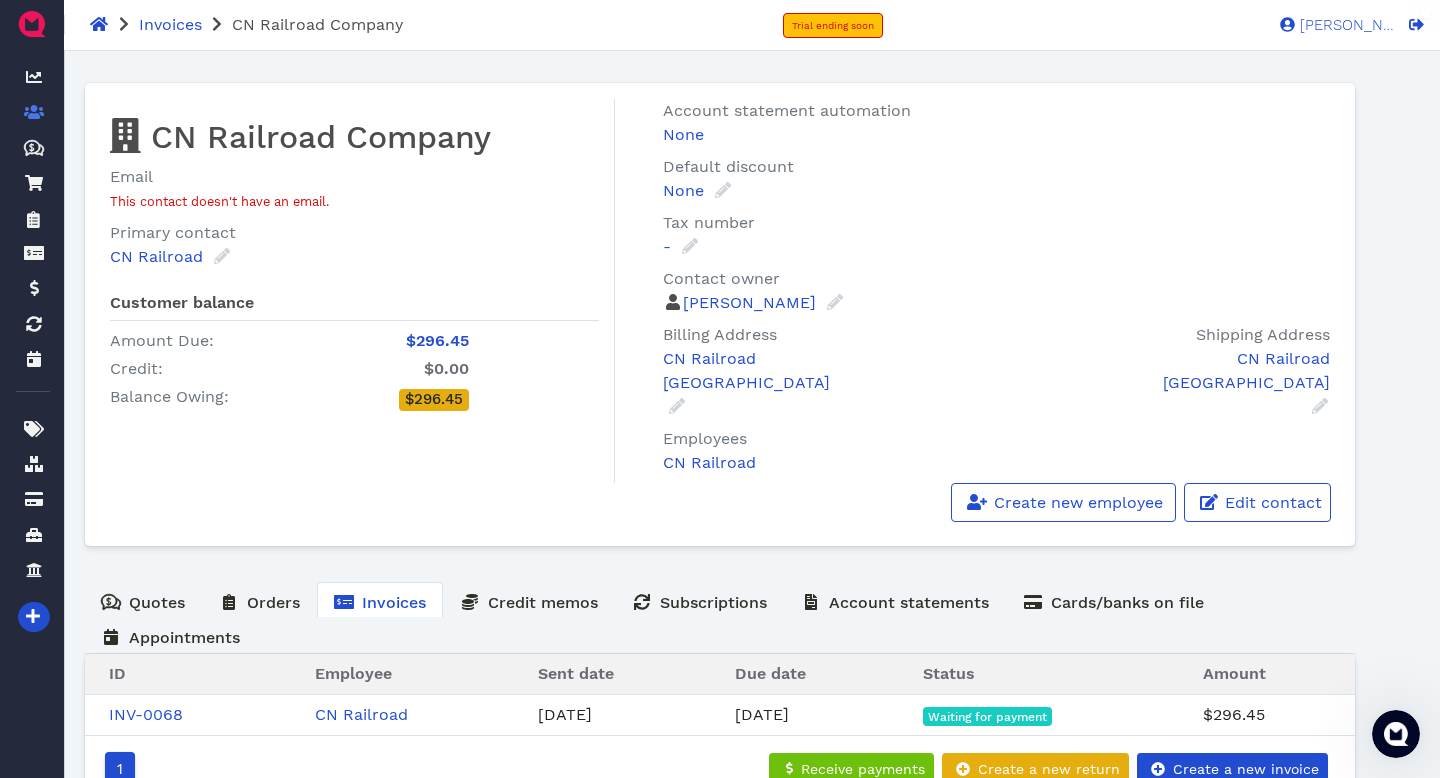 scroll, scrollTop: 65, scrollLeft: 0, axis: vertical 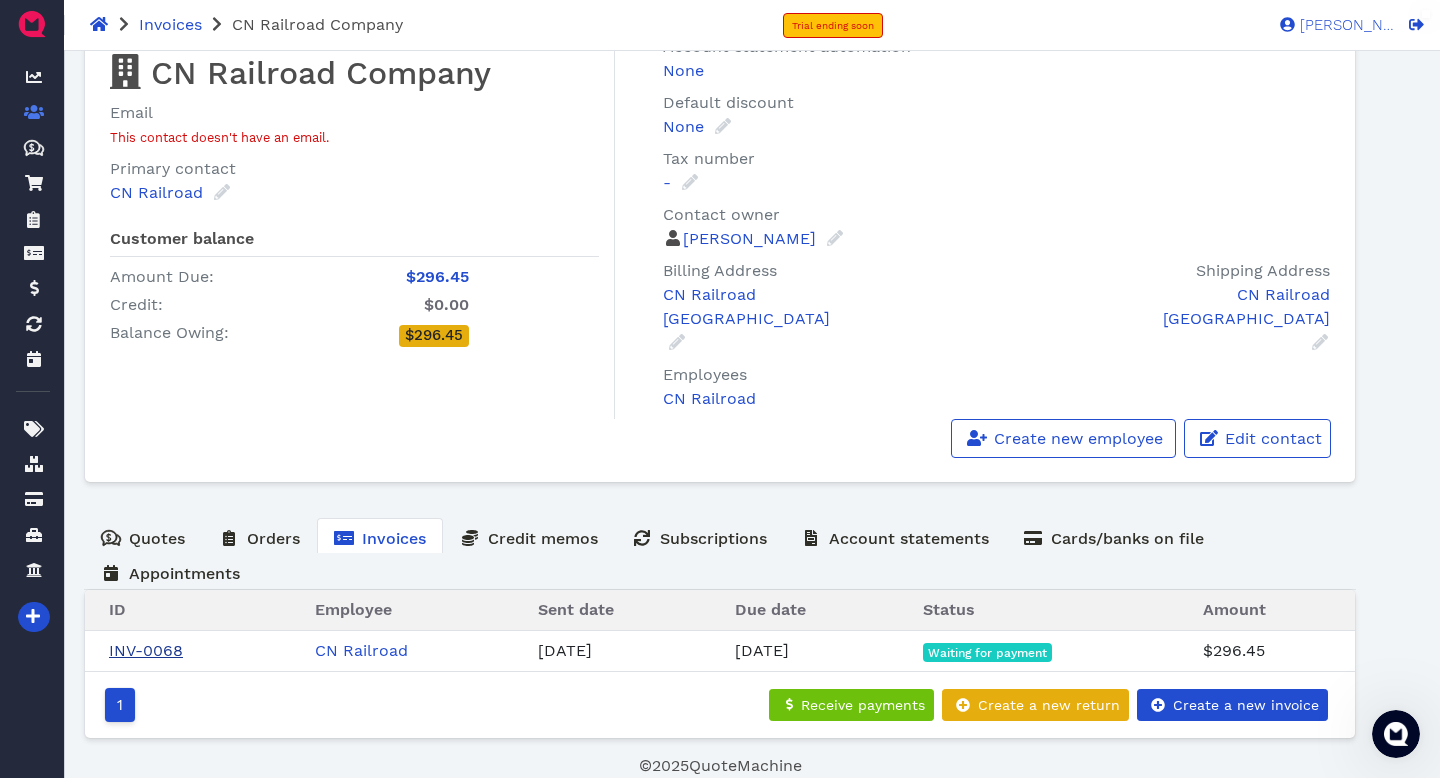 click on "INV-0068" at bounding box center (146, 650) 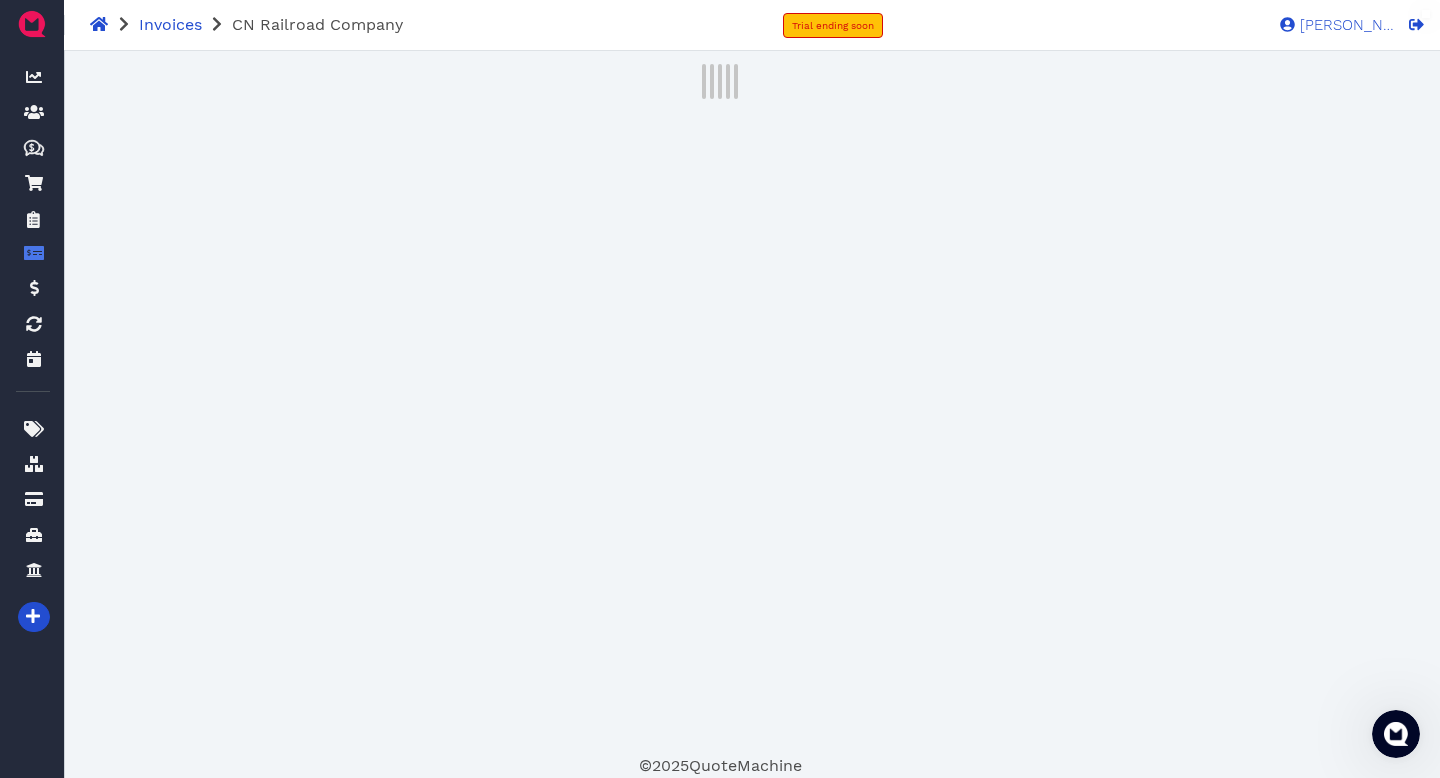 scroll, scrollTop: 0, scrollLeft: 0, axis: both 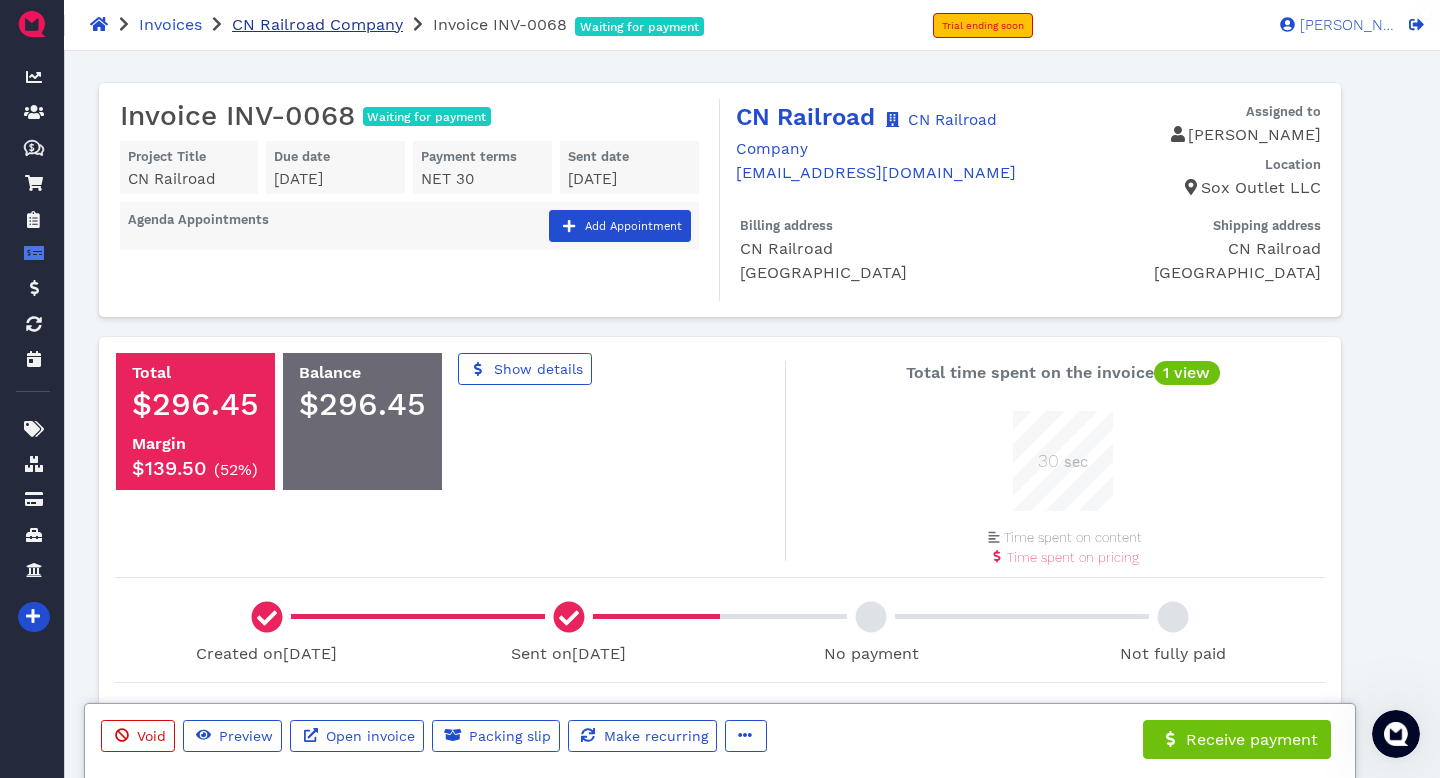 click on "CN Railroad Company" at bounding box center (317, 24) 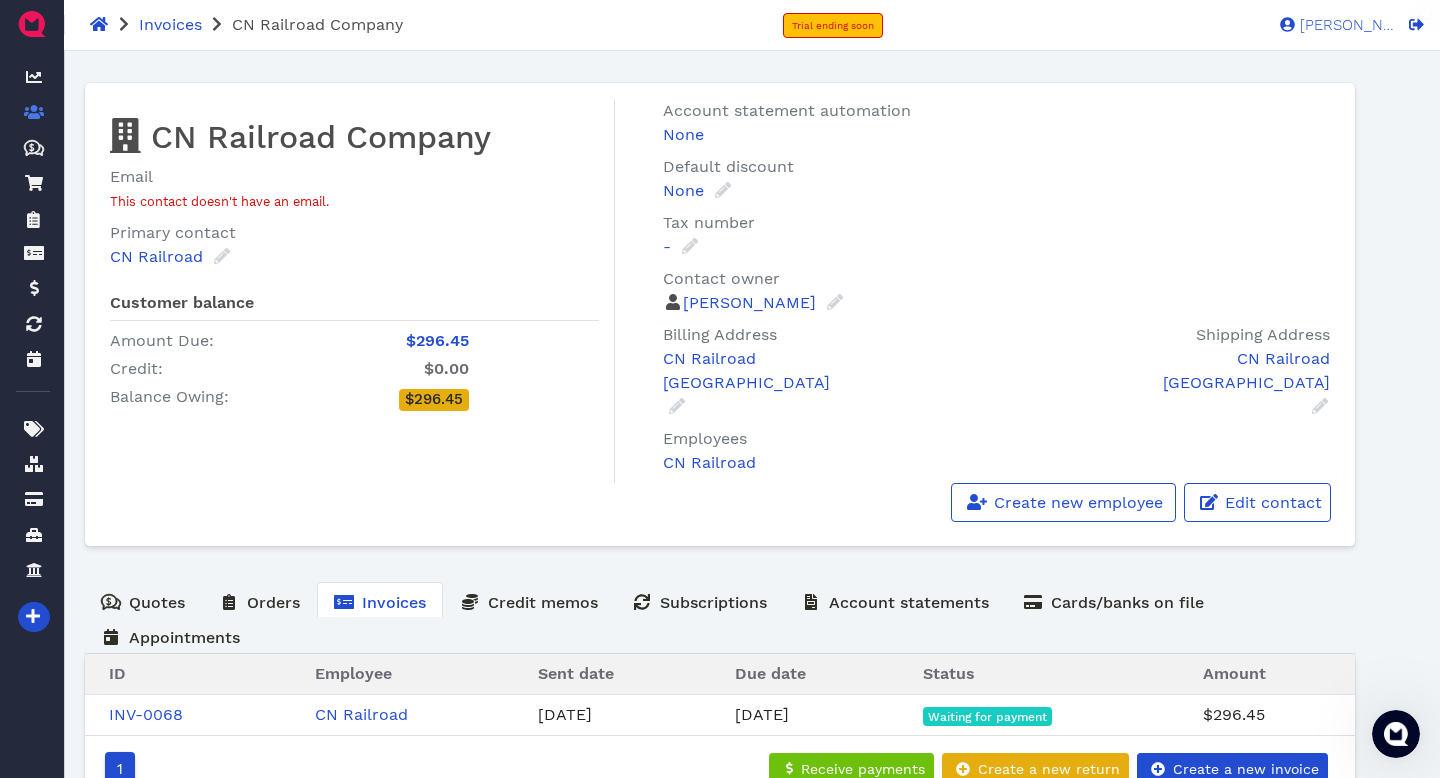 scroll, scrollTop: 65, scrollLeft: 0, axis: vertical 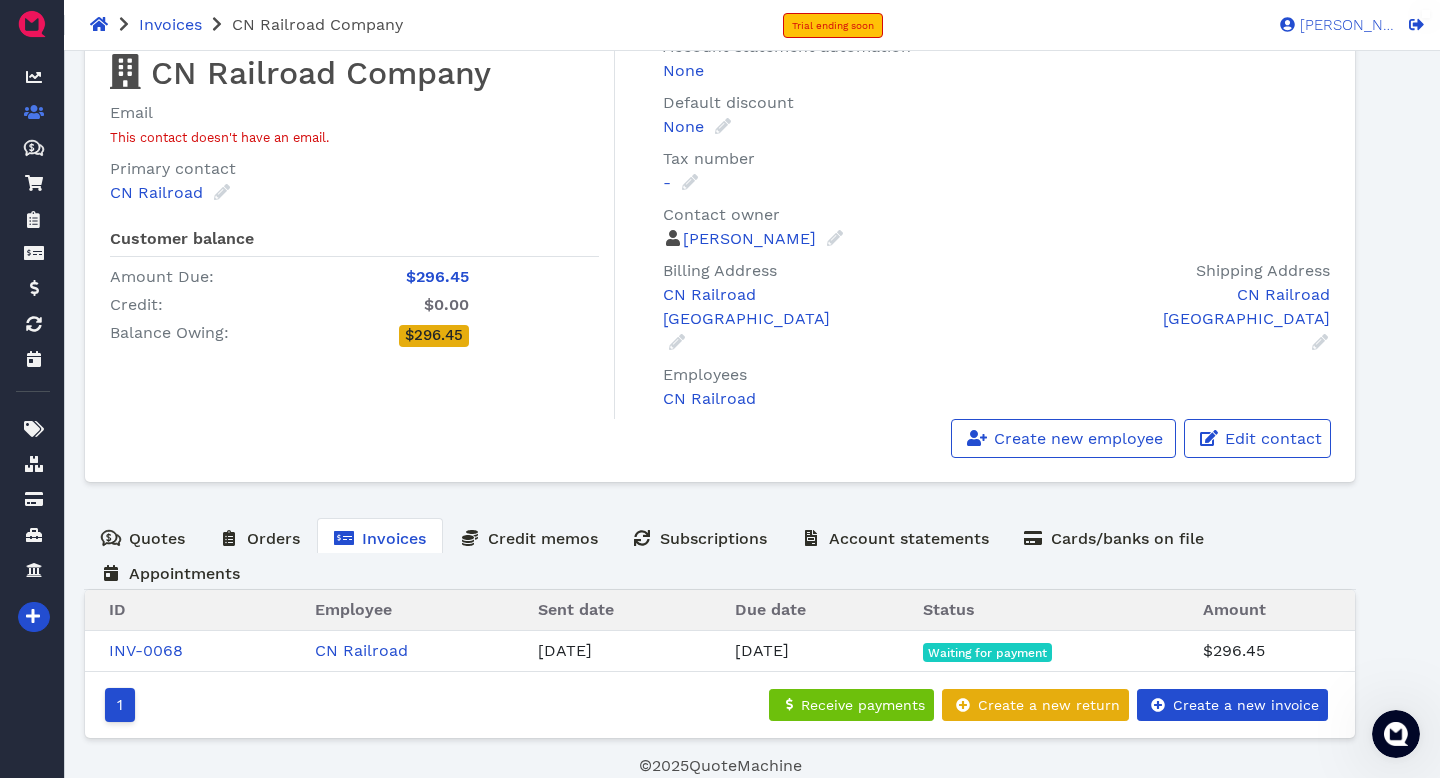 click at bounding box center (1396, 734) 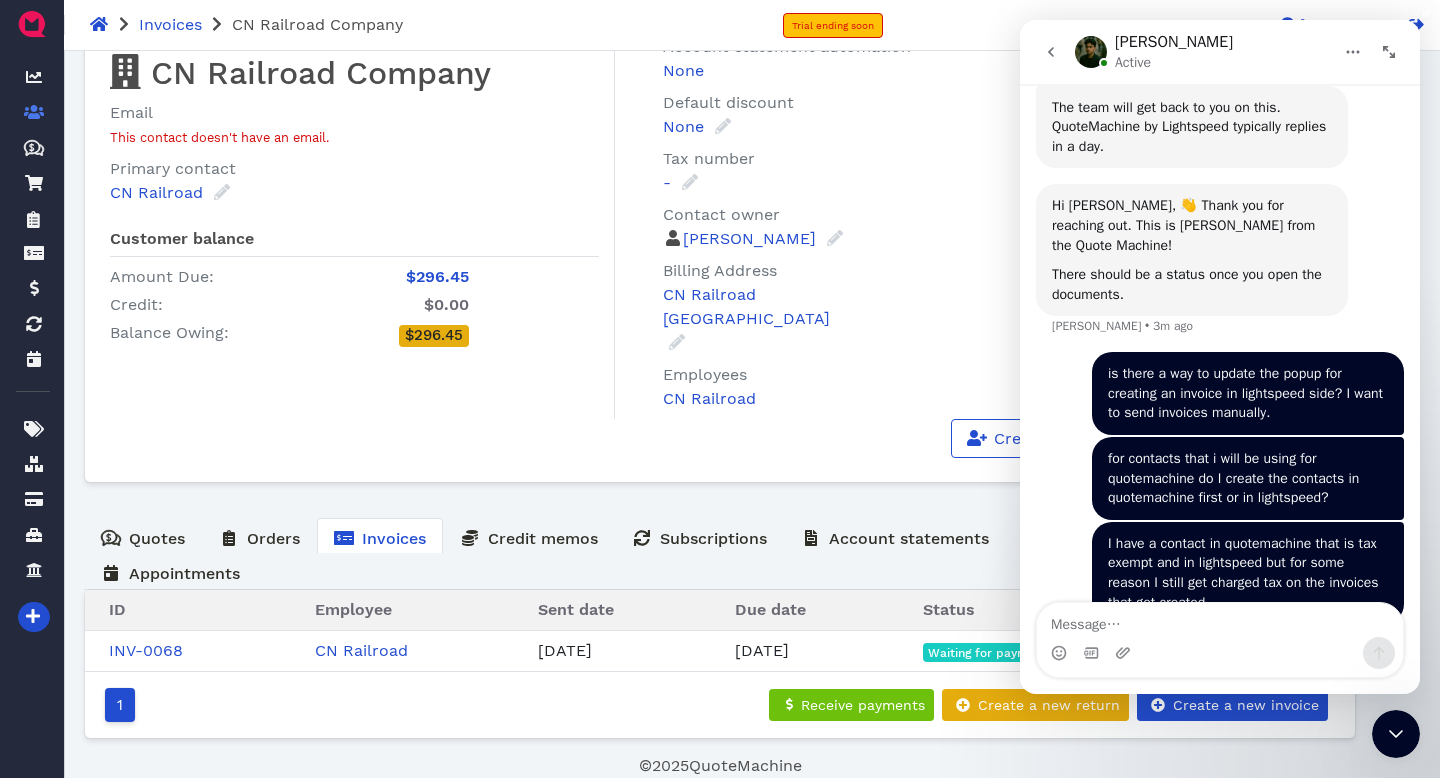 scroll, scrollTop: 398, scrollLeft: 0, axis: vertical 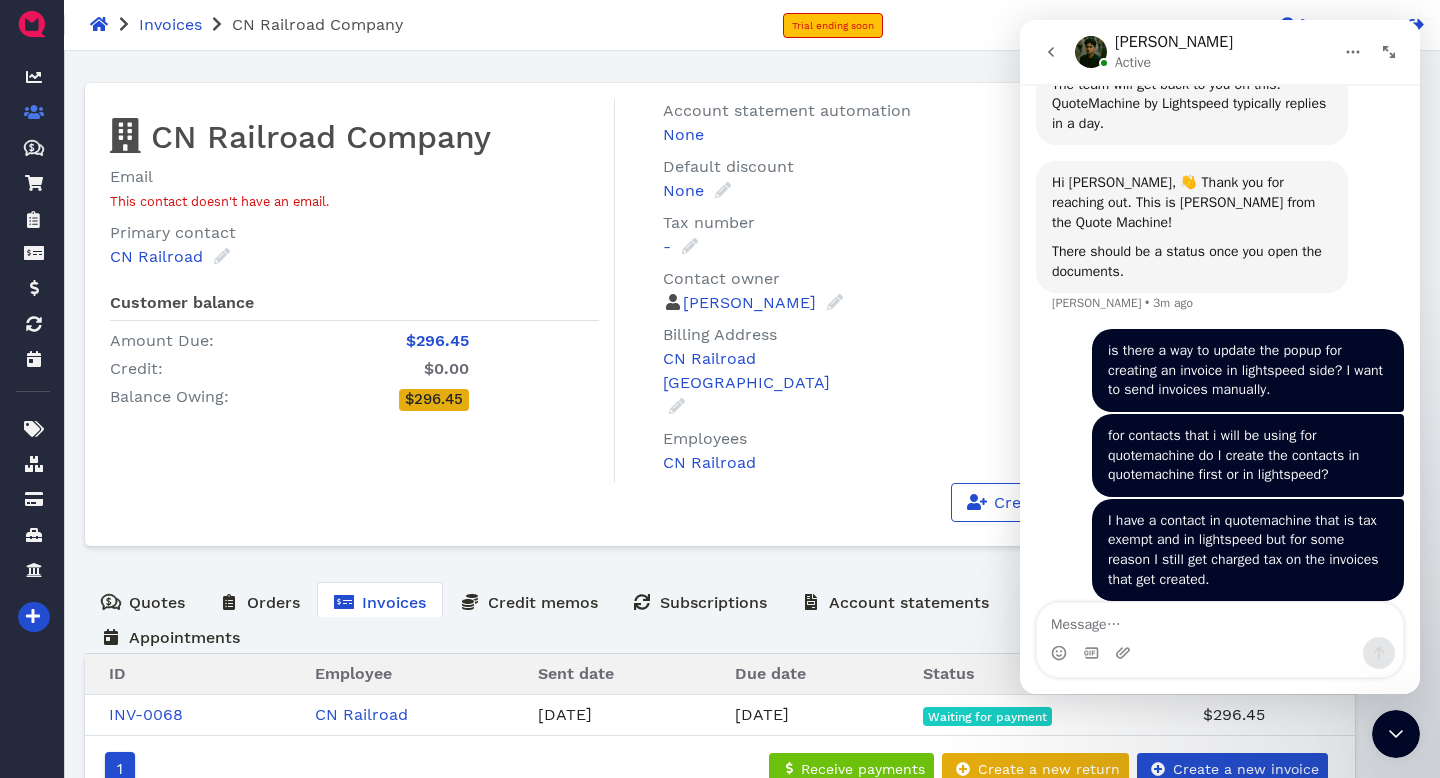 click on "$296.45" at bounding box center (437, 340) 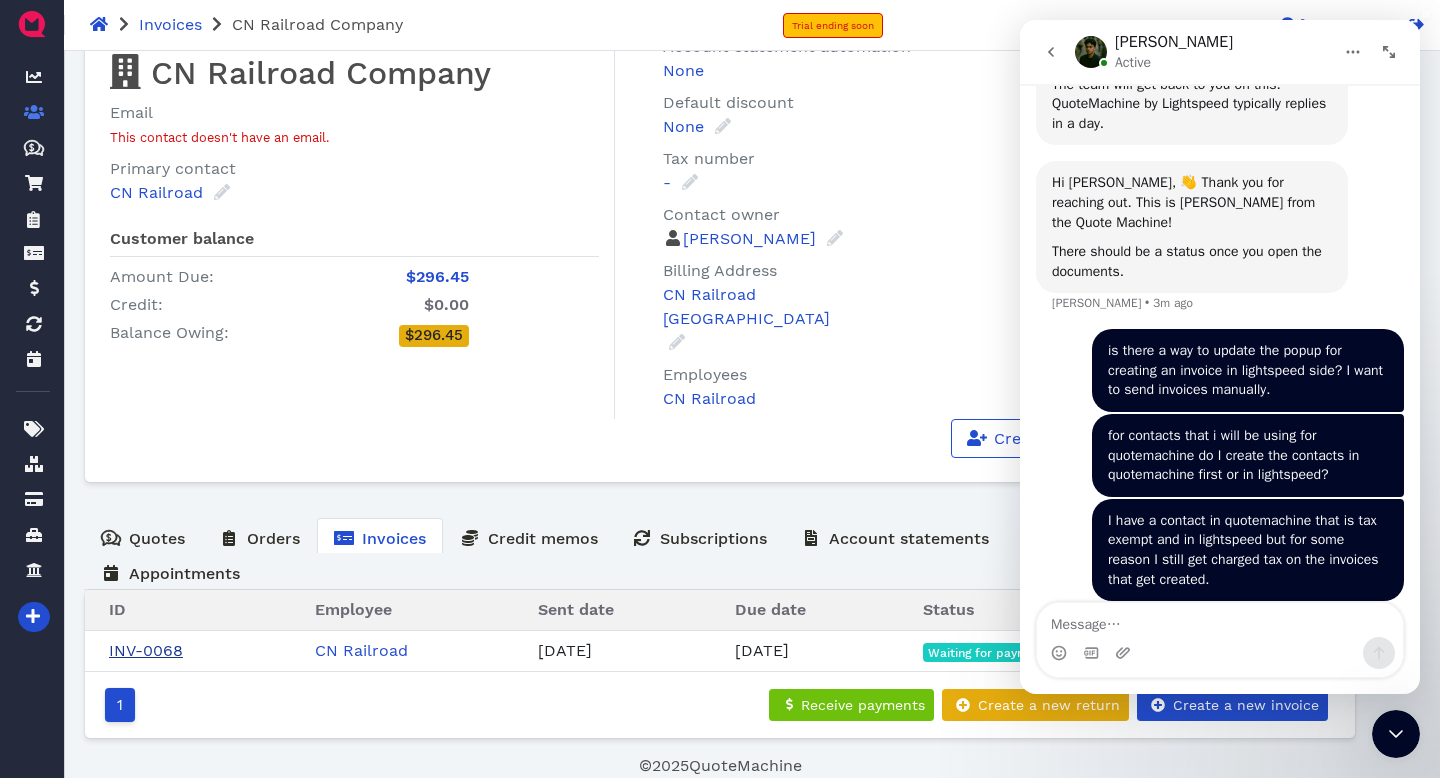click on "INV-0068" at bounding box center (146, 650) 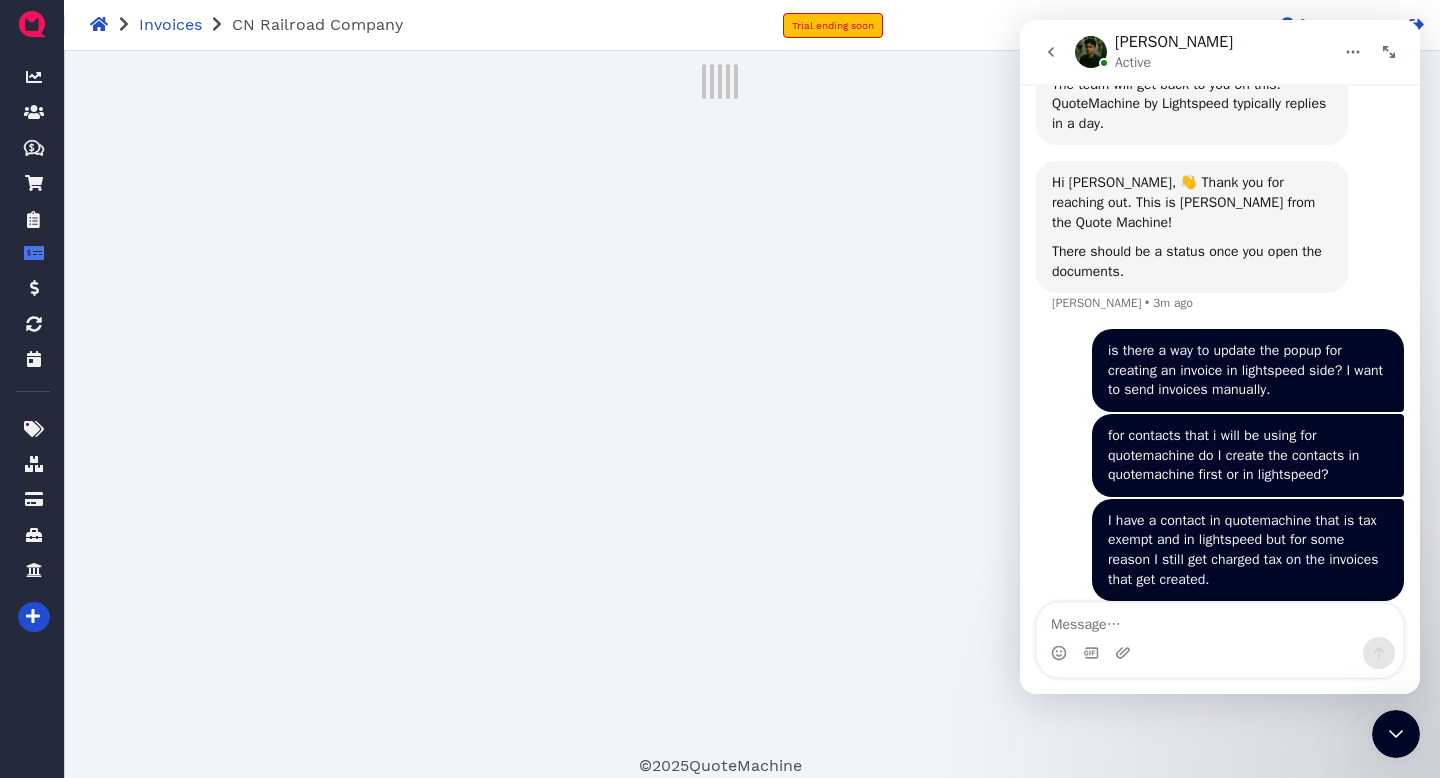 scroll, scrollTop: 0, scrollLeft: 0, axis: both 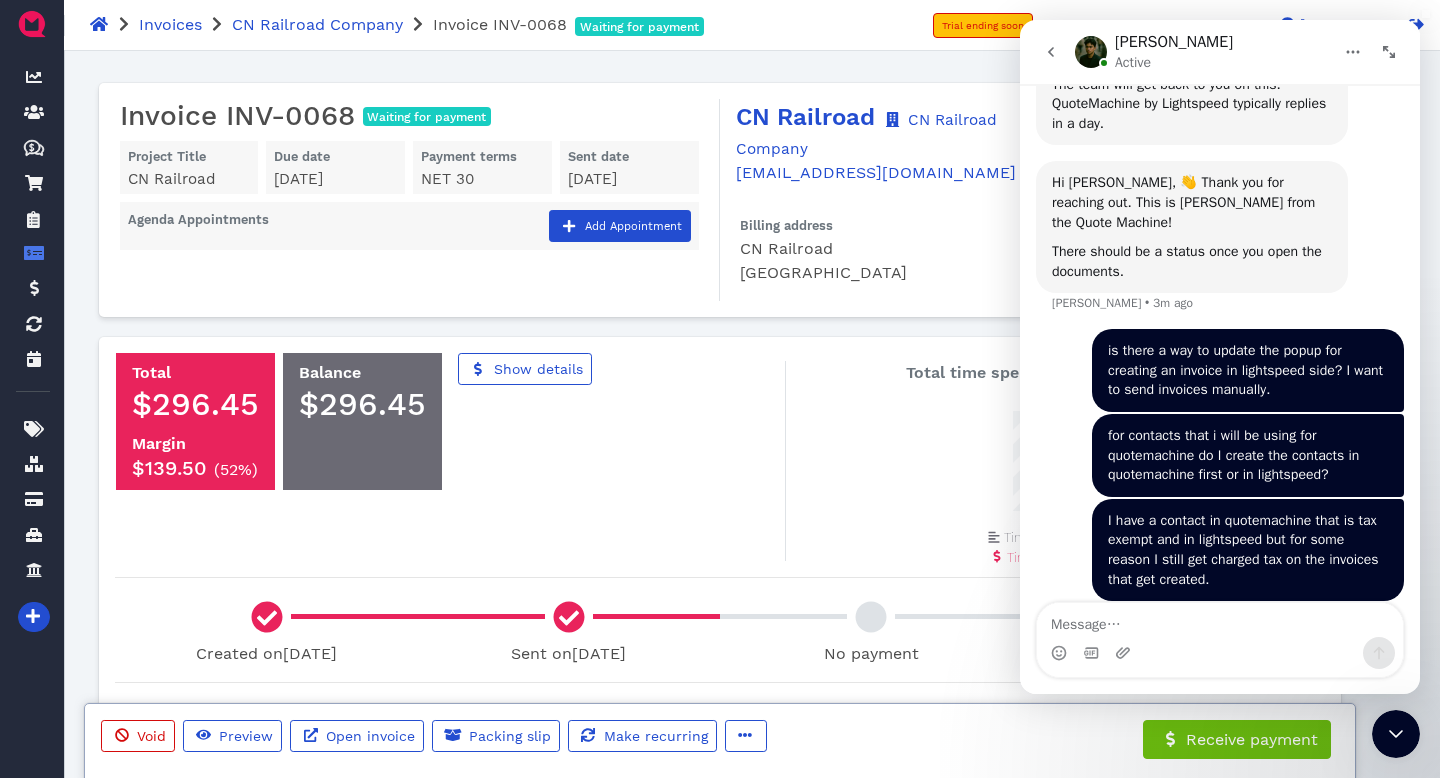 click at bounding box center (1396, 734) 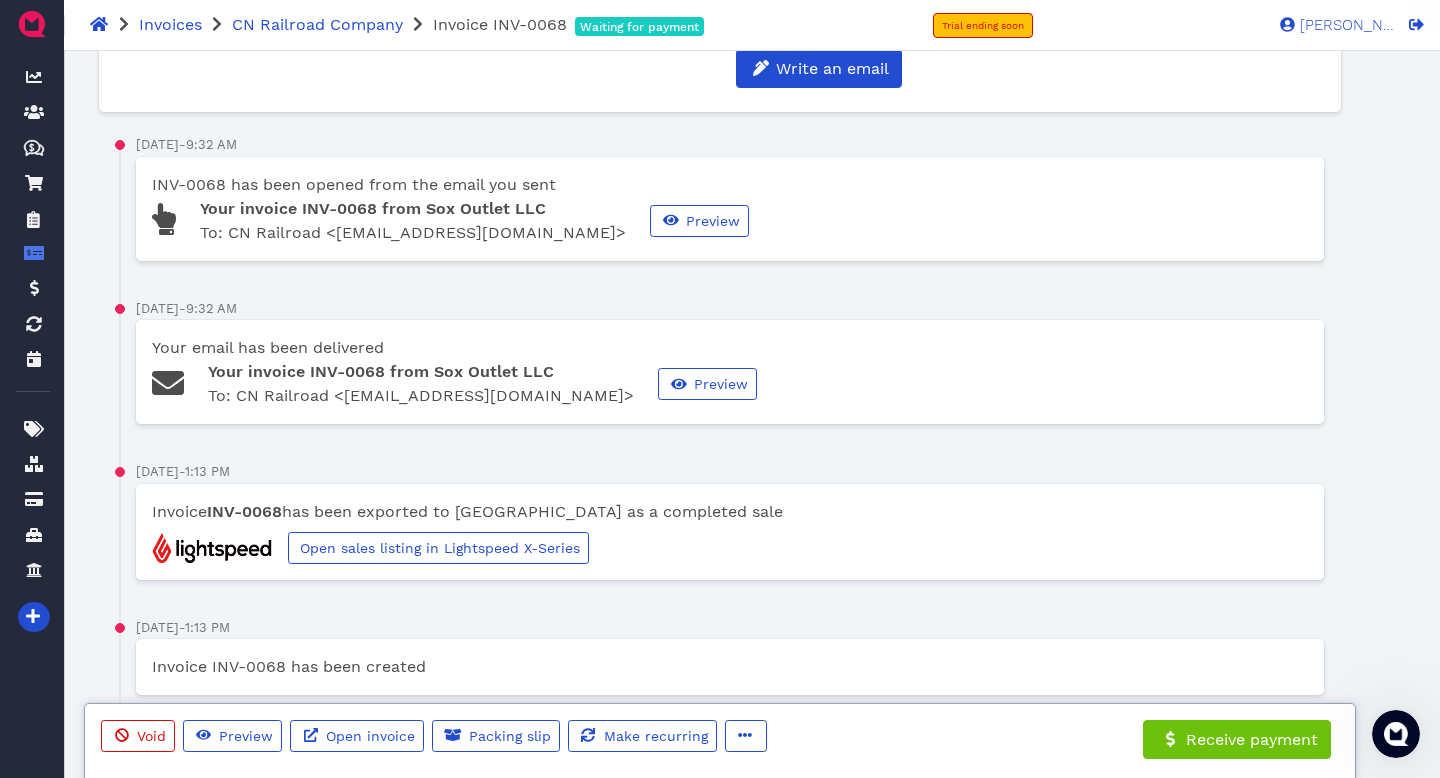 scroll, scrollTop: 1304, scrollLeft: 0, axis: vertical 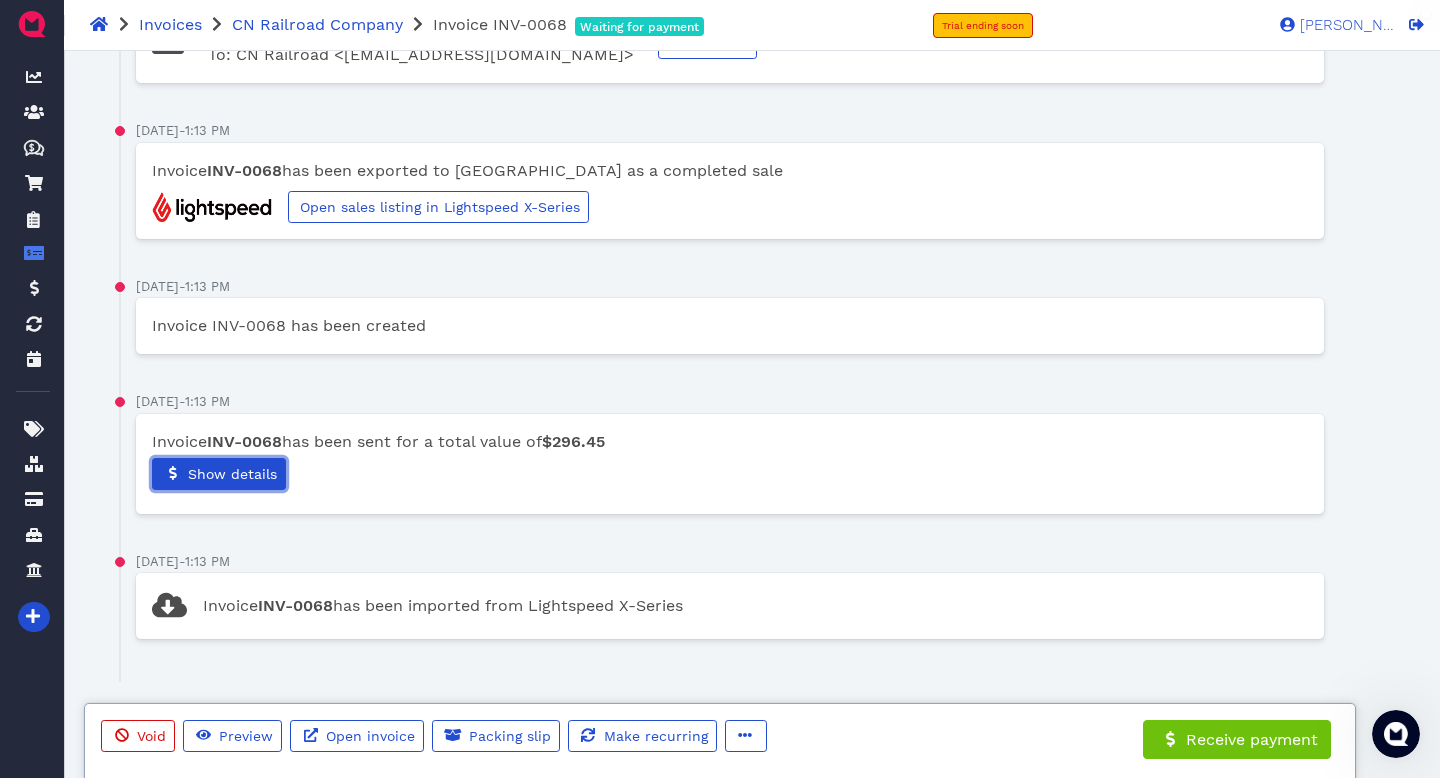 click on "Show details" at bounding box center [231, 474] 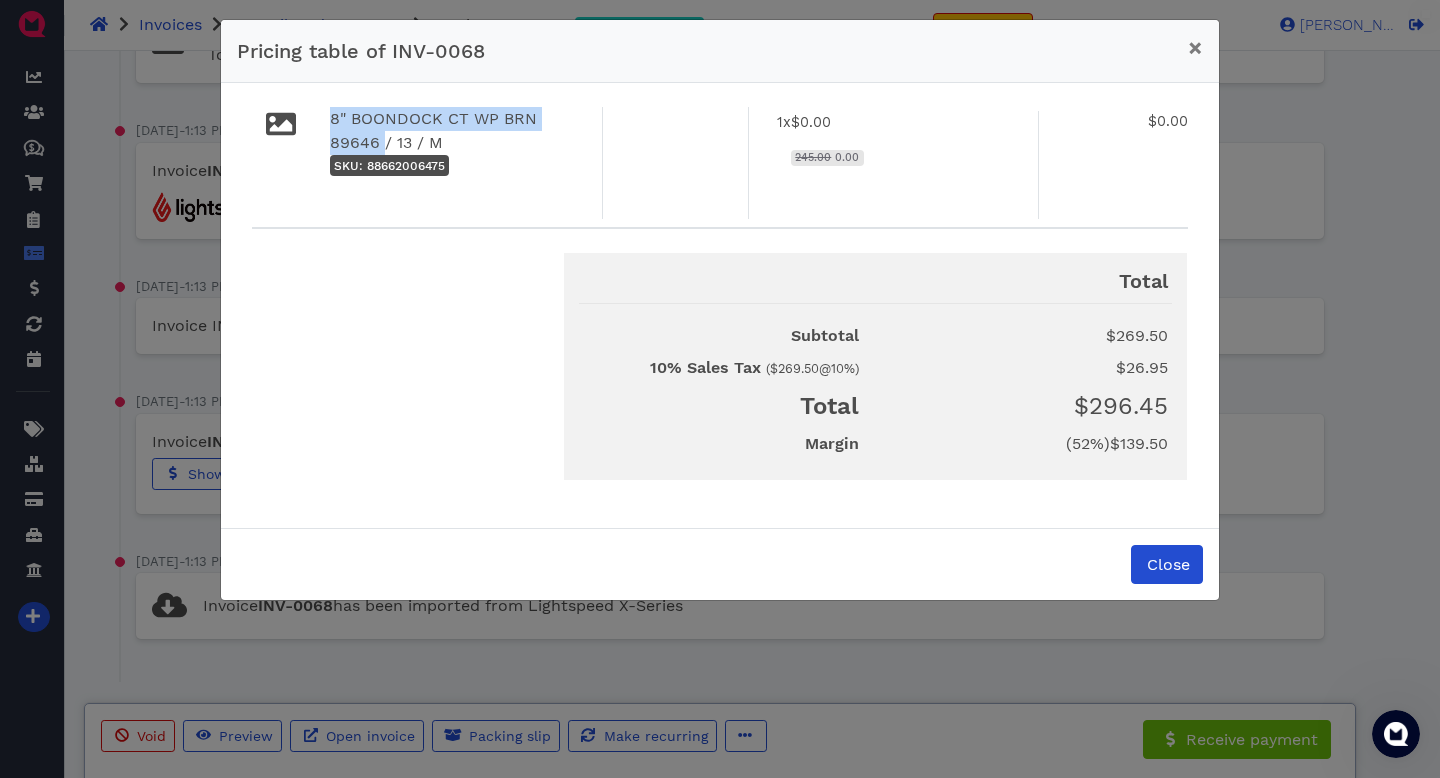 drag, startPoint x: 328, startPoint y: 145, endPoint x: 383, endPoint y: 145, distance: 55 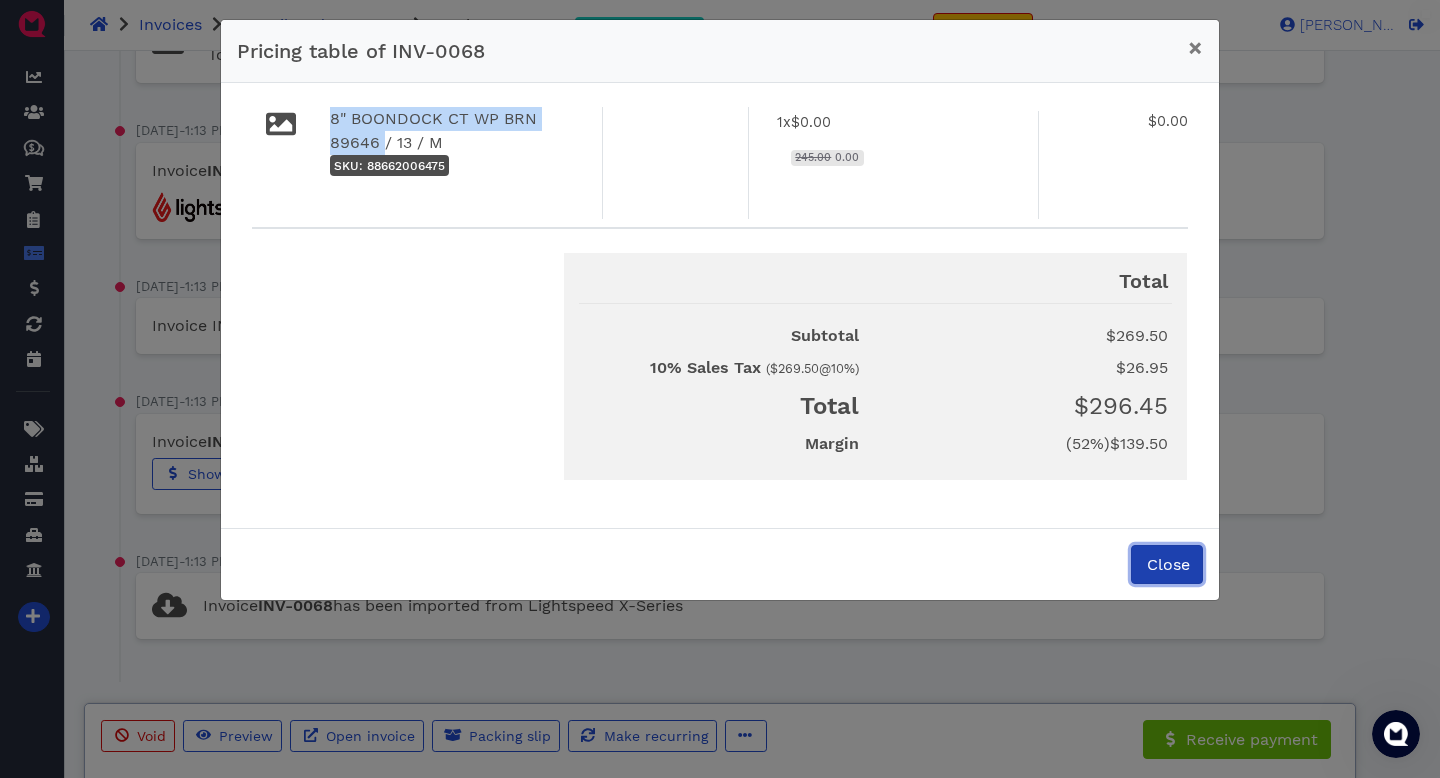 click on "Close" at bounding box center (1167, 564) 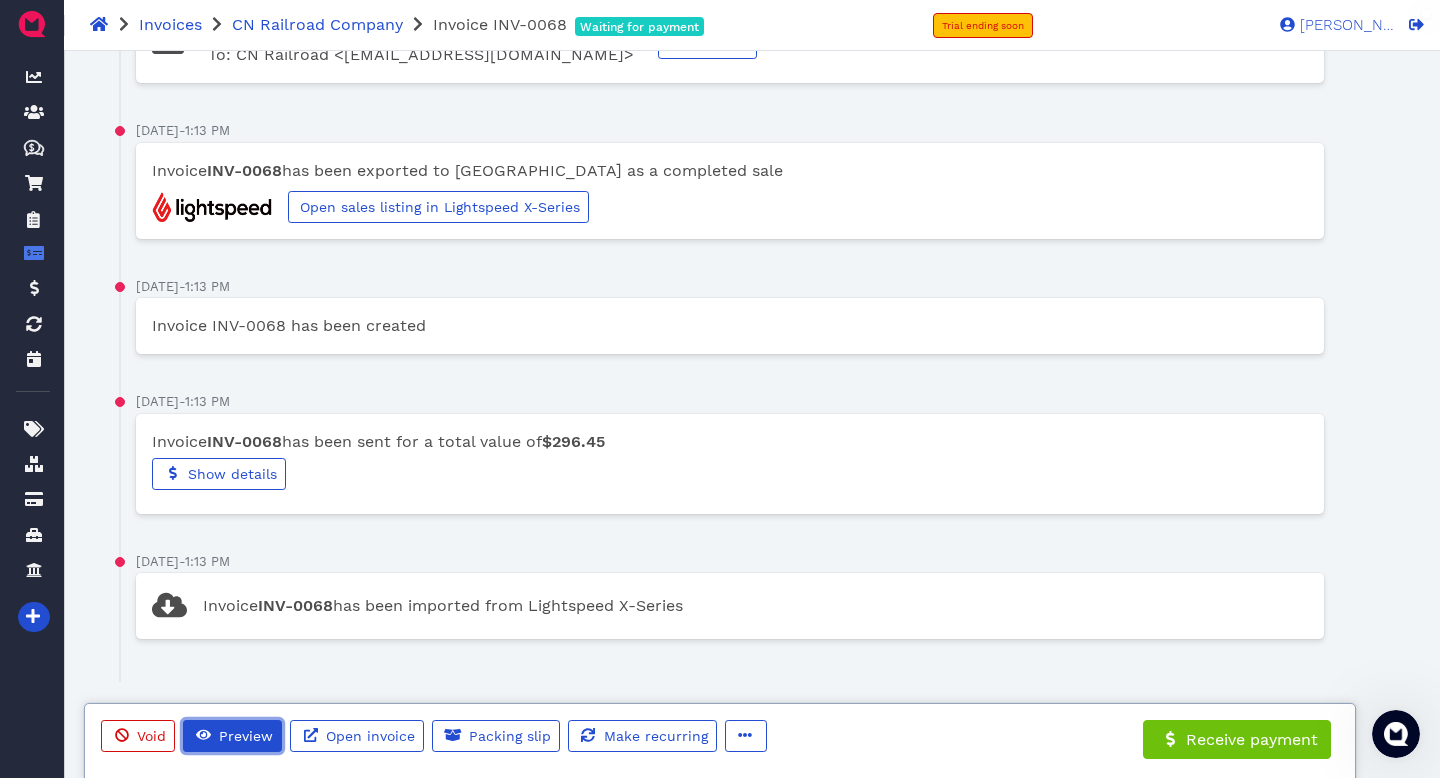 click on "Preview" at bounding box center (232, 736) 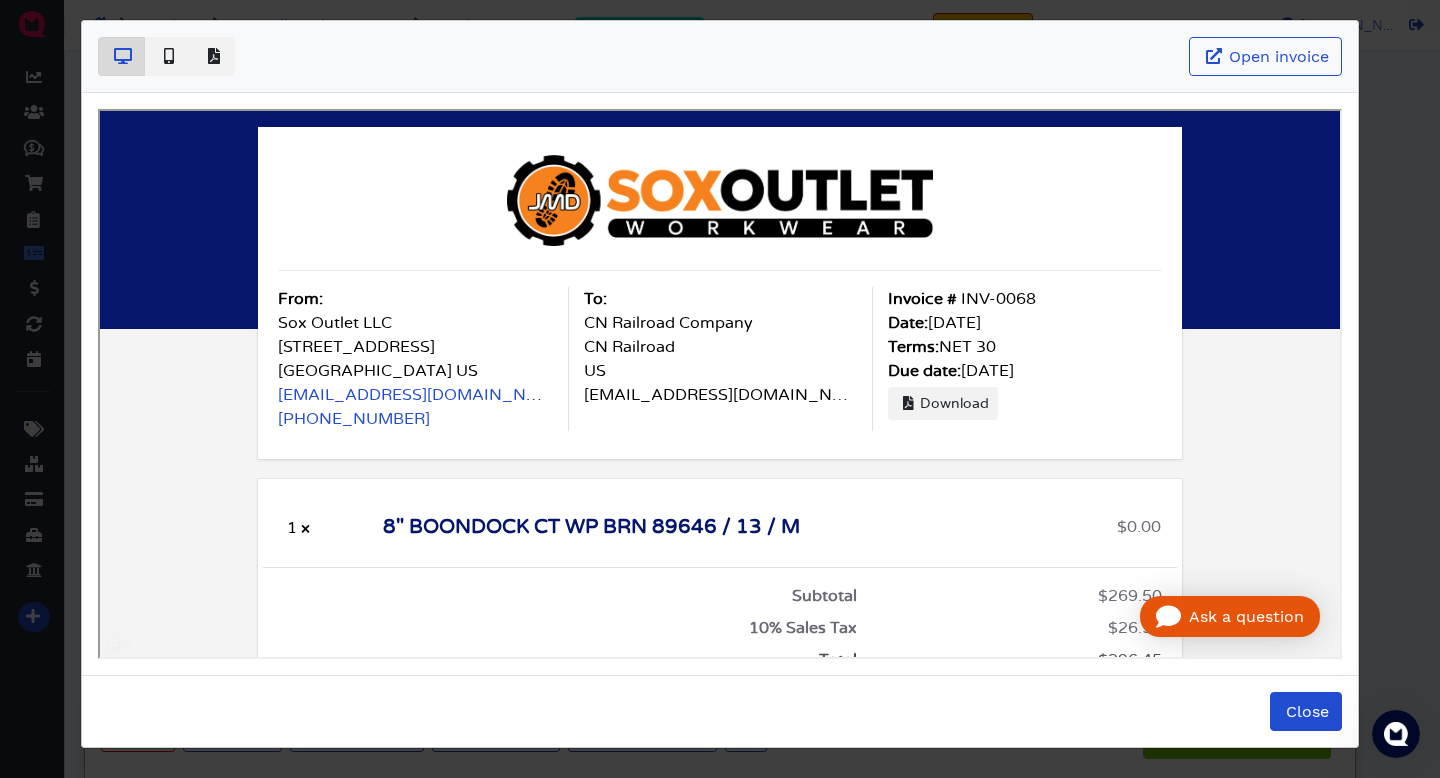 scroll, scrollTop: 0, scrollLeft: 0, axis: both 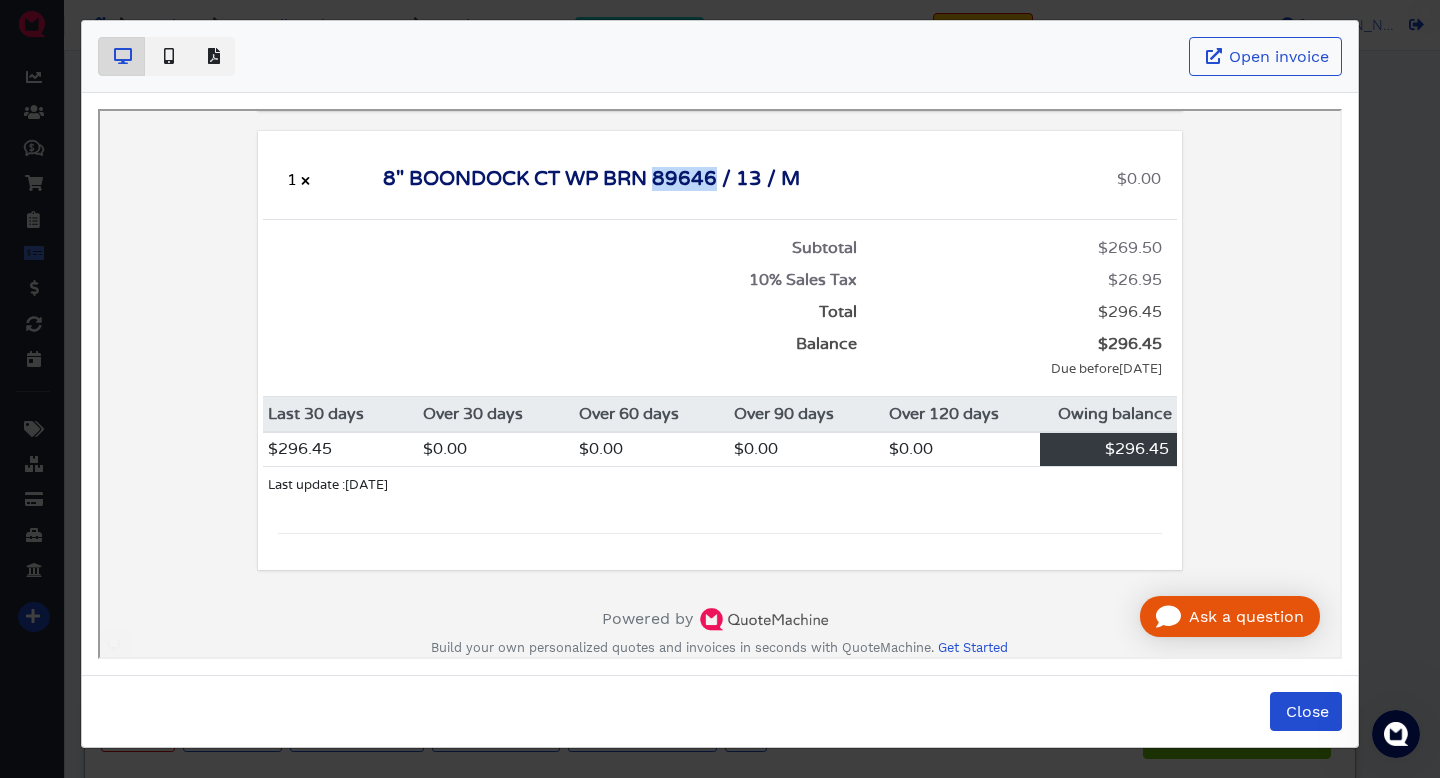 drag, startPoint x: 656, startPoint y: 173, endPoint x: 713, endPoint y: 174, distance: 57.00877 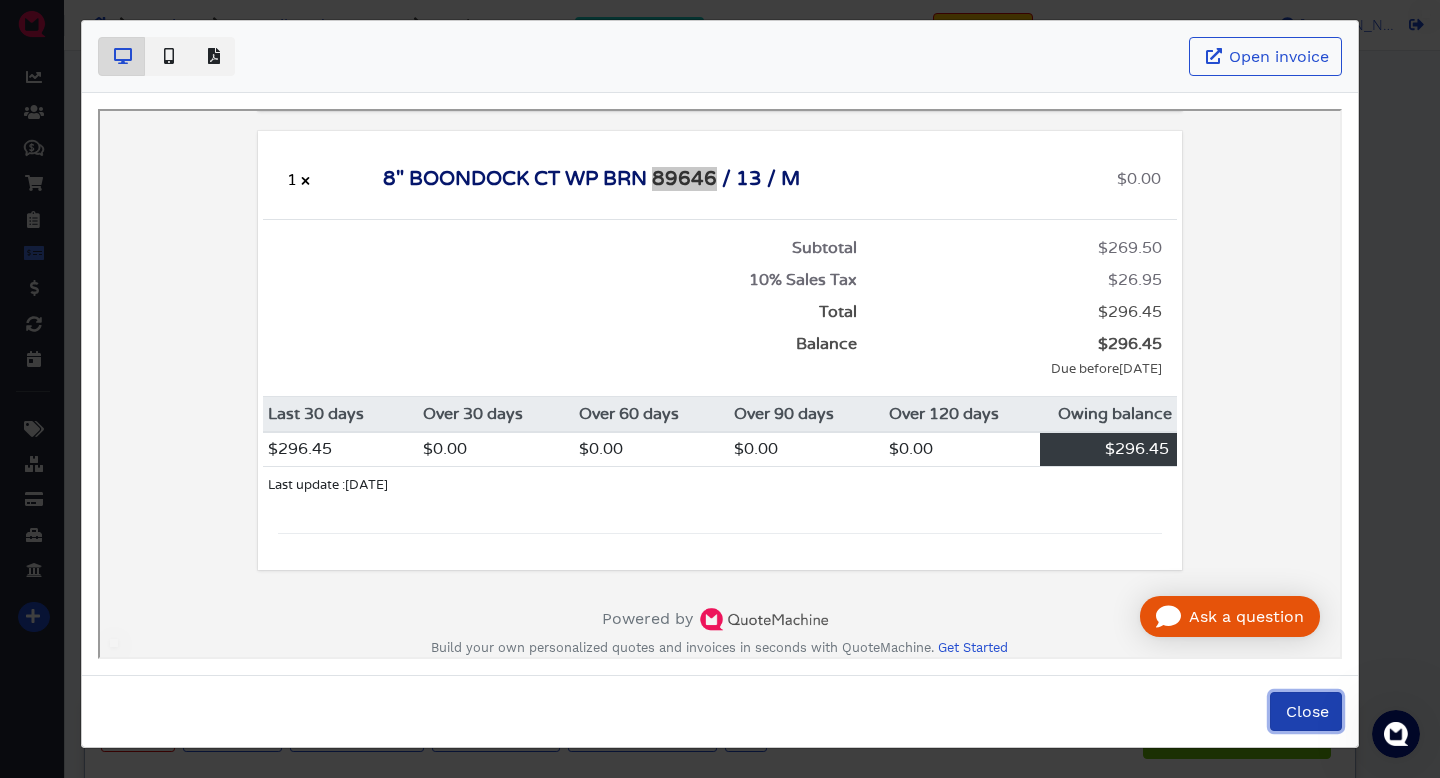 click on "Close" at bounding box center (1306, 711) 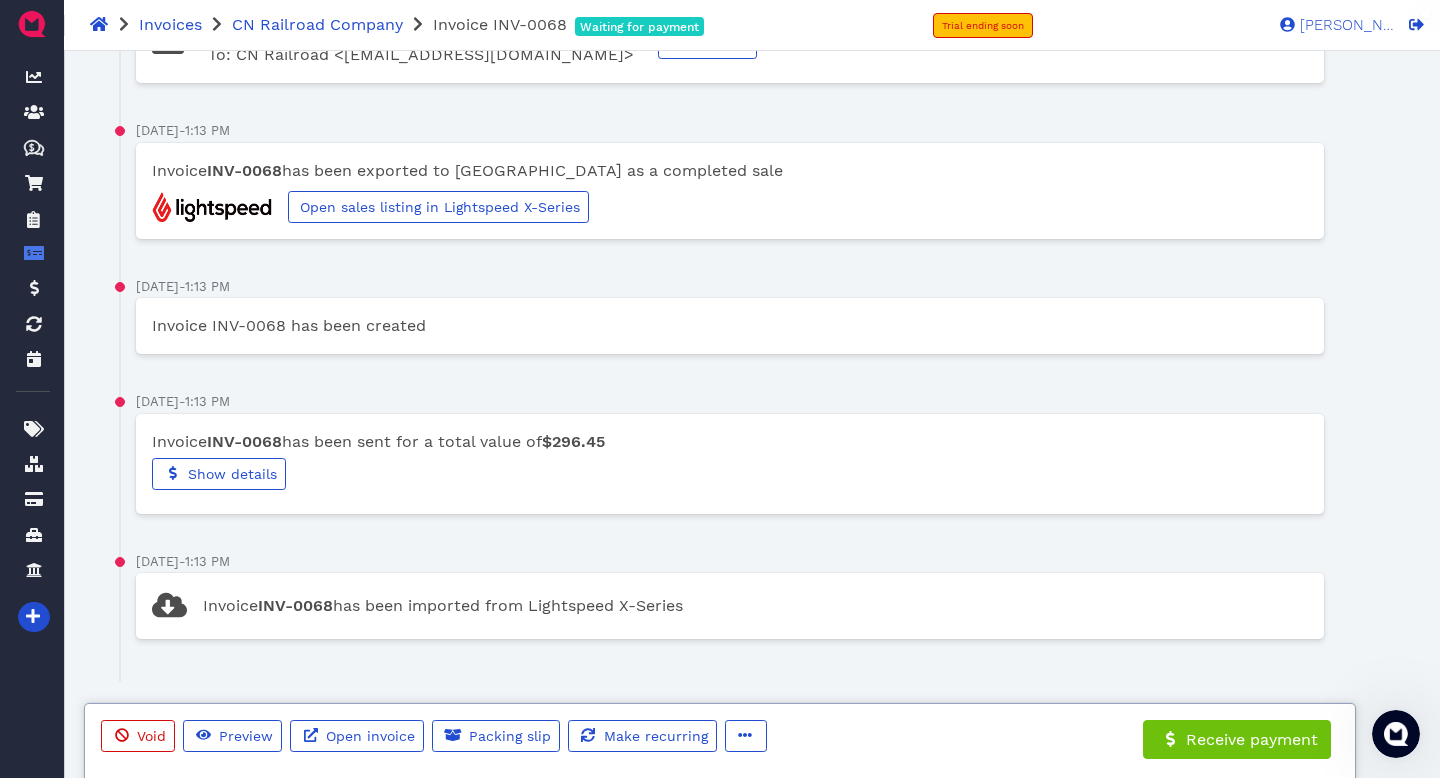click 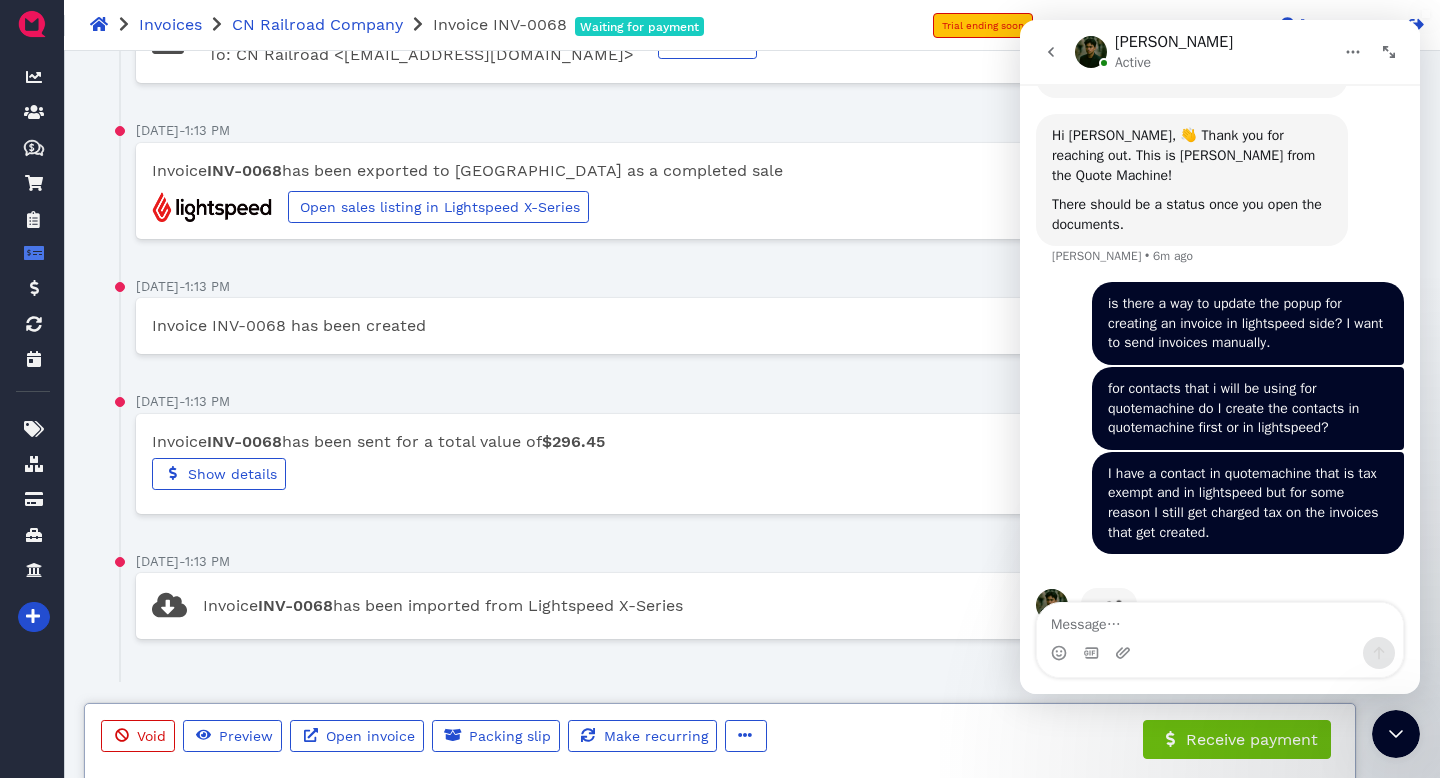 scroll, scrollTop: 475, scrollLeft: 0, axis: vertical 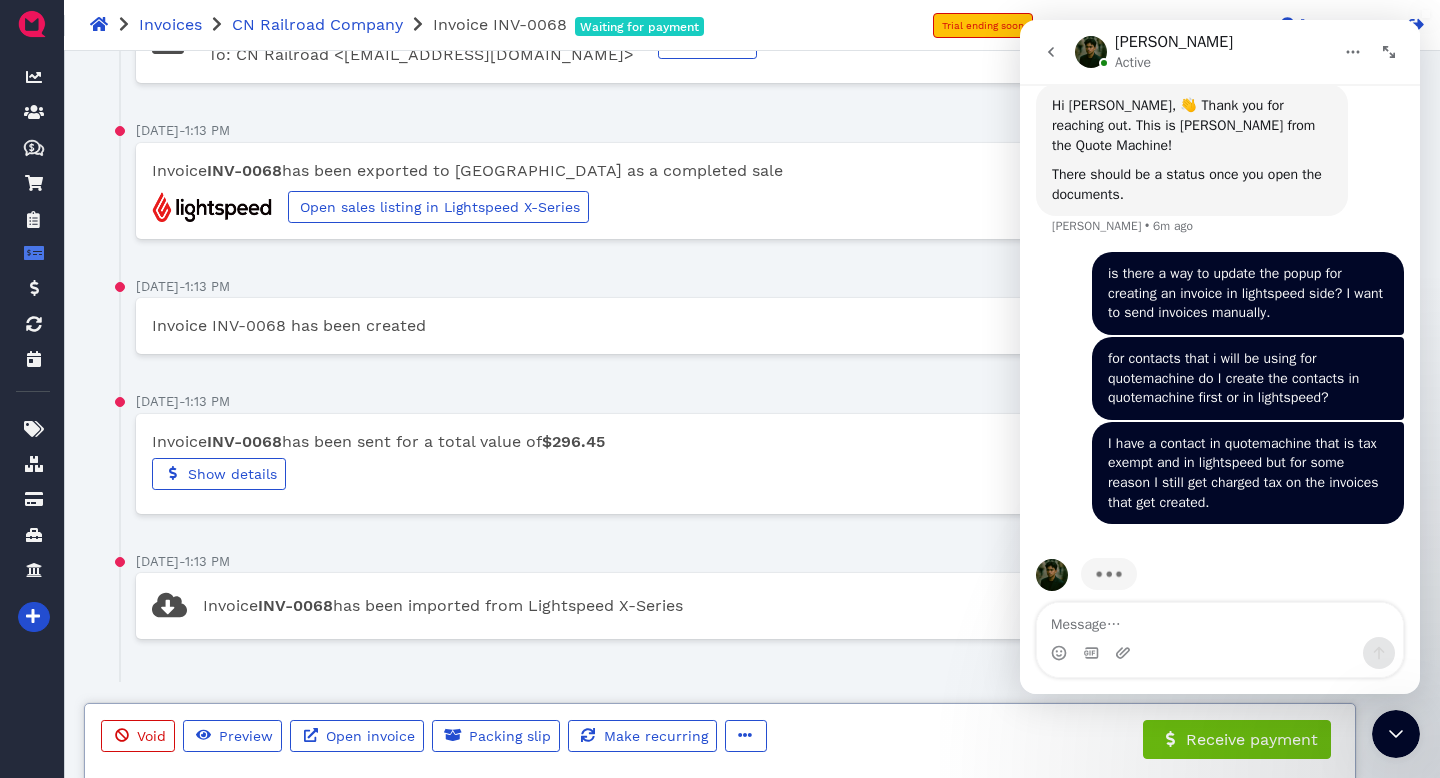 click on "for contacts that i will be using for quotemachine do I create the contacts in quotemachine first or in lightspeed? [PERSON_NAME]    •   4m ago" at bounding box center [1220, 379] 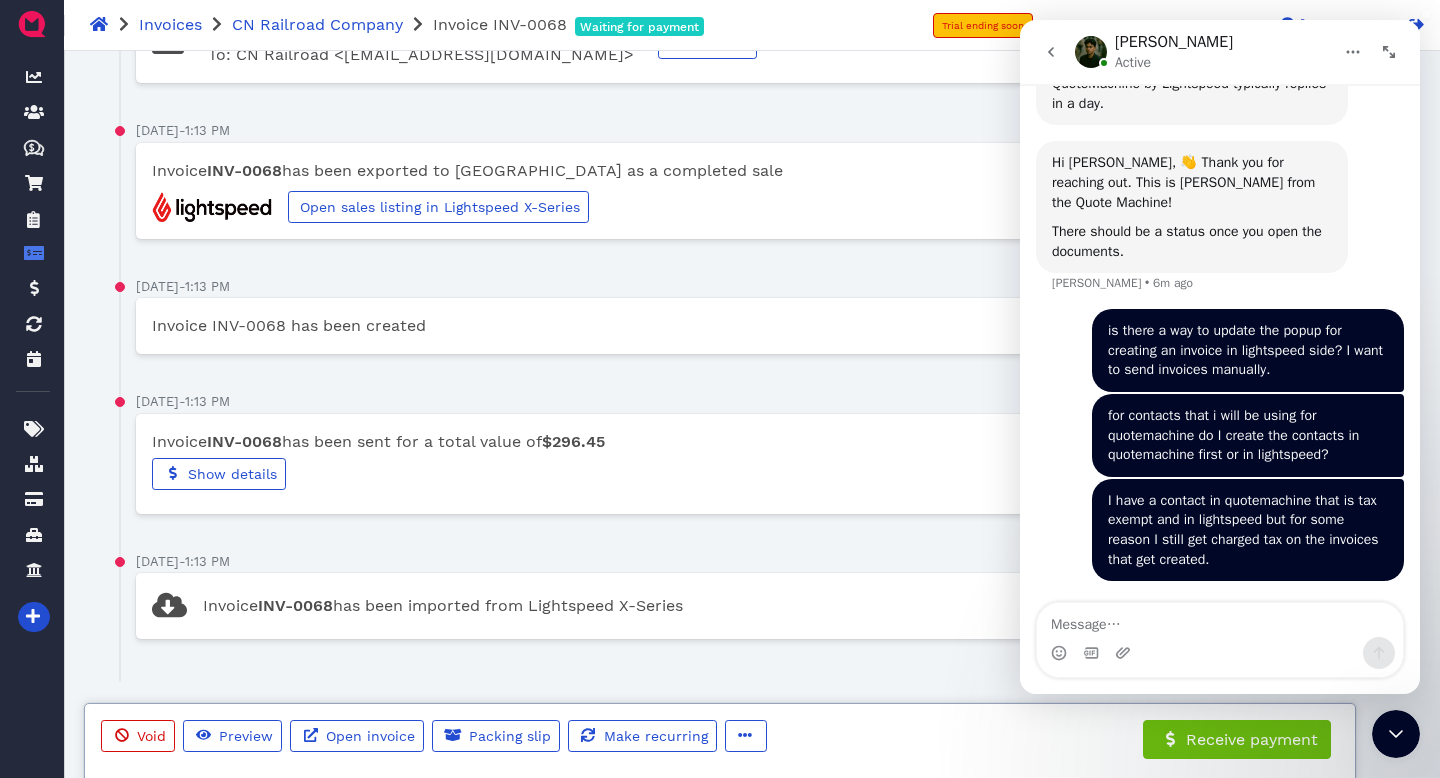 scroll, scrollTop: 398, scrollLeft: 0, axis: vertical 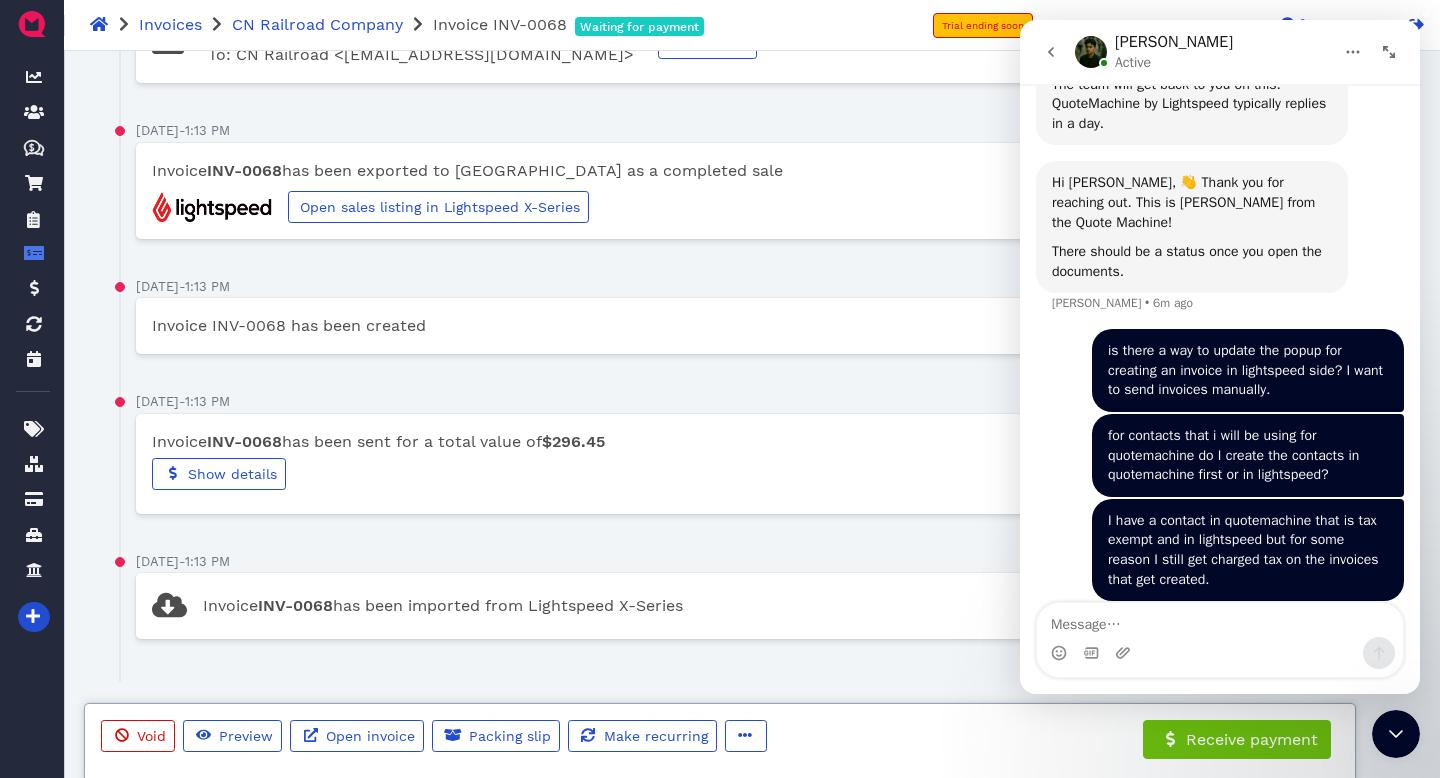 click at bounding box center (1396, 734) 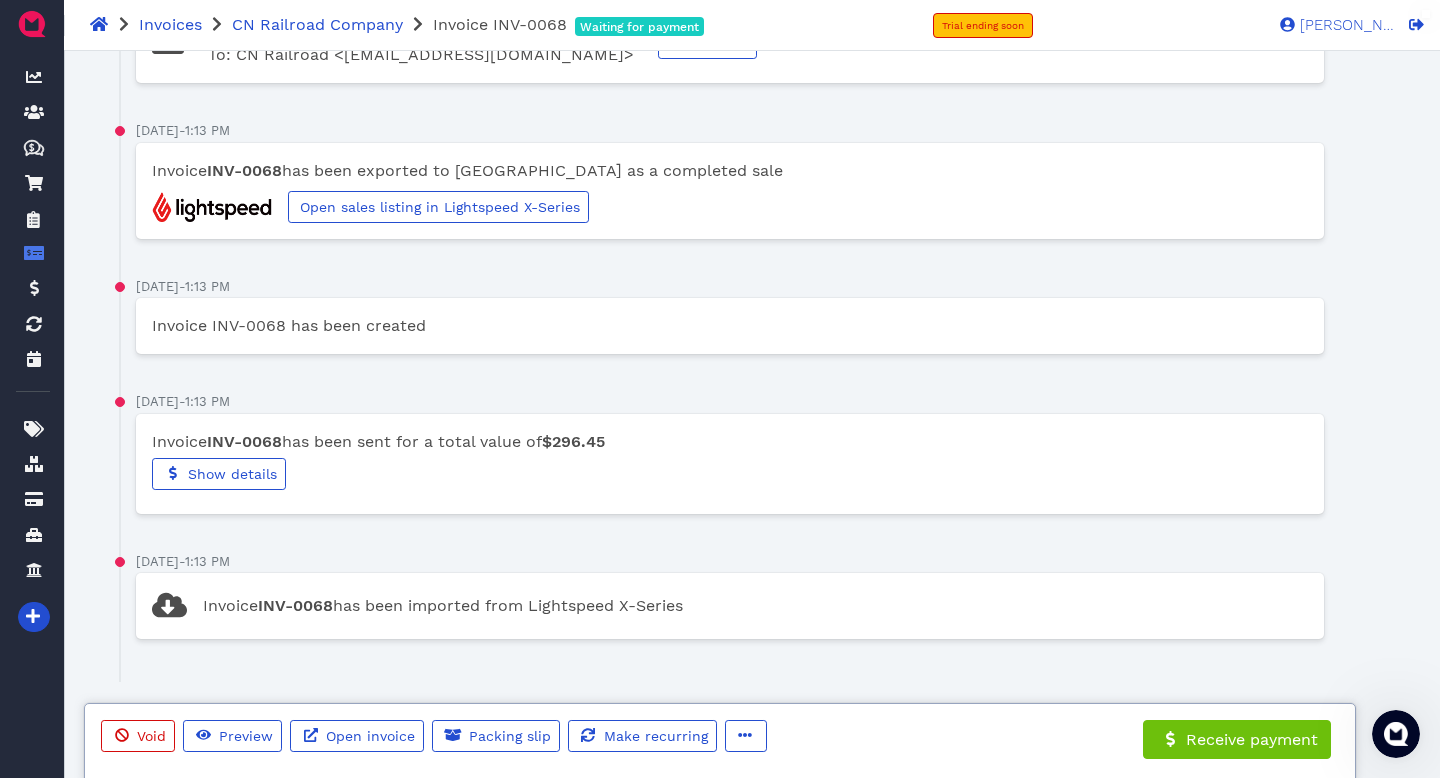 scroll, scrollTop: 475, scrollLeft: 0, axis: vertical 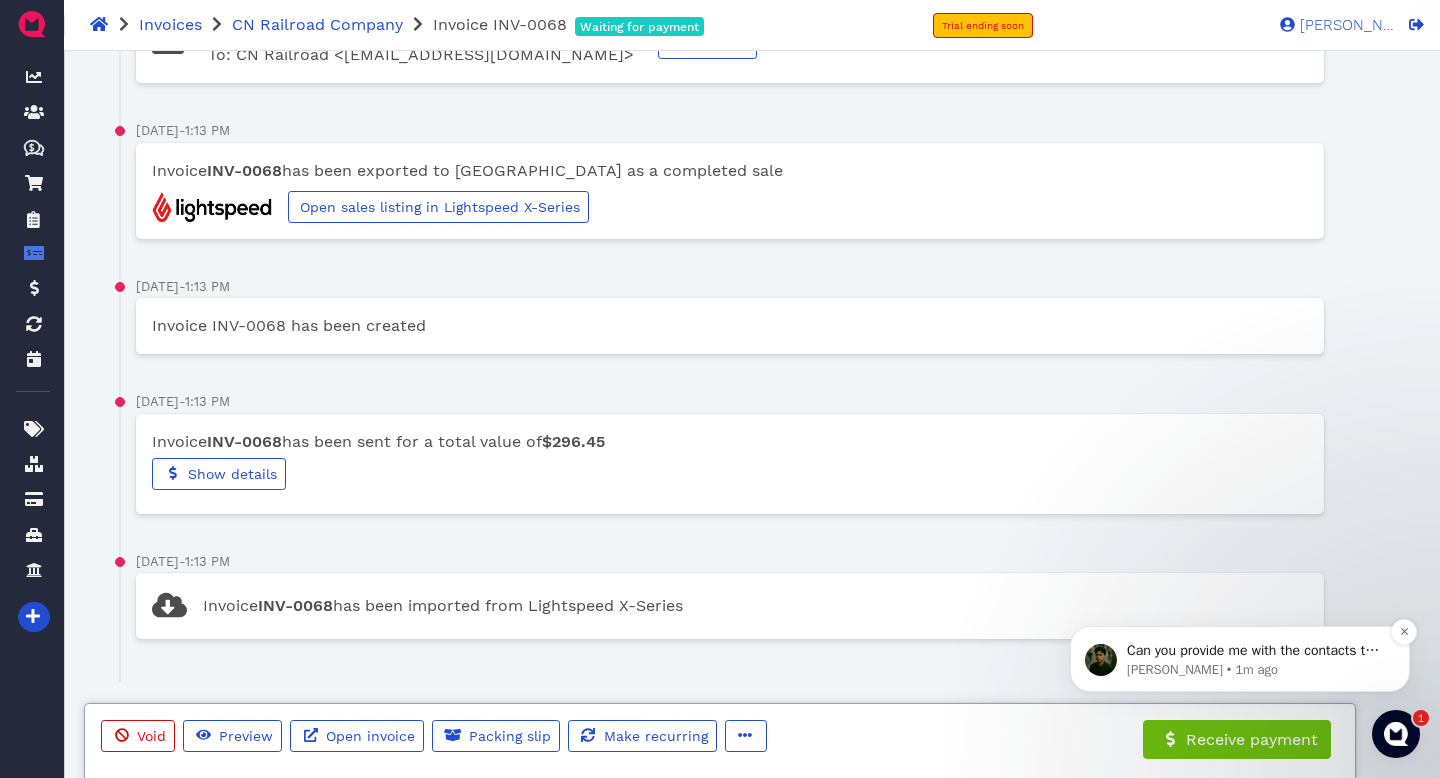 click on "[PERSON_NAME] • 1m ago" at bounding box center [1256, 670] 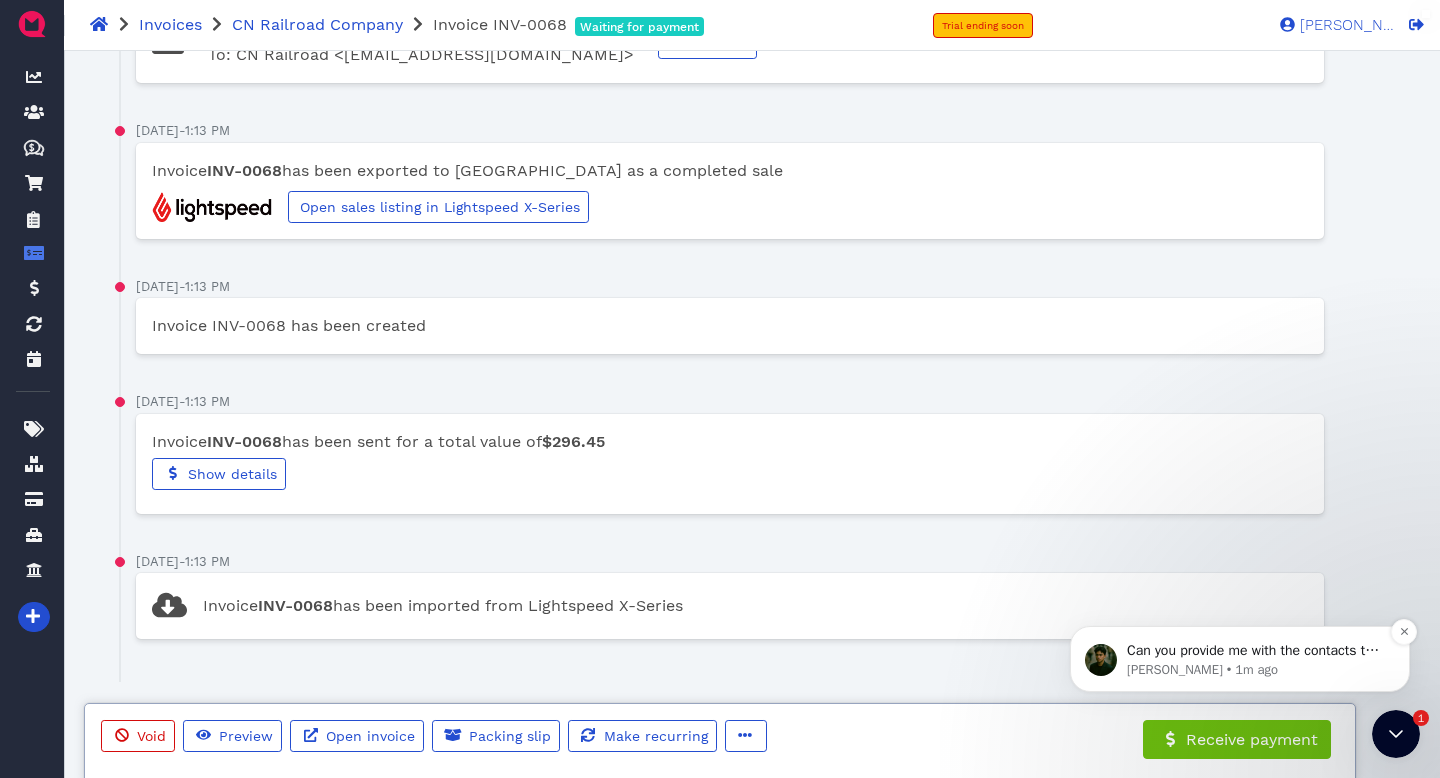 scroll, scrollTop: 0, scrollLeft: 0, axis: both 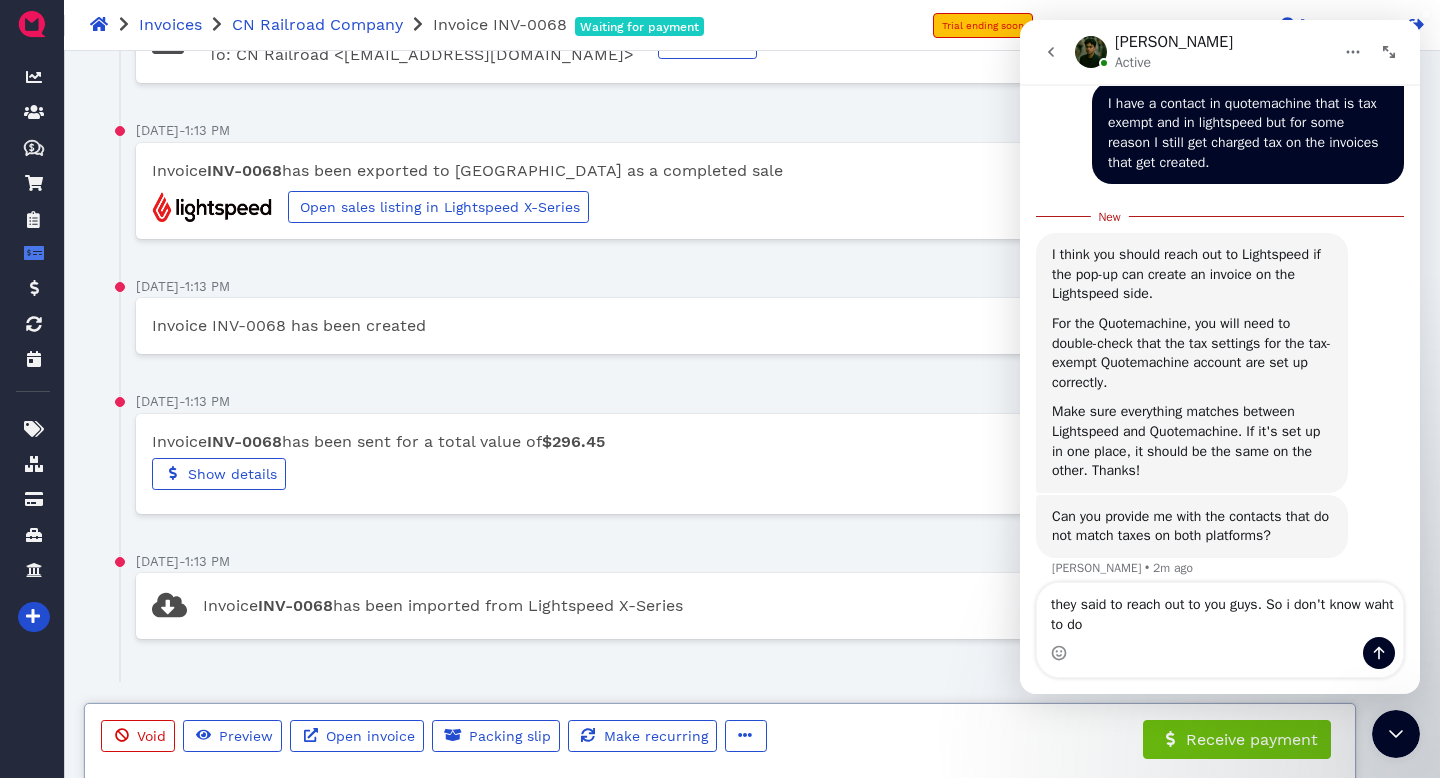 click on "they said to reach out to you guys. So i don't know waht to do" at bounding box center [1220, 610] 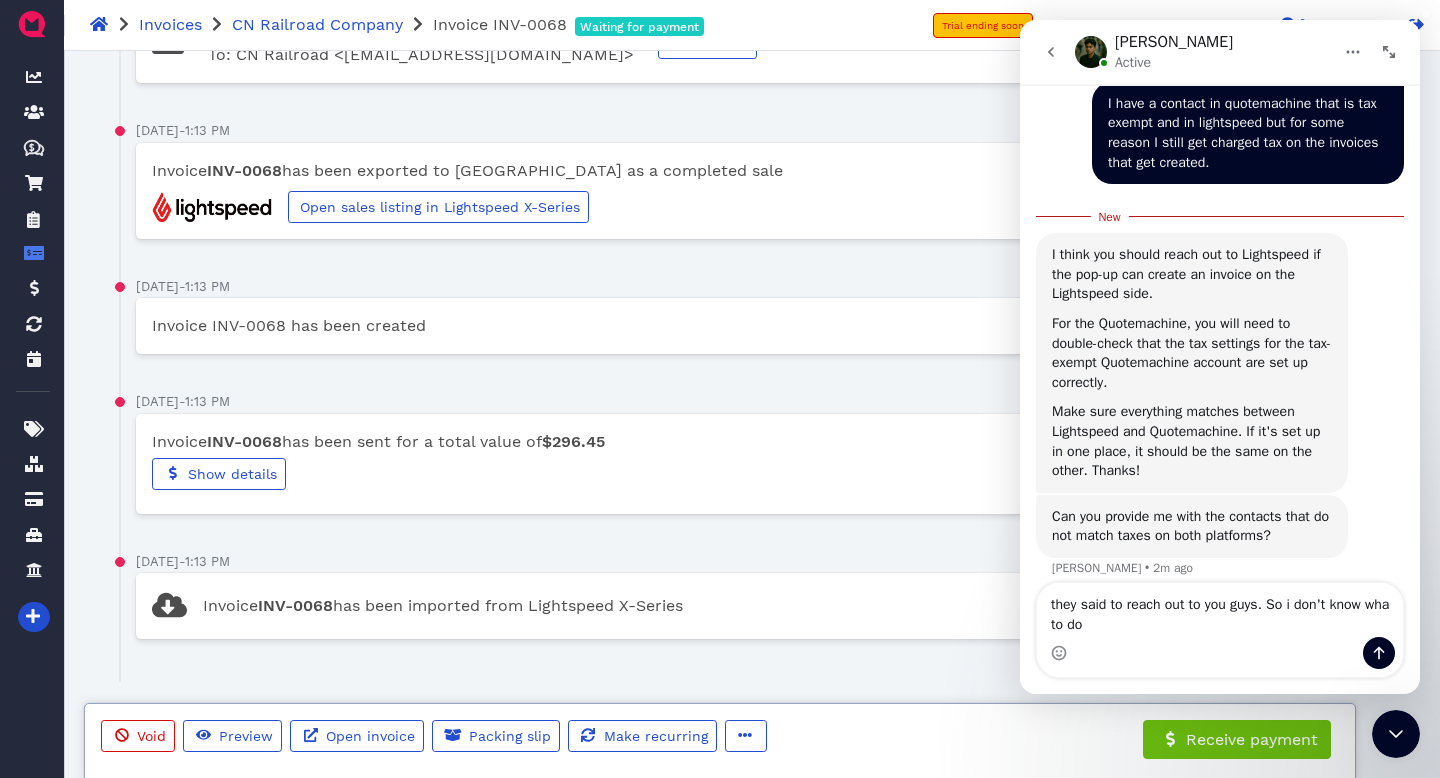 type on "they said to reach out to you guys. So i don't know what to do" 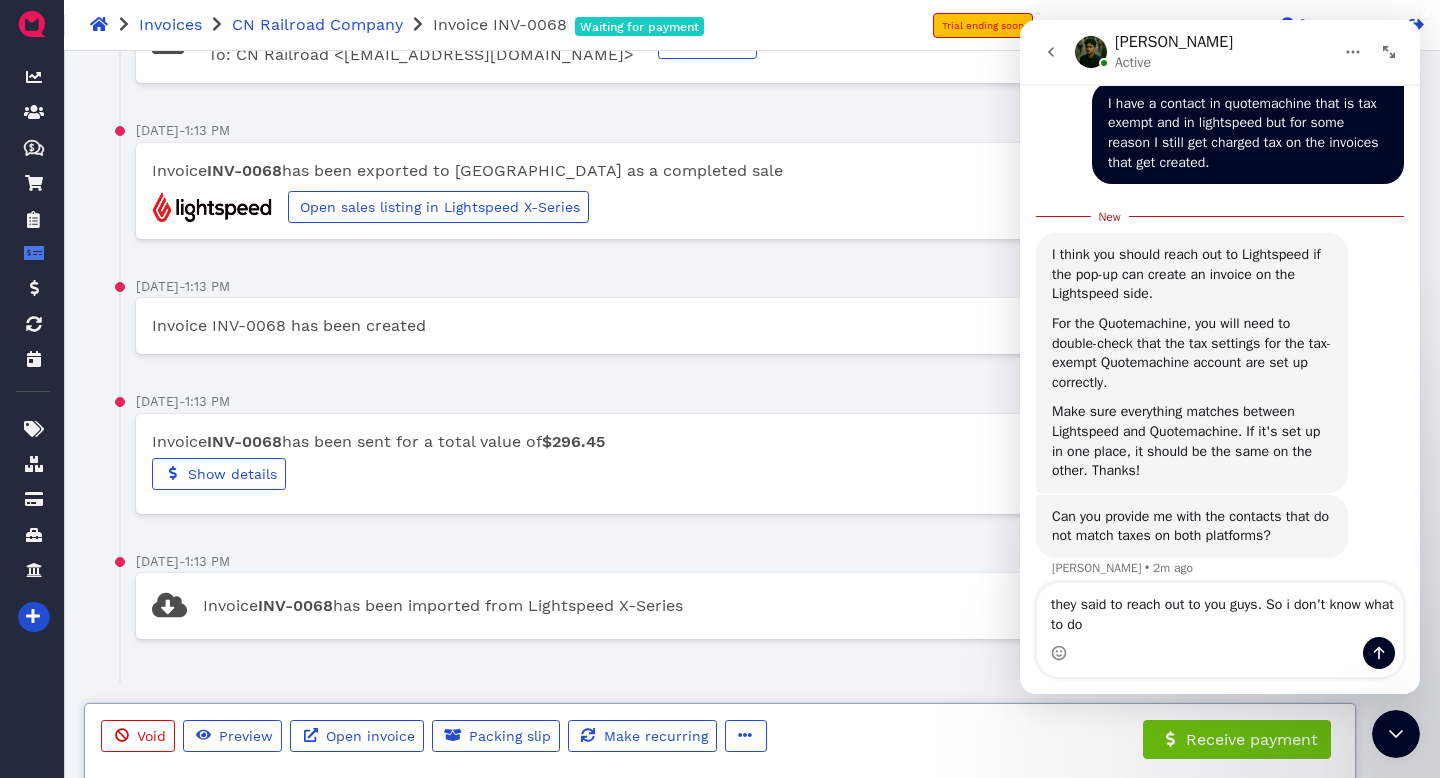 type 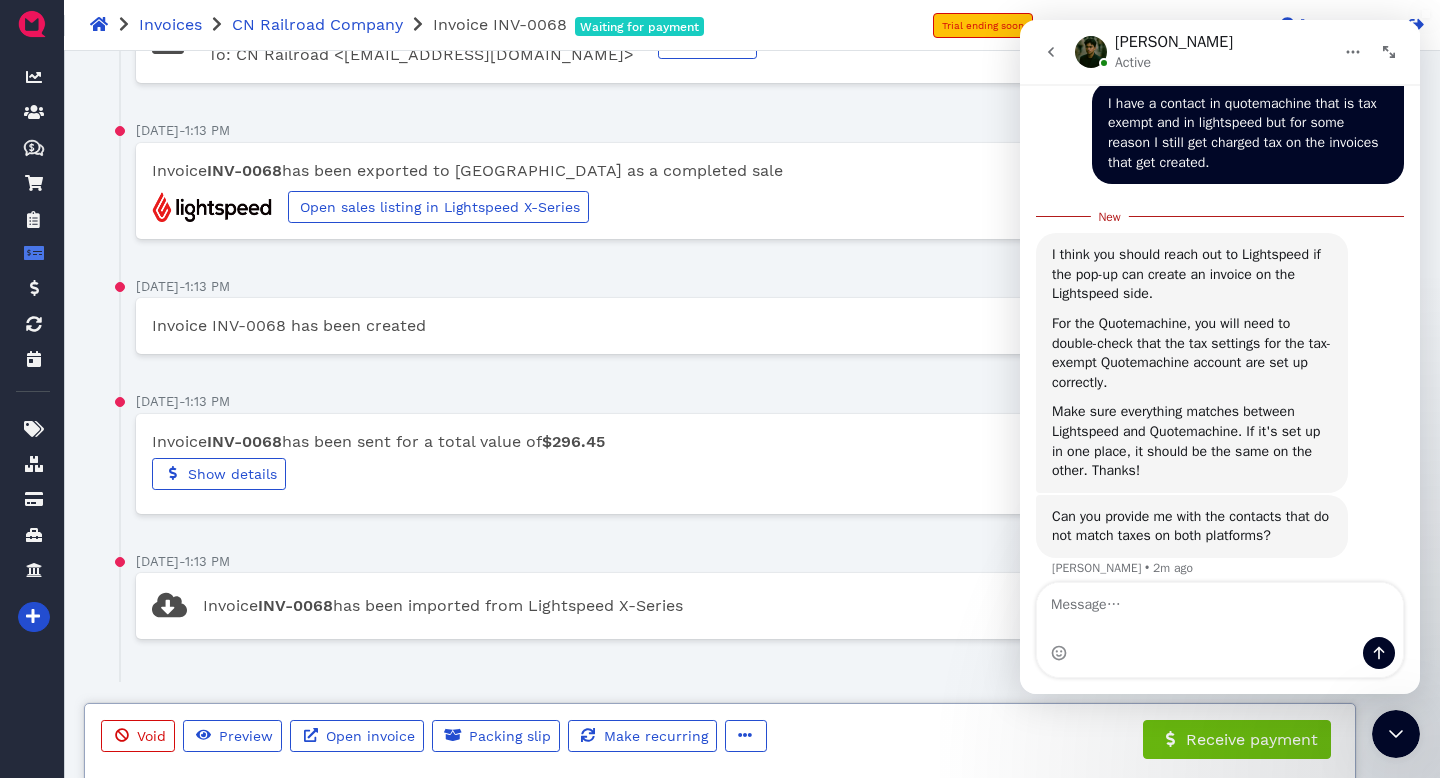scroll, scrollTop: 818, scrollLeft: 0, axis: vertical 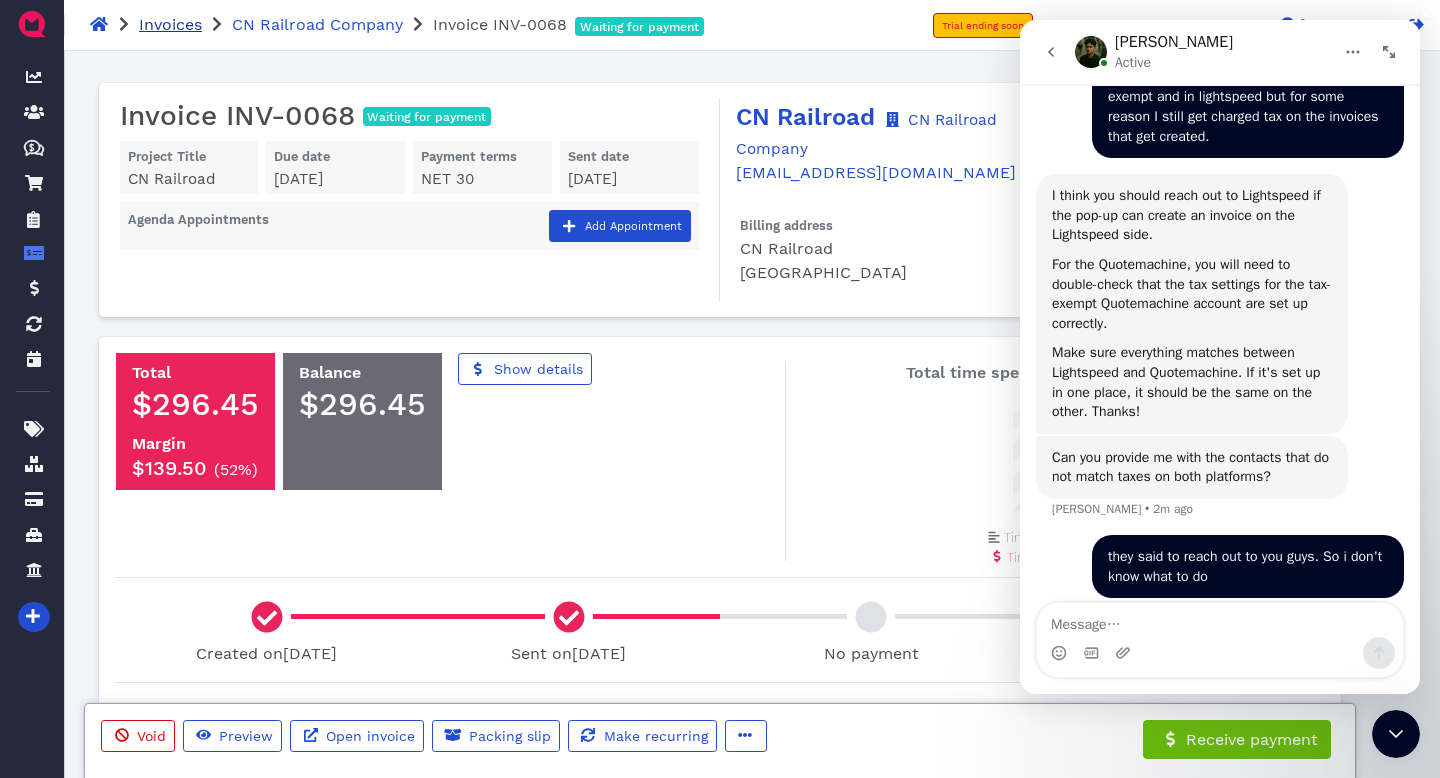 click on "Invoices" at bounding box center [170, 24] 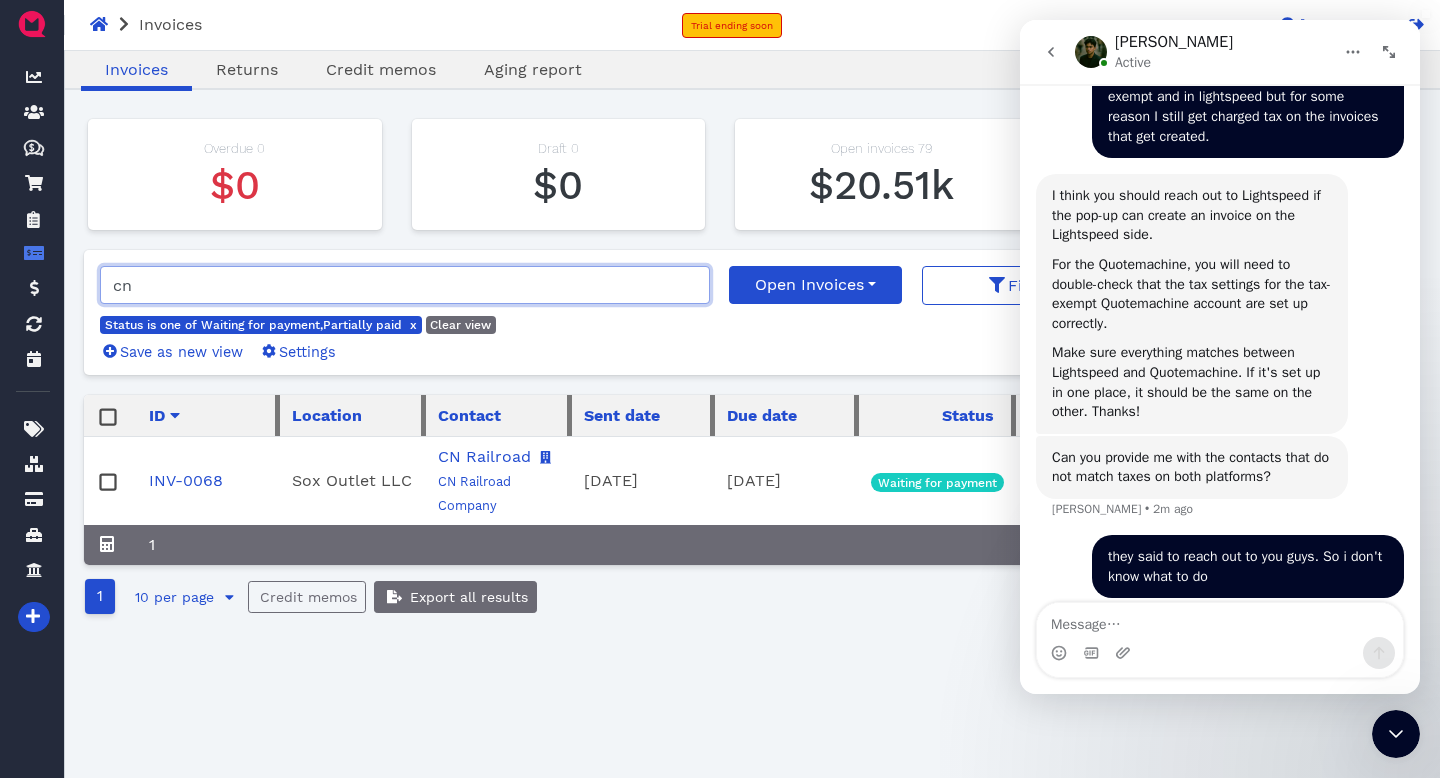 click on "cn" at bounding box center [405, 285] 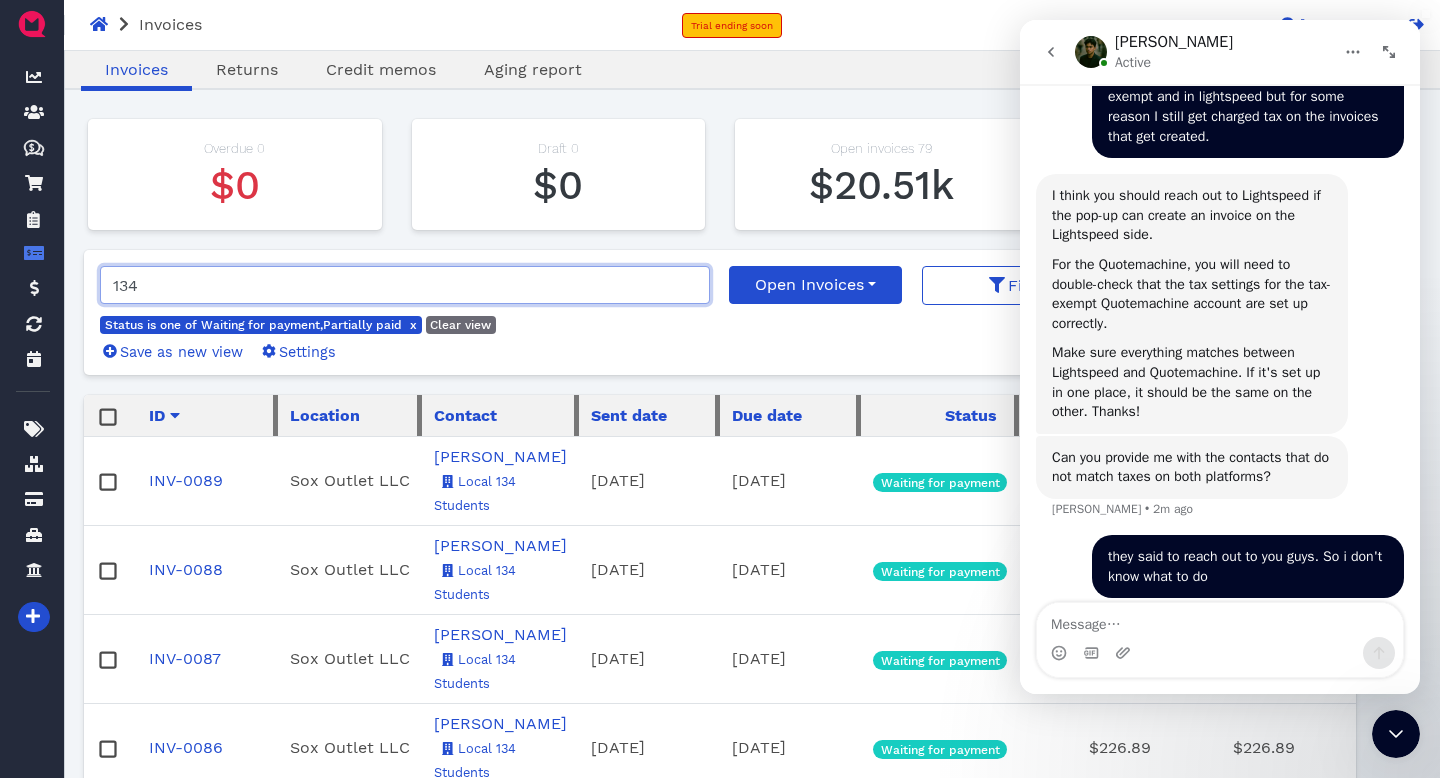 type on "134" 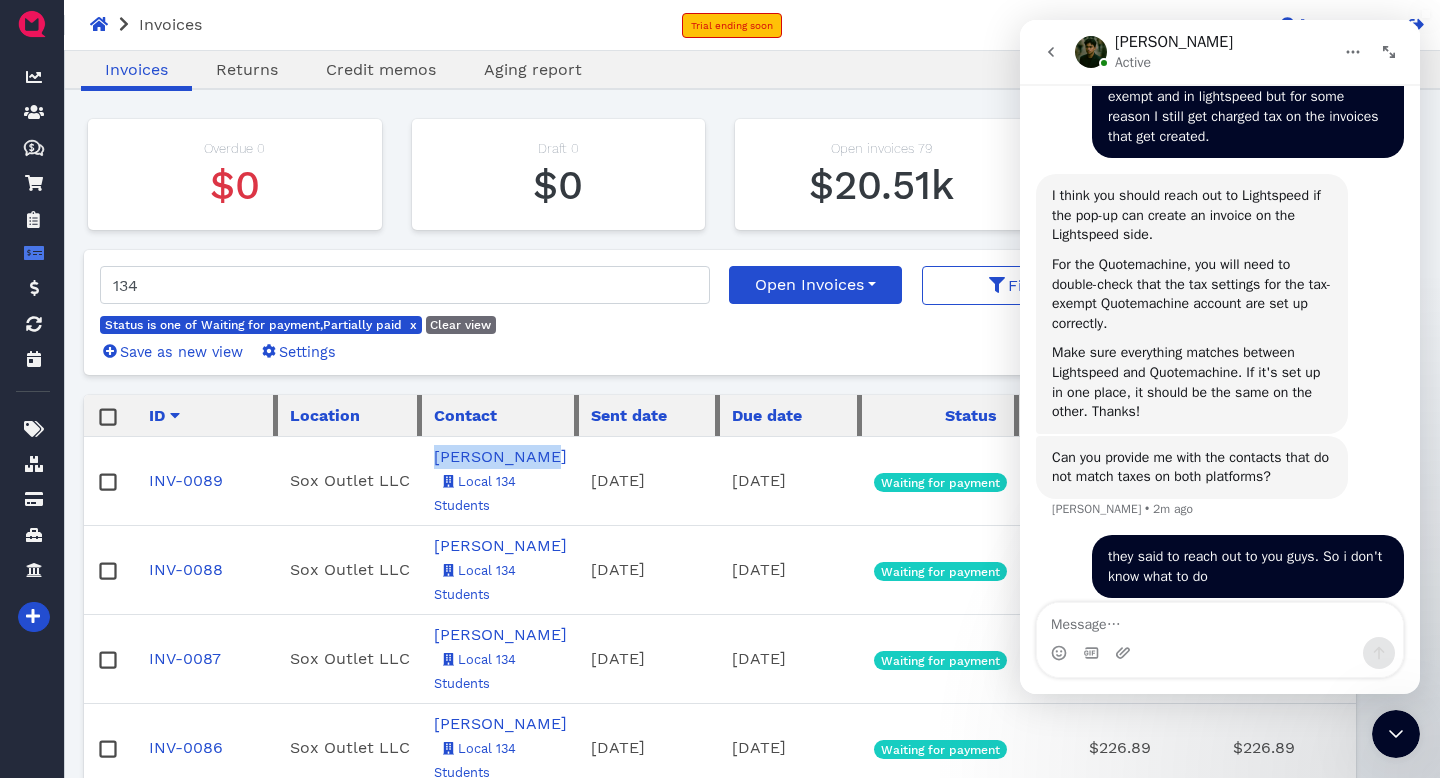 copy on "[PERSON_NAME]" 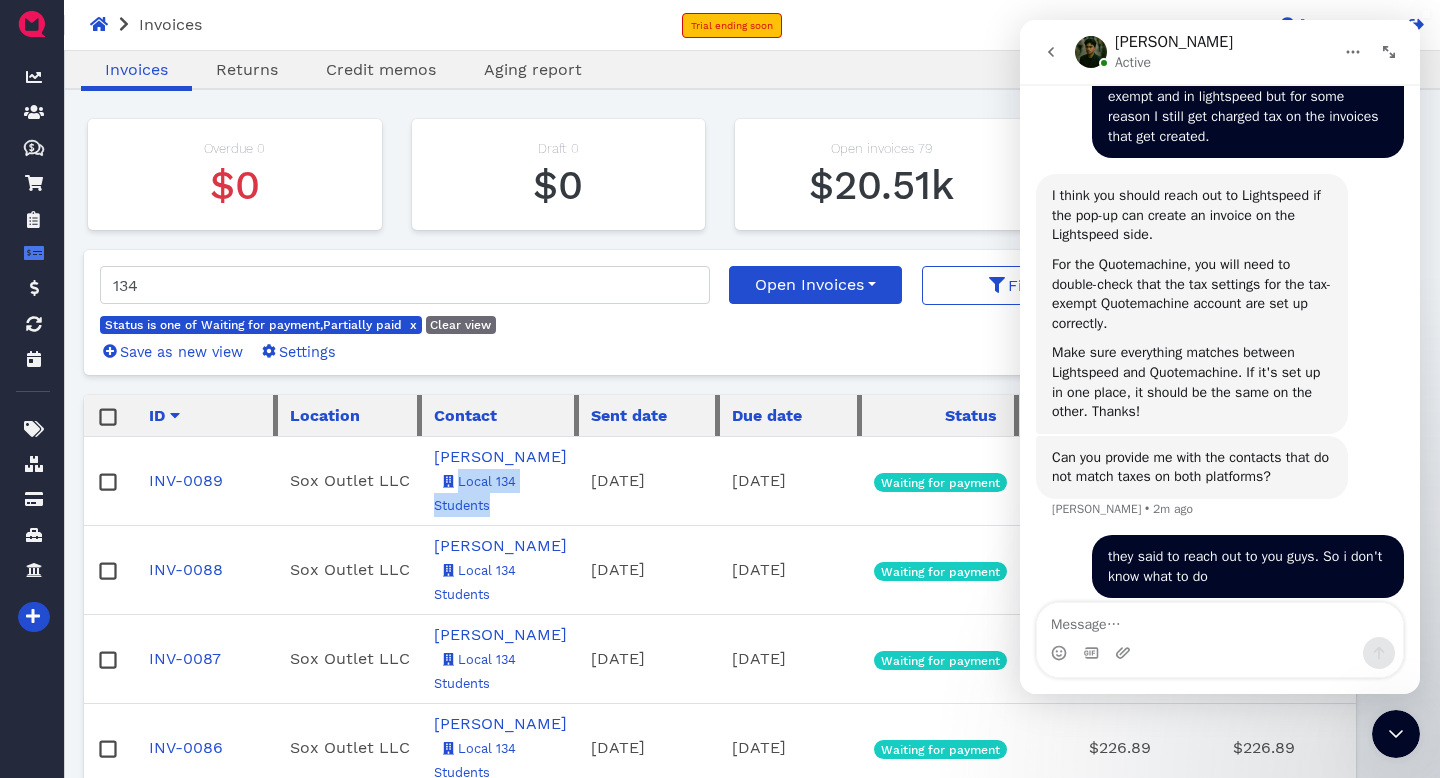 drag, startPoint x: 568, startPoint y: 460, endPoint x: 627, endPoint y: 456, distance: 59.135437 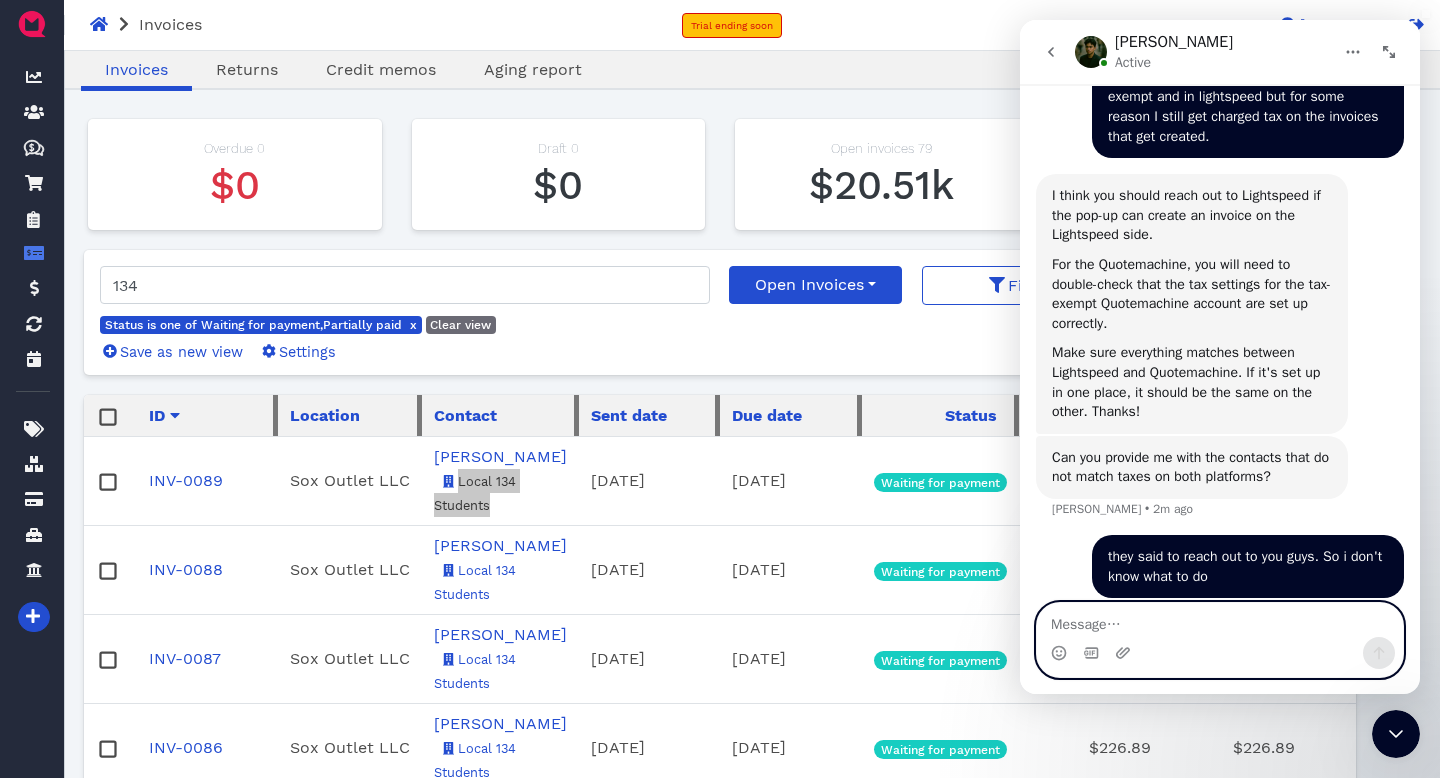 click at bounding box center [1220, 620] 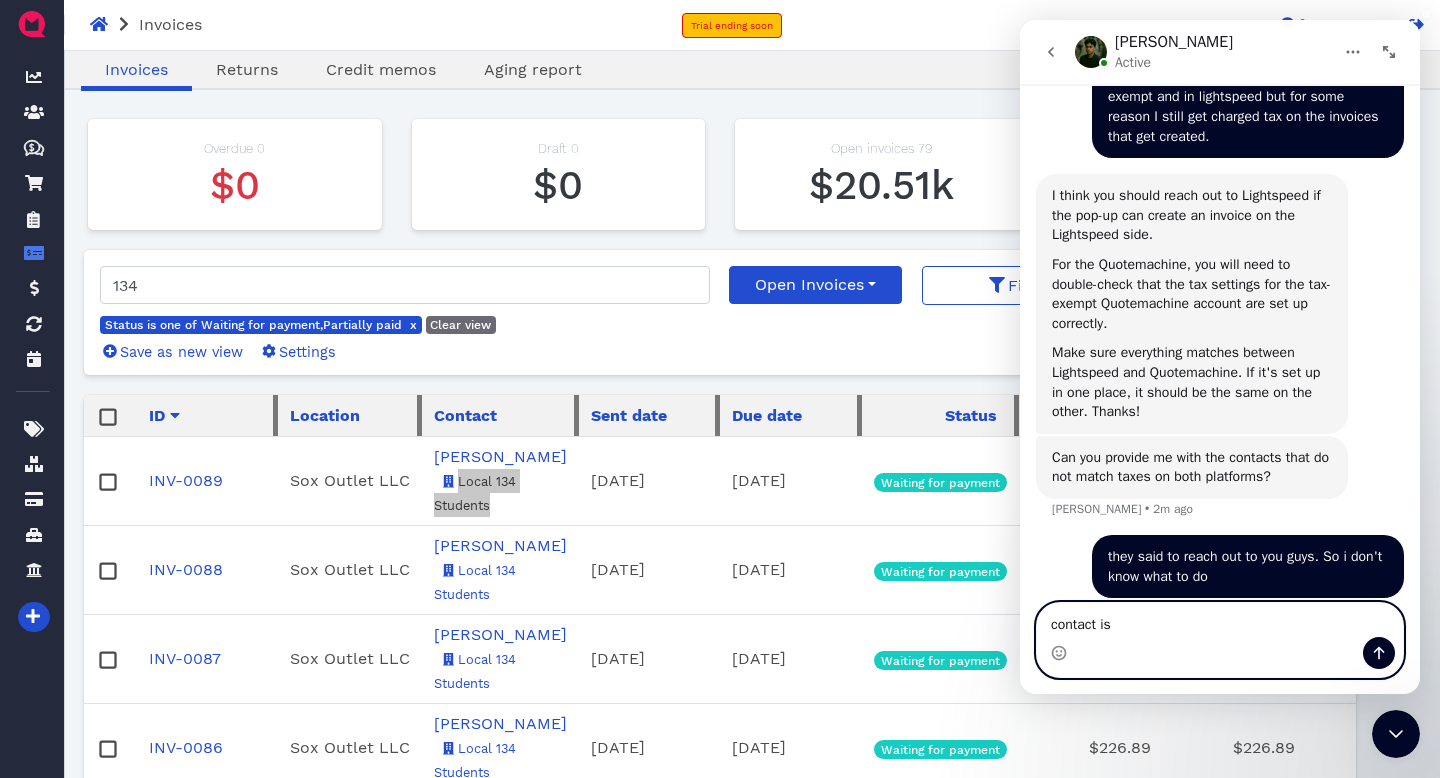 paste on "[PERSON_NAME]" 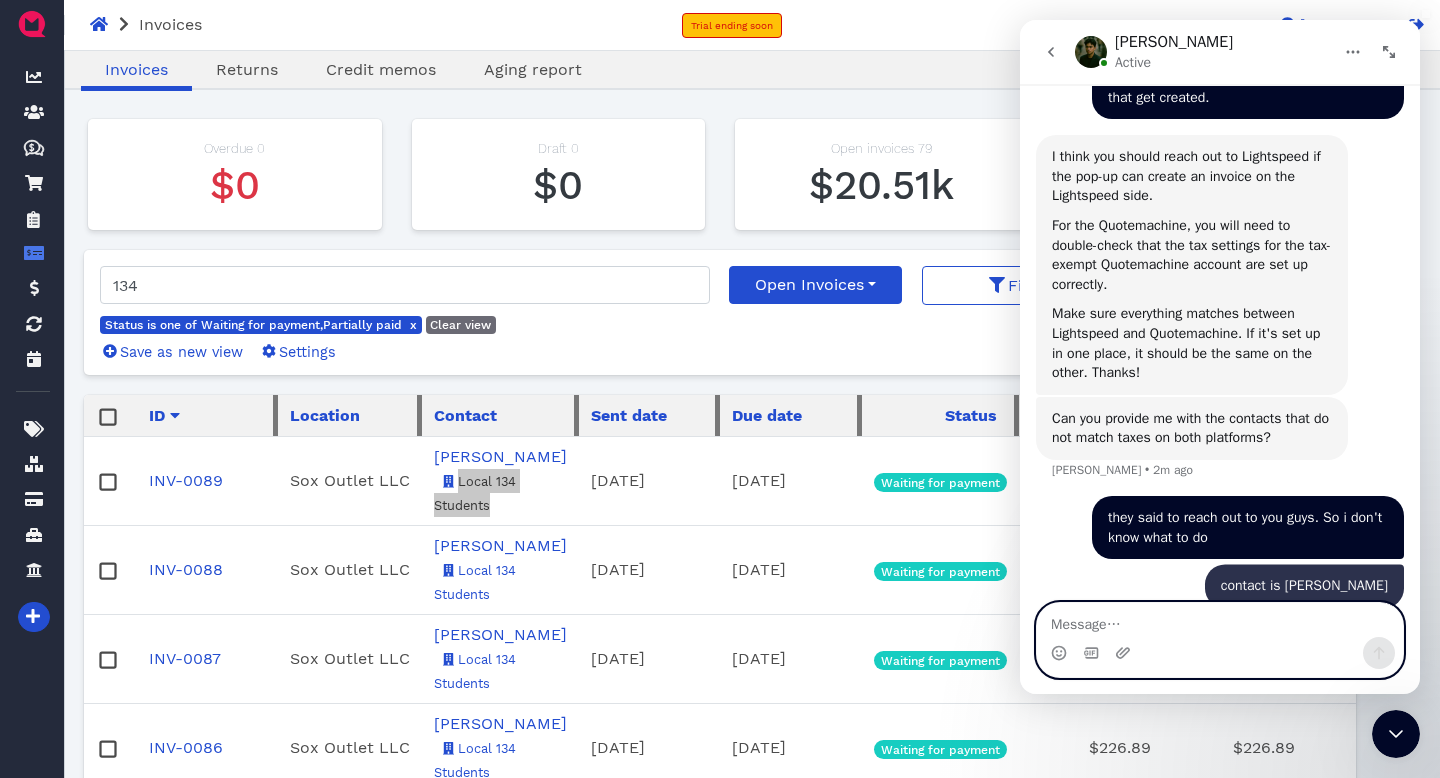 scroll, scrollTop: 864, scrollLeft: 0, axis: vertical 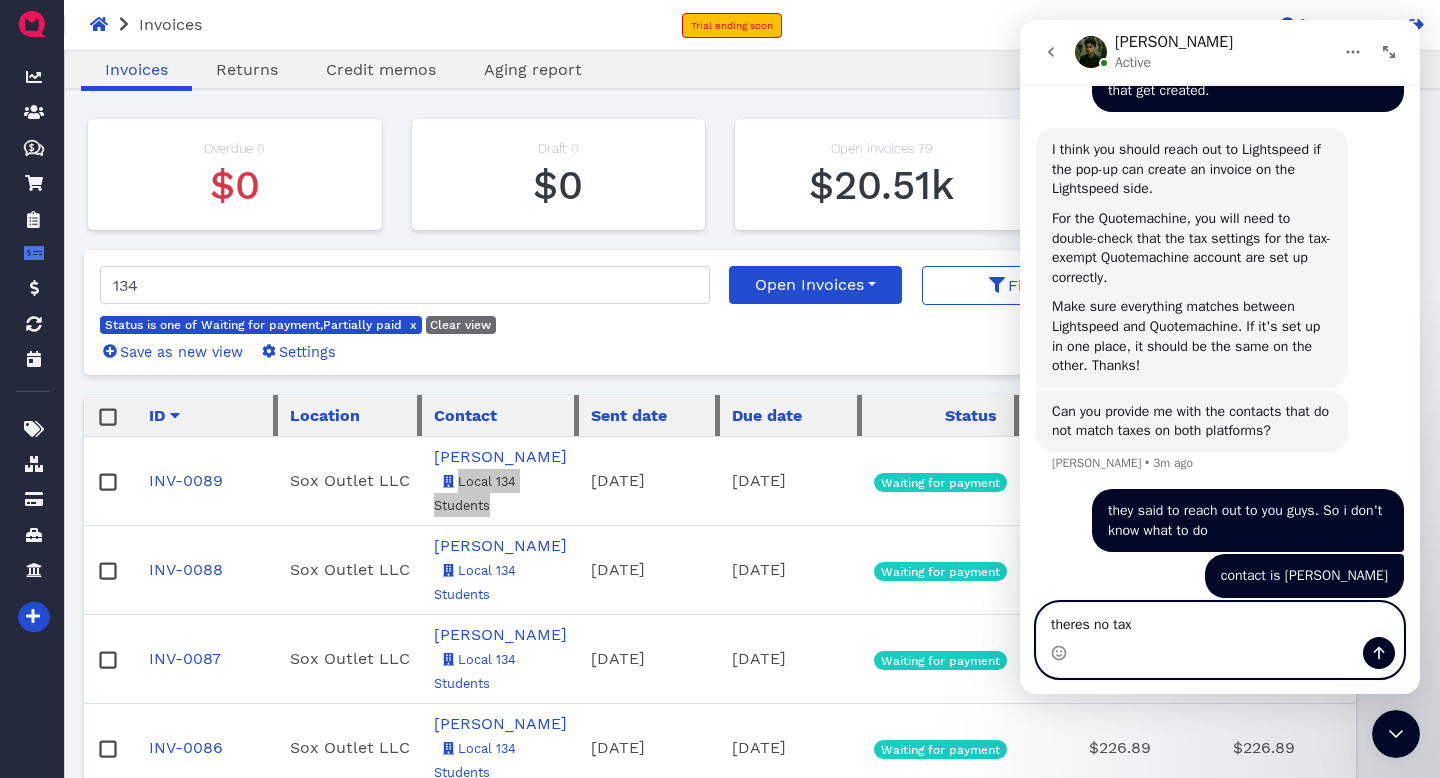 type on "theres no tax" 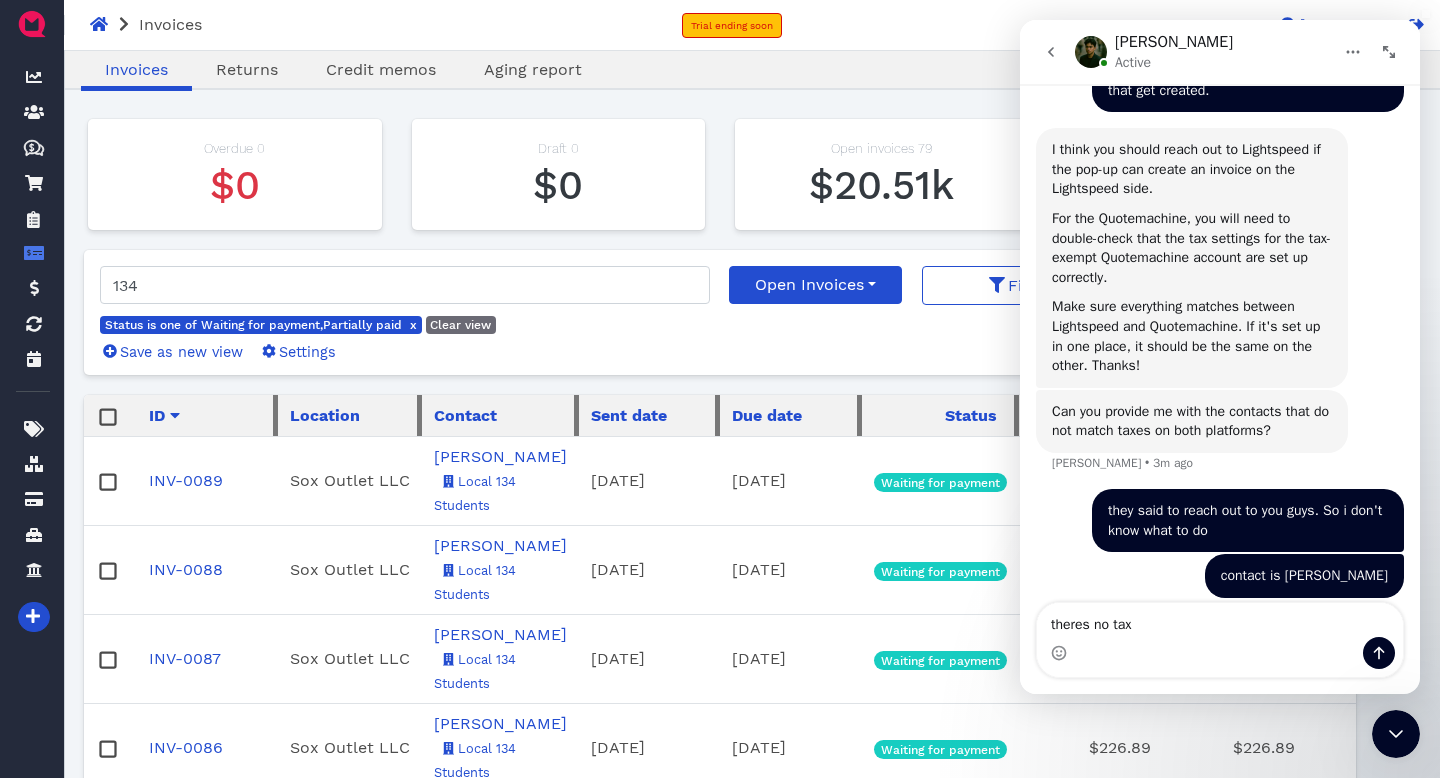 click on "Status is one of Waiting for payment,Partially paid x Clear view Save as new view Settings" at bounding box center [401, 335] 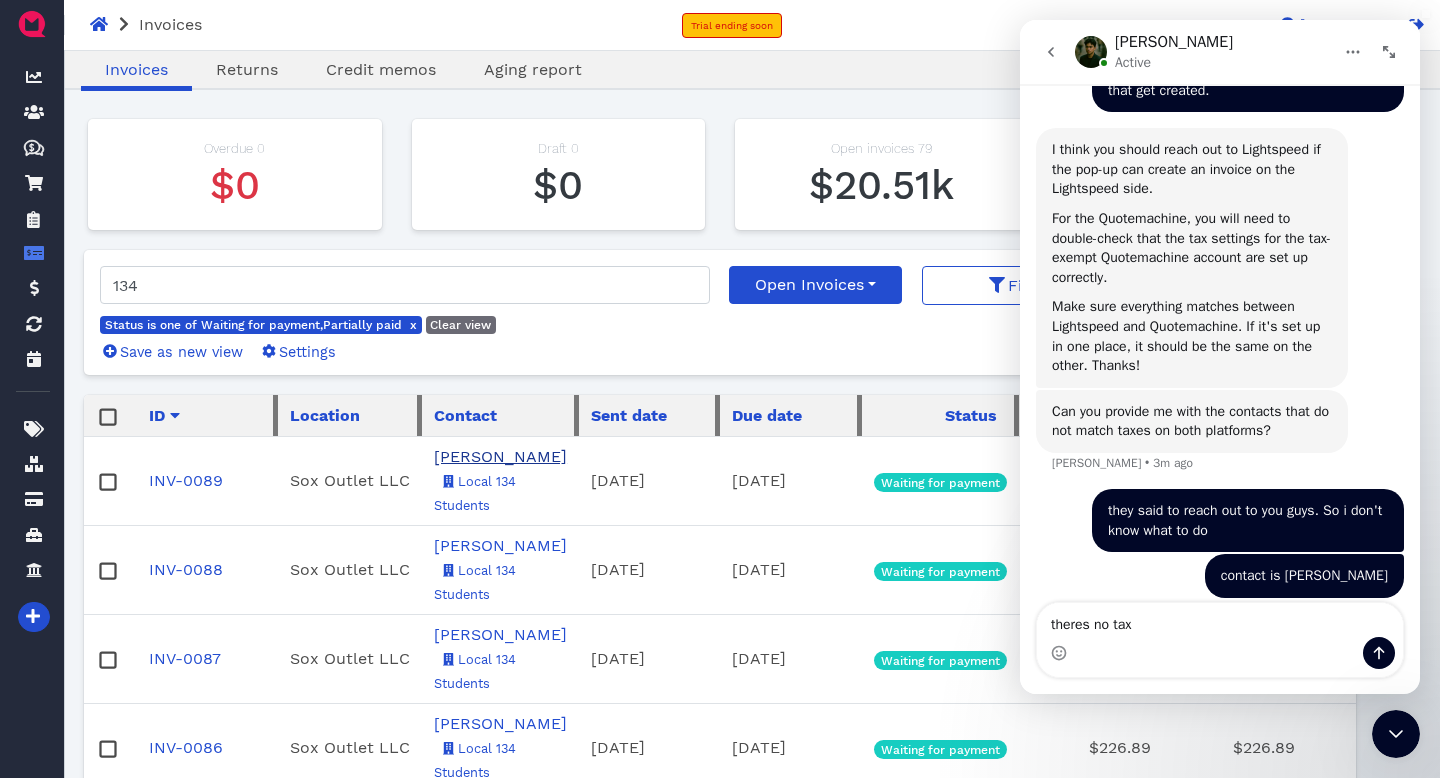 click on "[PERSON_NAME]" at bounding box center (500, 456) 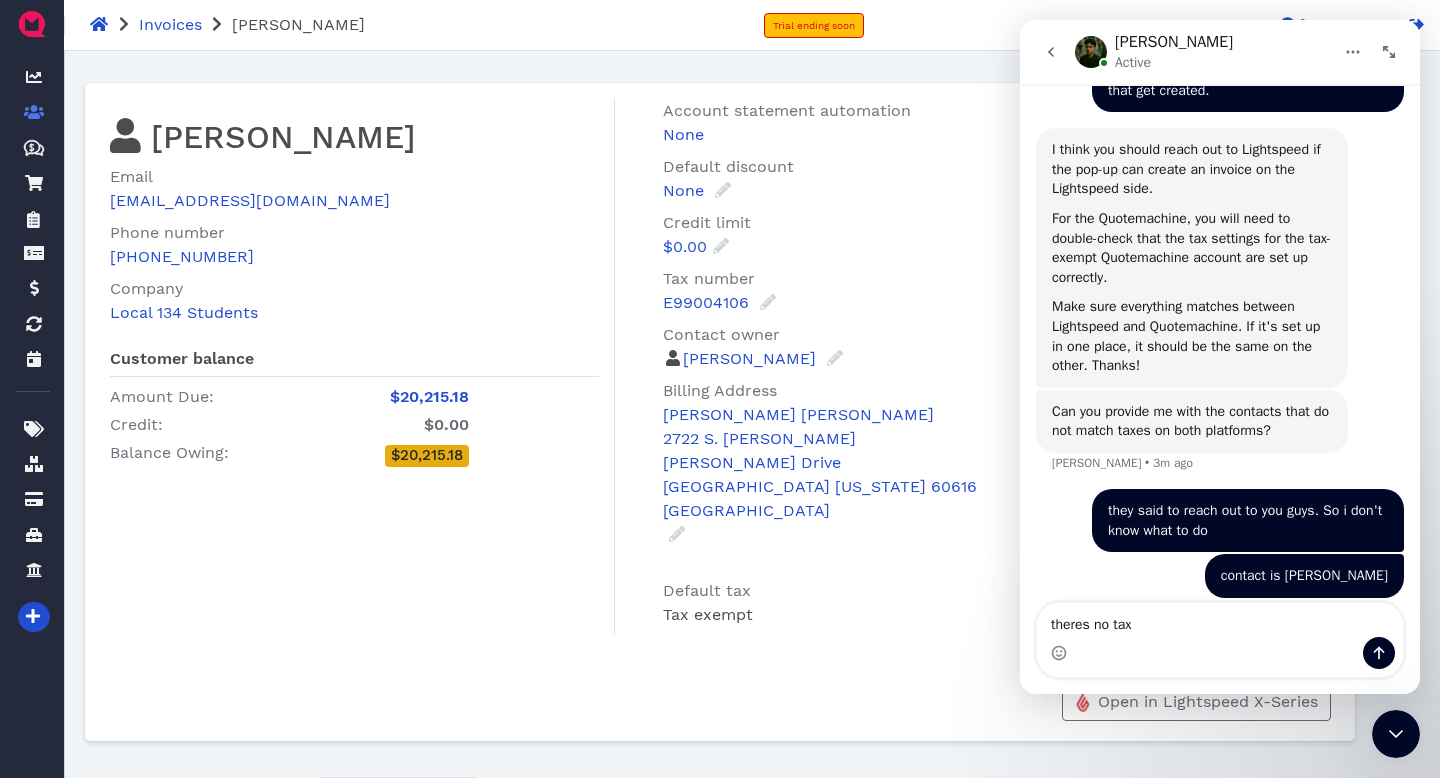 click 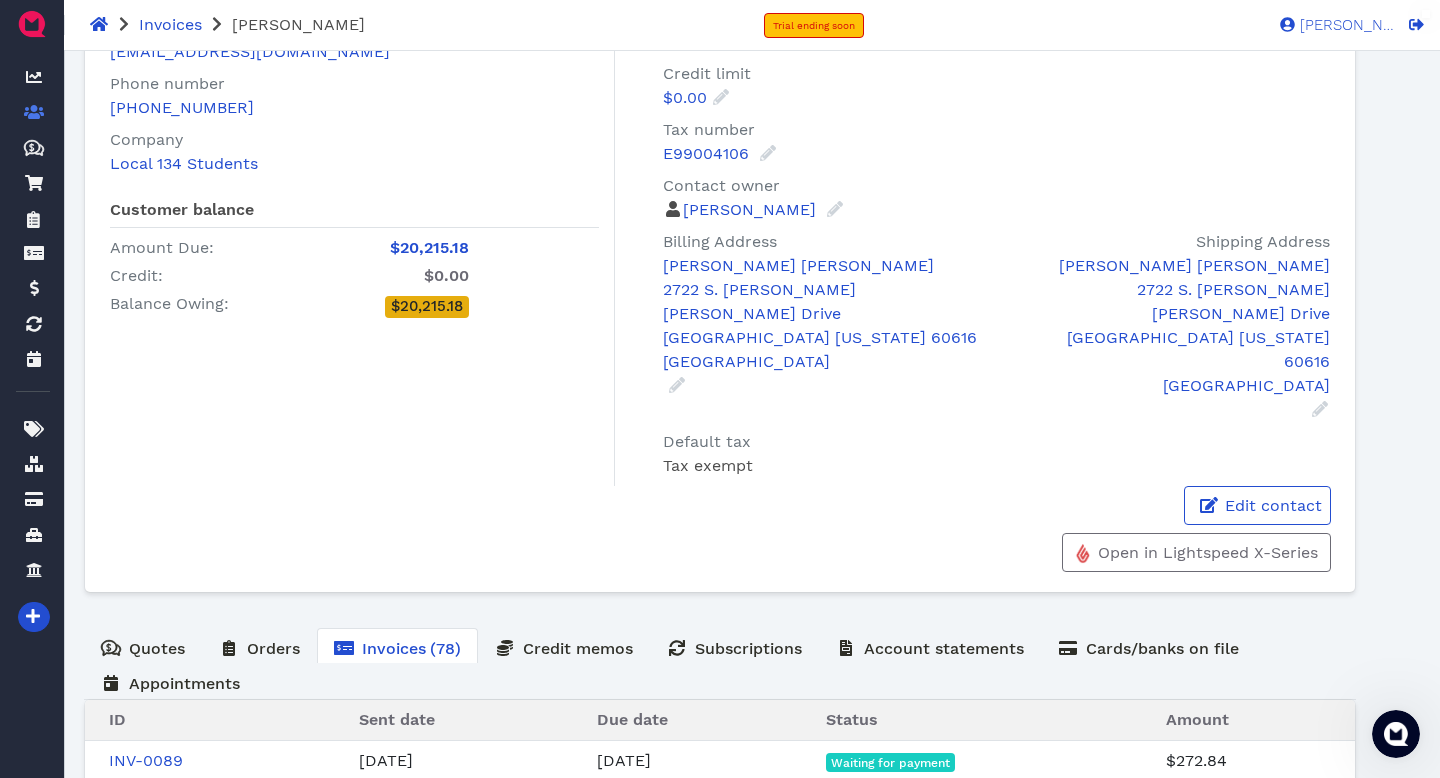 scroll, scrollTop: 0, scrollLeft: 0, axis: both 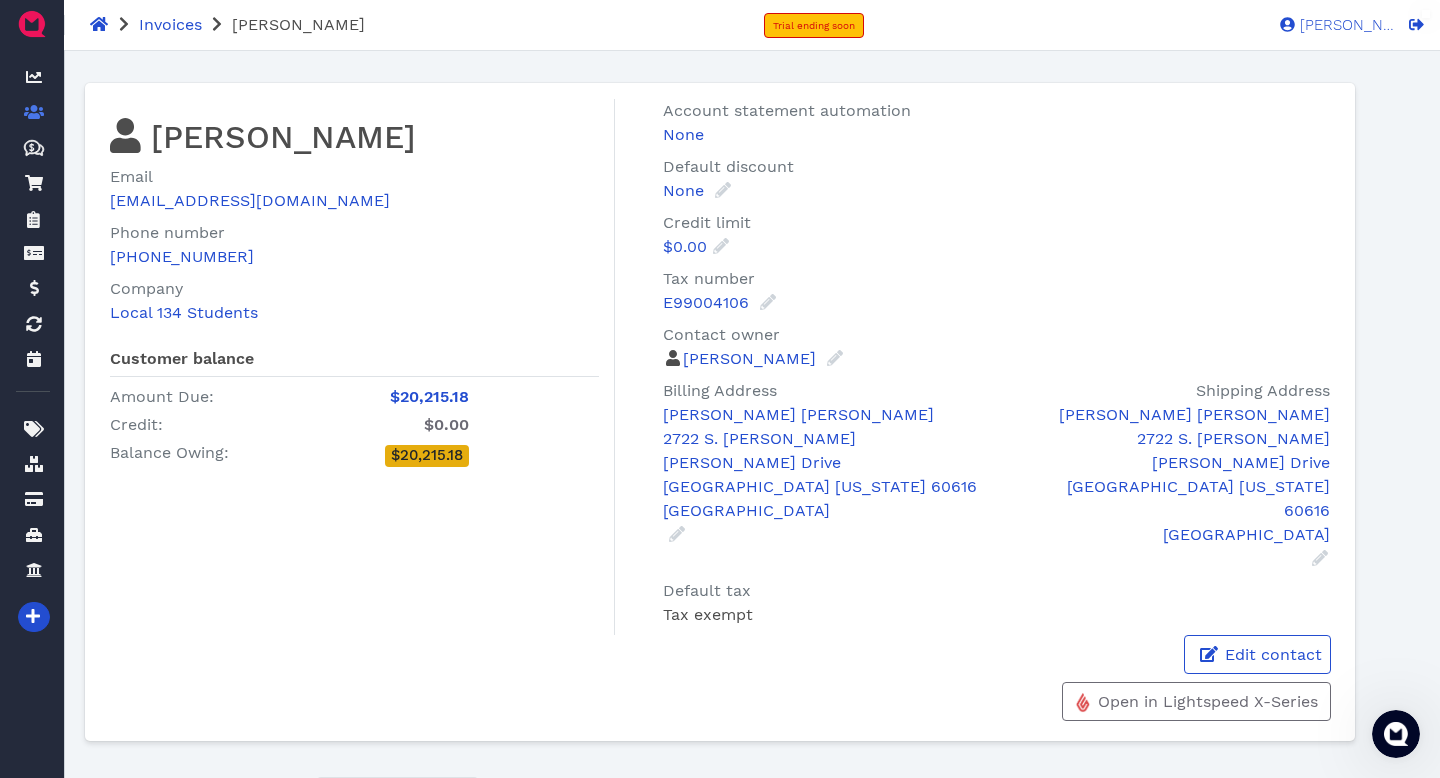 click 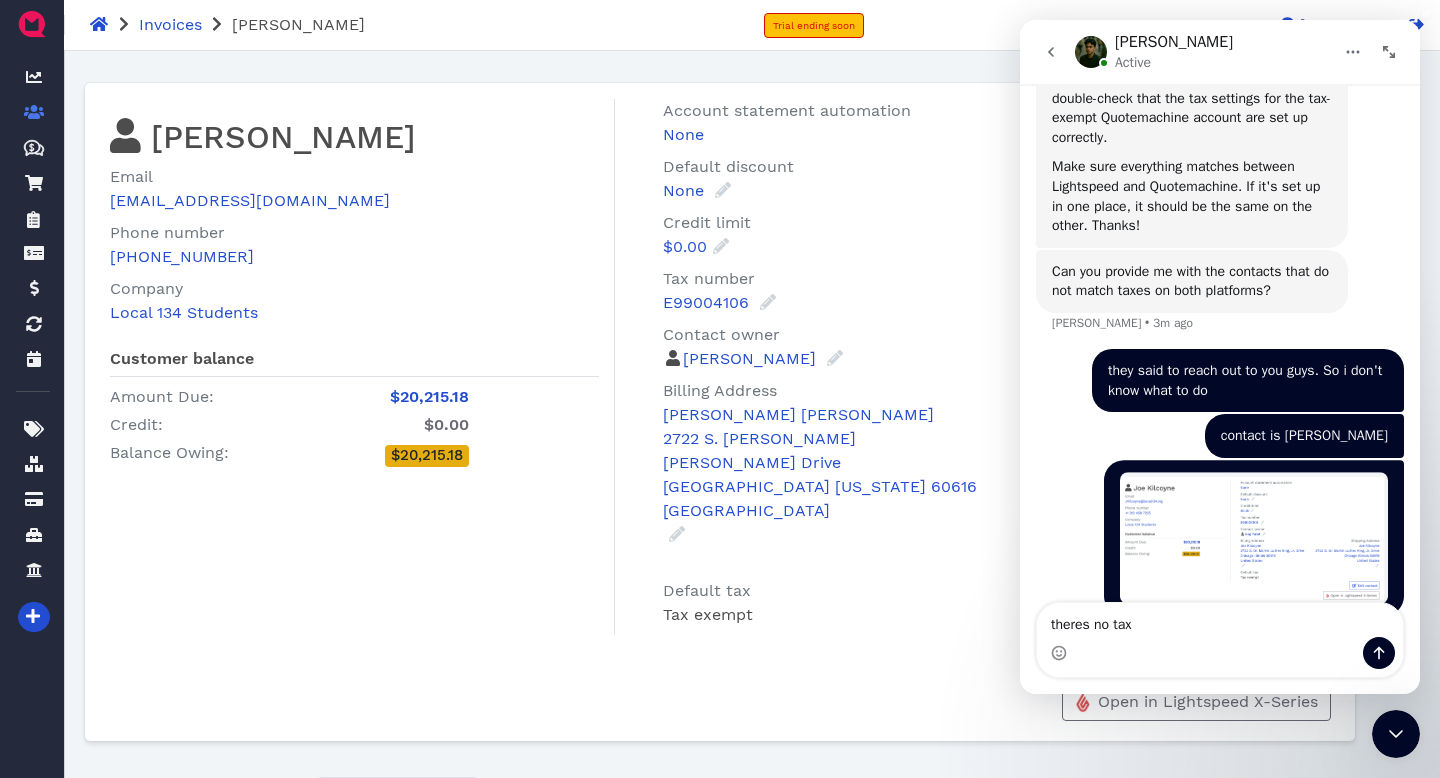 scroll, scrollTop: 1022, scrollLeft: 0, axis: vertical 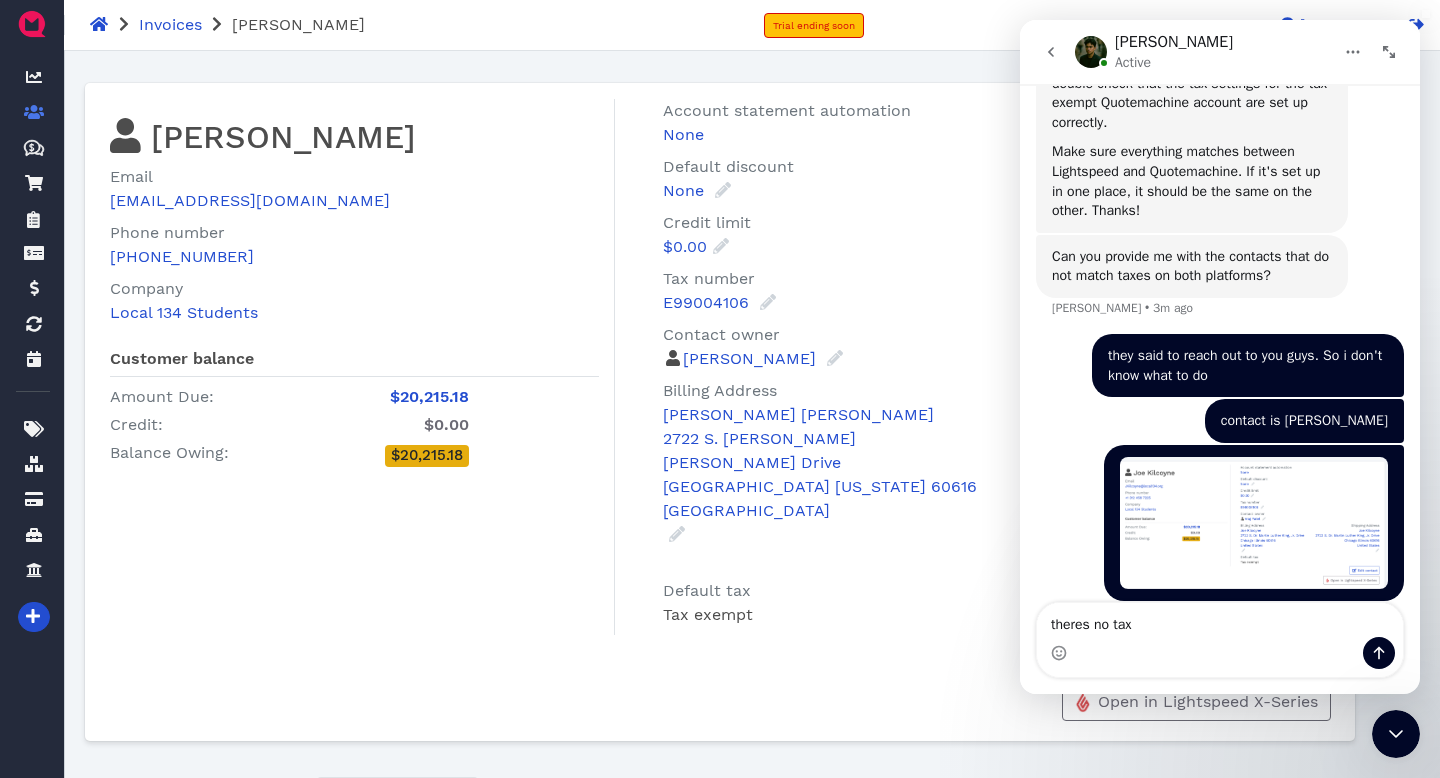 click on "theres no tax" at bounding box center [1220, 620] 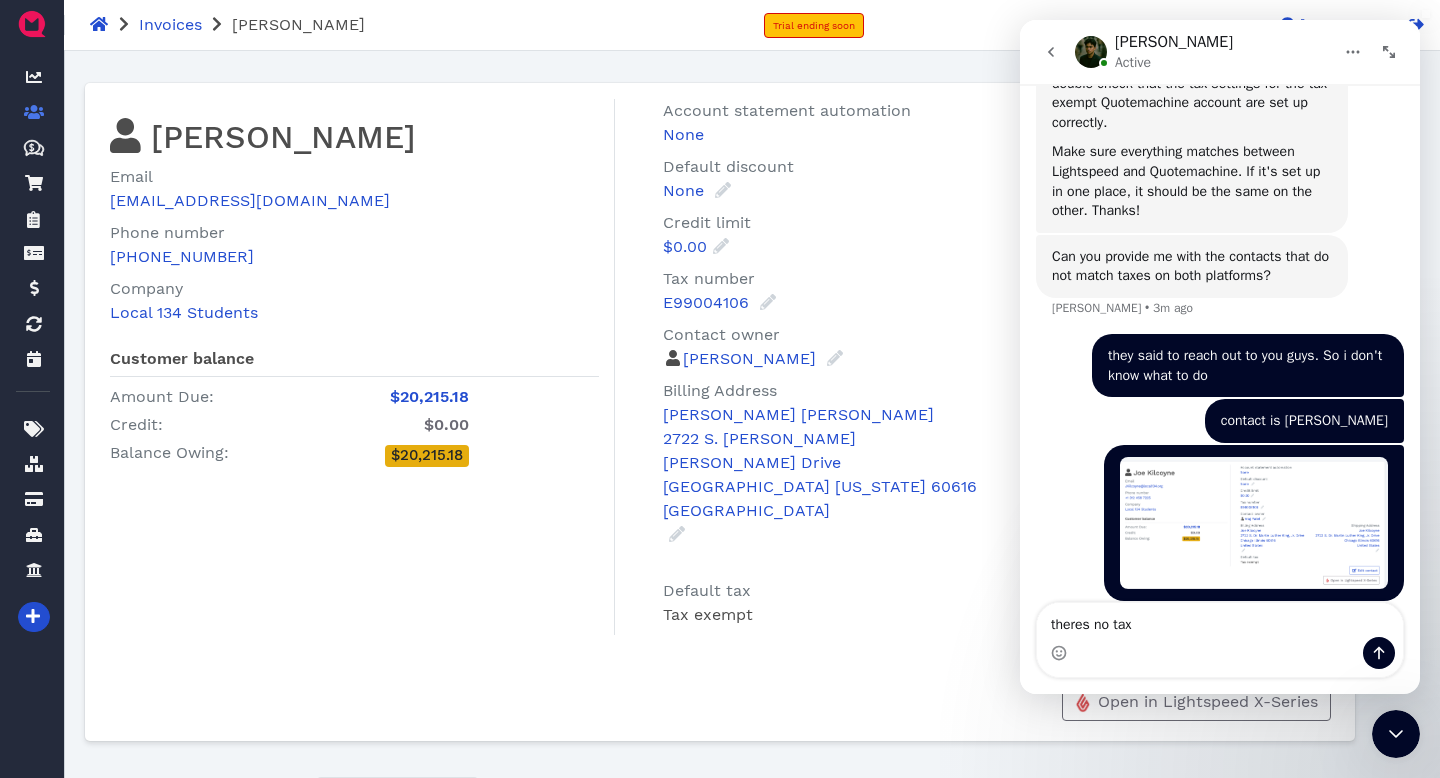 click on "theres no tax" at bounding box center (1220, 620) 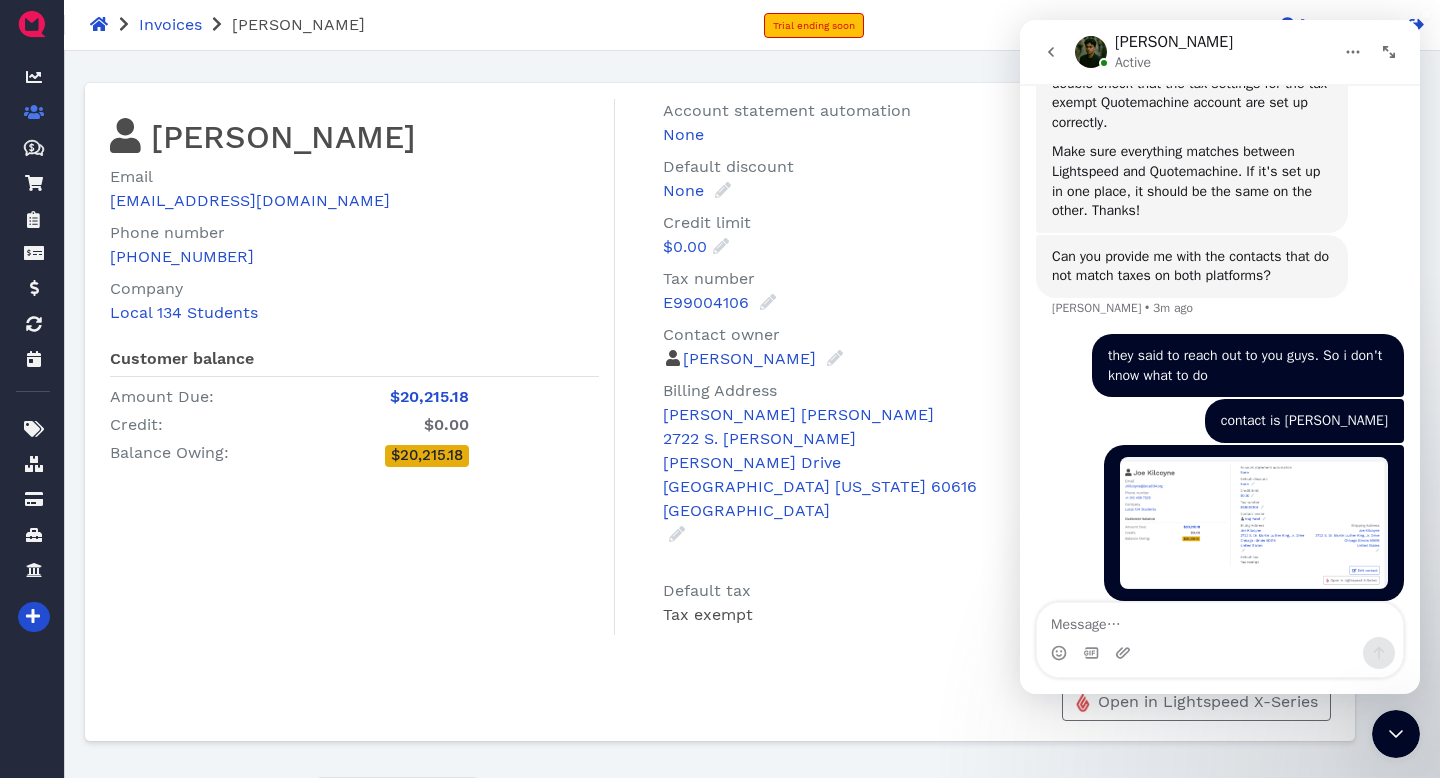 click on "[PERSON_NAME]    •   Just now" at bounding box center (1220, 535) 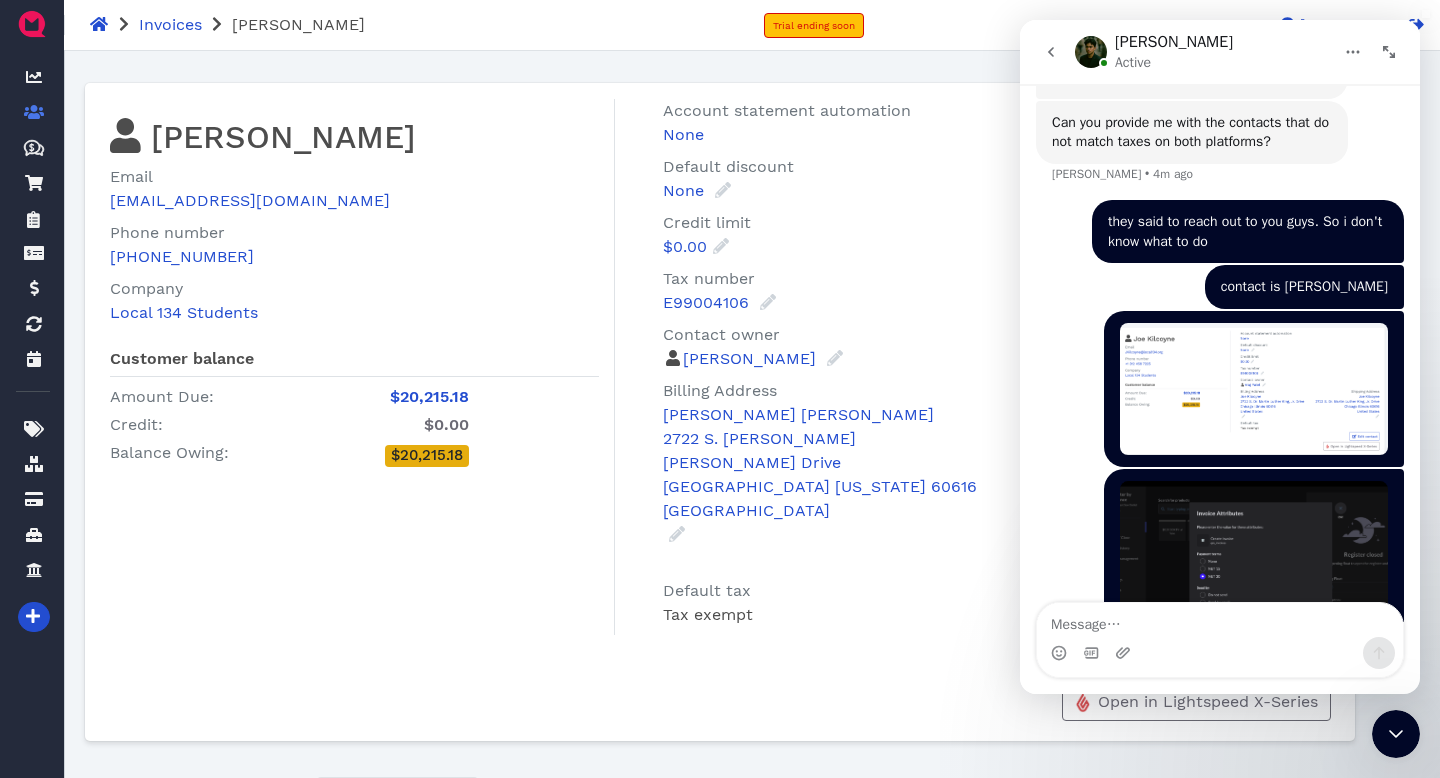 scroll, scrollTop: 1219, scrollLeft: 0, axis: vertical 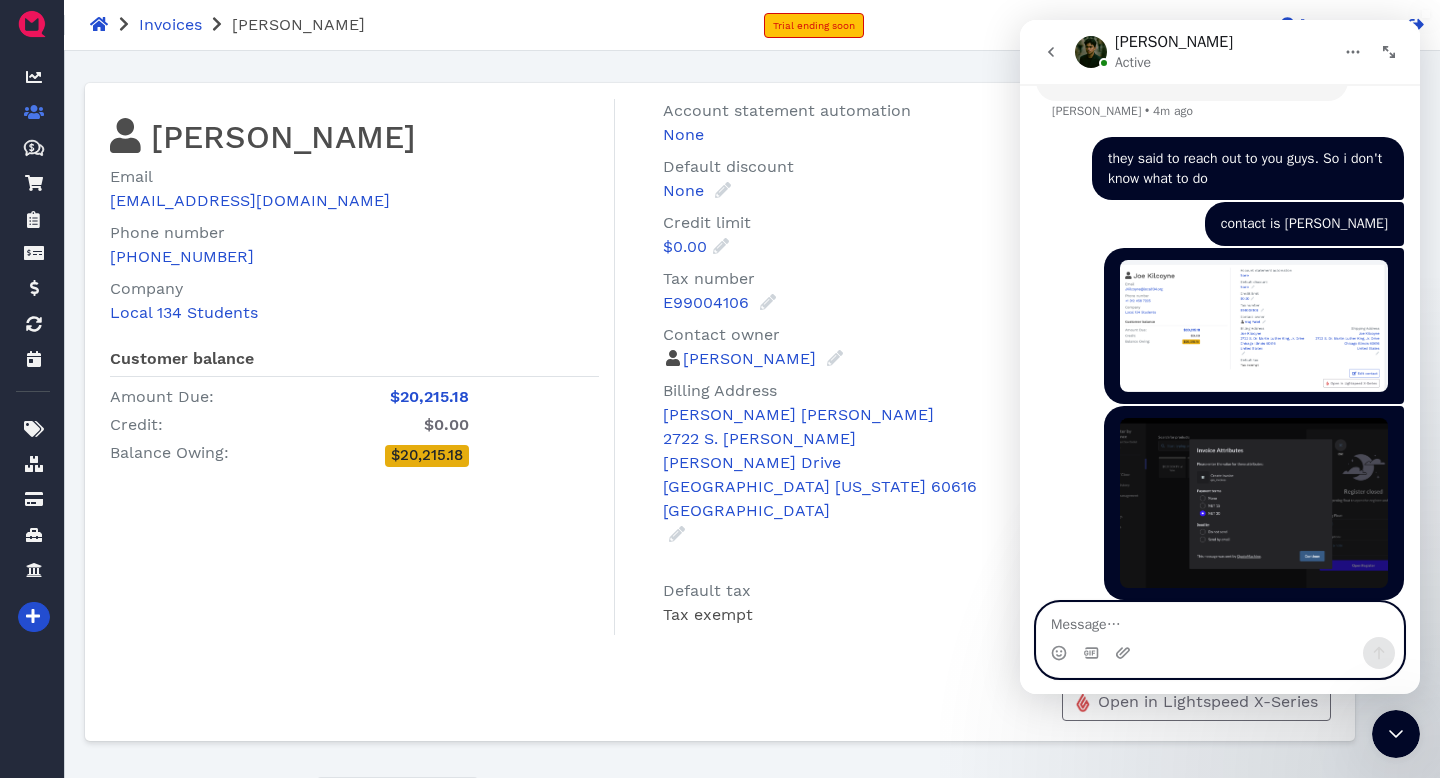 click at bounding box center [1220, 620] 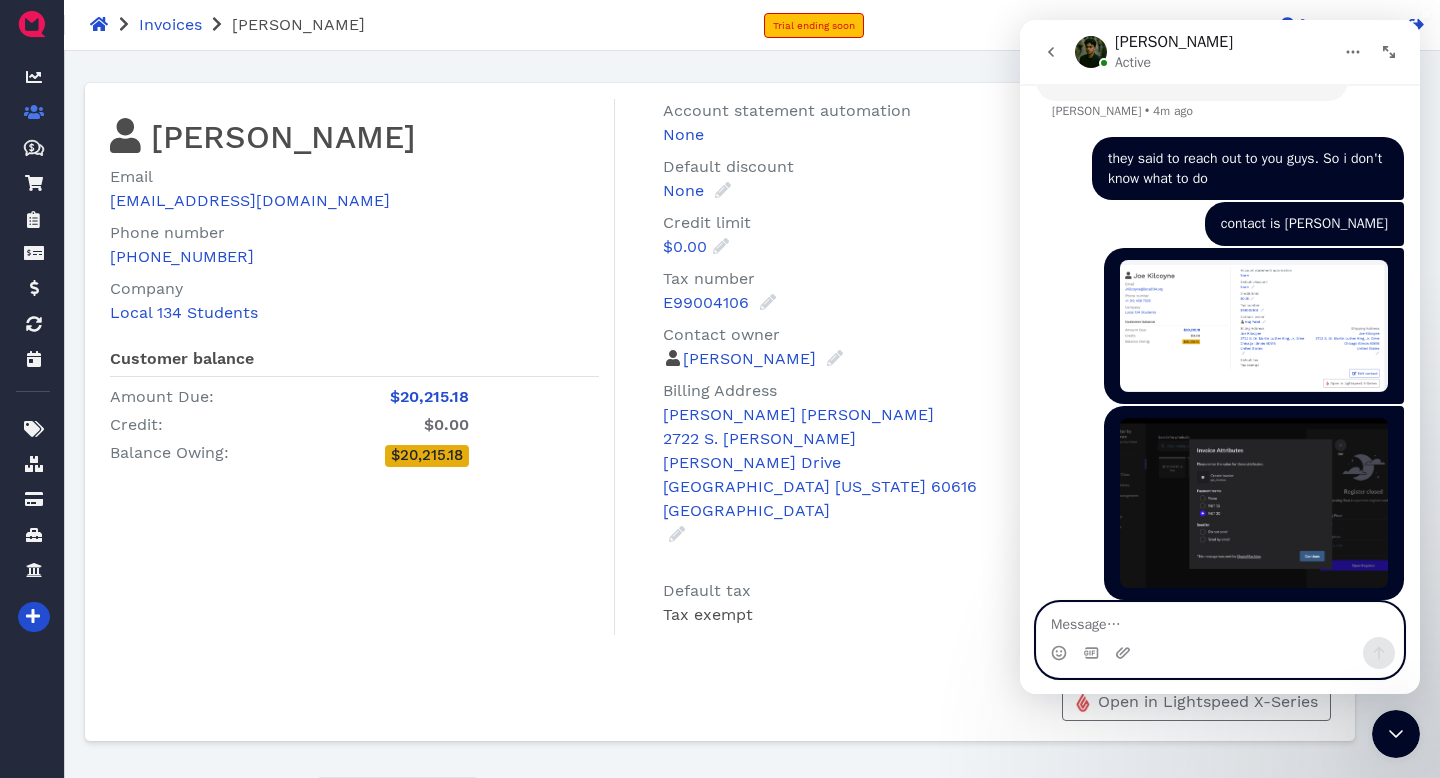 type on "&" 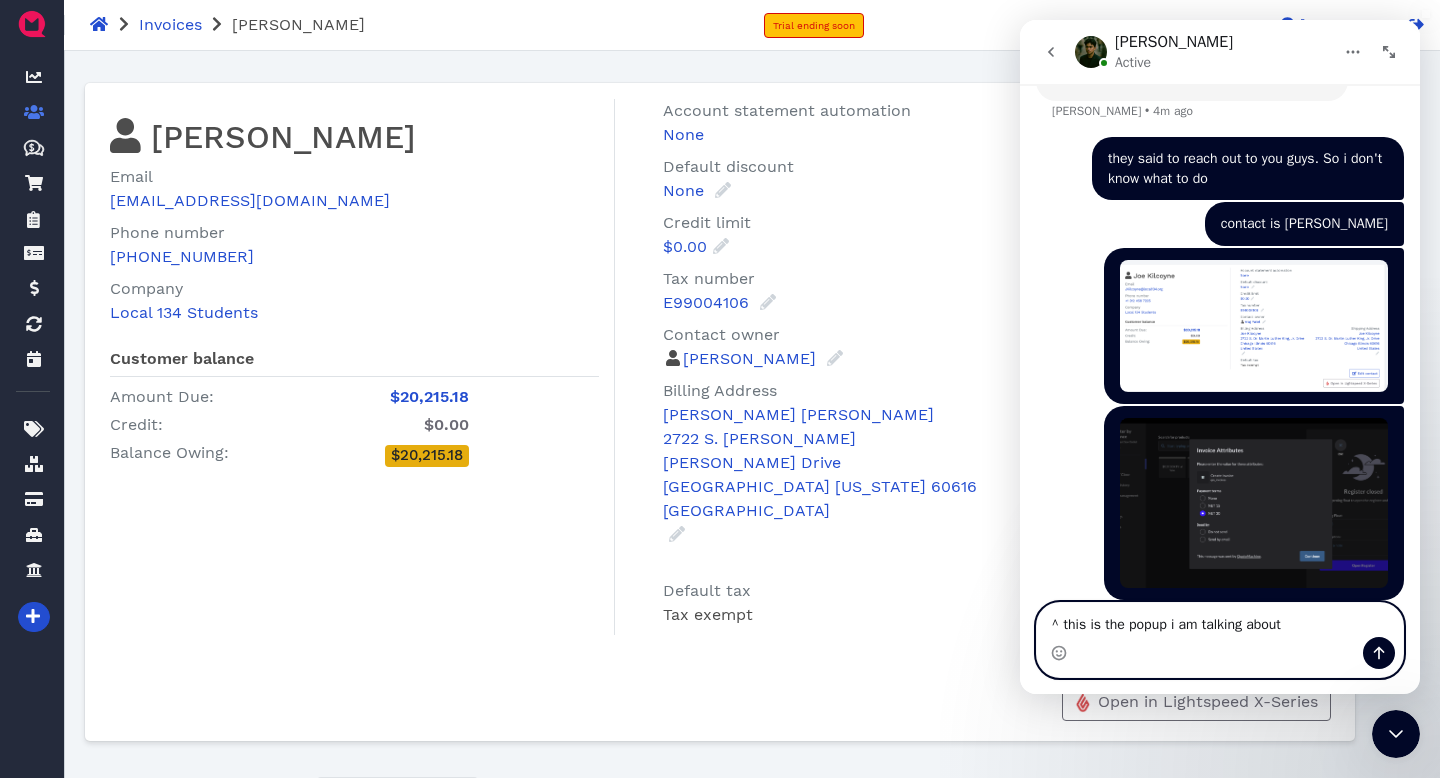type on "^ this is the popup i am talking about" 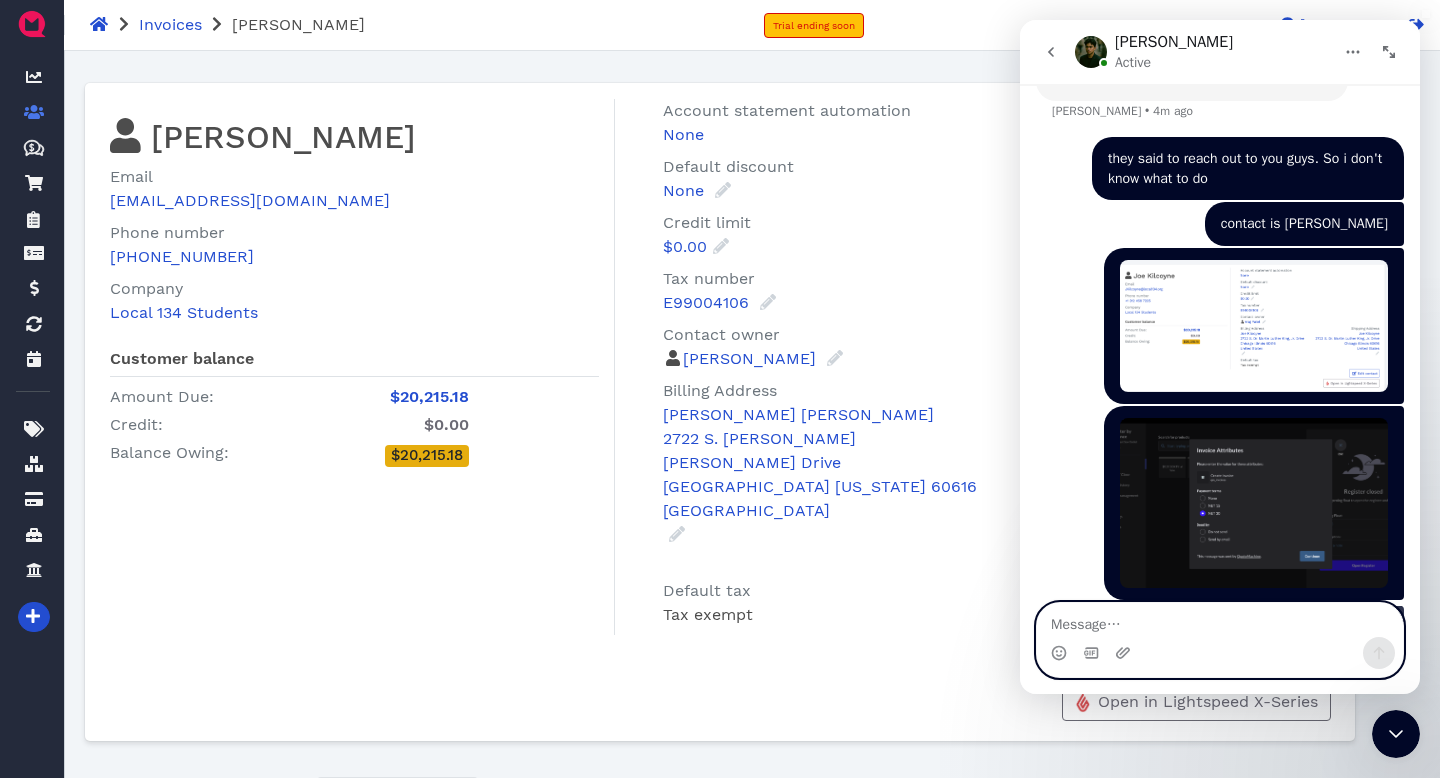scroll, scrollTop: 1264, scrollLeft: 0, axis: vertical 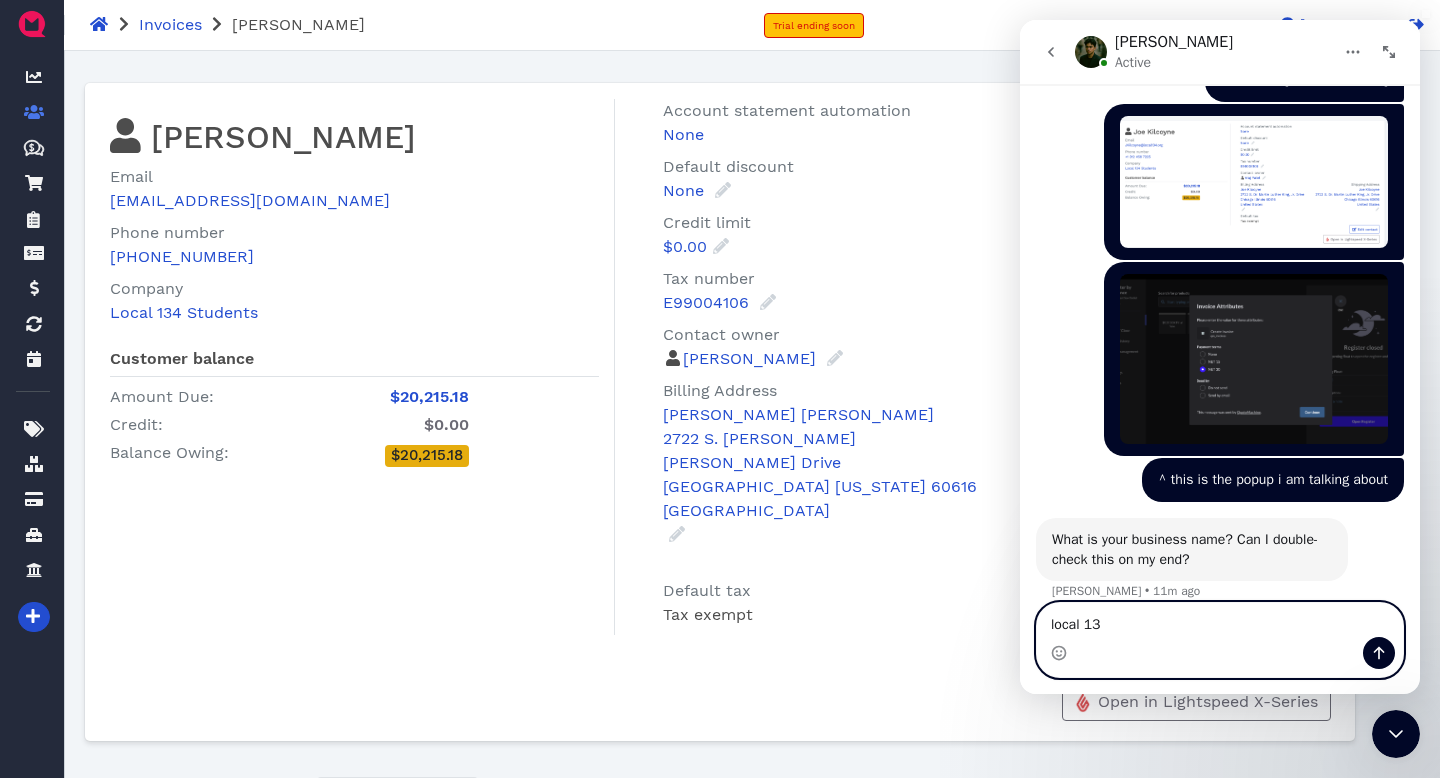 type on "local 134" 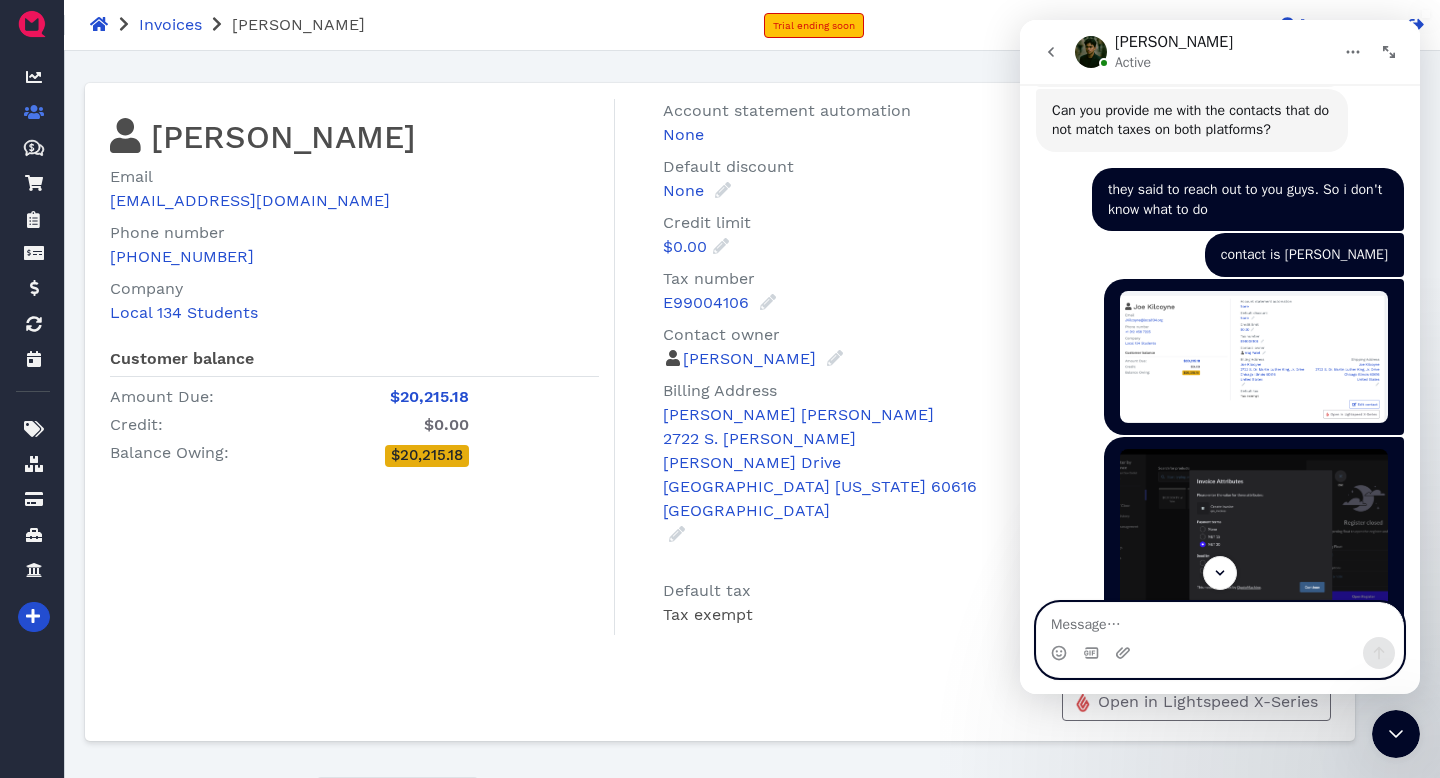 scroll, scrollTop: 1163, scrollLeft: 0, axis: vertical 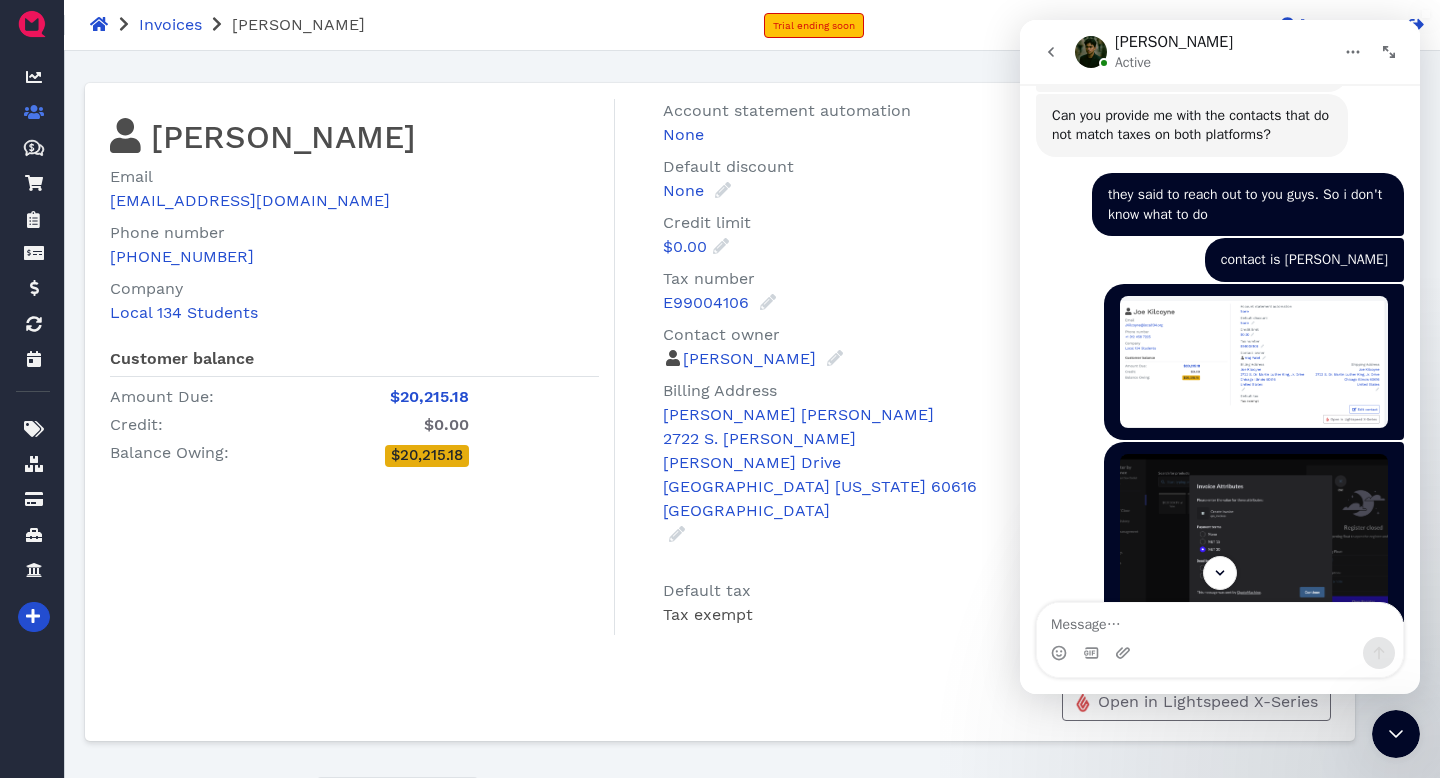 click at bounding box center (1254, 362) 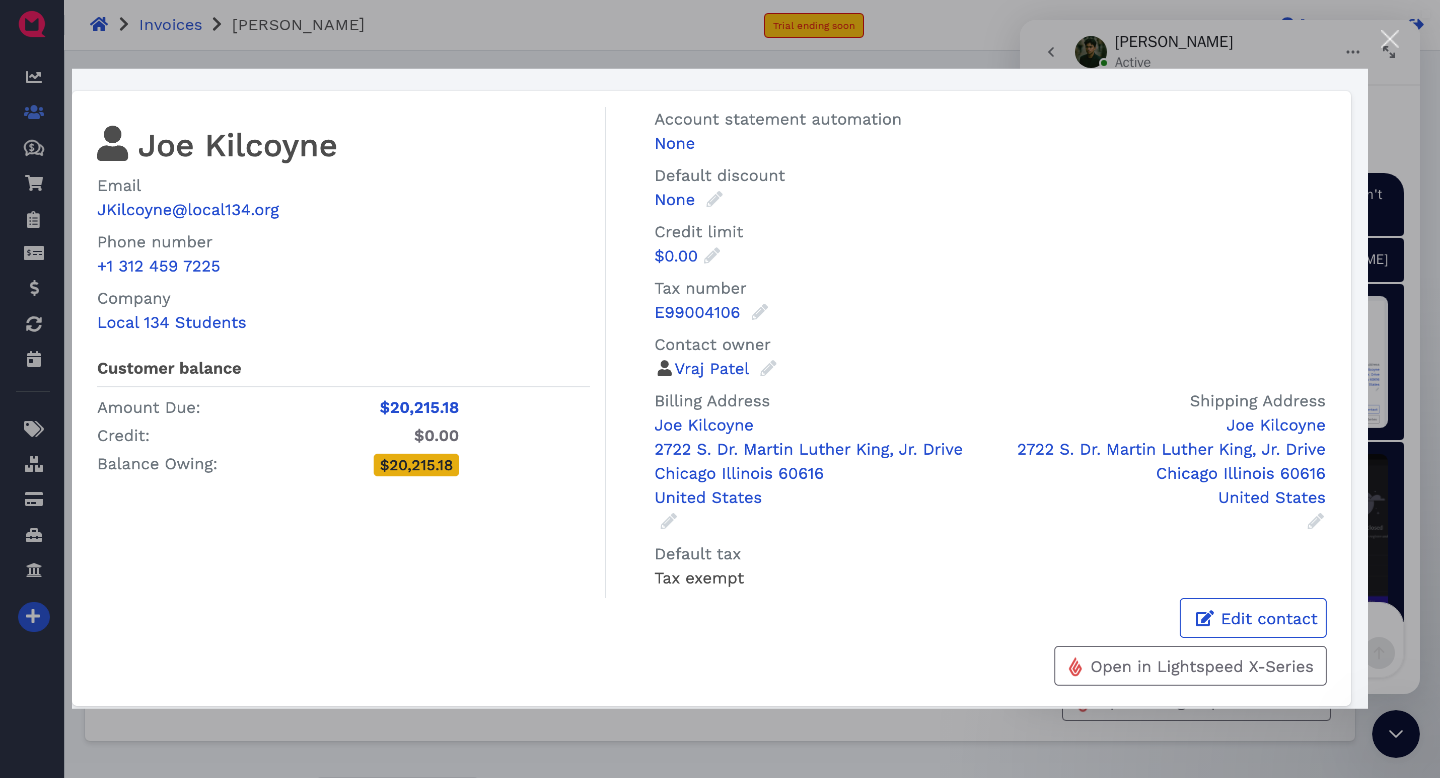 click at bounding box center (1390, 39) 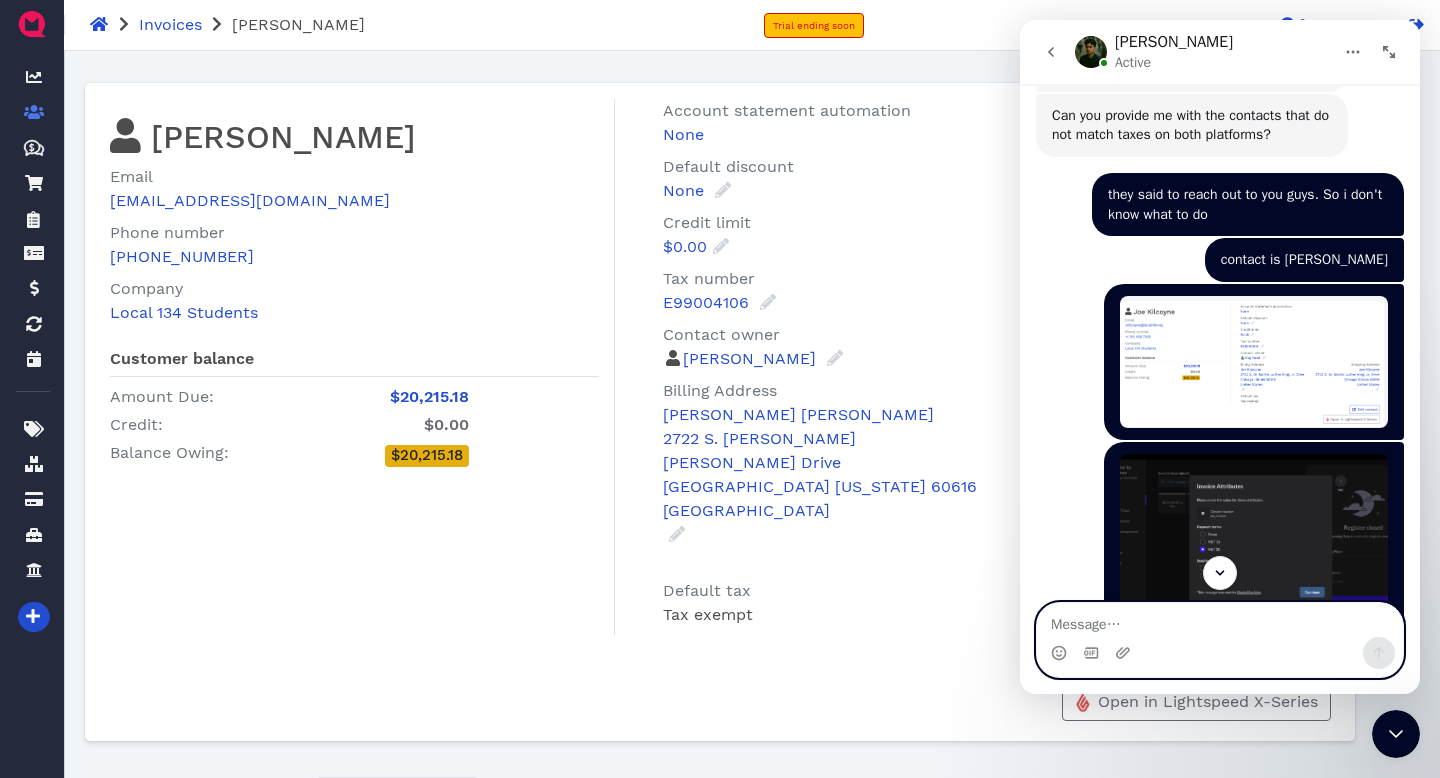click at bounding box center (1220, 620) 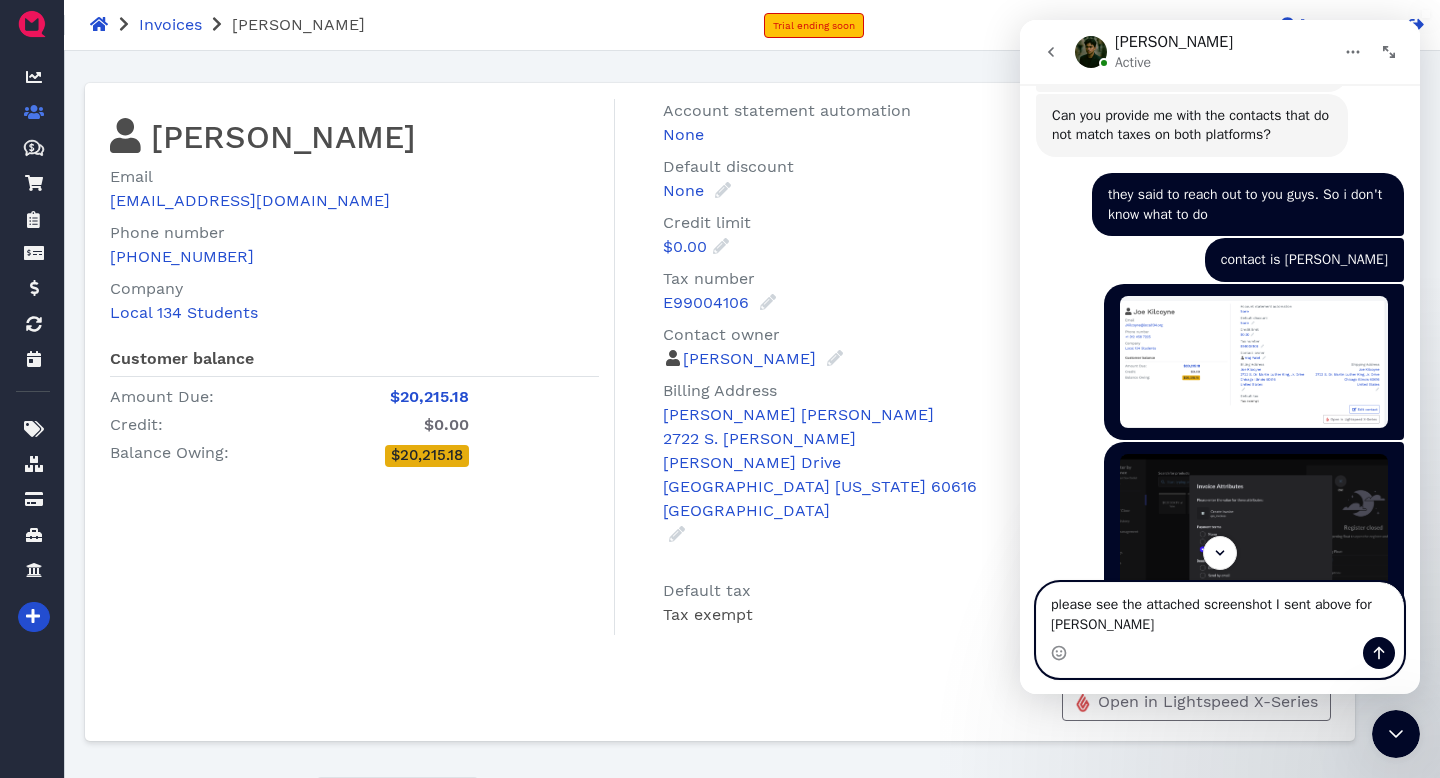 type on "please see the attached screenshot I sent above for [PERSON_NAME]" 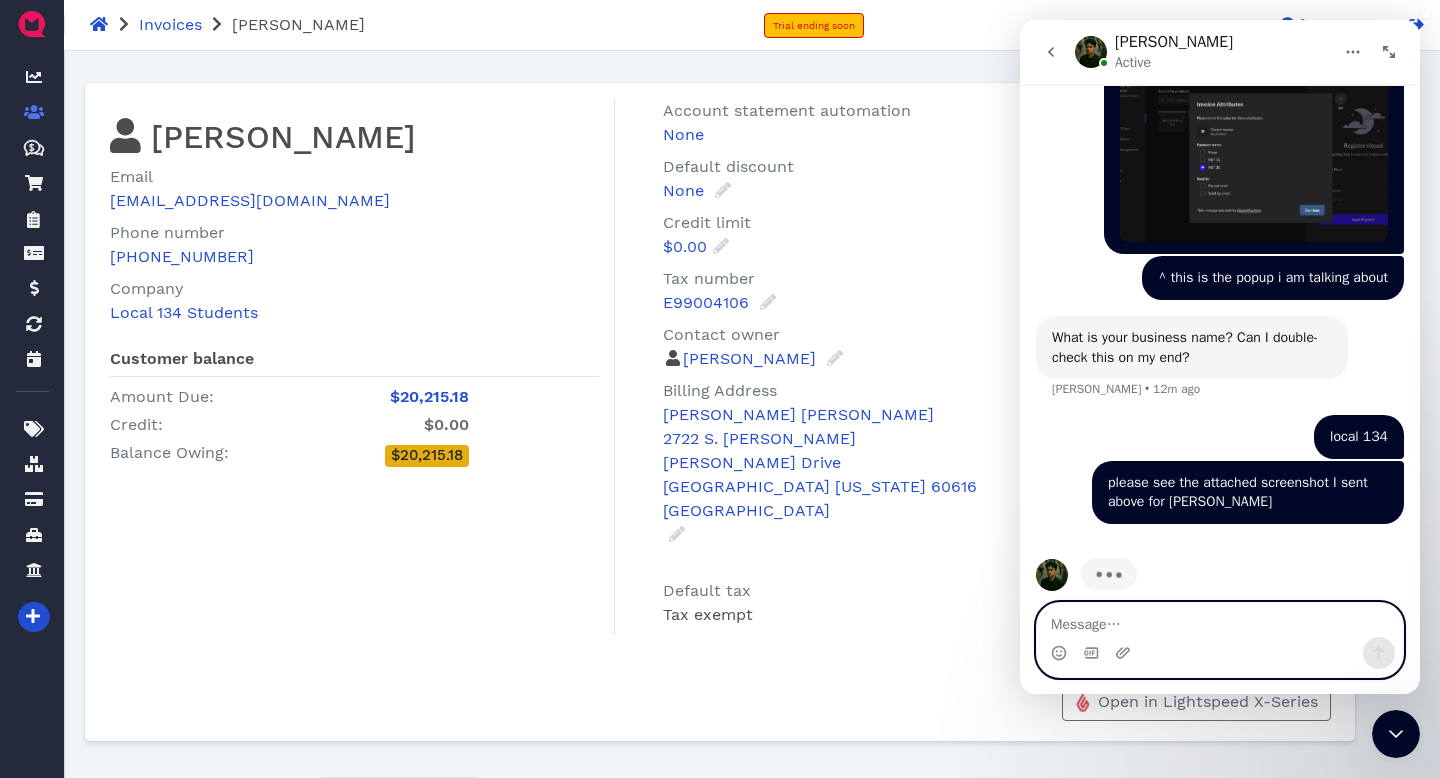 scroll, scrollTop: 1545, scrollLeft: 0, axis: vertical 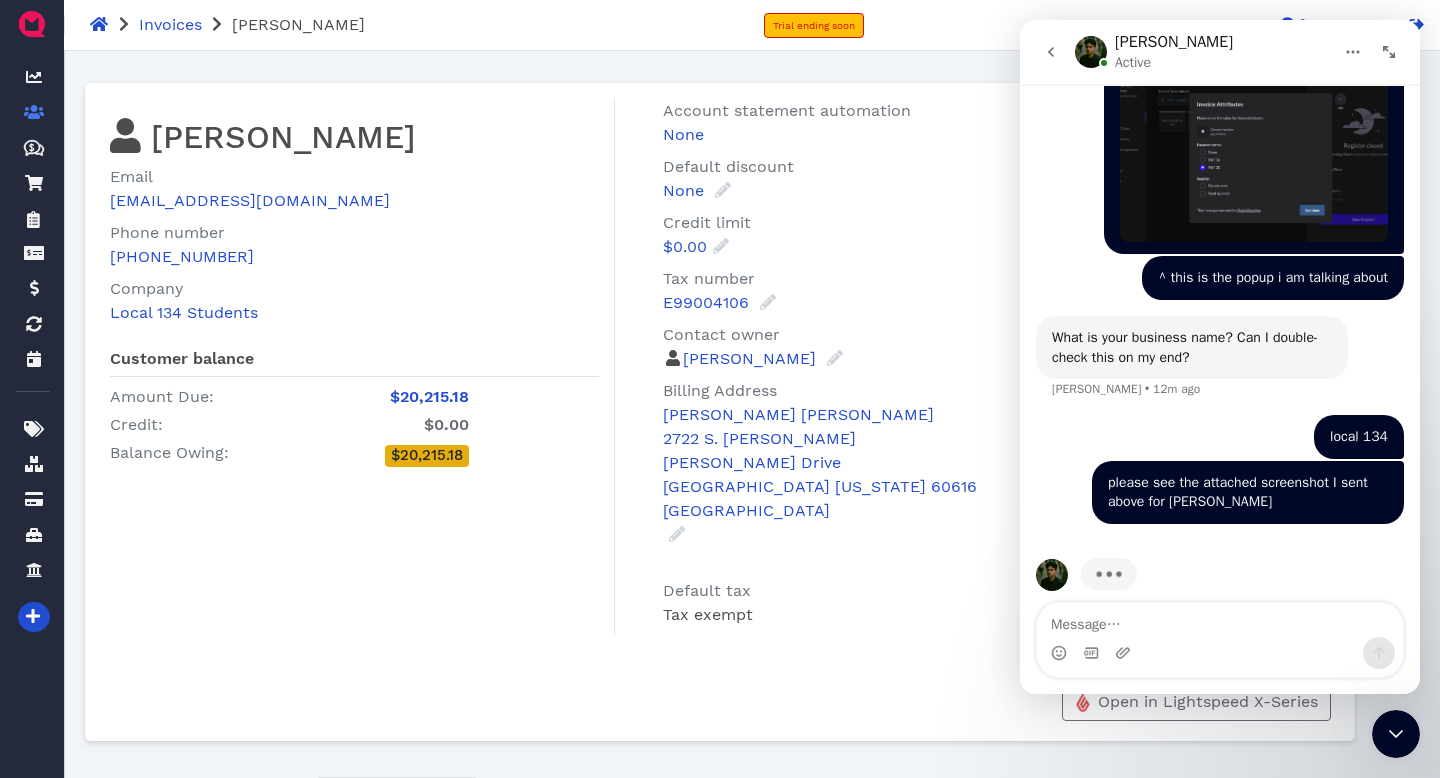 click on "Typing" at bounding box center [1220, 586] 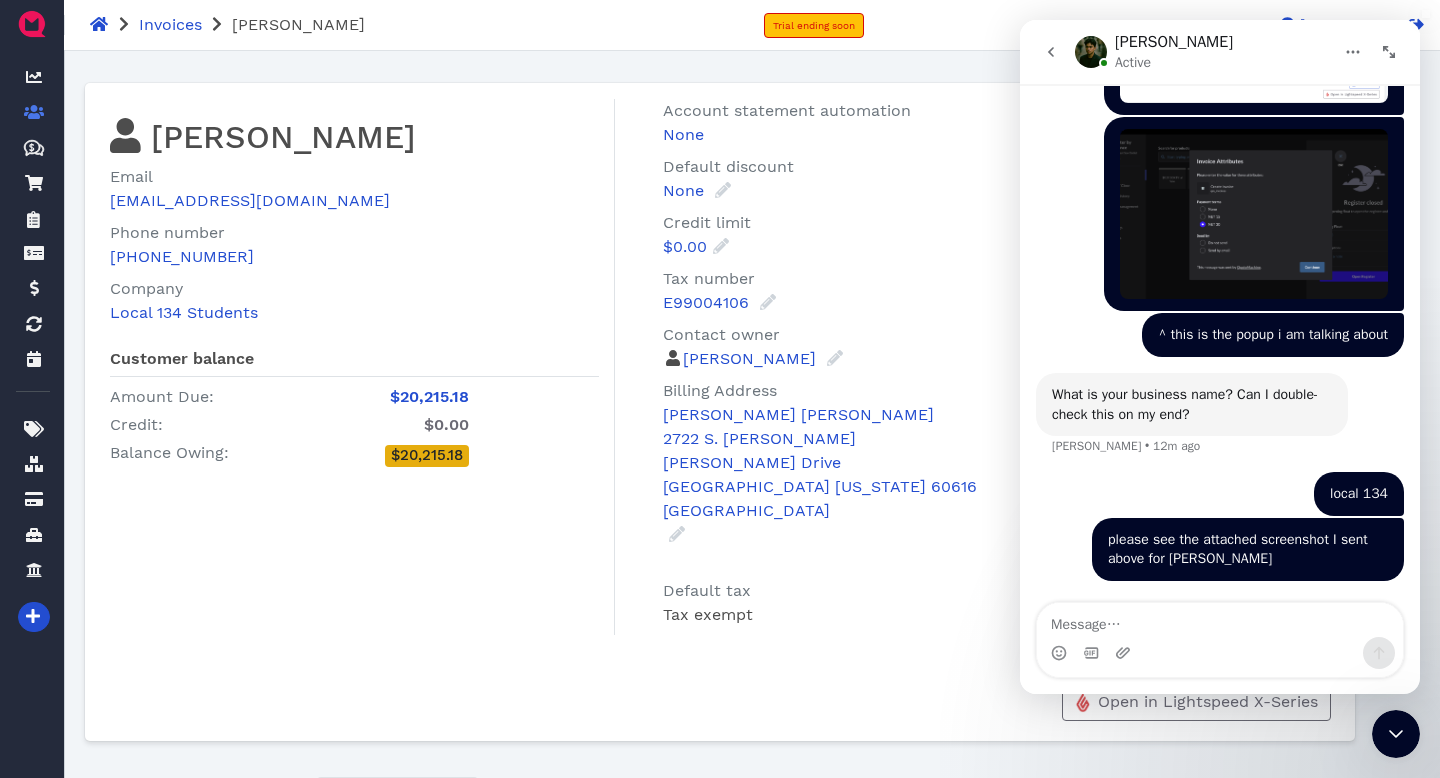 scroll, scrollTop: 1468, scrollLeft: 0, axis: vertical 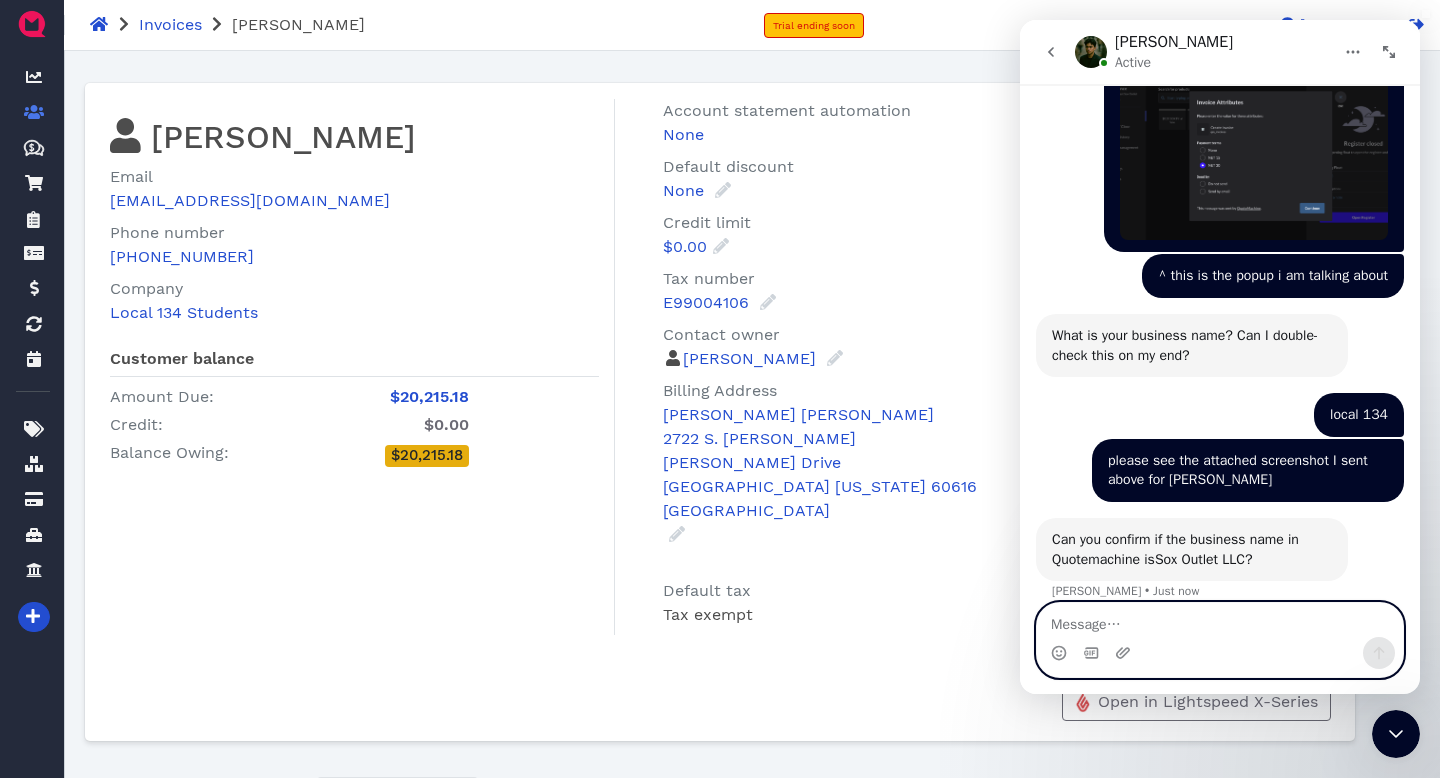 click at bounding box center [1220, 620] 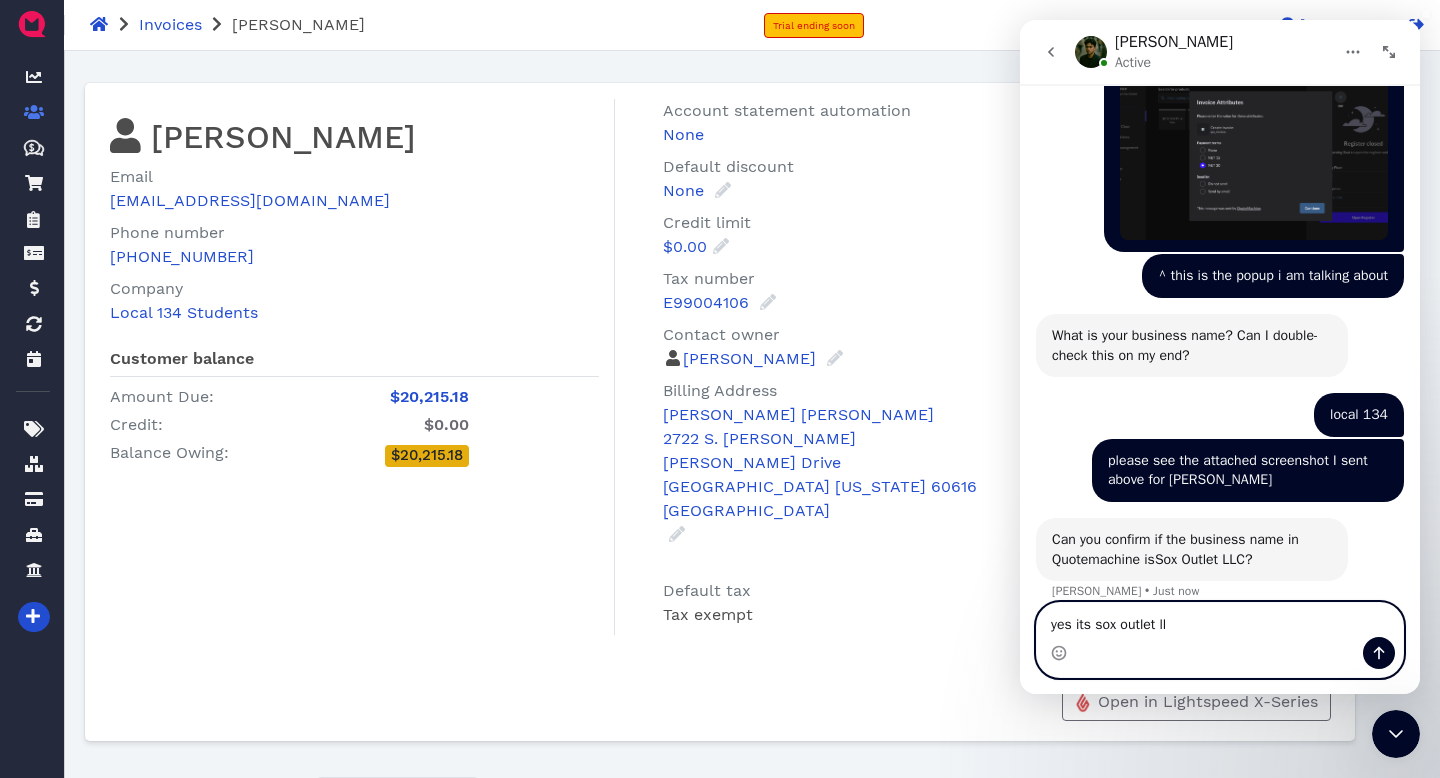 type on "yes its sox outlet llc" 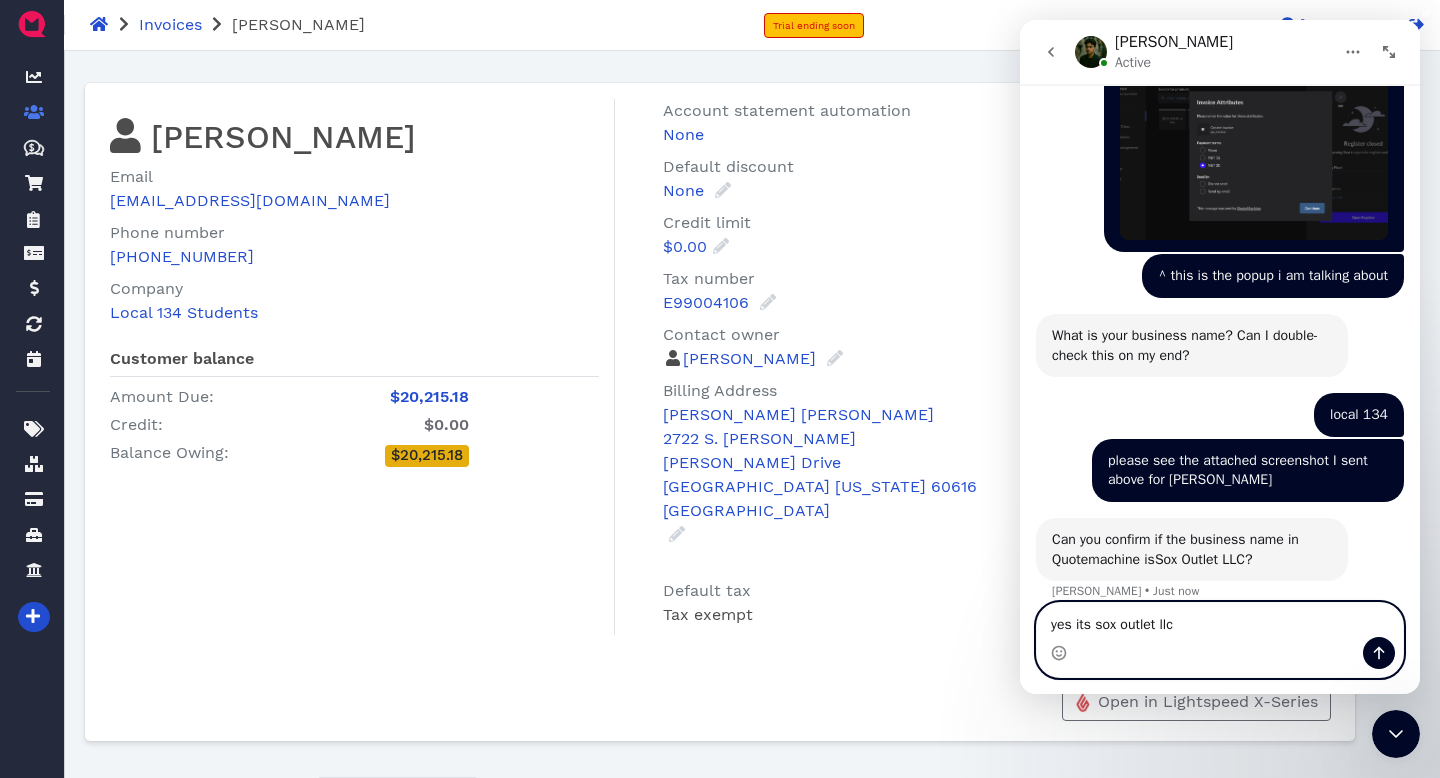 type 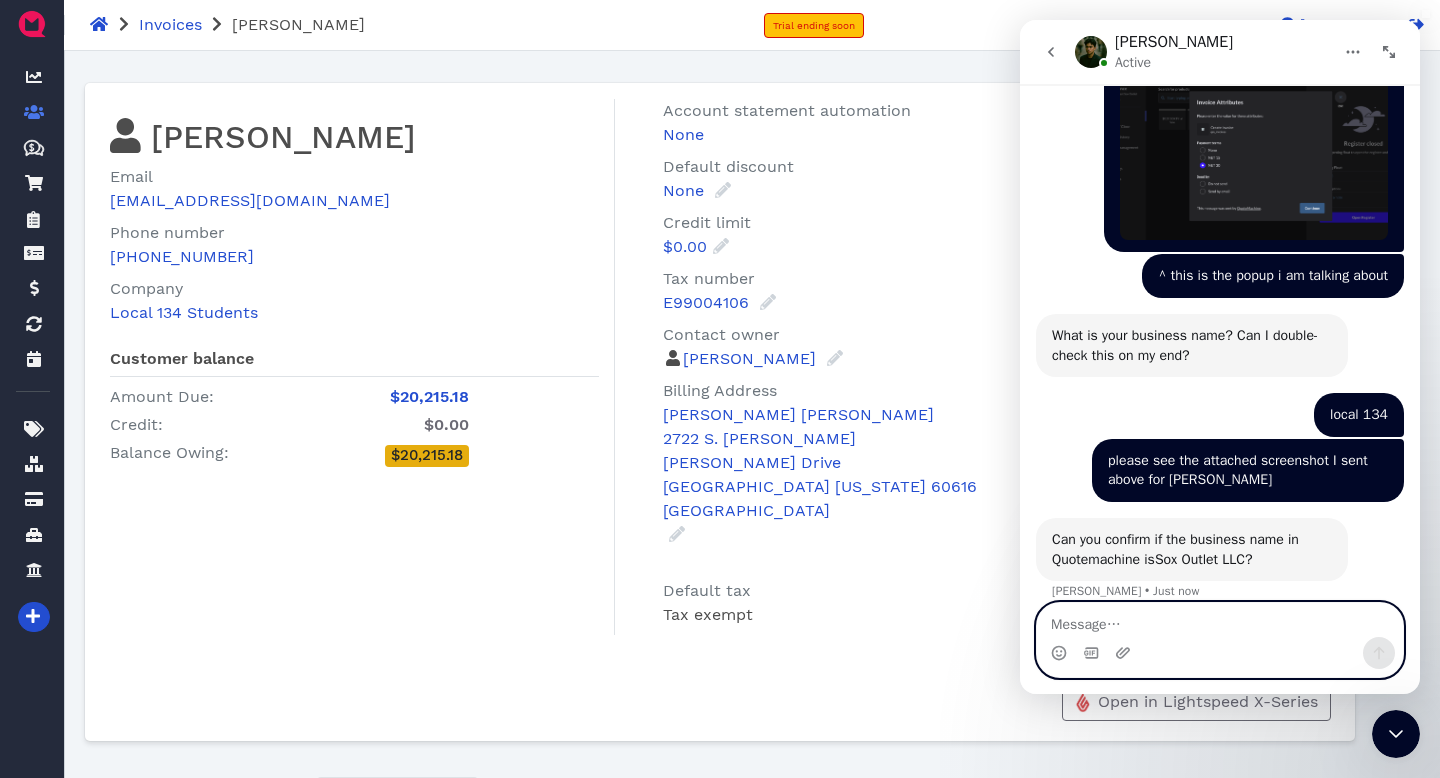 scroll, scrollTop: 1607, scrollLeft: 0, axis: vertical 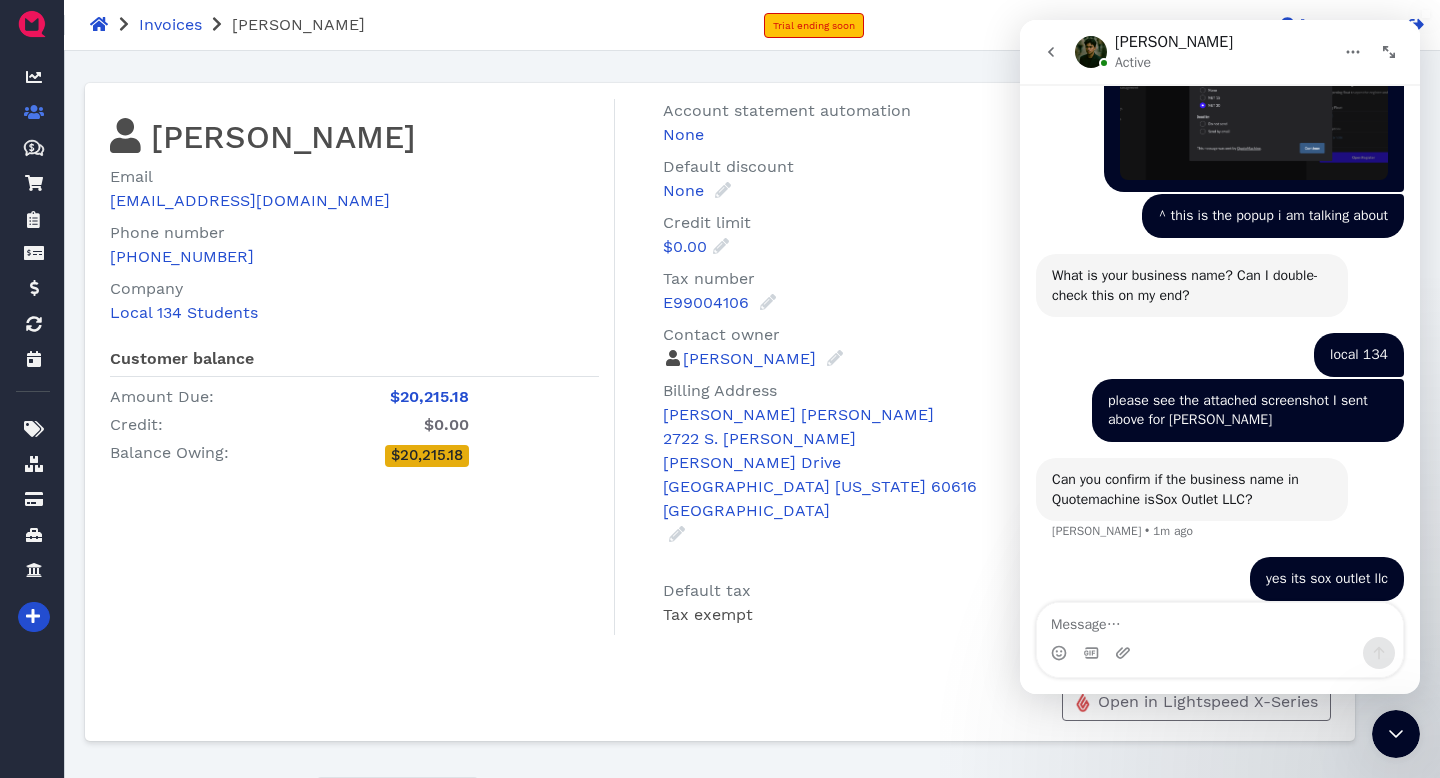 click on "yes its sox outlet llc [PERSON_NAME]    •   1m ago" at bounding box center (1220, 591) 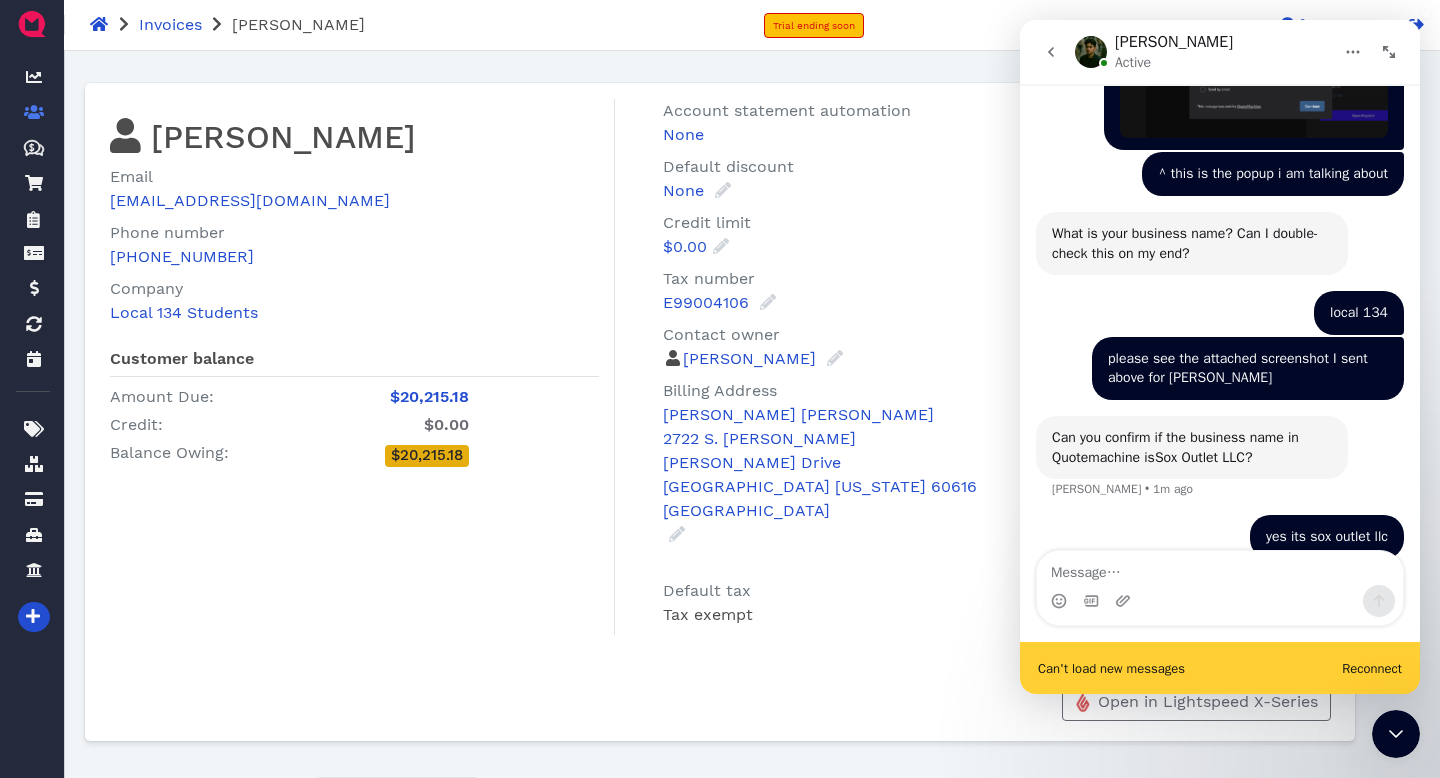 scroll, scrollTop: 1659, scrollLeft: 0, axis: vertical 